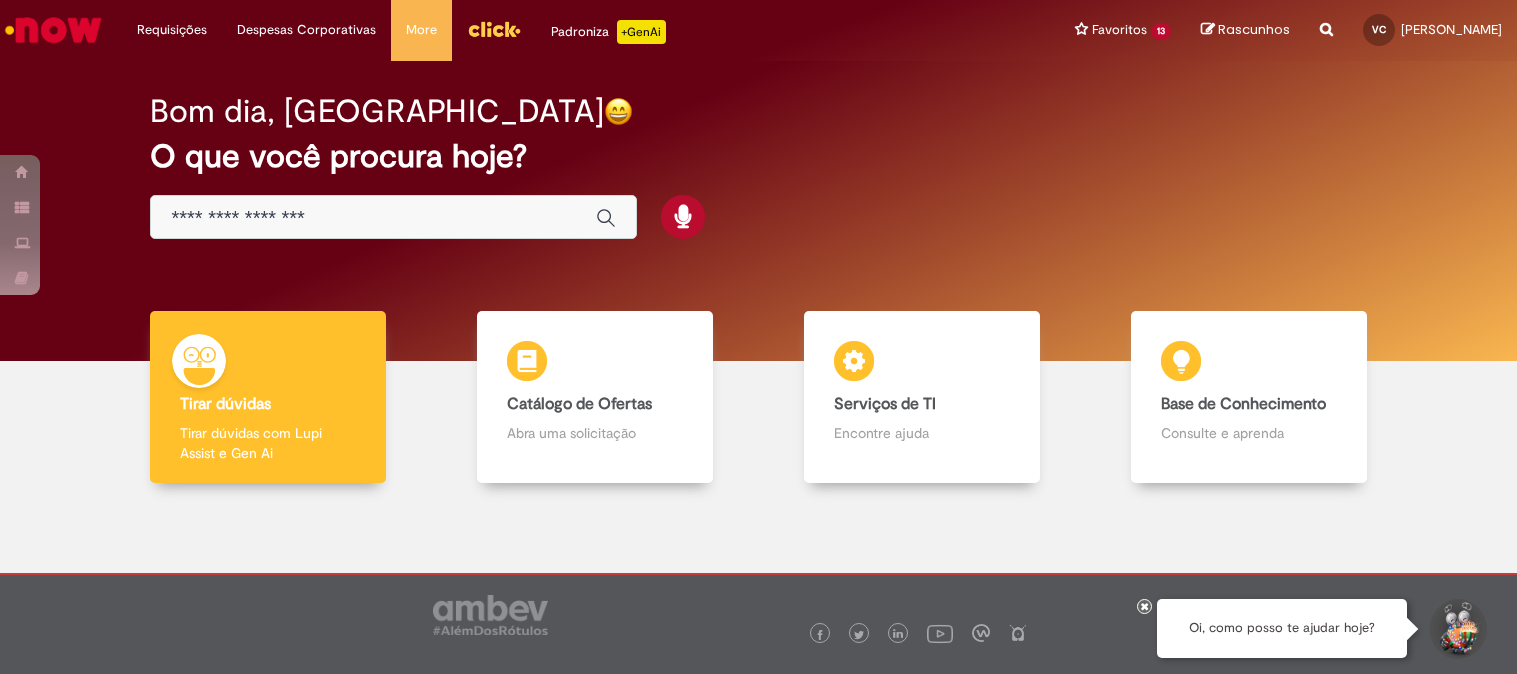 scroll, scrollTop: 0, scrollLeft: 0, axis: both 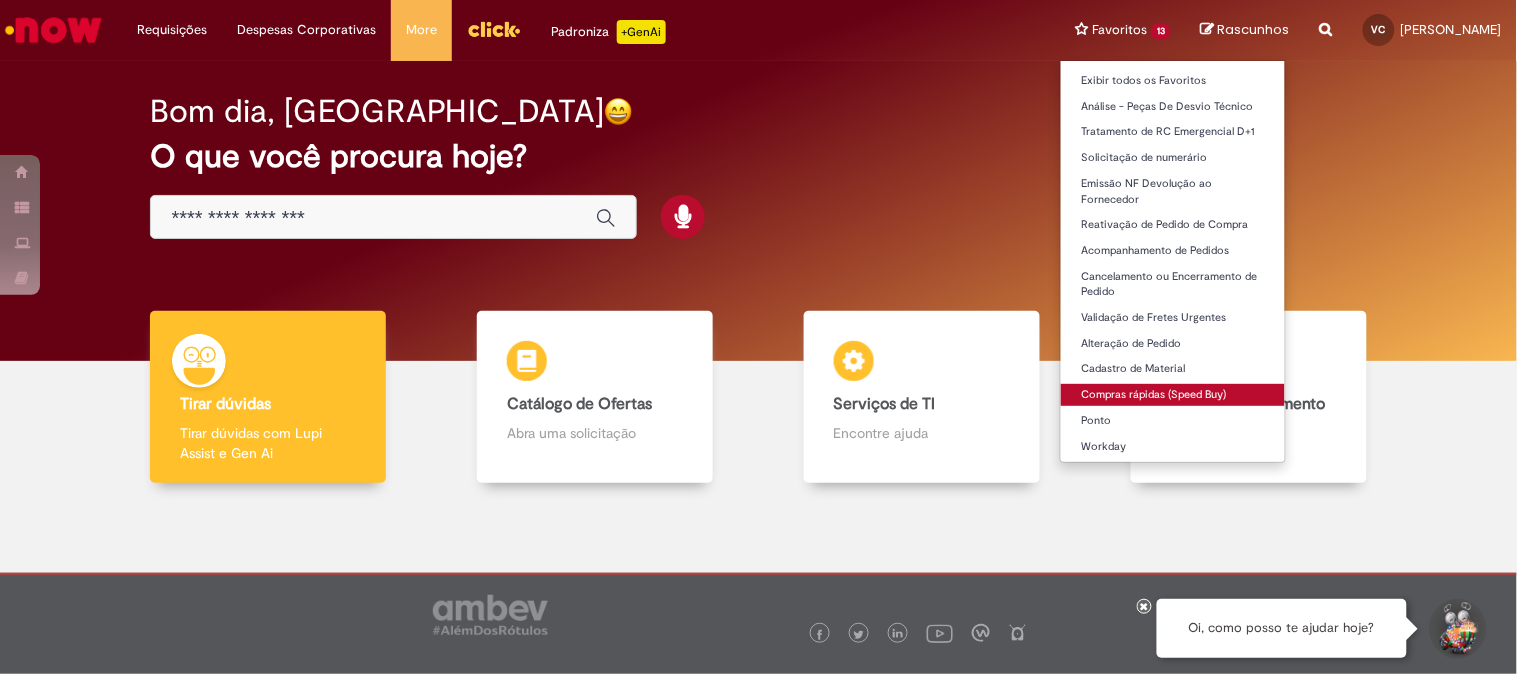 click on "Compras rápidas (Speed Buy)" at bounding box center [1173, 395] 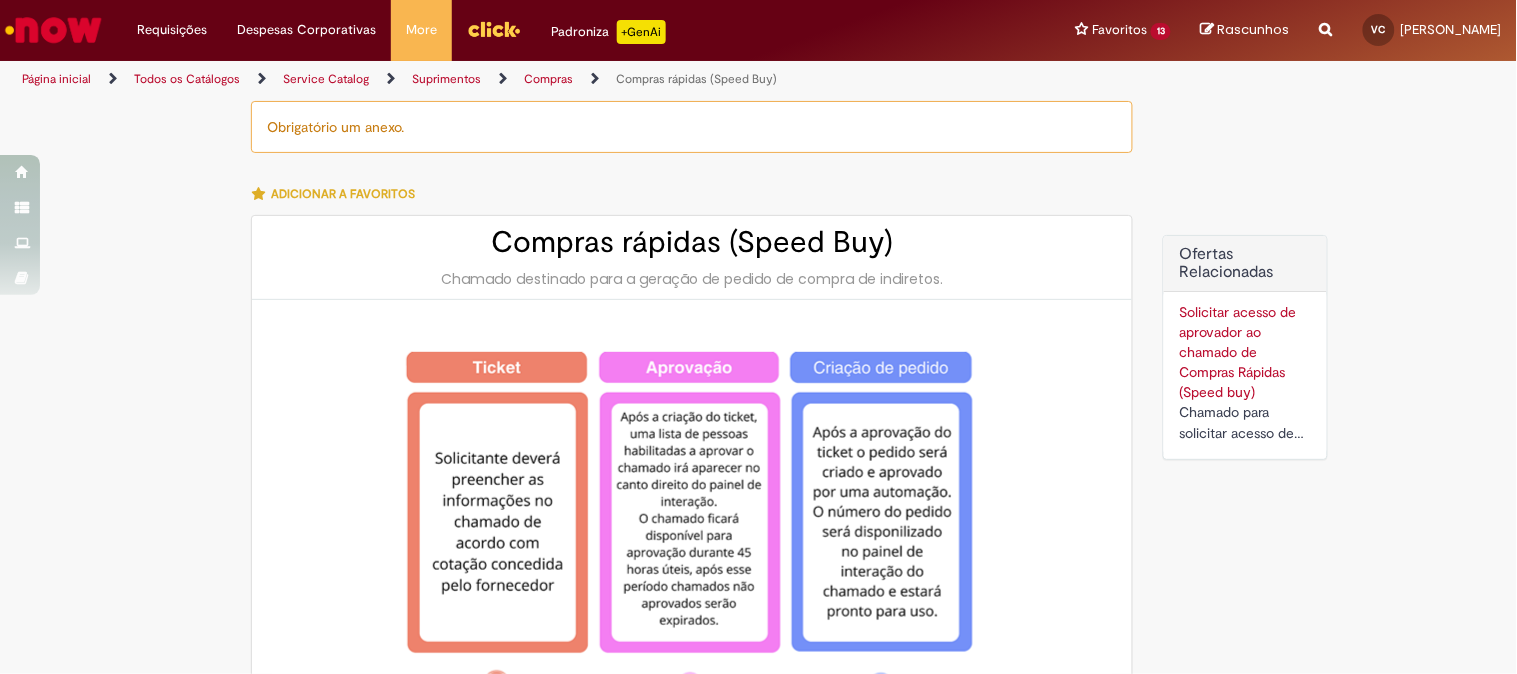 type on "********" 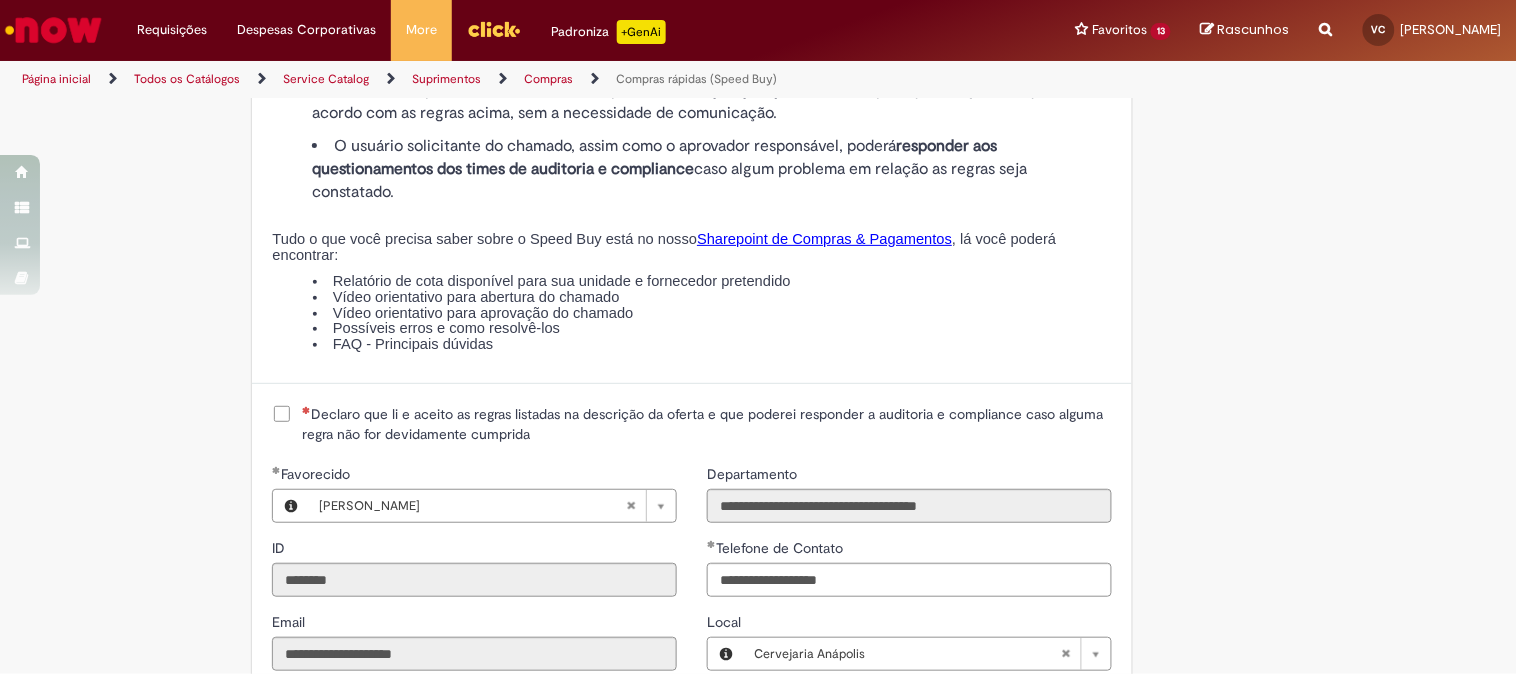scroll, scrollTop: 2777, scrollLeft: 0, axis: vertical 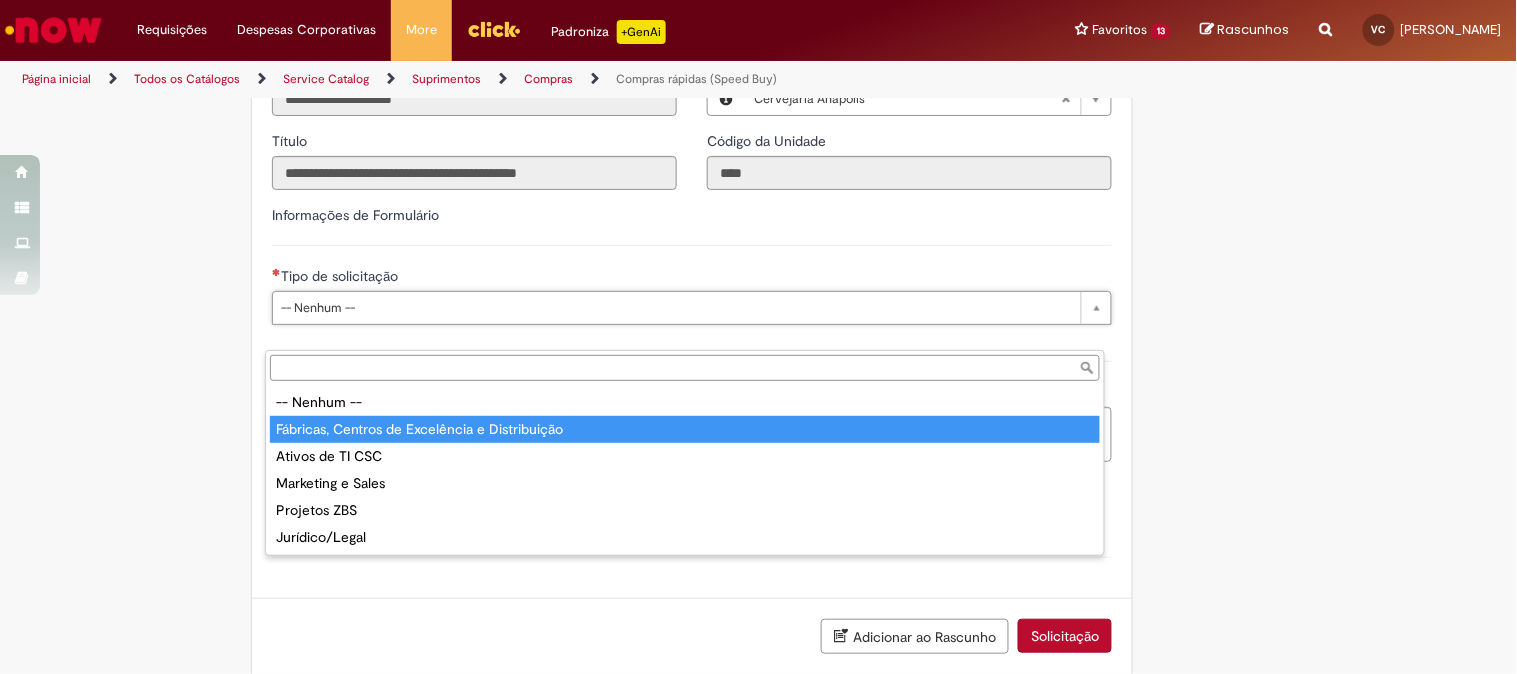 type on "**********" 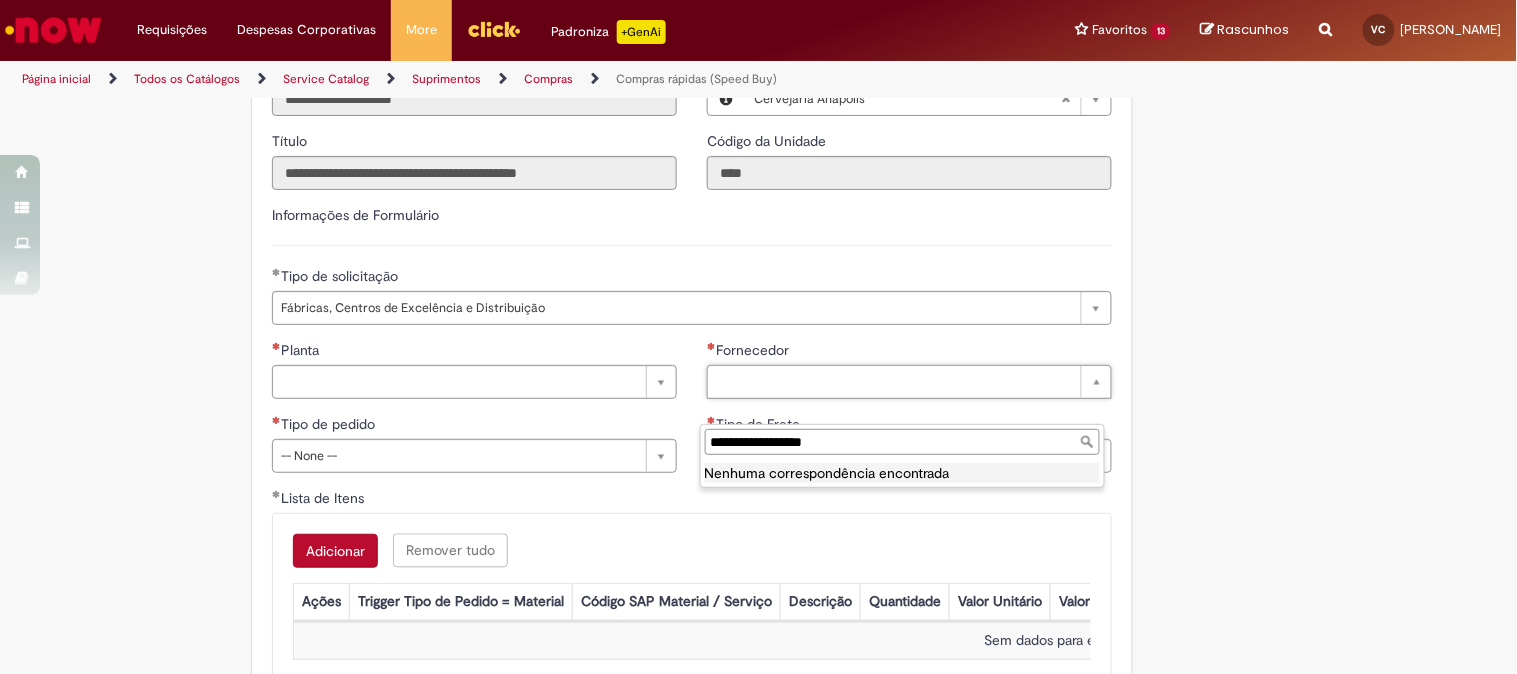 click on "**********" at bounding box center (902, 442) 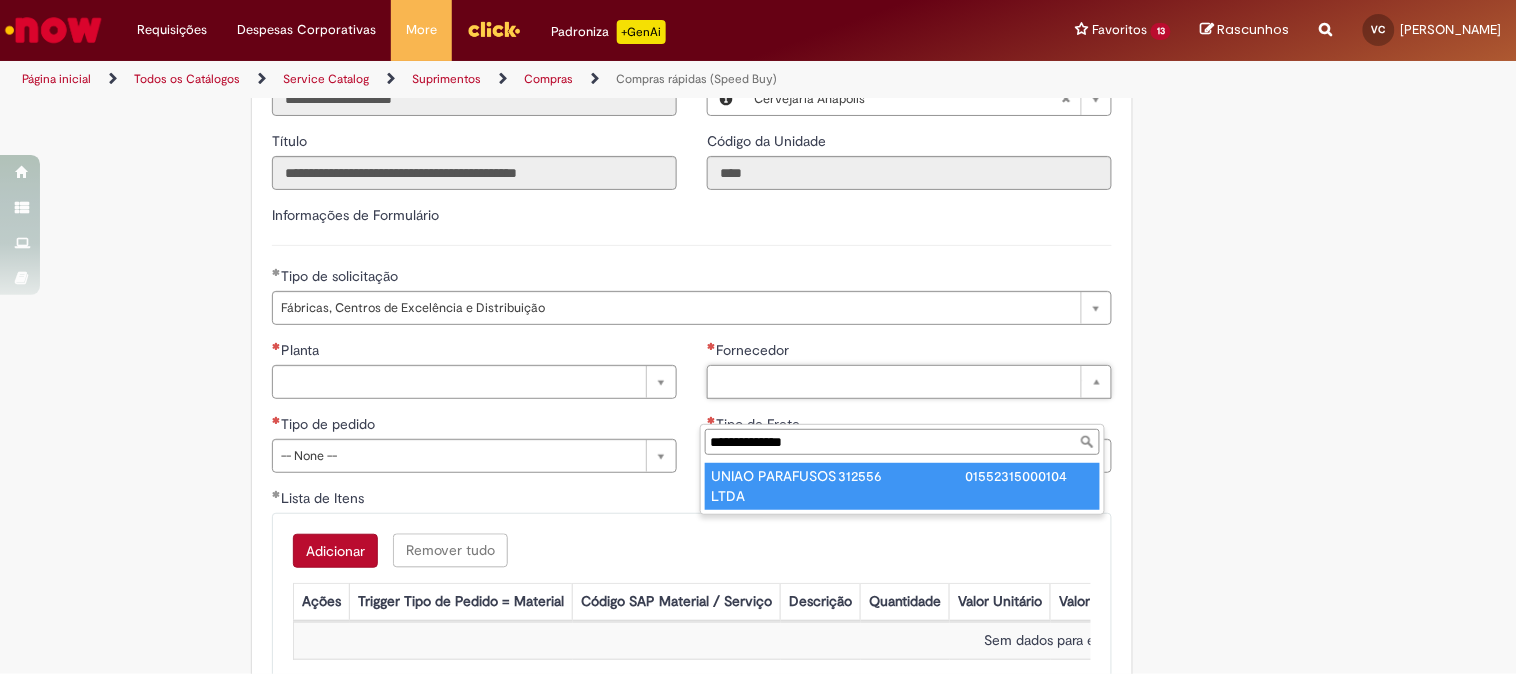 type on "**********" 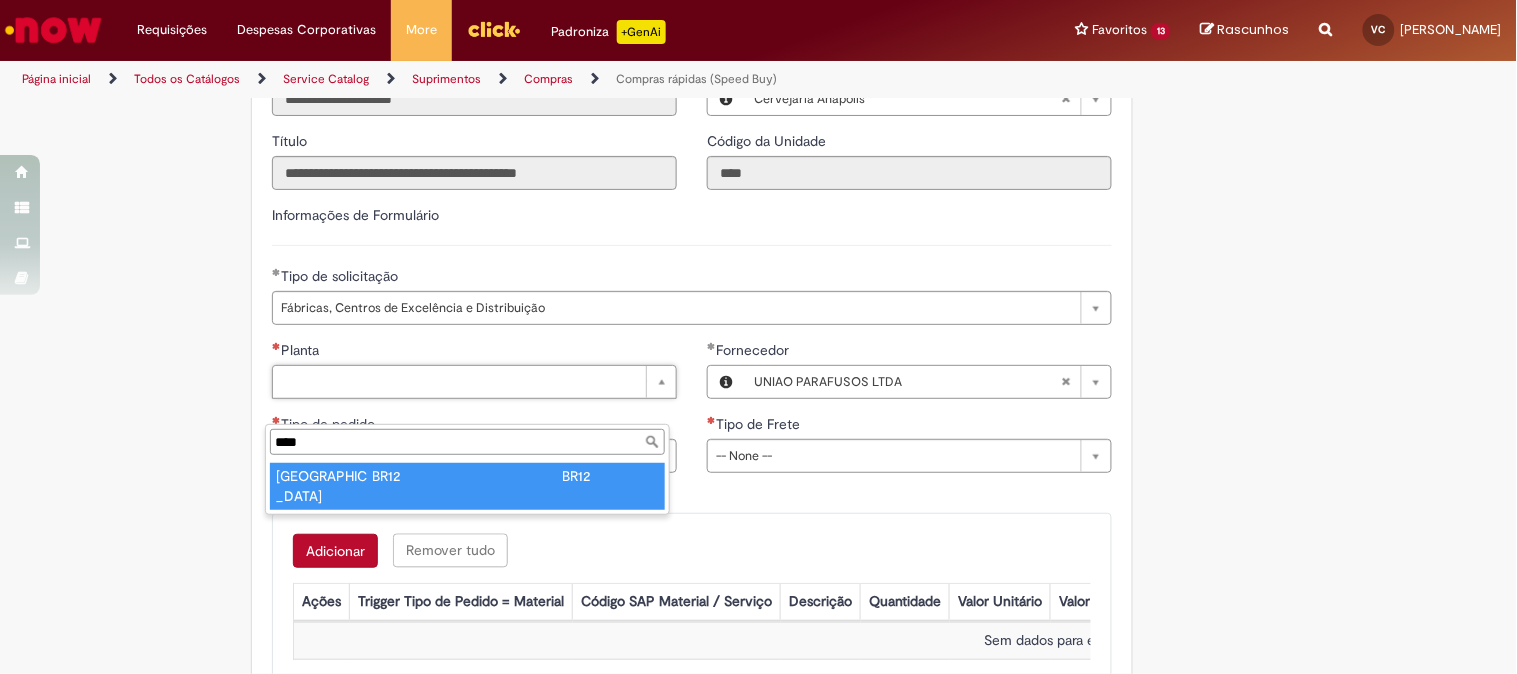 type on "****" 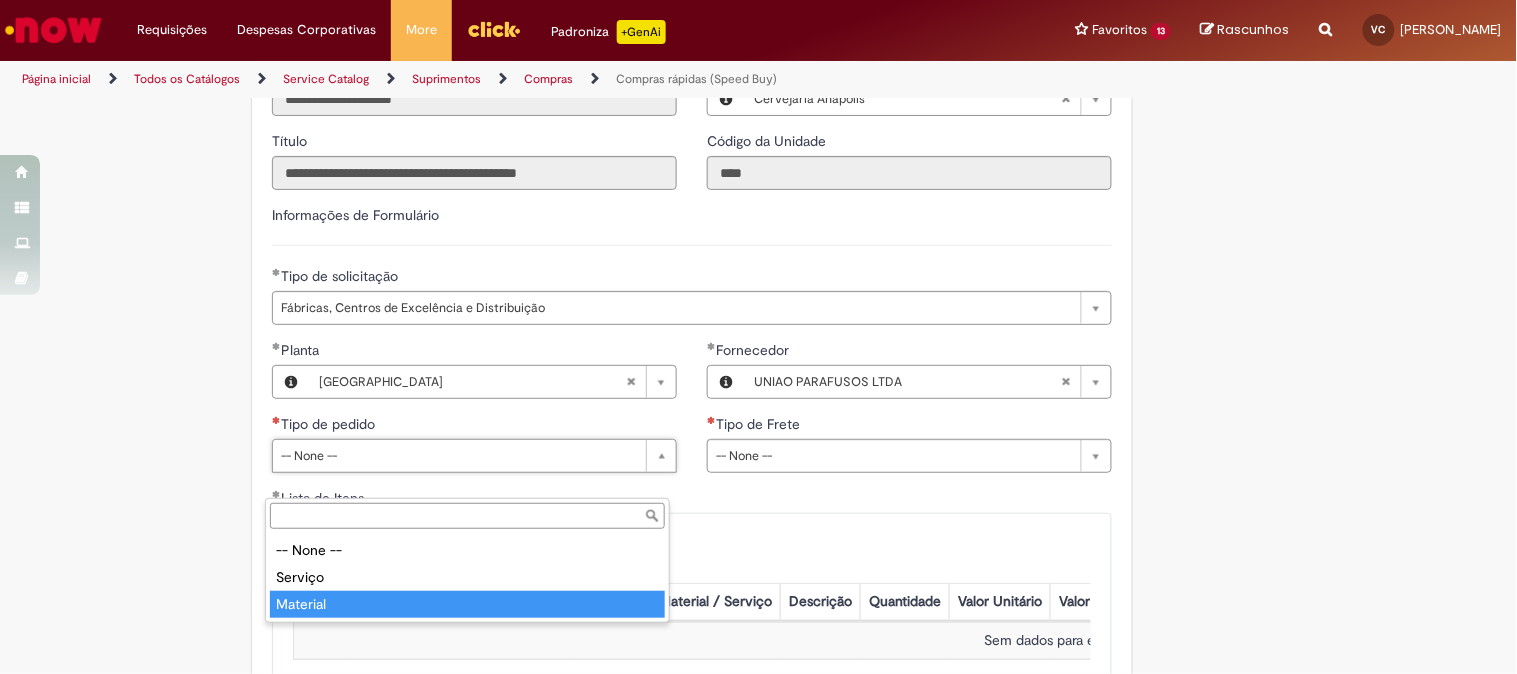 type on "********" 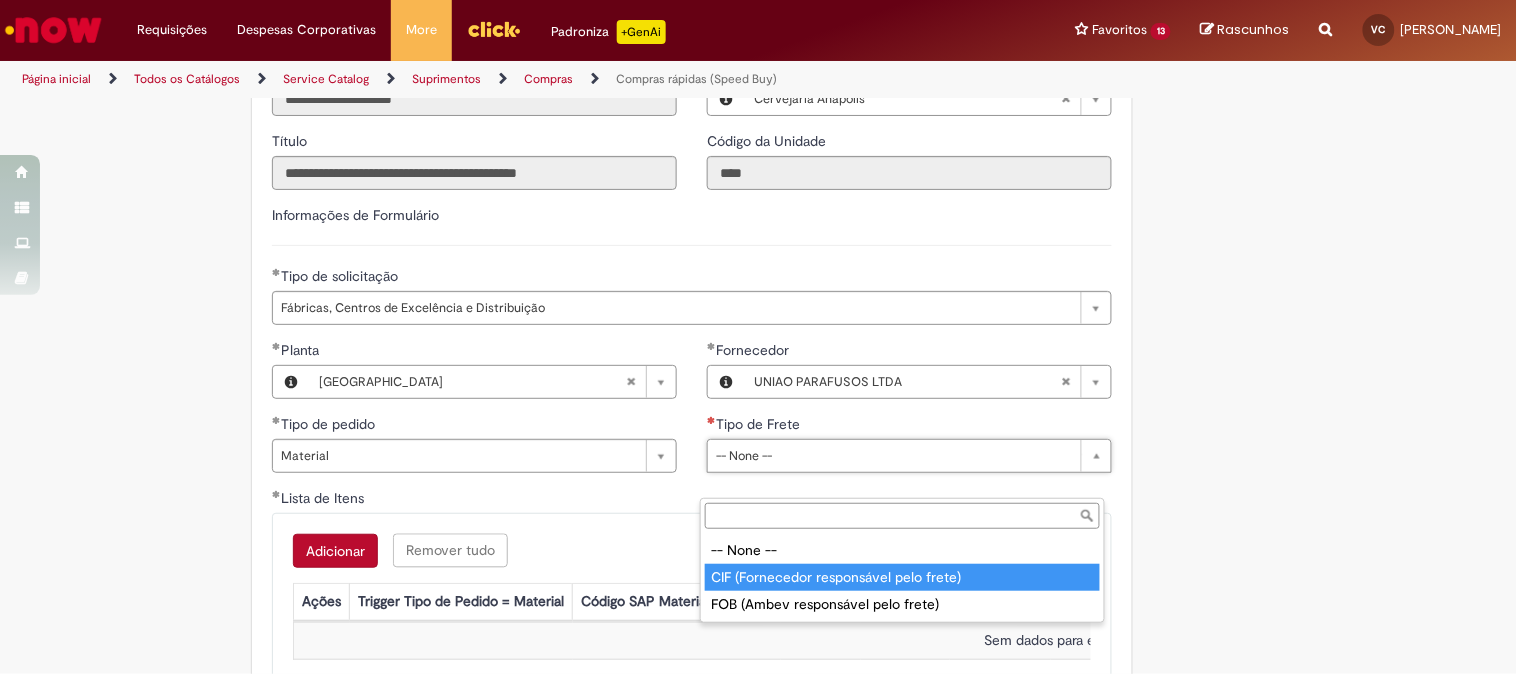type on "**********" 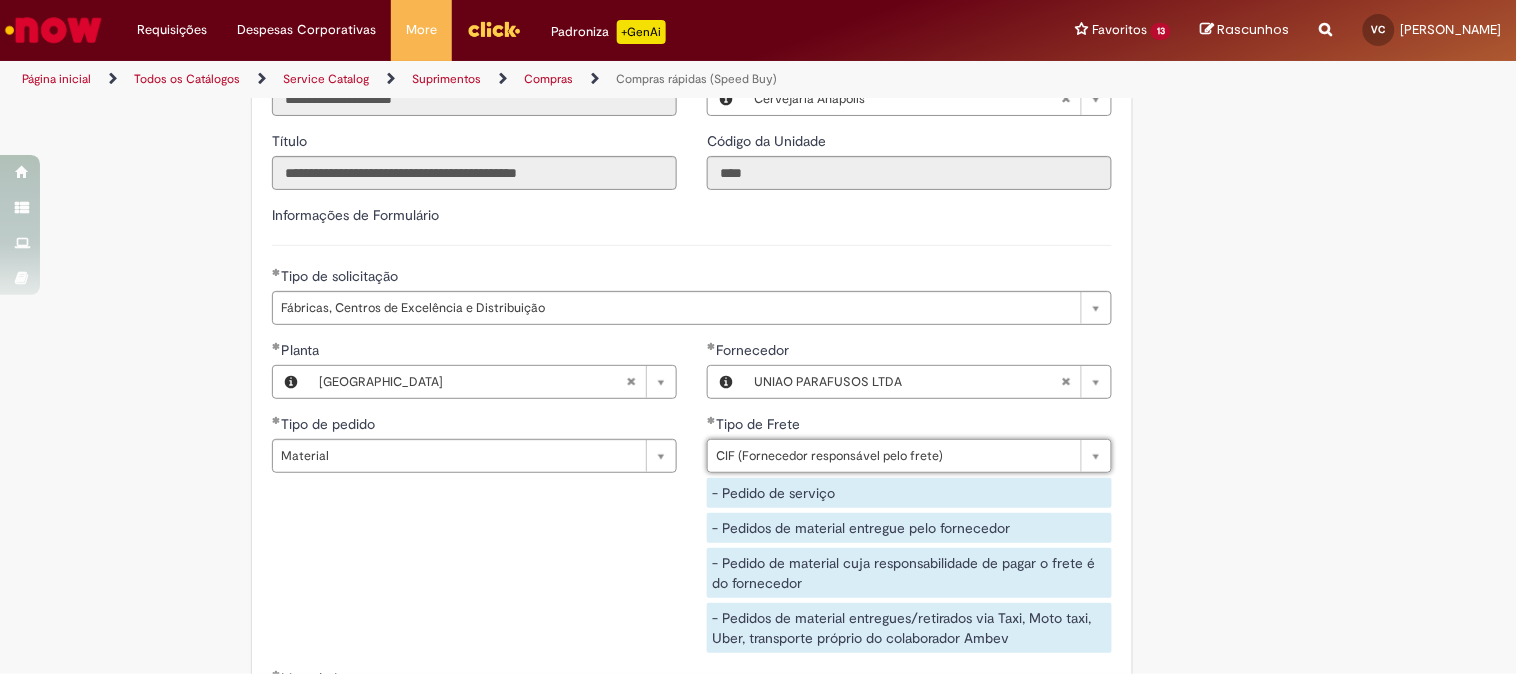 scroll, scrollTop: 3000, scrollLeft: 0, axis: vertical 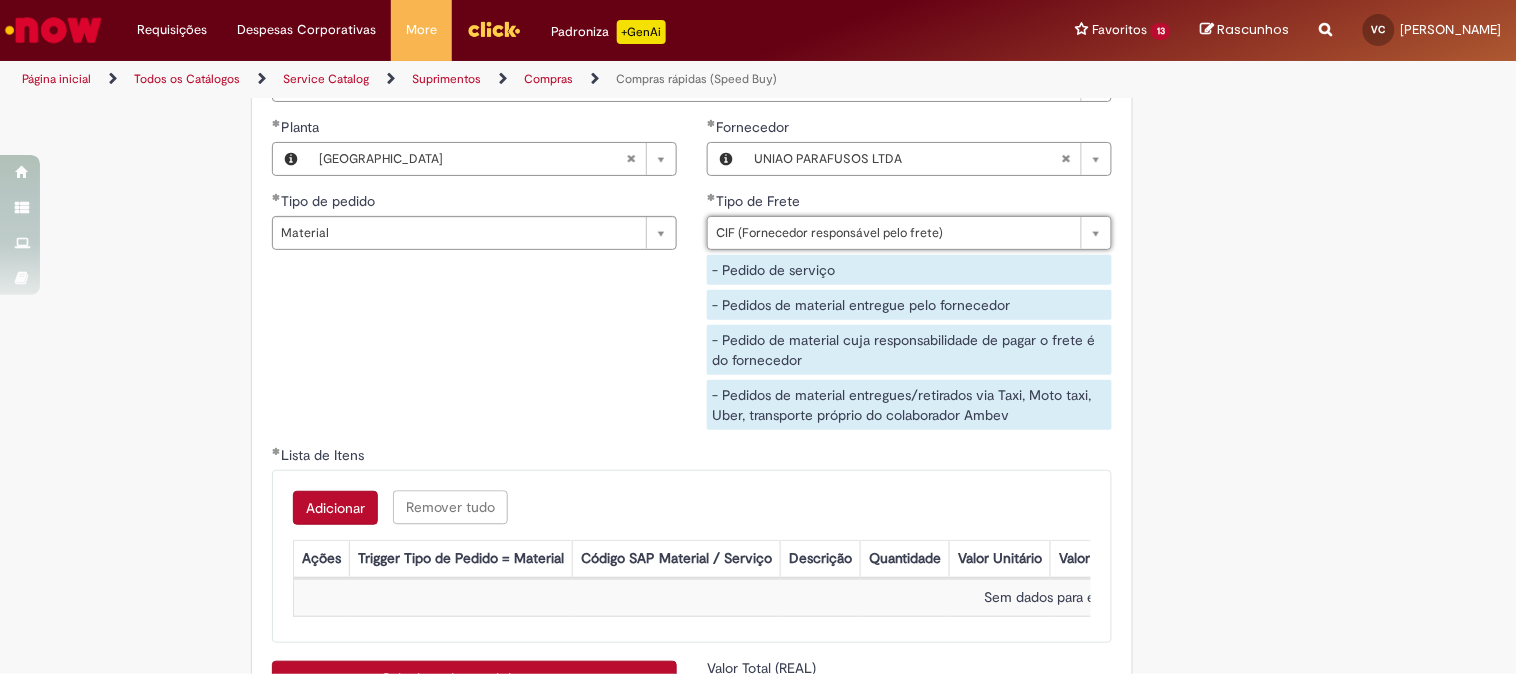 click on "**********" at bounding box center (692, 281) 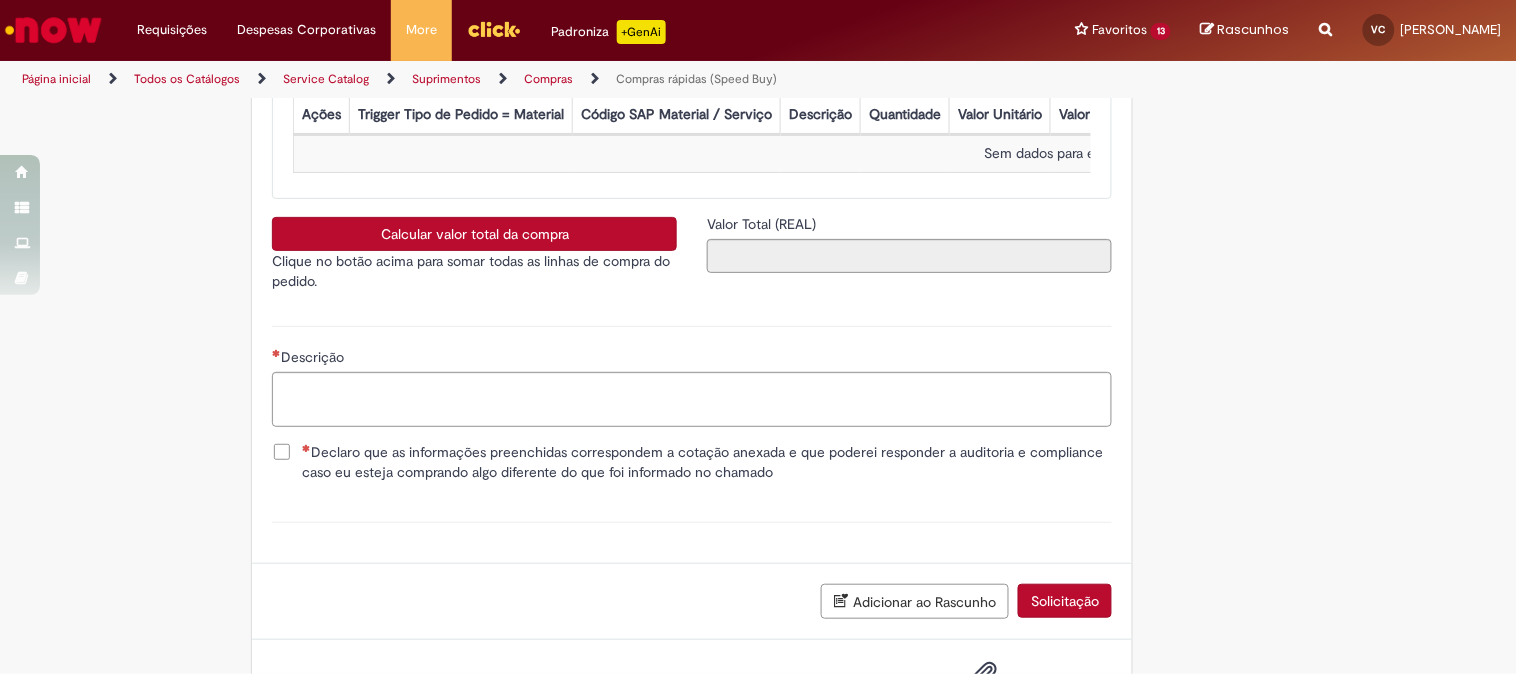 scroll, scrollTop: 3333, scrollLeft: 0, axis: vertical 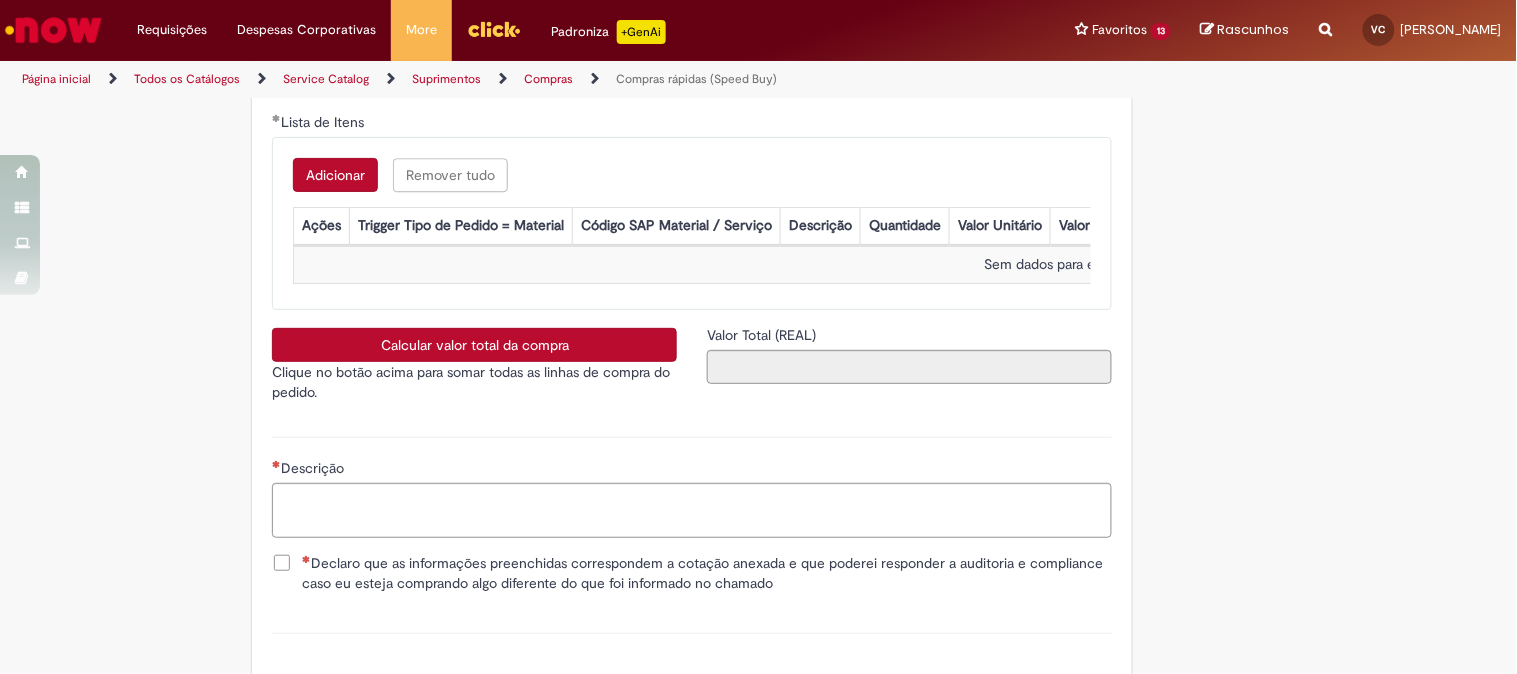 click on "Adicionar" at bounding box center [335, 175] 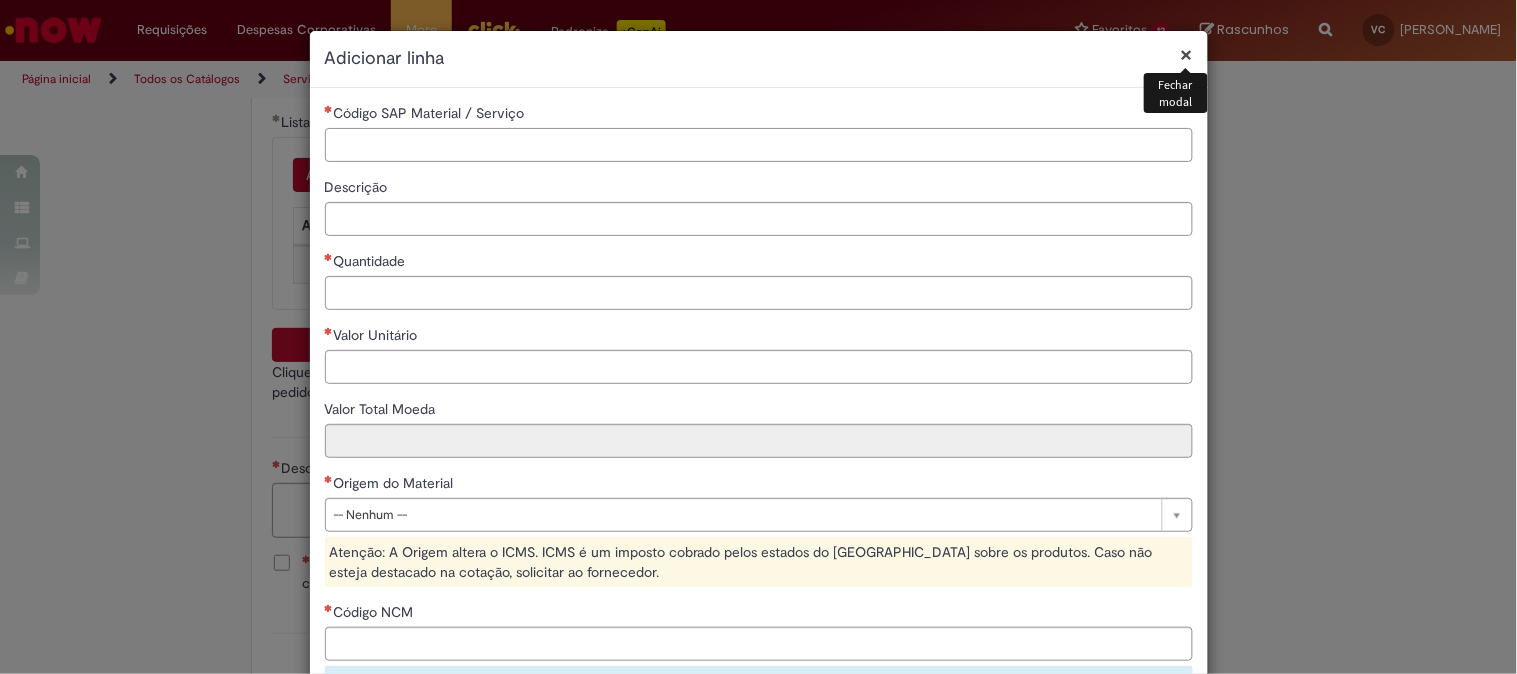 click on "Código SAP Material / Serviço" at bounding box center (759, 145) 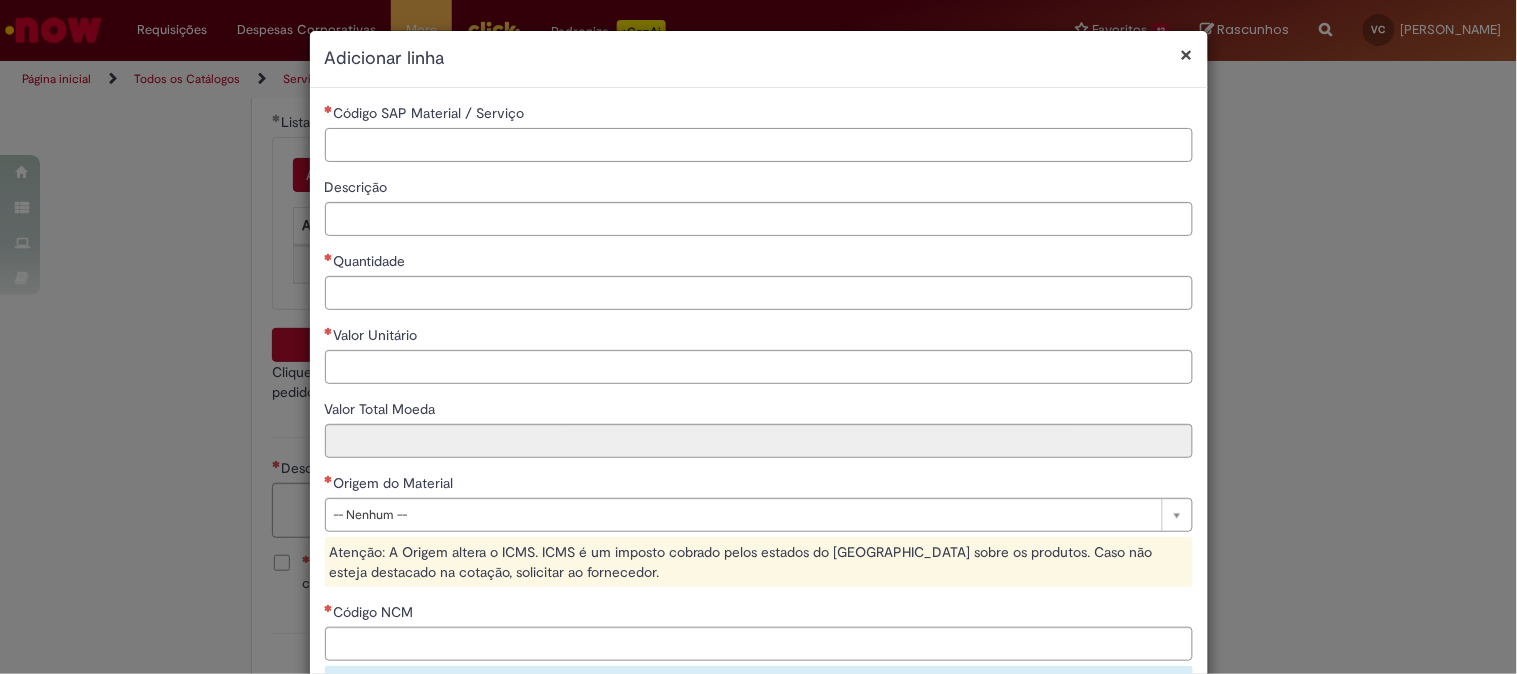 paste on "********" 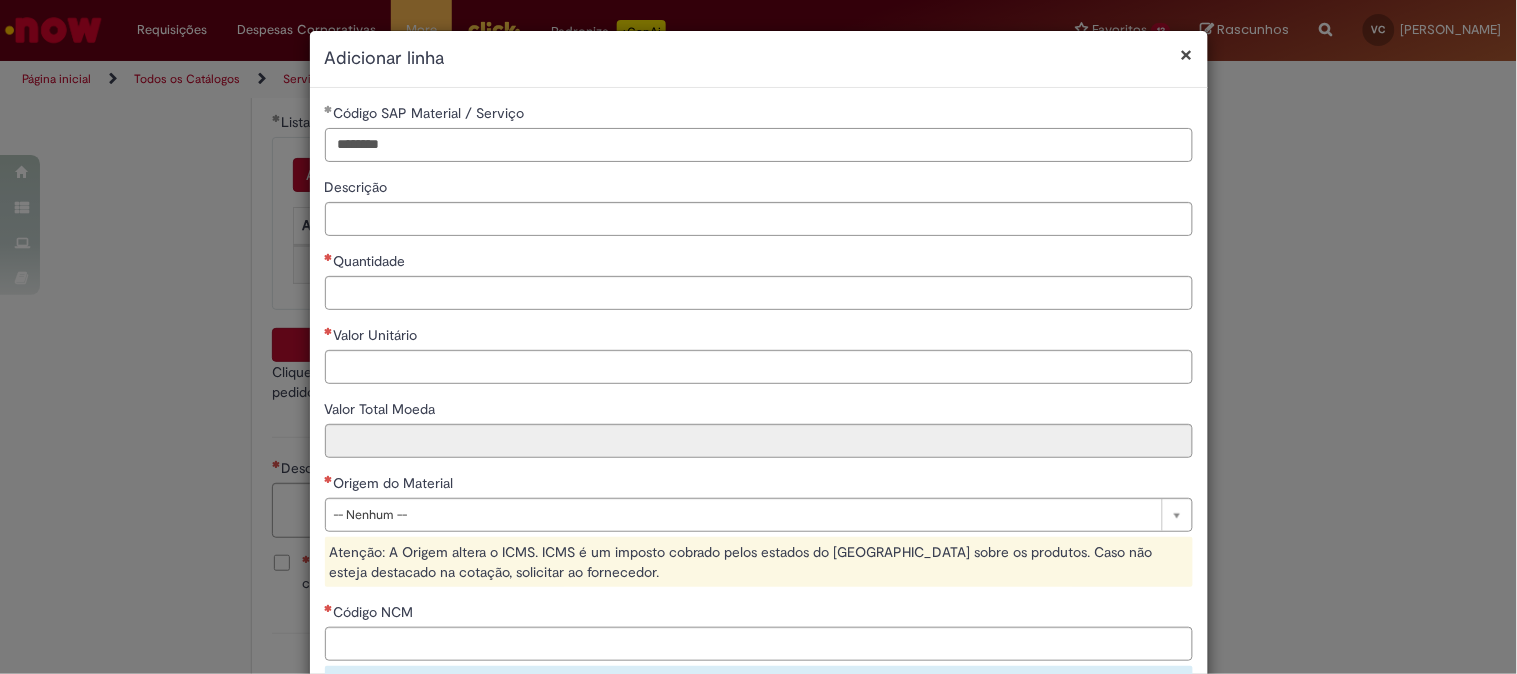 type on "********" 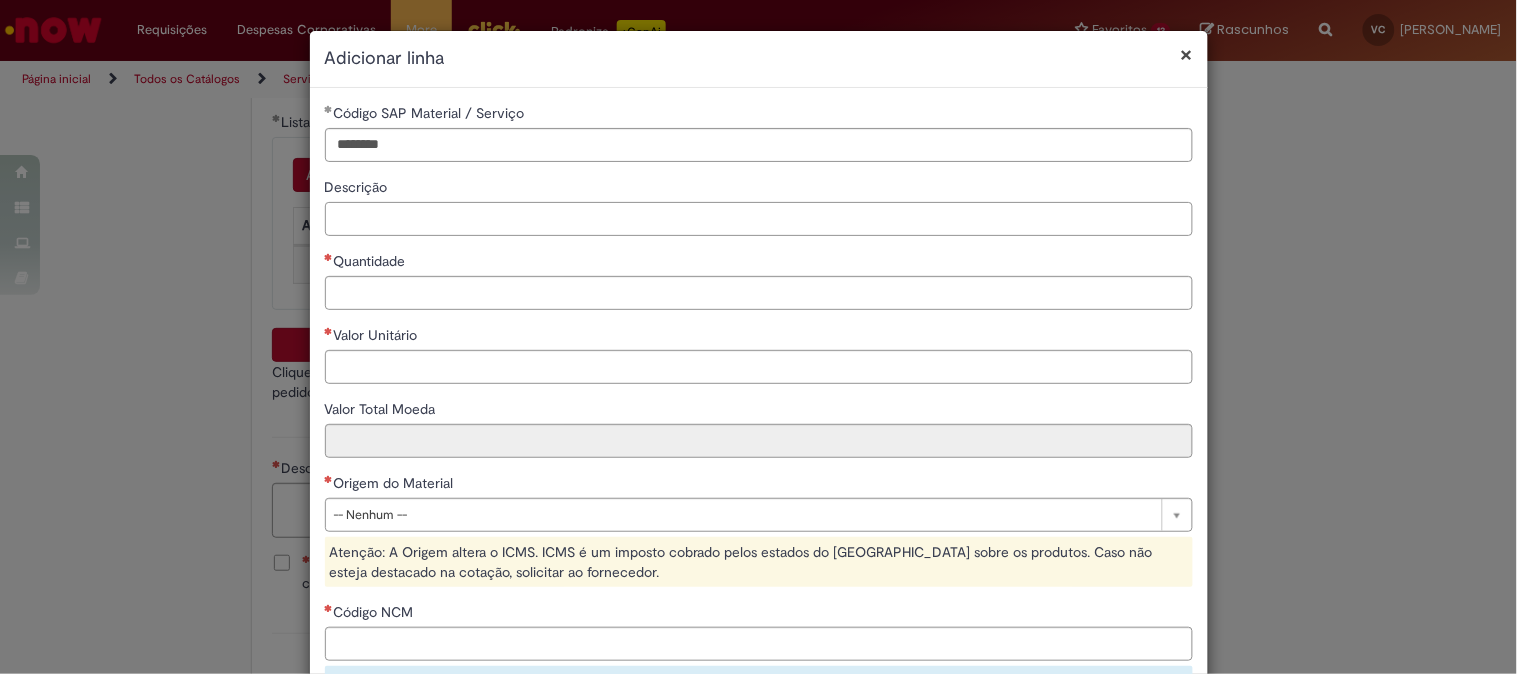 click on "Descrição" at bounding box center (759, 219) 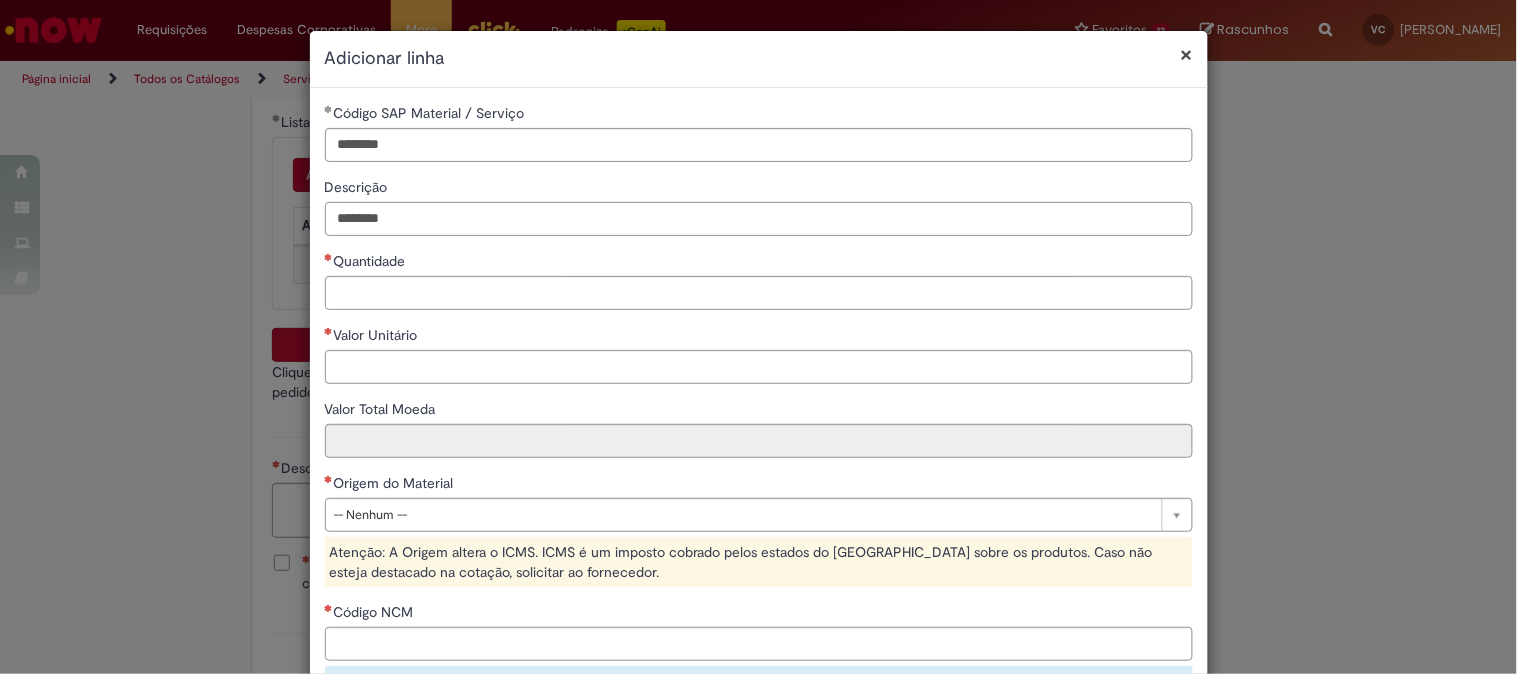 type on "********" 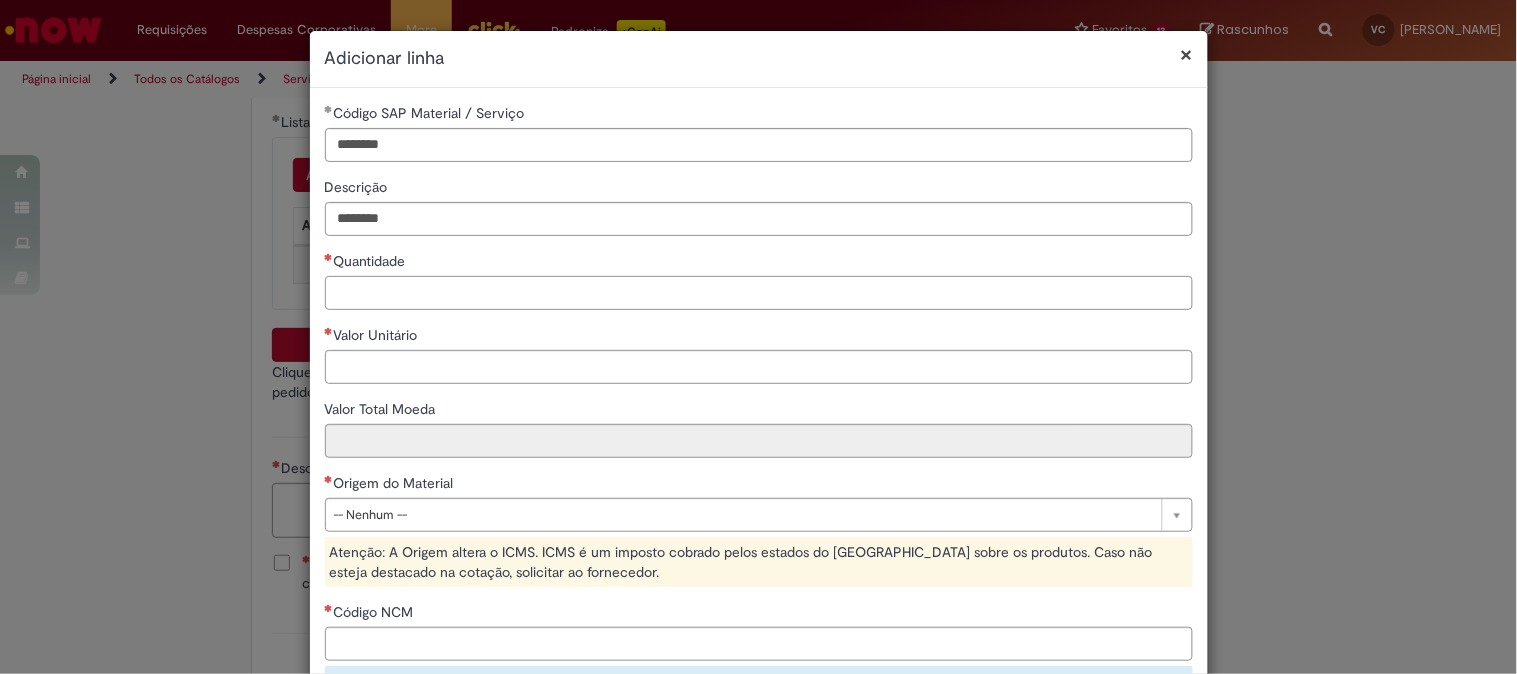 click on "Quantidade" at bounding box center (759, 293) 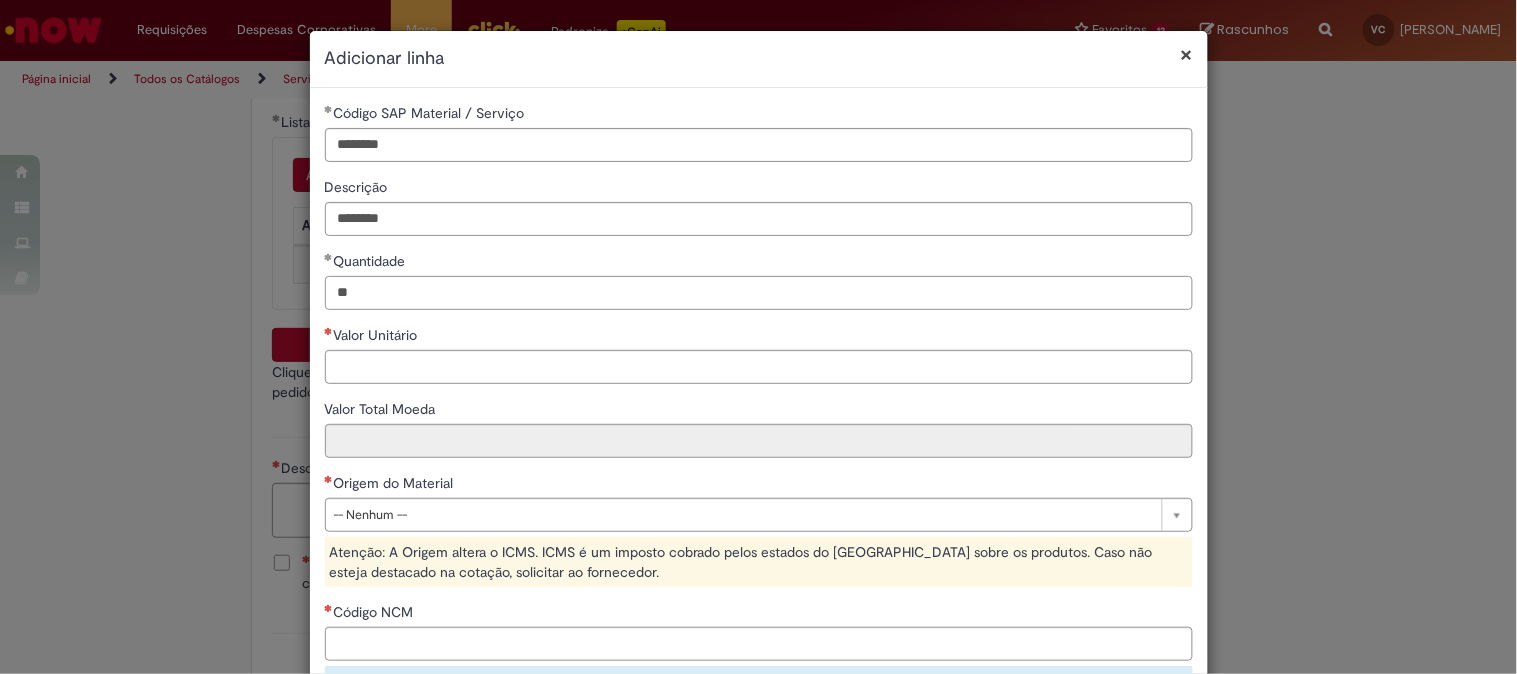 type on "**" 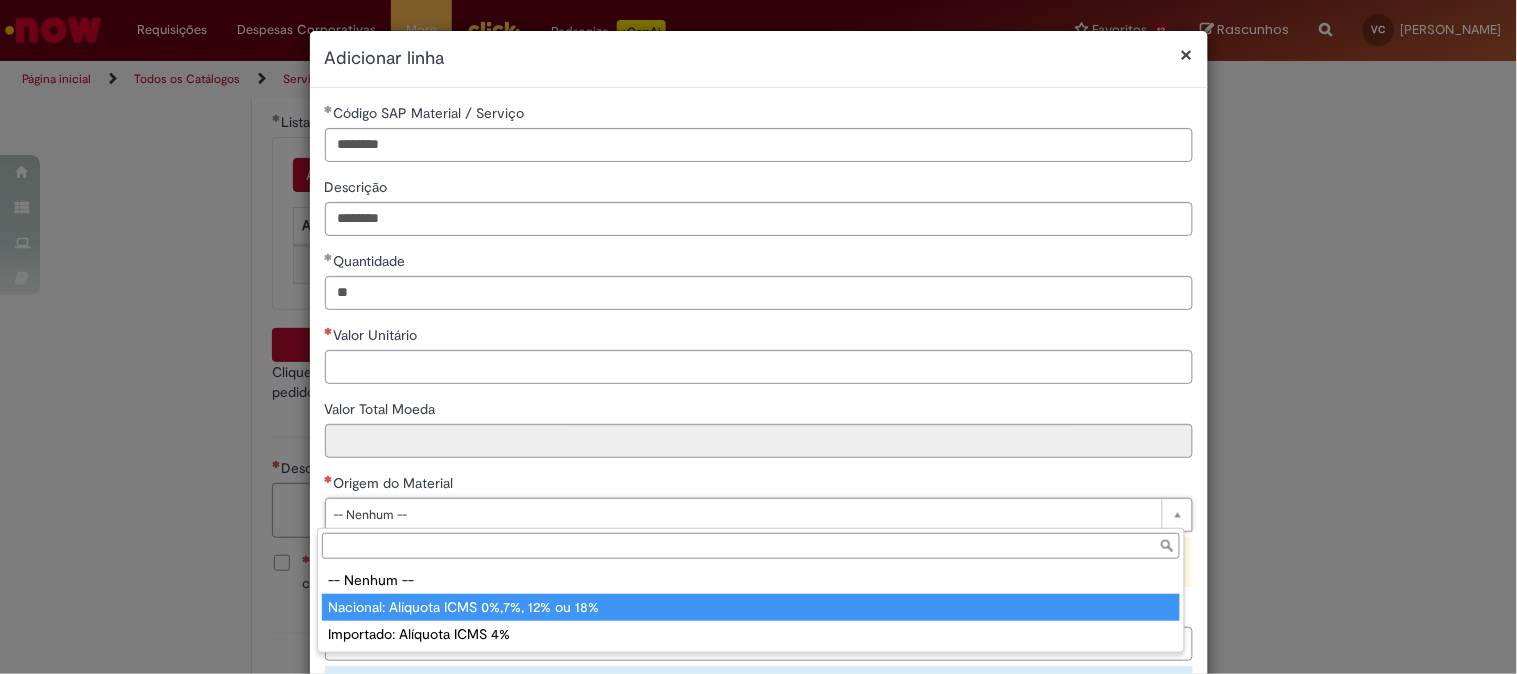 type on "**********" 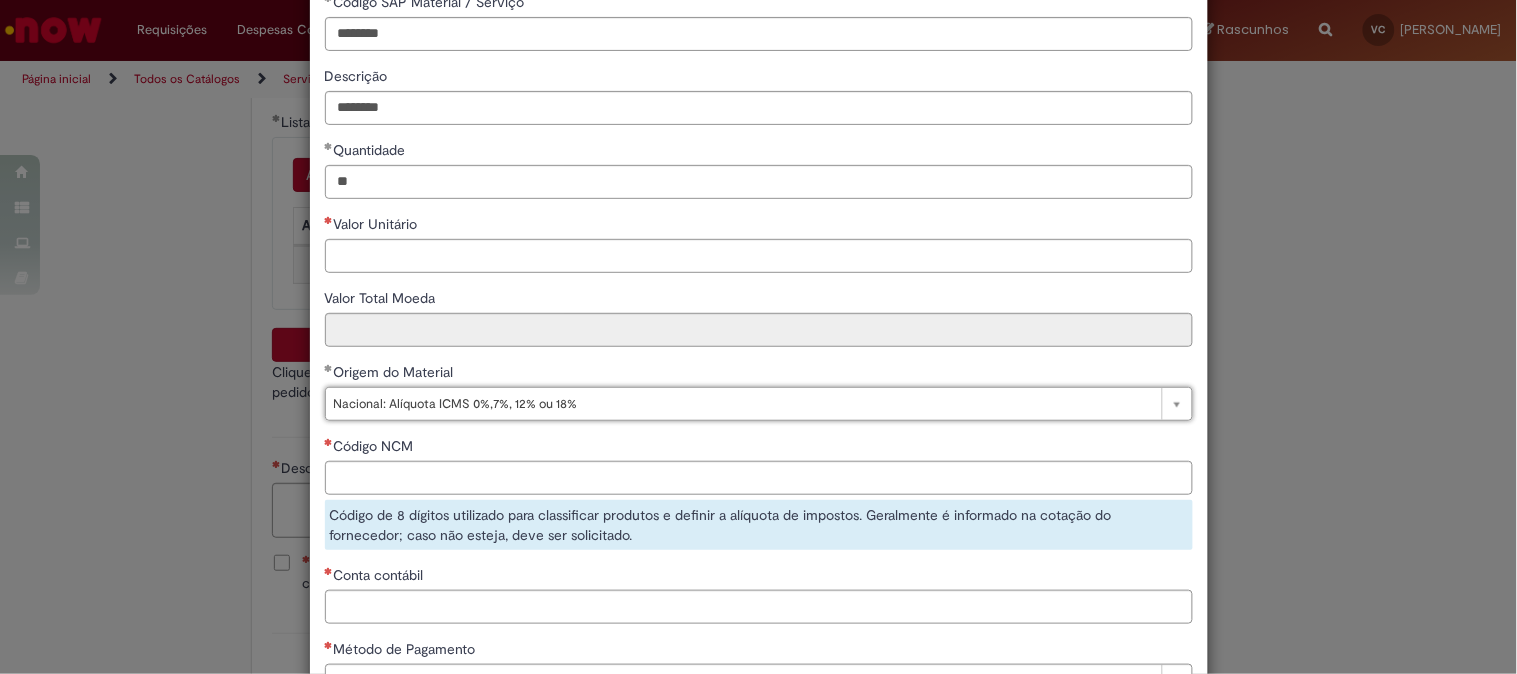 scroll, scrollTop: 222, scrollLeft: 0, axis: vertical 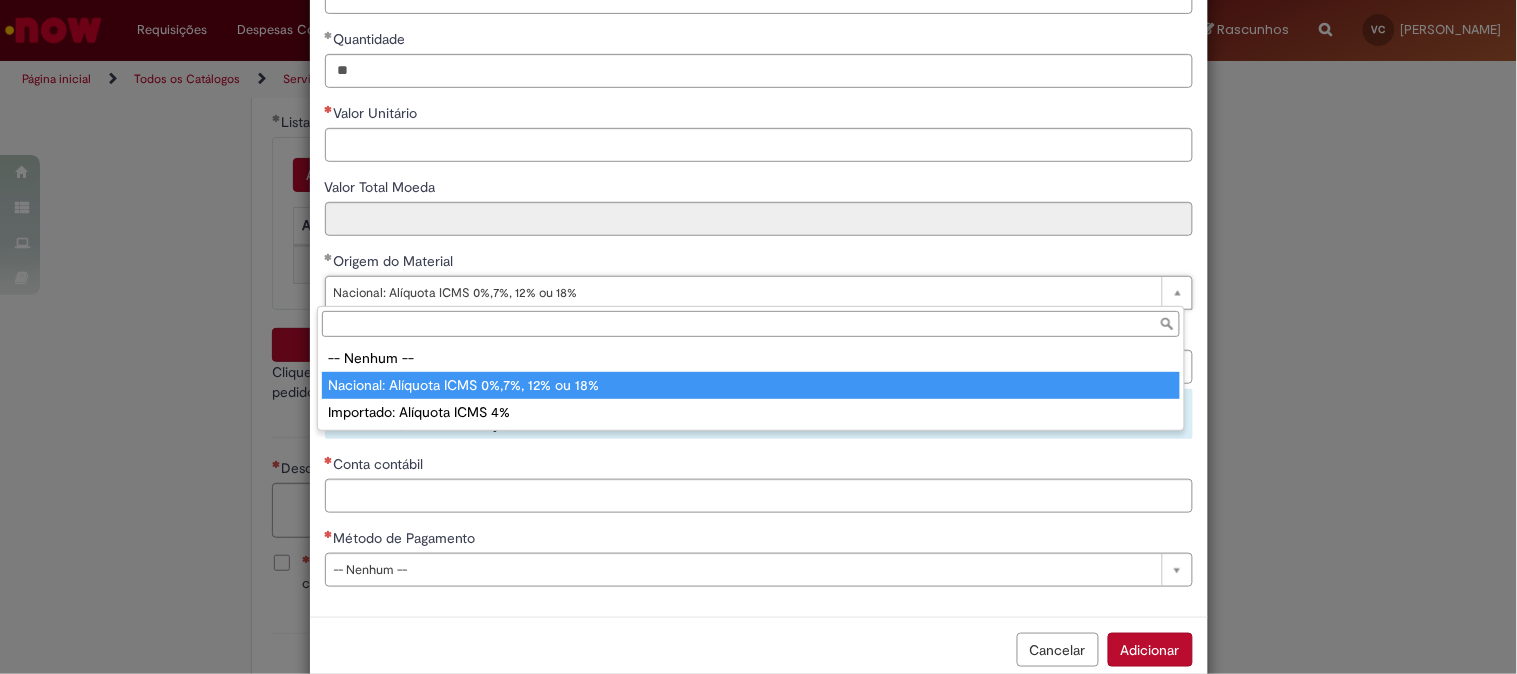 type on "**********" 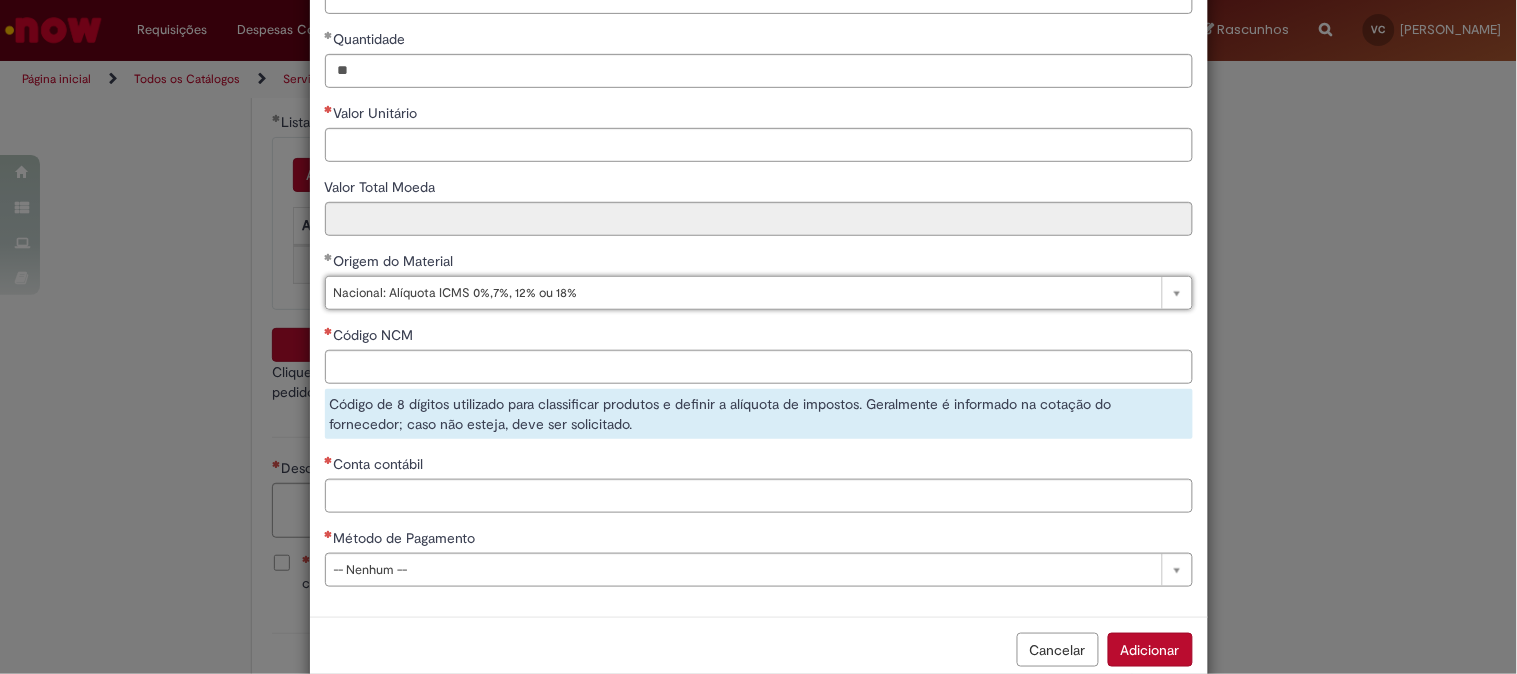 scroll, scrollTop: 0, scrollLeft: 271, axis: horizontal 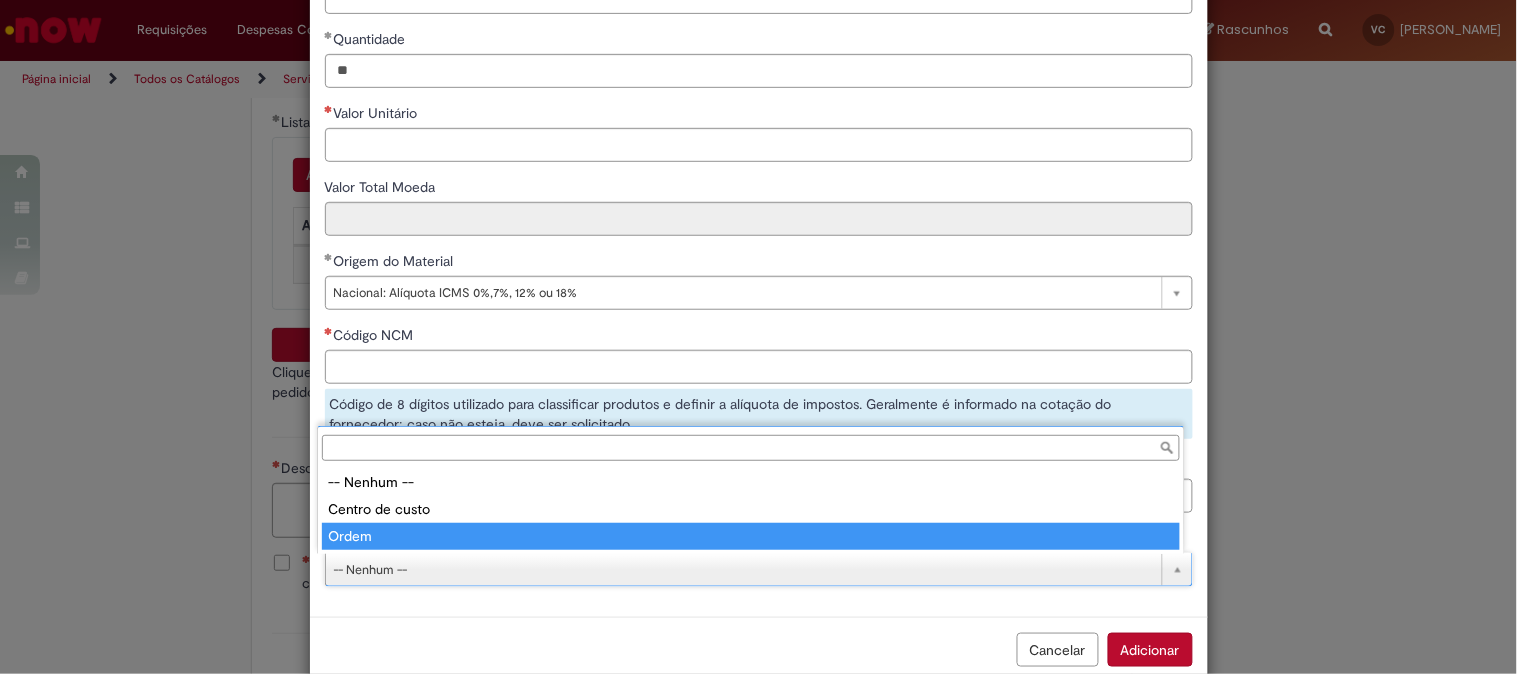 type on "*****" 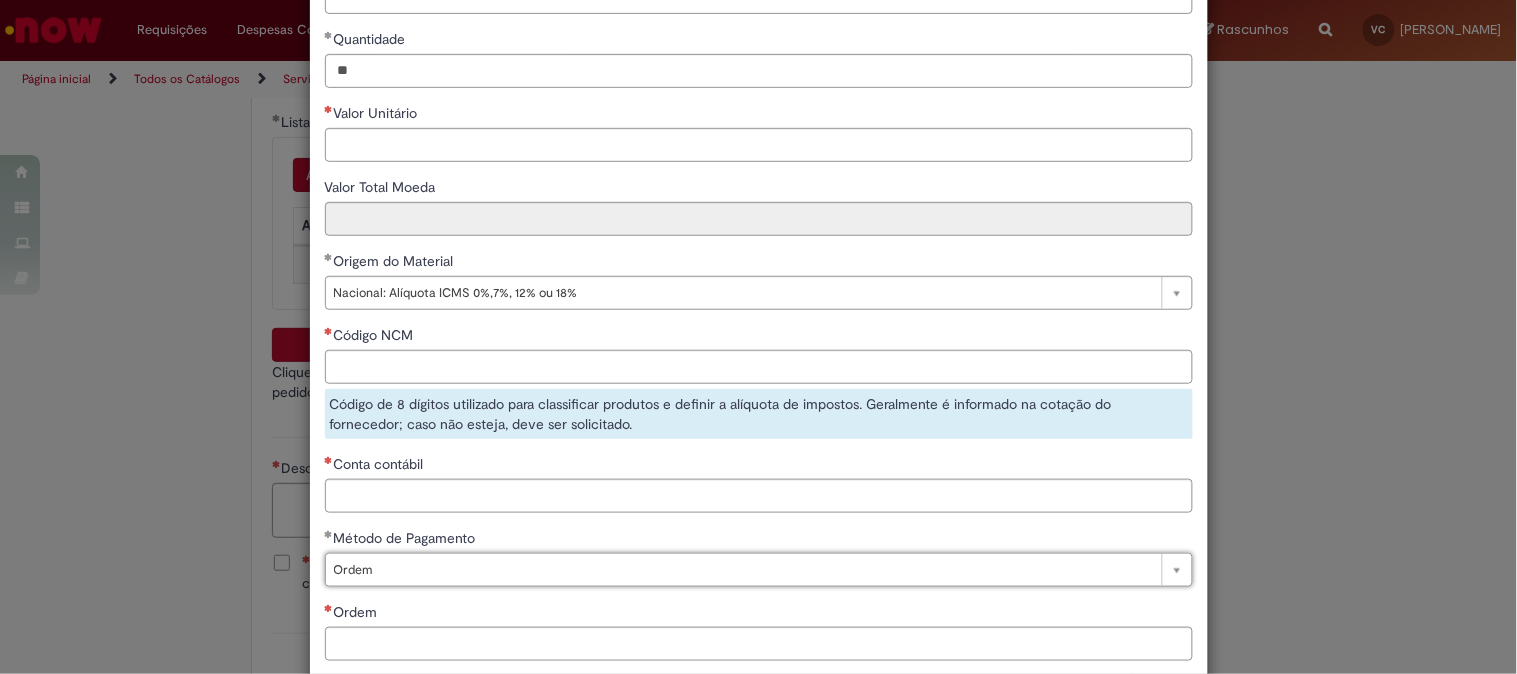 click on "Conta contábil" at bounding box center (759, 466) 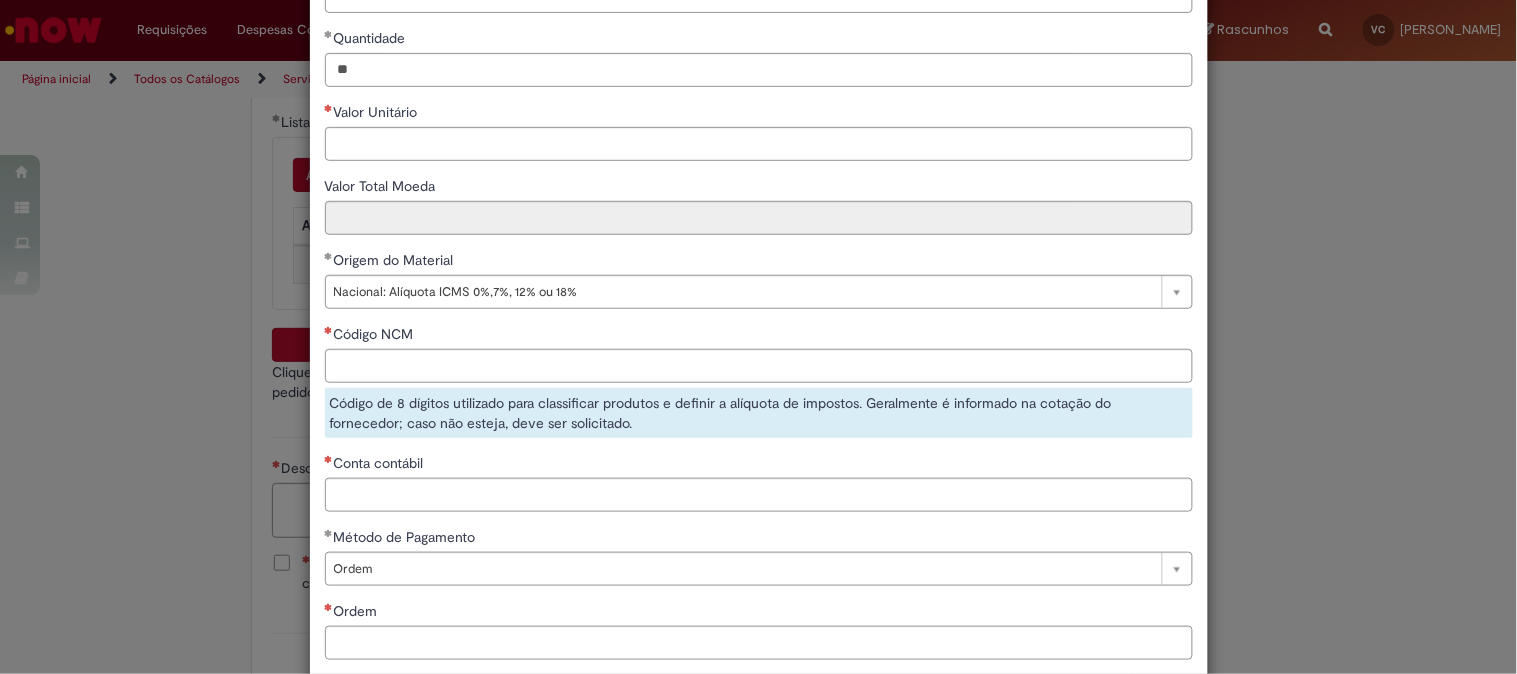 scroll, scrollTop: 334, scrollLeft: 0, axis: vertical 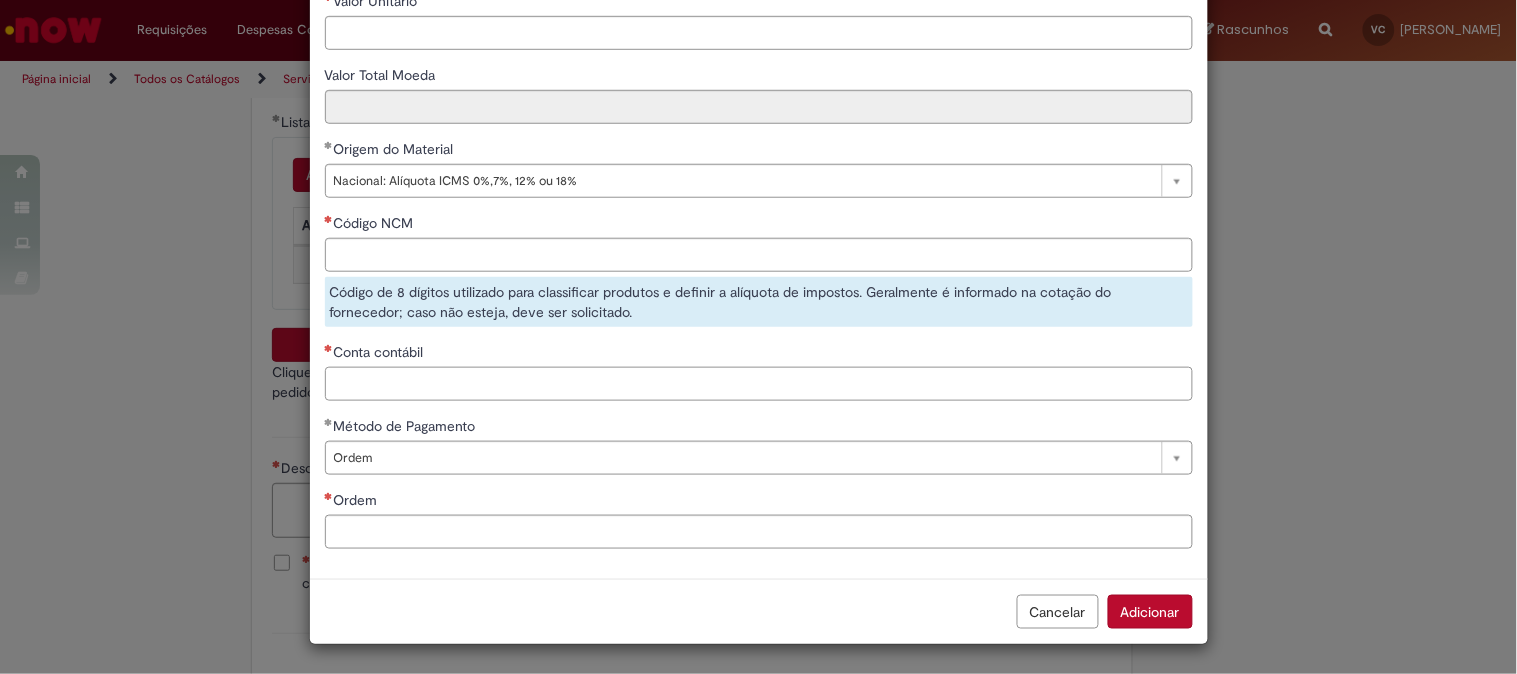 click on "Conta contábil" at bounding box center (759, 384) 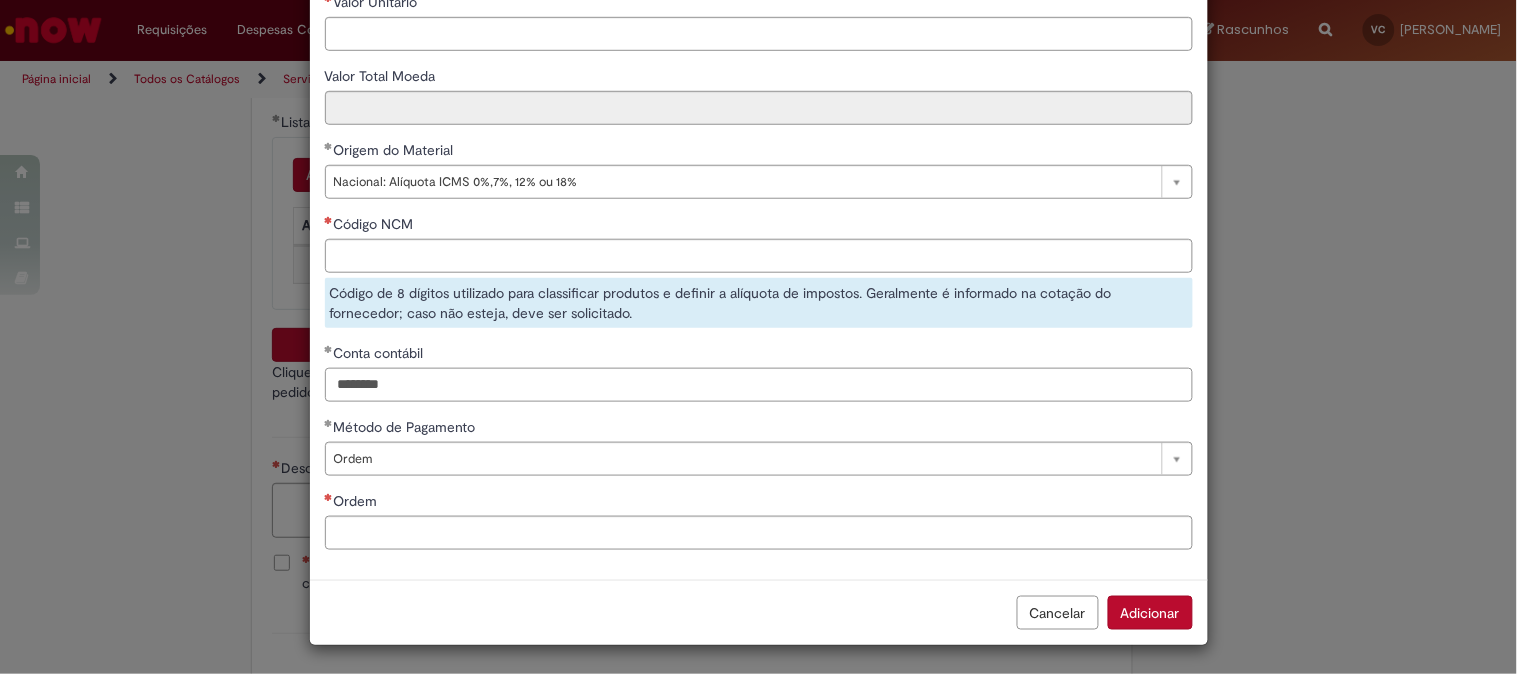 type on "********" 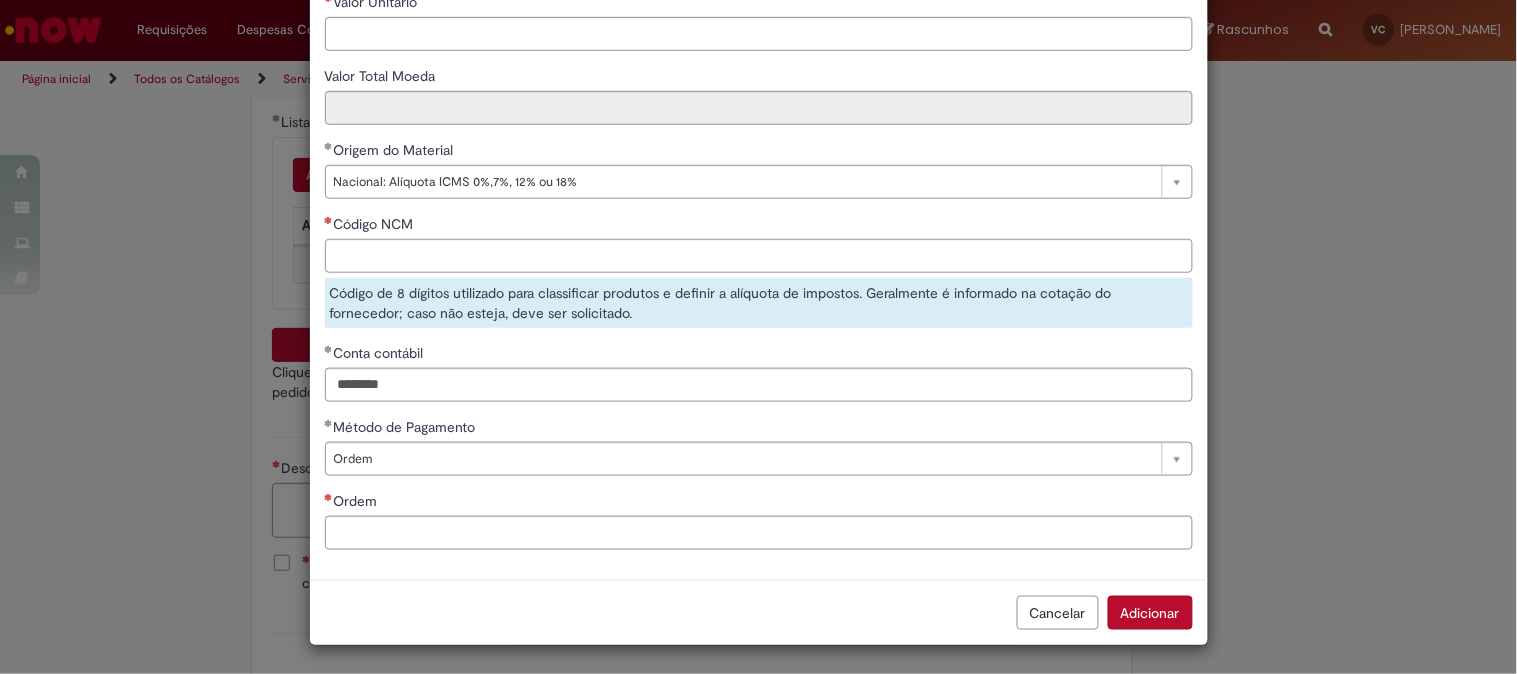 click on "Conta contábil" at bounding box center [759, 355] 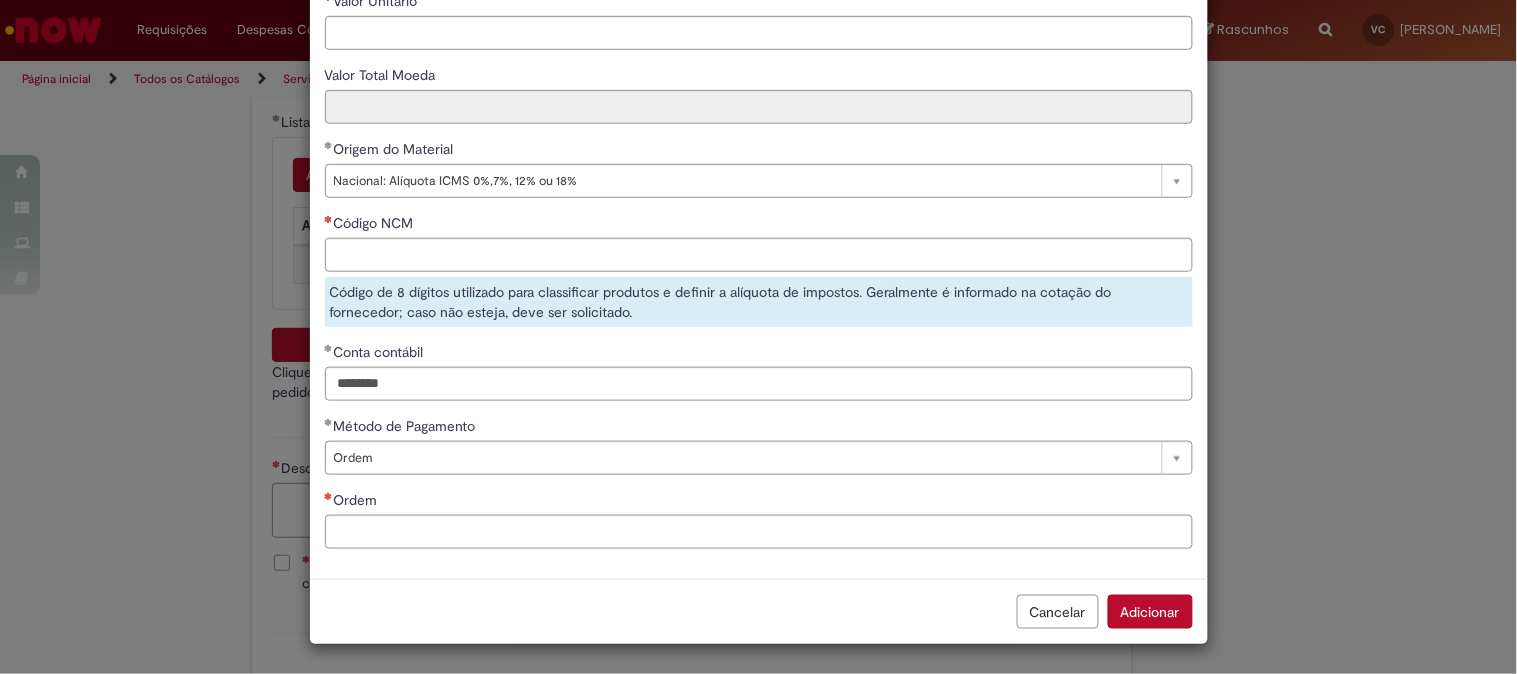 scroll, scrollTop: 112, scrollLeft: 0, axis: vertical 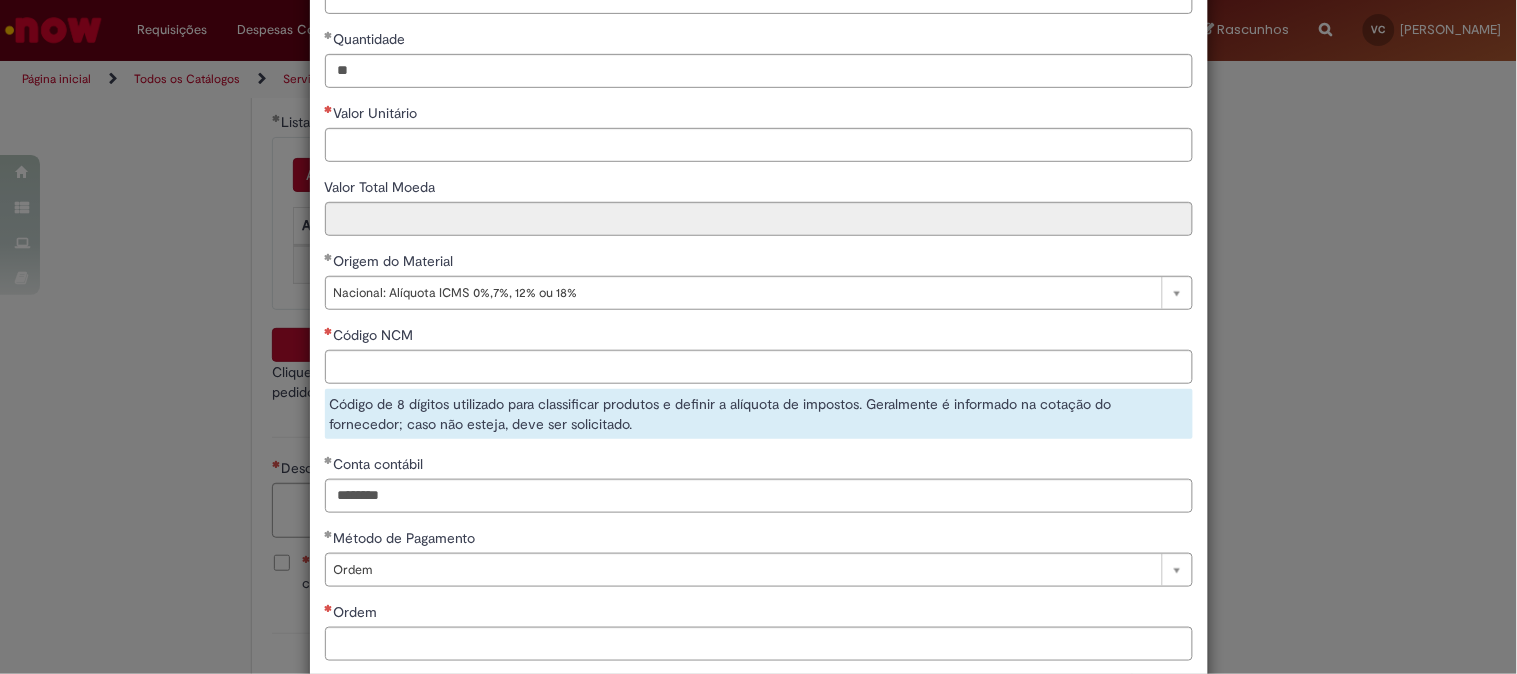 click on "Conta contábil" at bounding box center [759, 466] 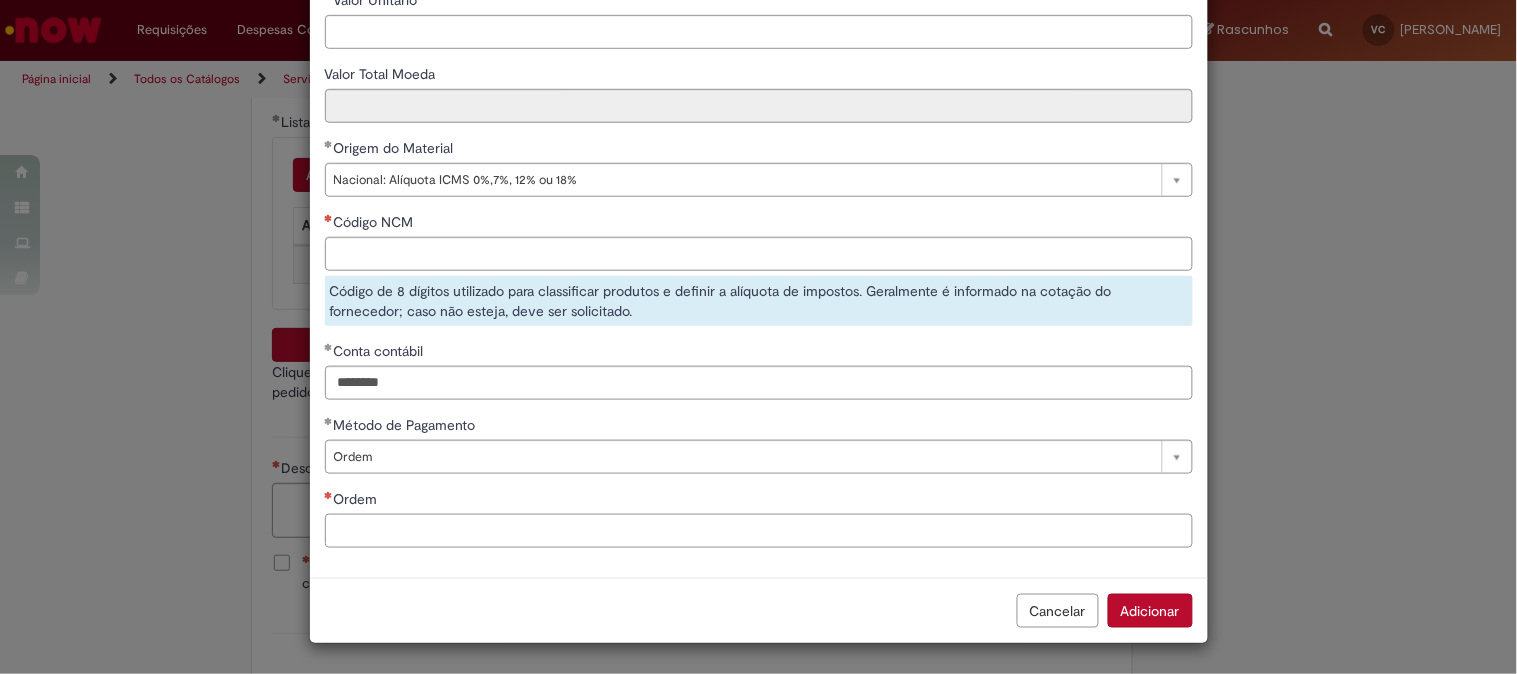 click on "Ordem" at bounding box center (759, 531) 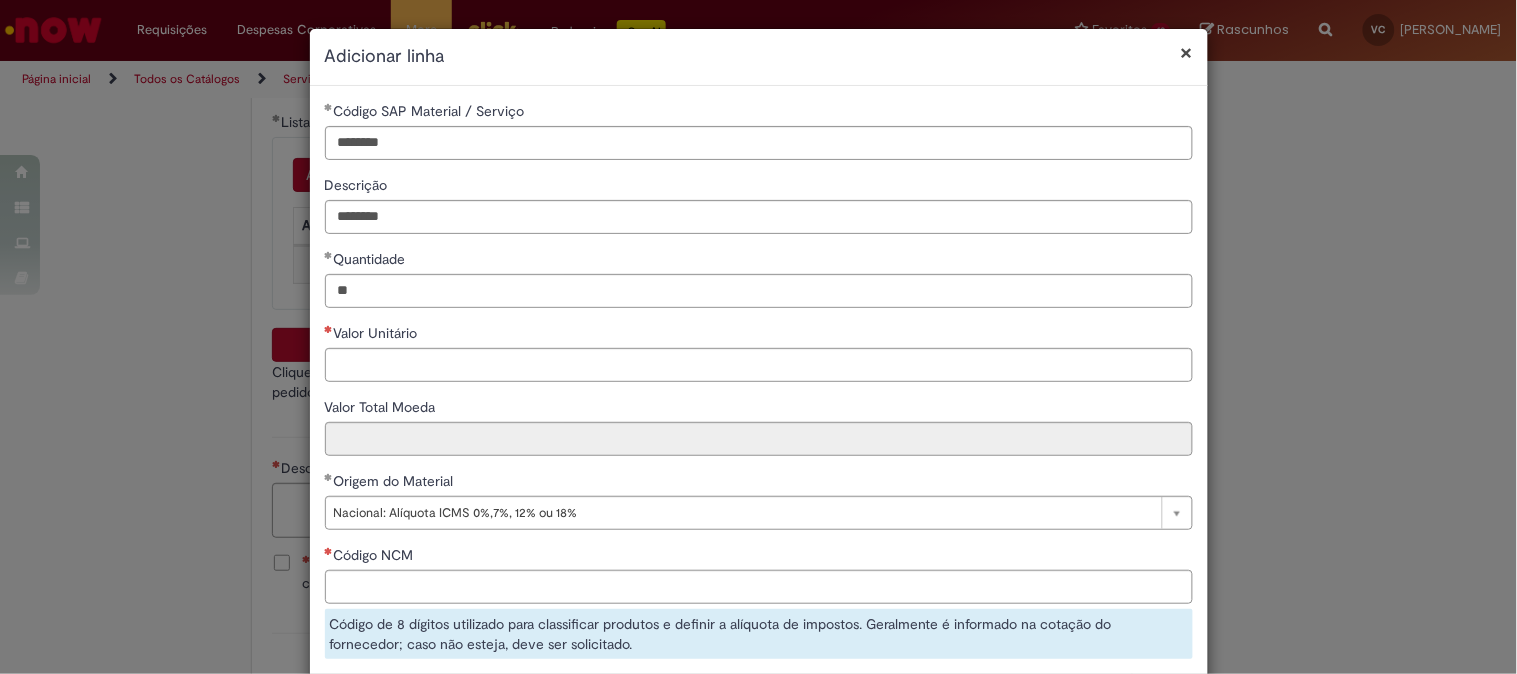 scroll, scrollTop: 113, scrollLeft: 0, axis: vertical 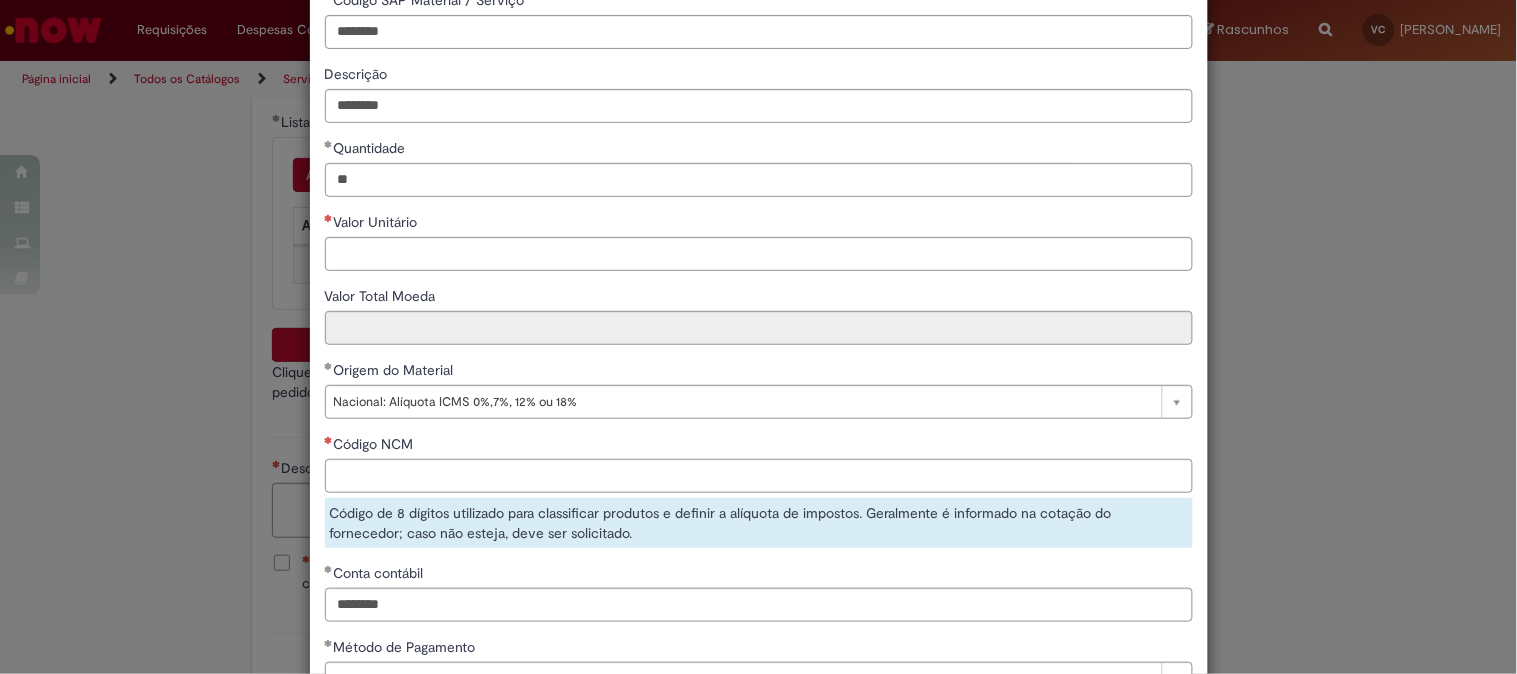 type on "**********" 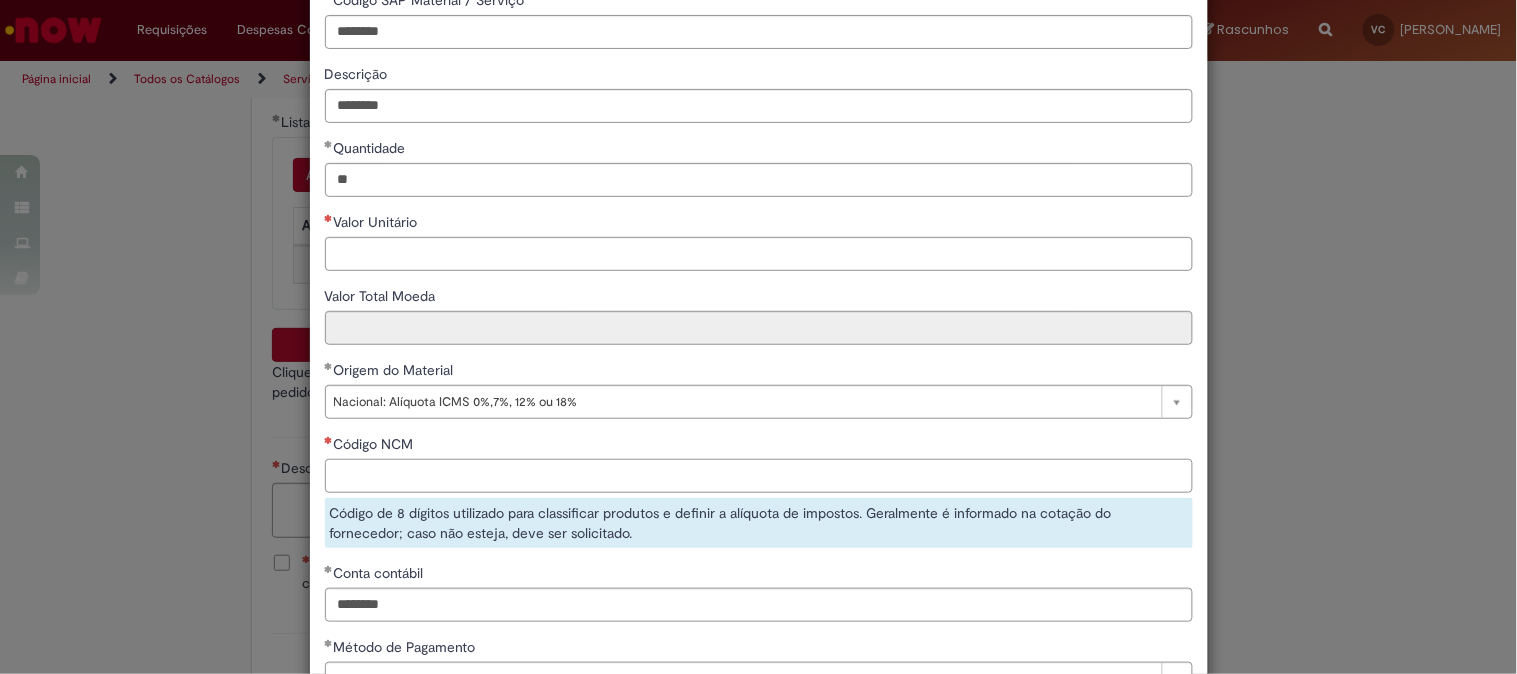 click on "Código NCM" at bounding box center [759, 476] 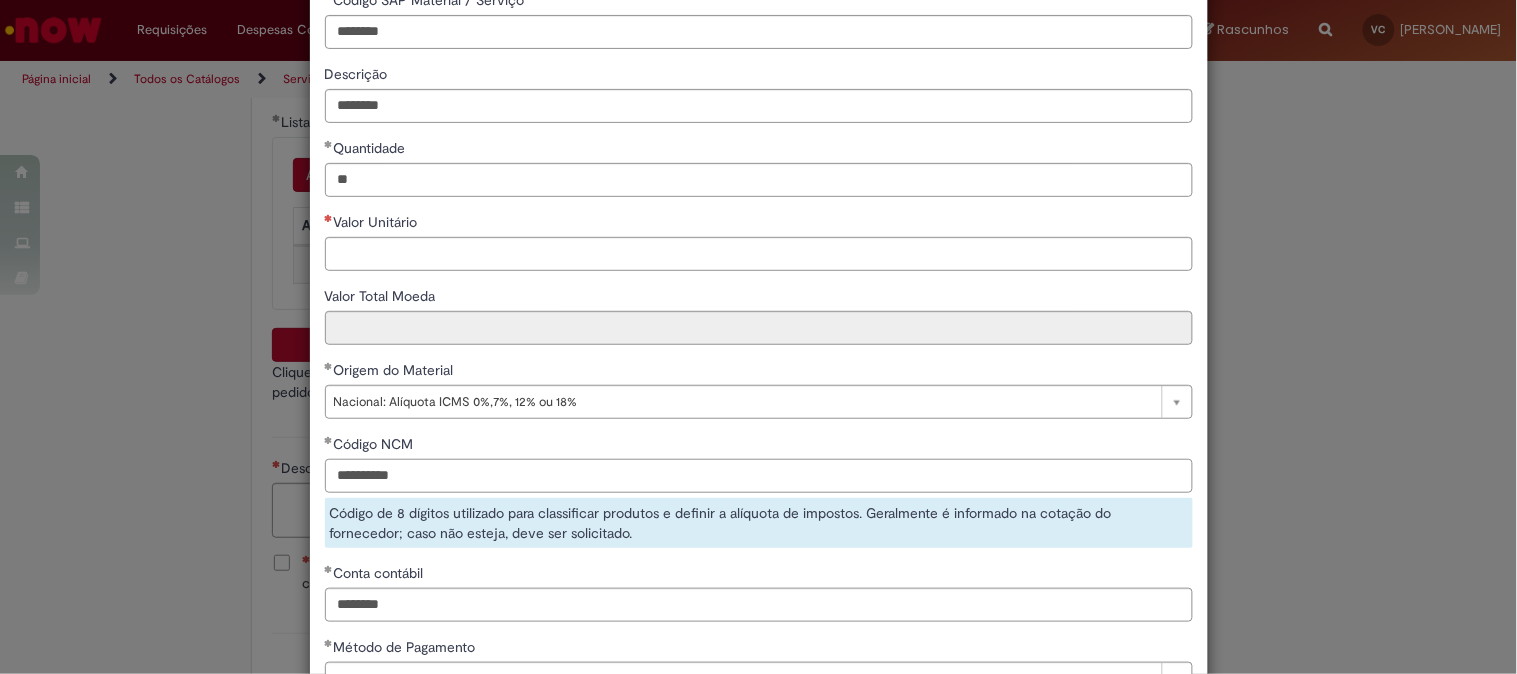 click on "**********" at bounding box center (759, 476) 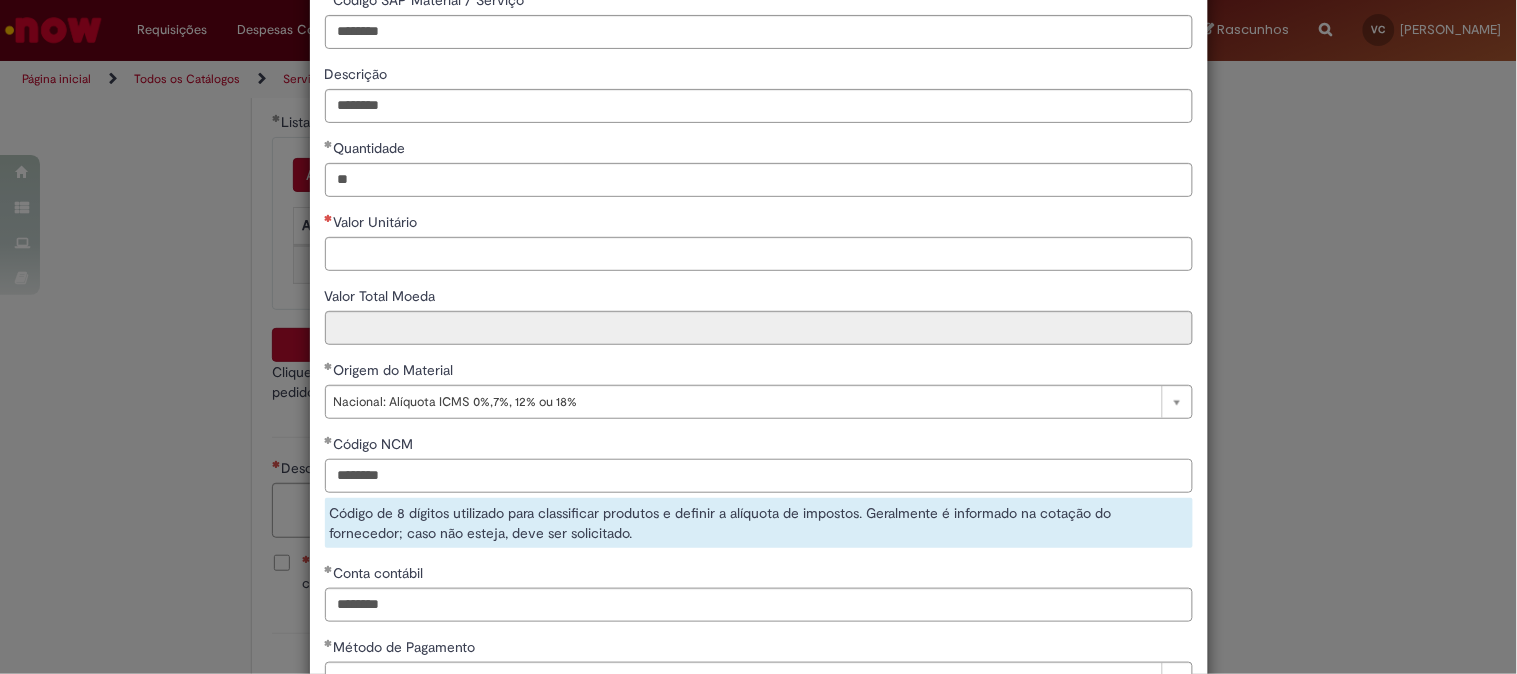 type on "********" 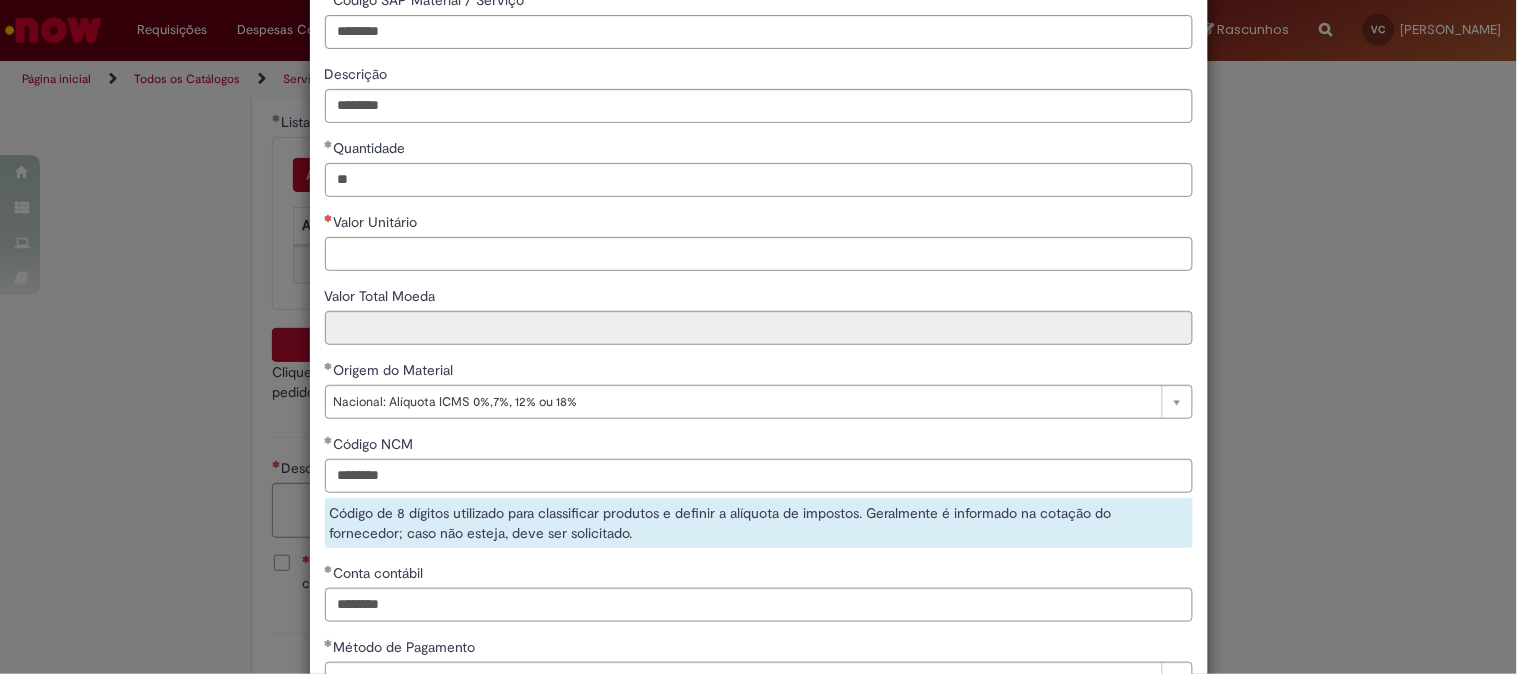 click on "**********" at bounding box center [759, 387] 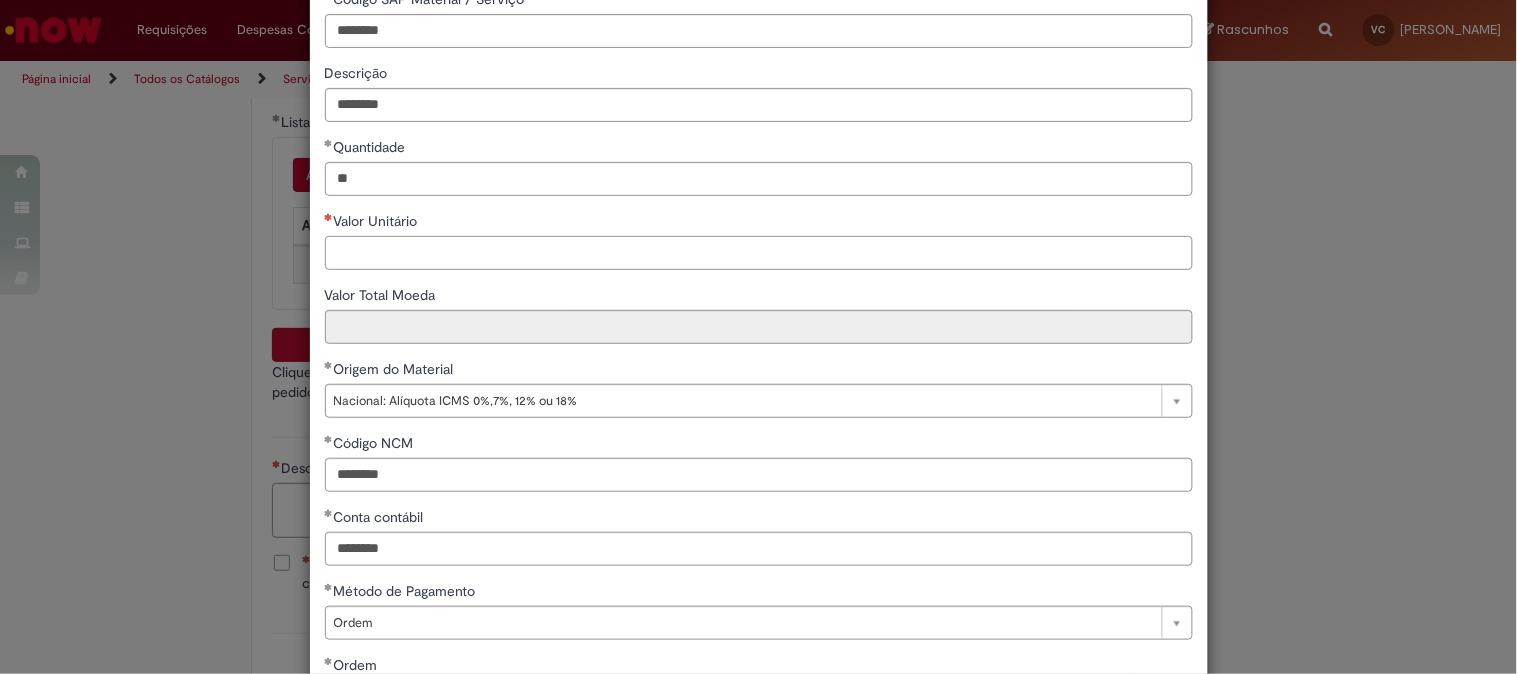 click on "Valor Unitário" at bounding box center (759, 253) 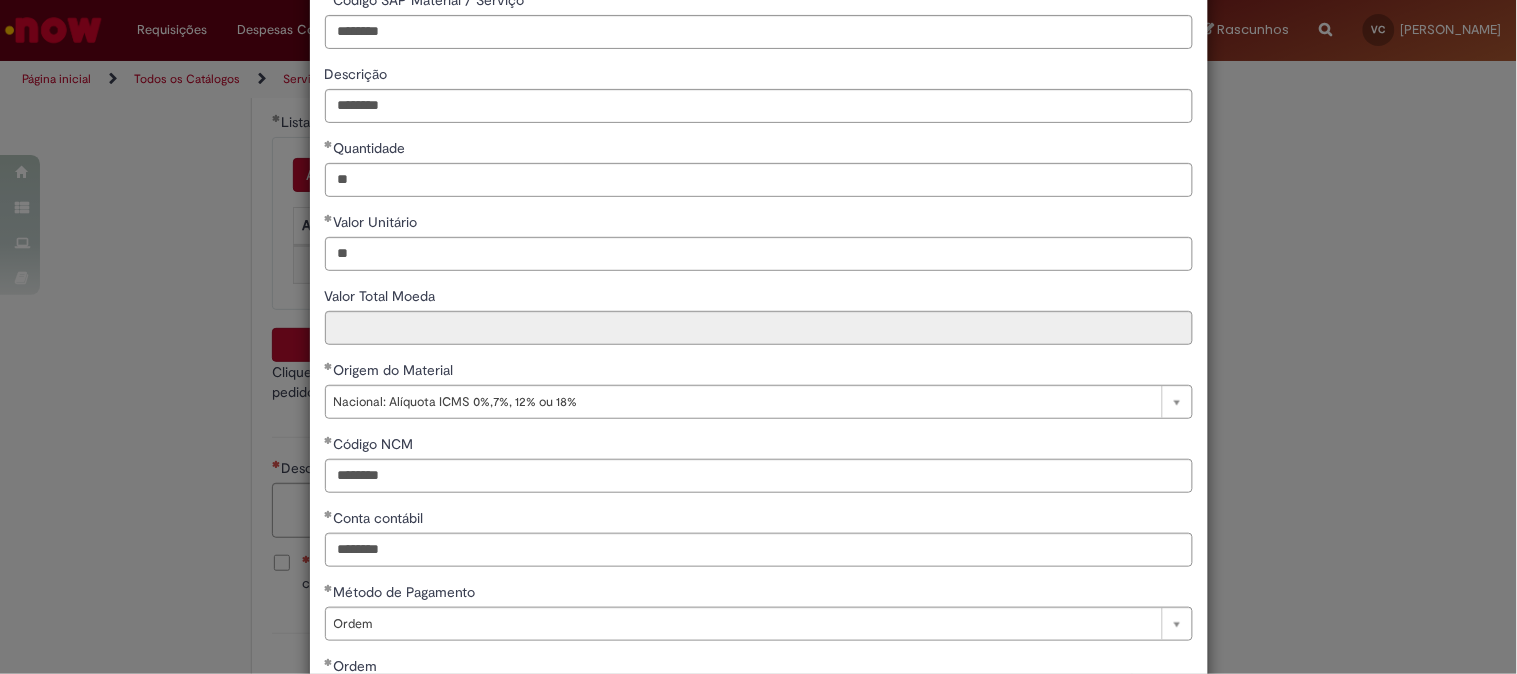 type on "*****" 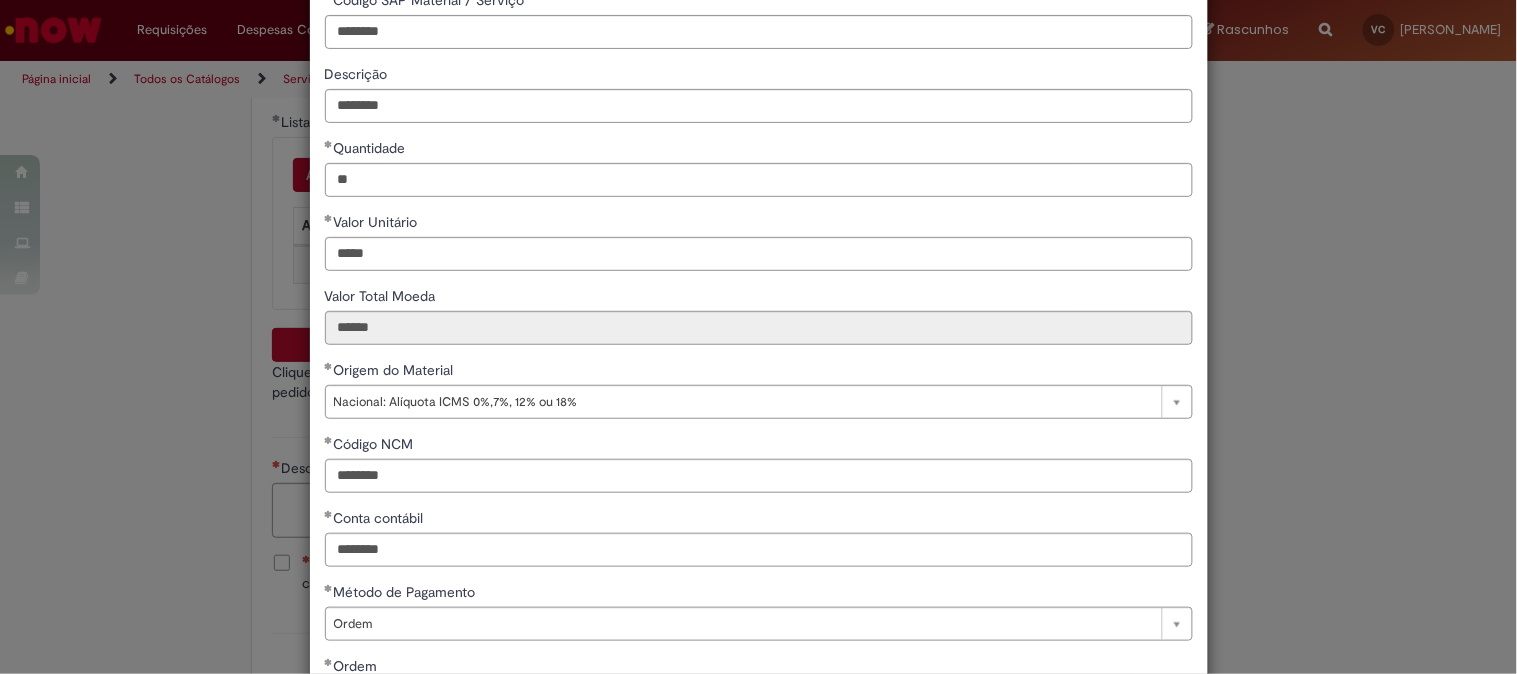 click on "Valor Unitário" at bounding box center [759, 224] 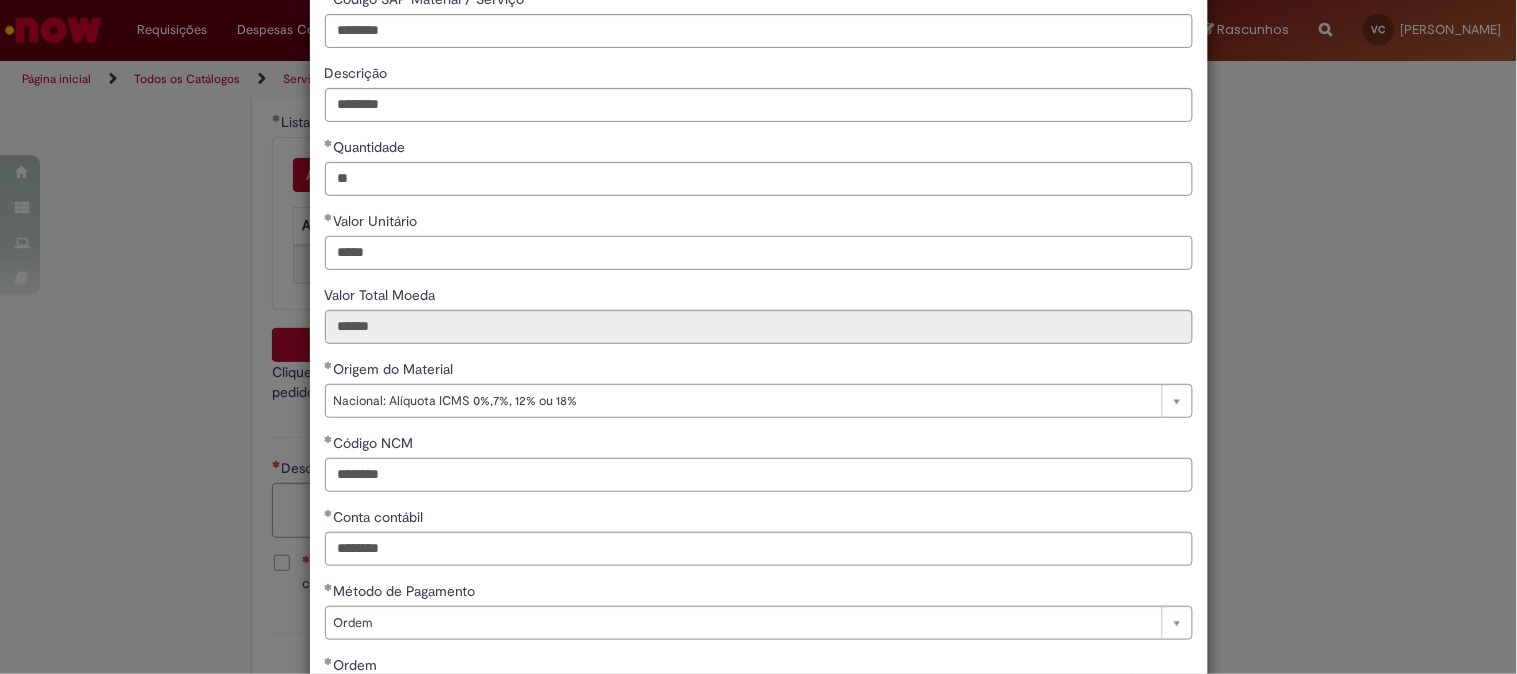 click on "*****" at bounding box center (759, 253) 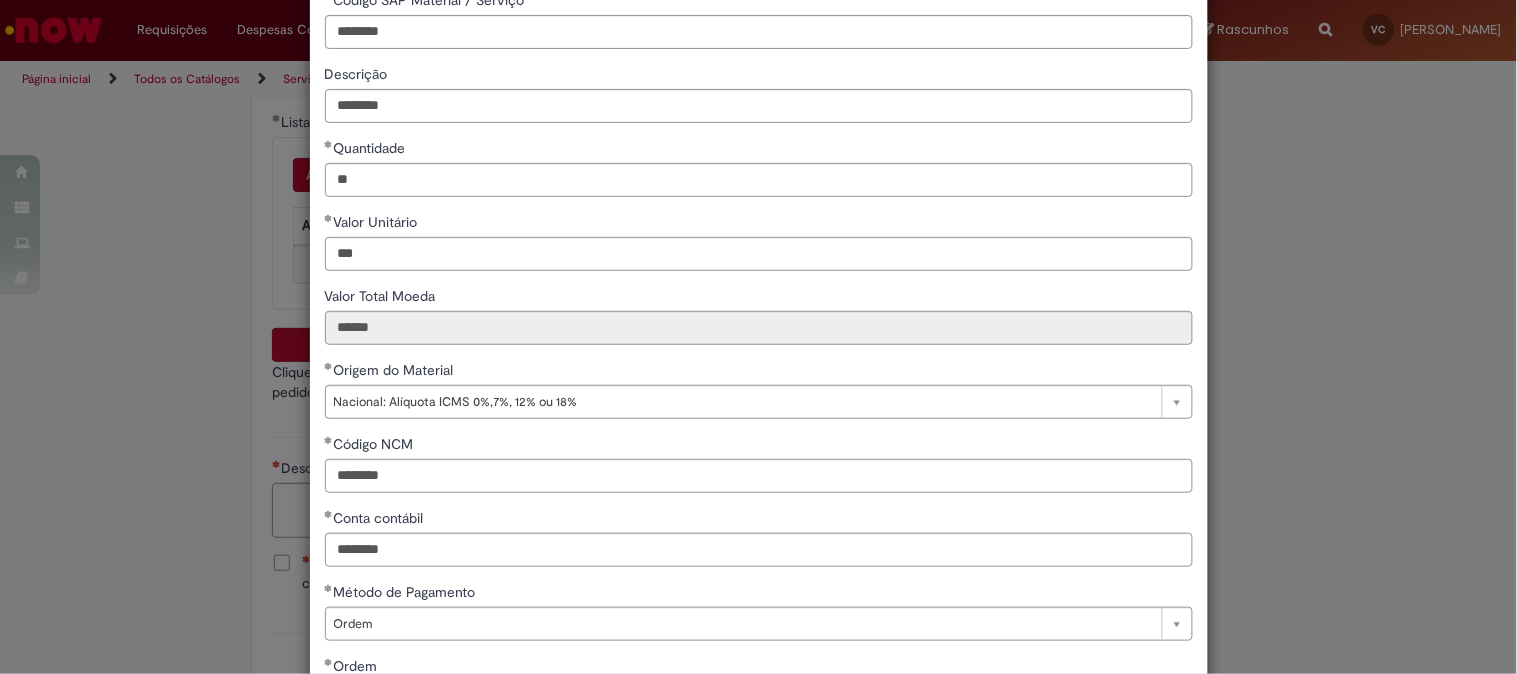 type on "****" 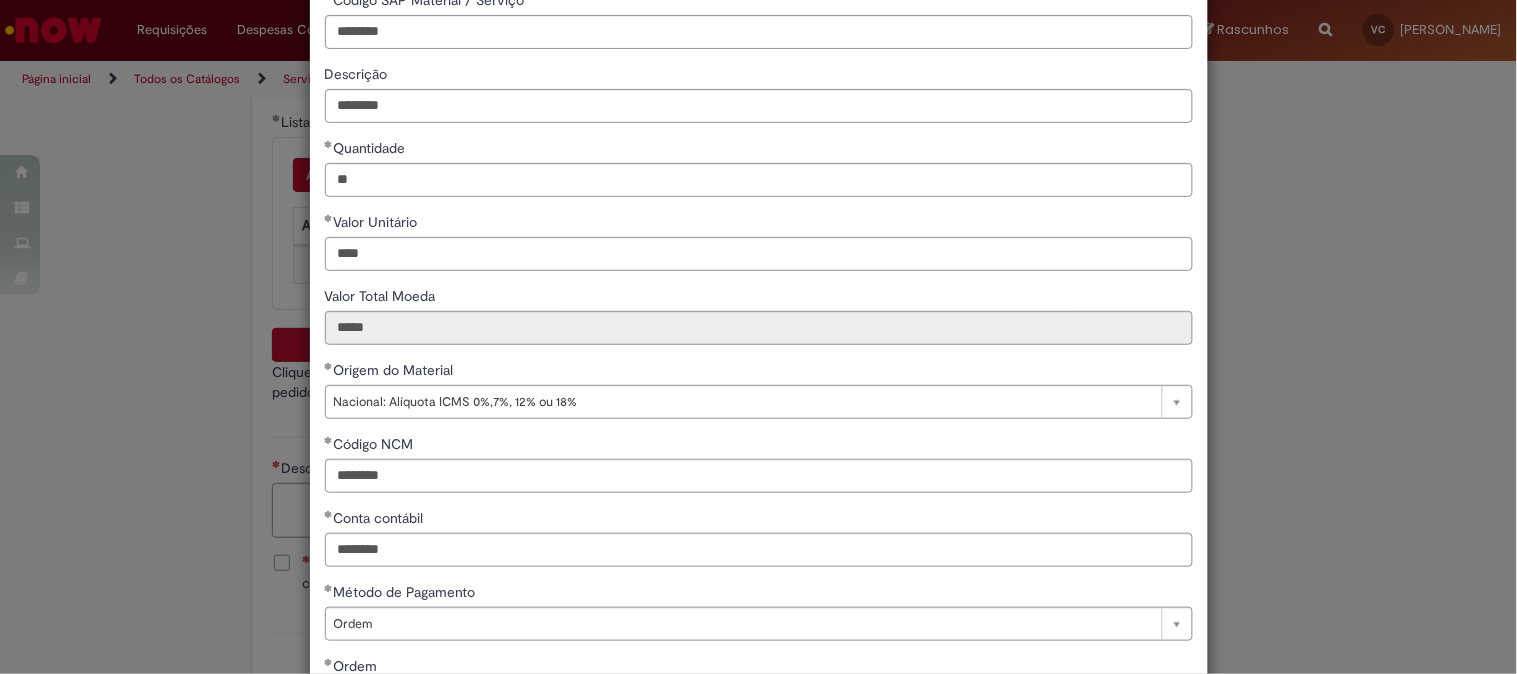 click on "Valor Unitário" at bounding box center [759, 224] 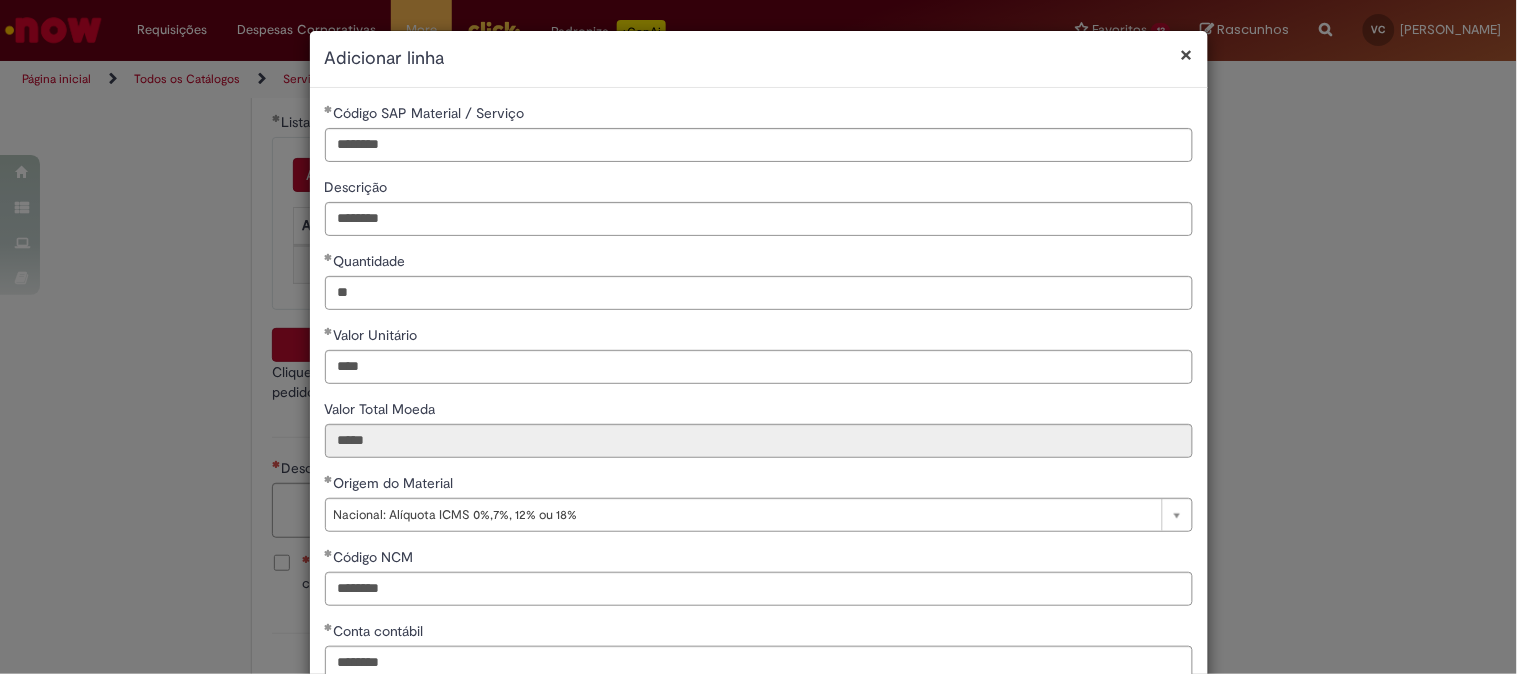 scroll, scrollTop: 282, scrollLeft: 0, axis: vertical 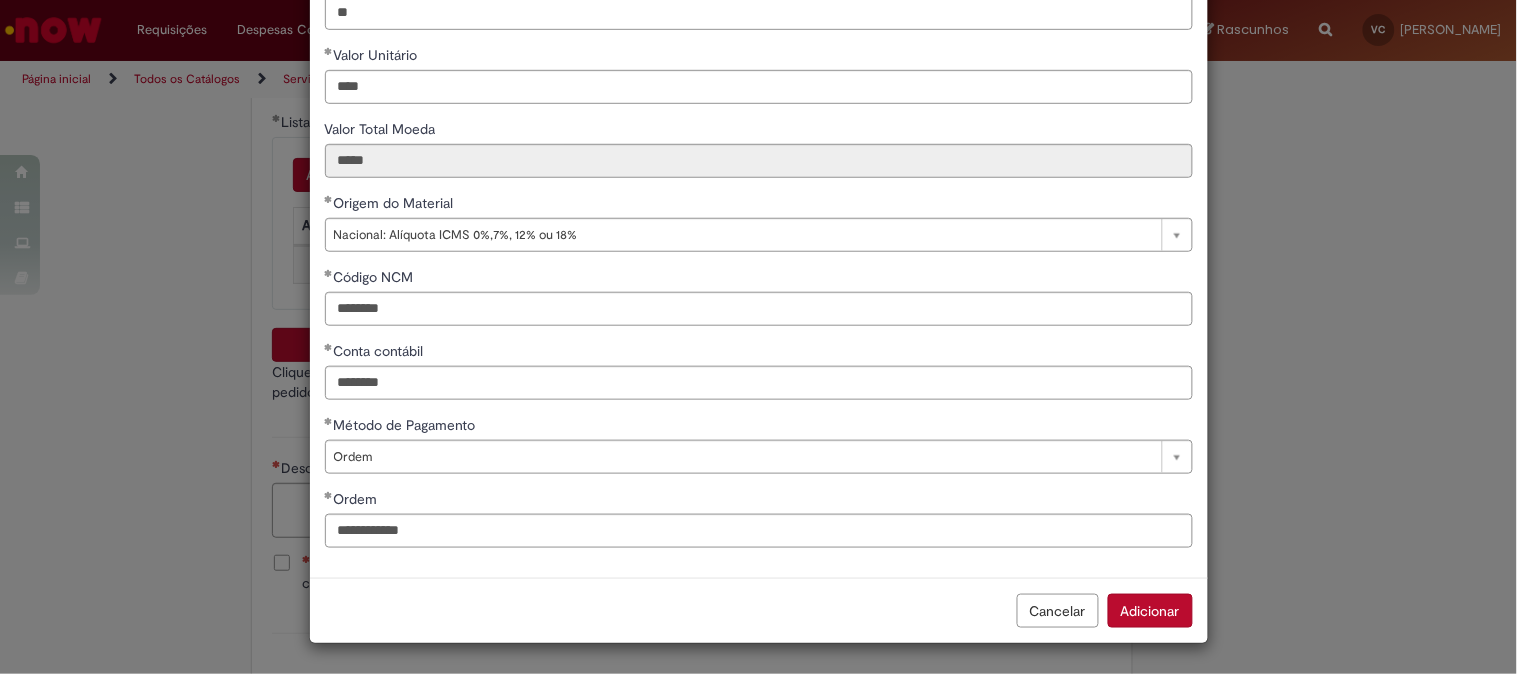 click on "Adicionar" at bounding box center (1150, 611) 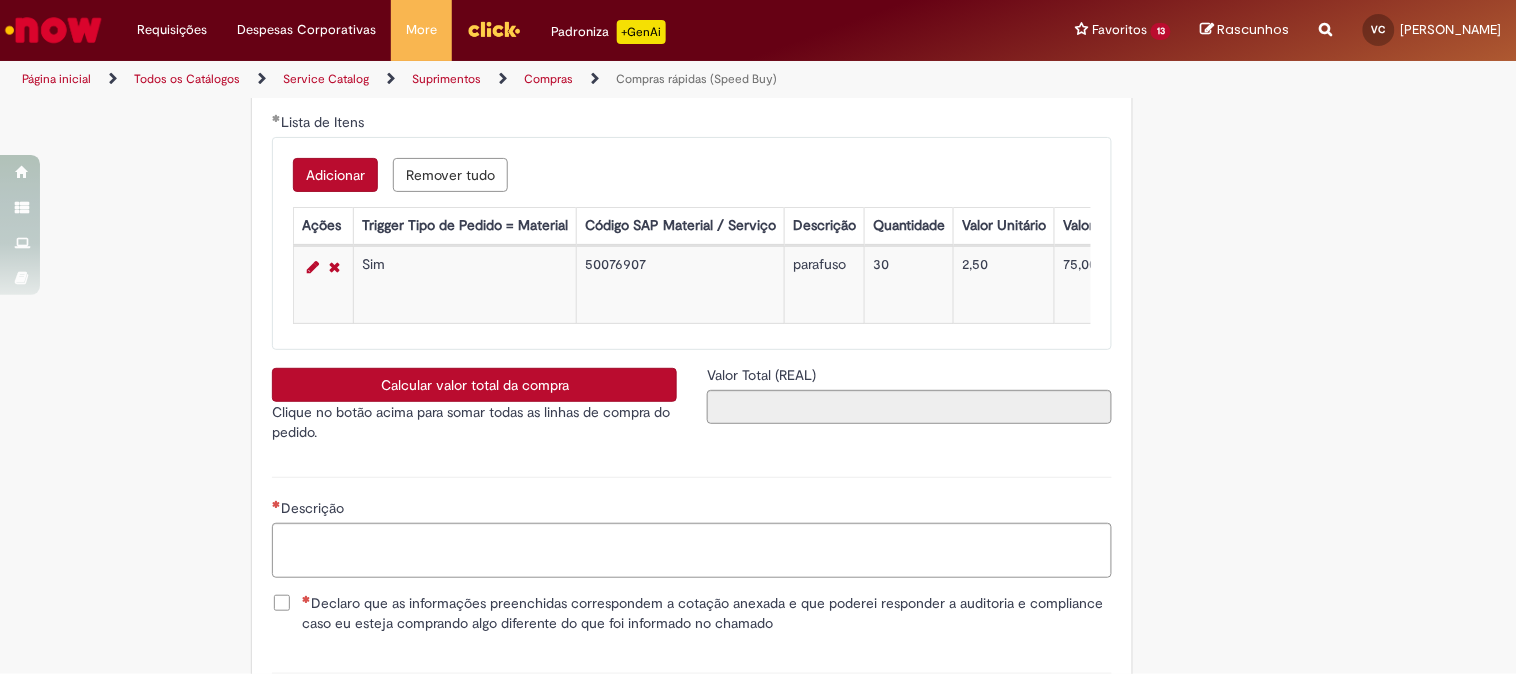 scroll, scrollTop: 280, scrollLeft: 0, axis: vertical 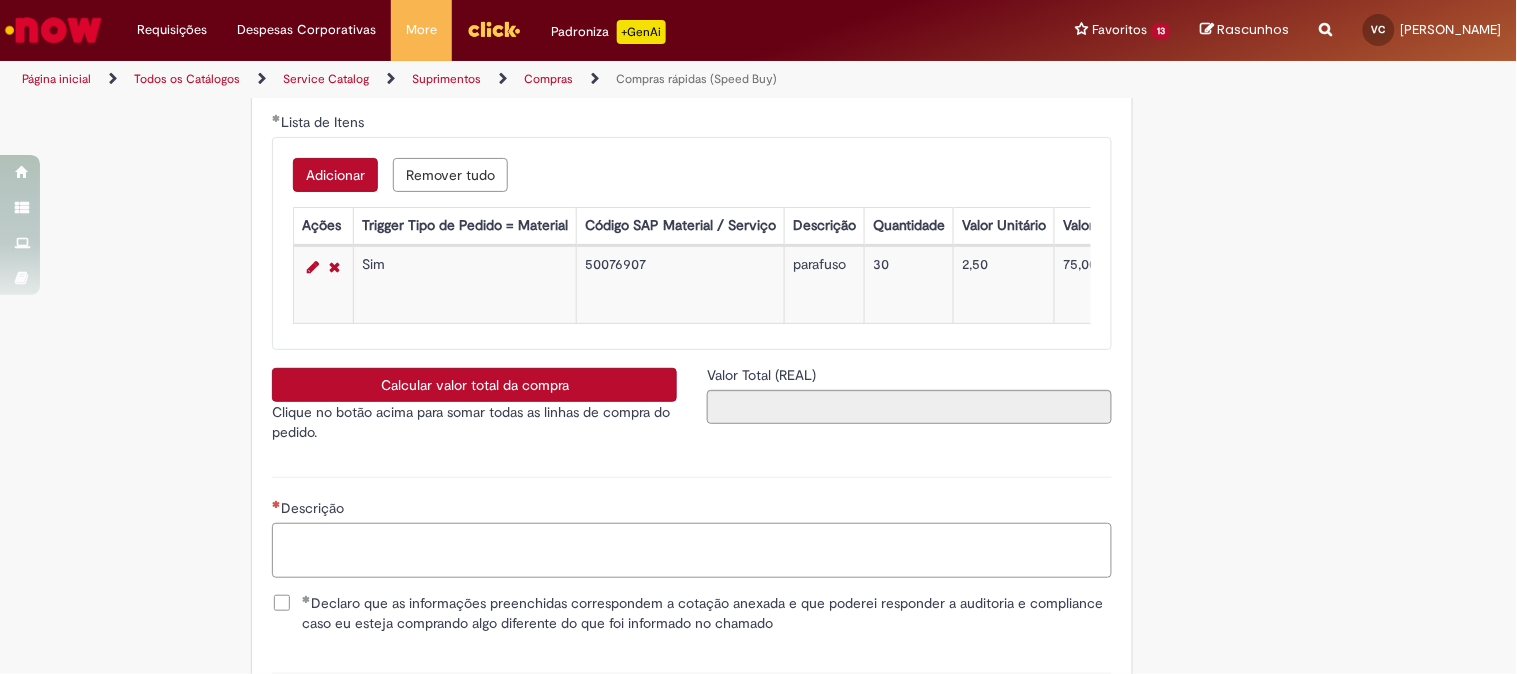 click on "Descrição" at bounding box center (692, 550) 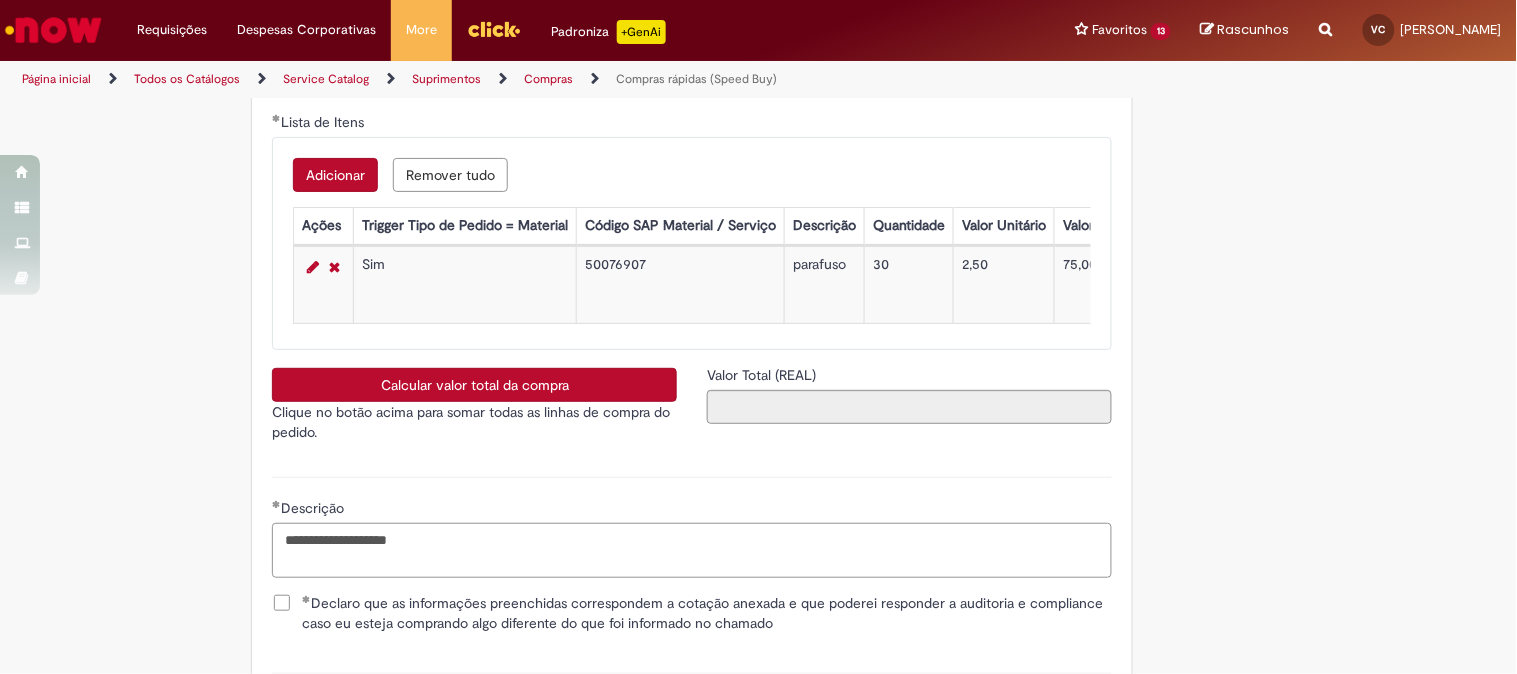 click on "**********" at bounding box center [692, 550] 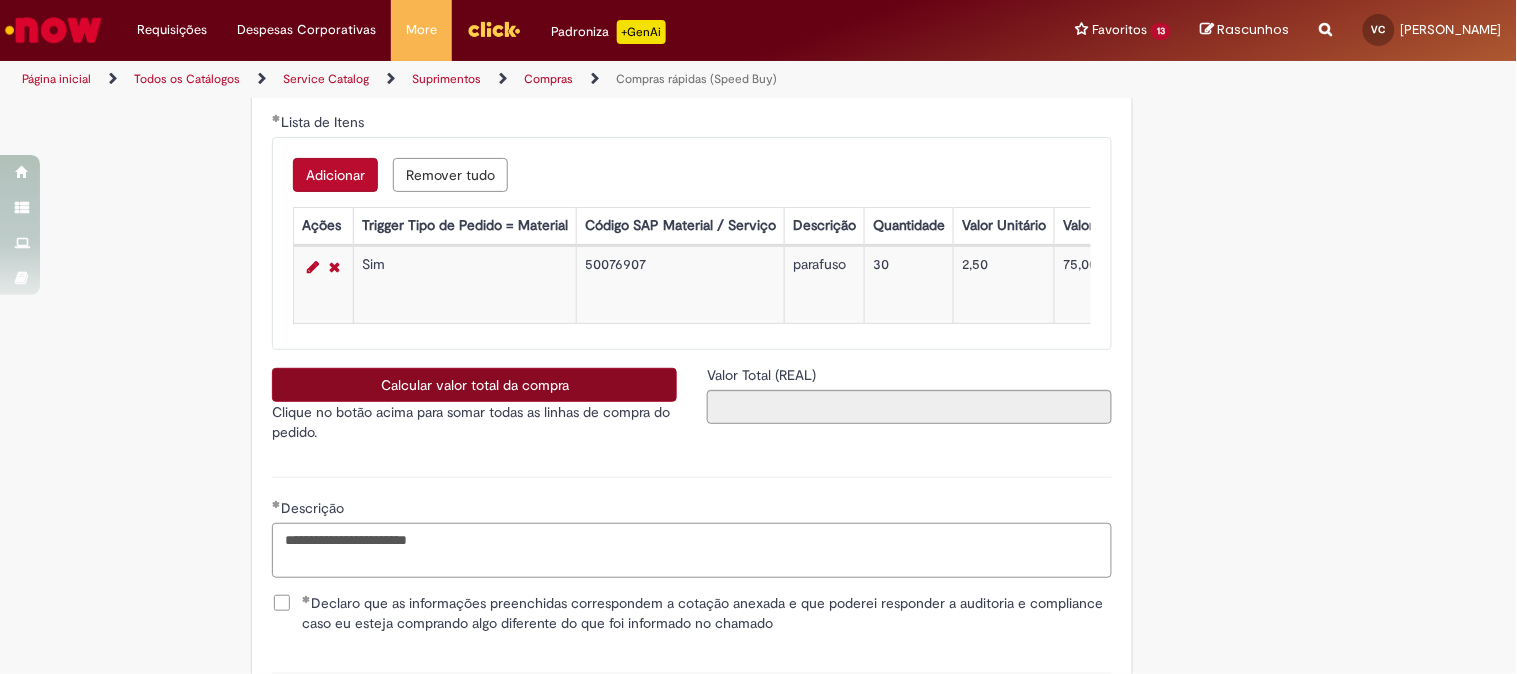 type on "**********" 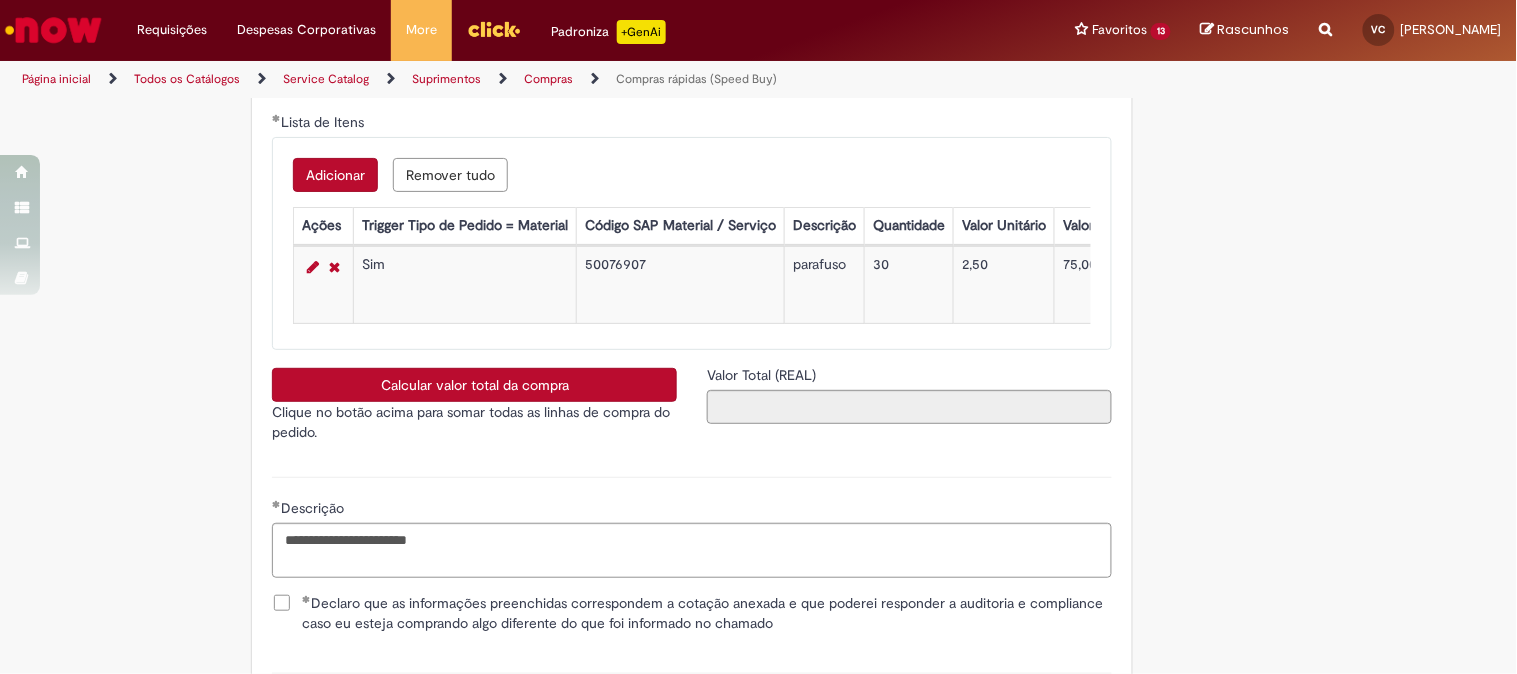 click on "Calcular valor total da compra" at bounding box center (474, 385) 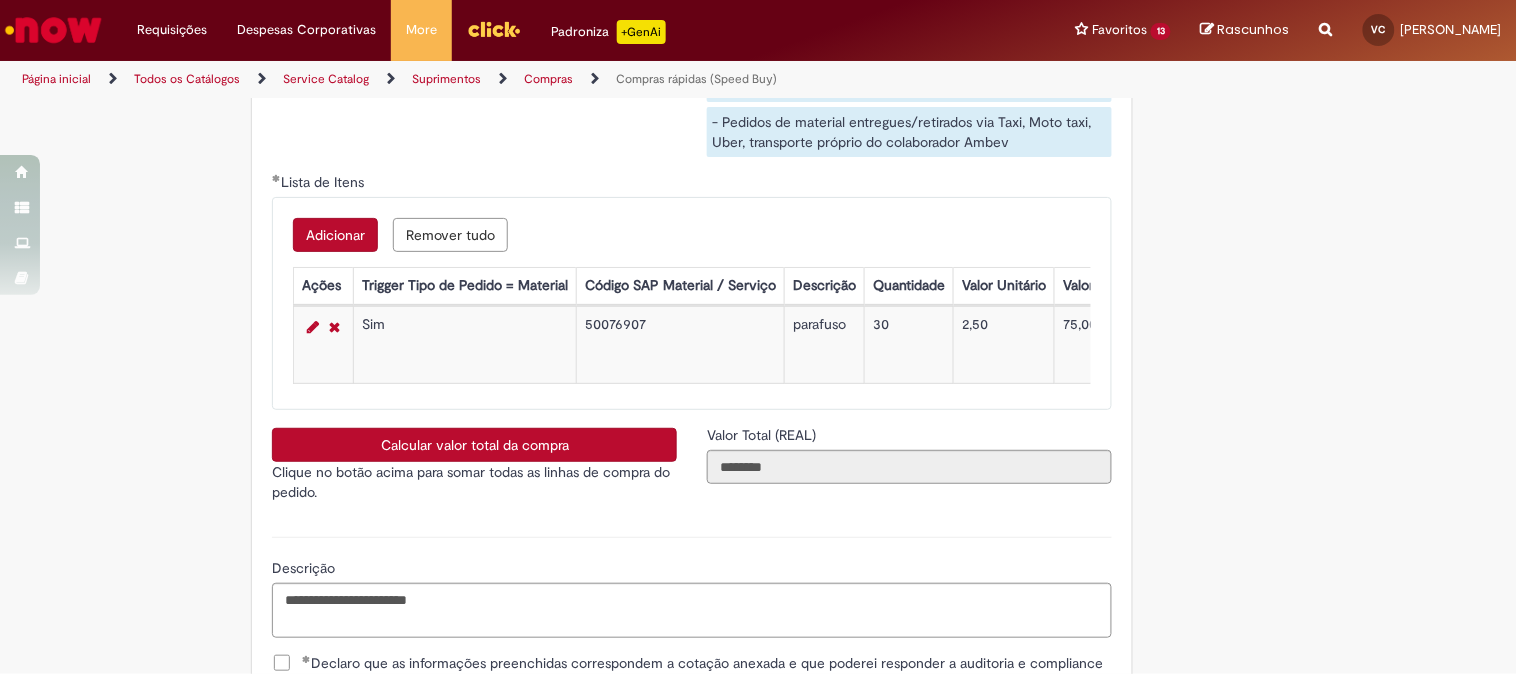 scroll, scrollTop: 3606, scrollLeft: 0, axis: vertical 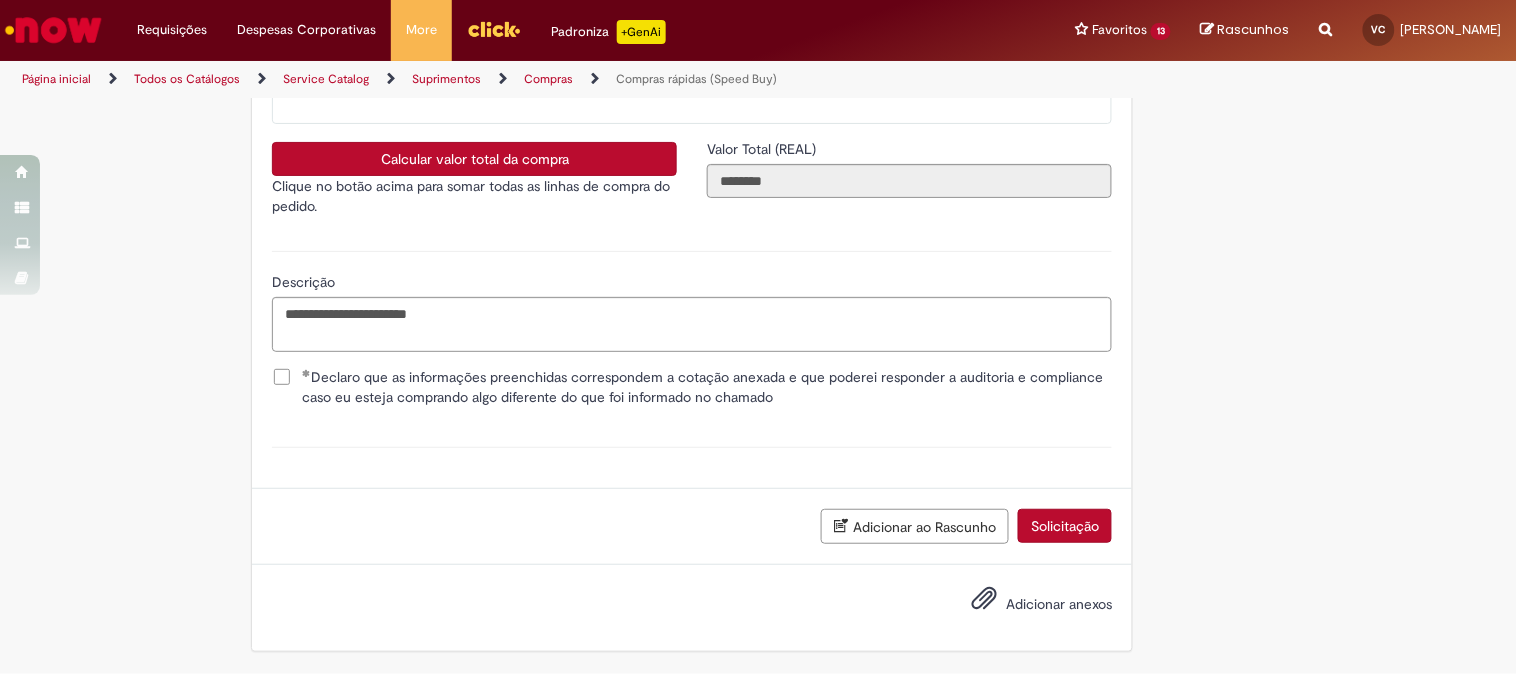 click on "Adicionar anexos" at bounding box center [1059, 604] 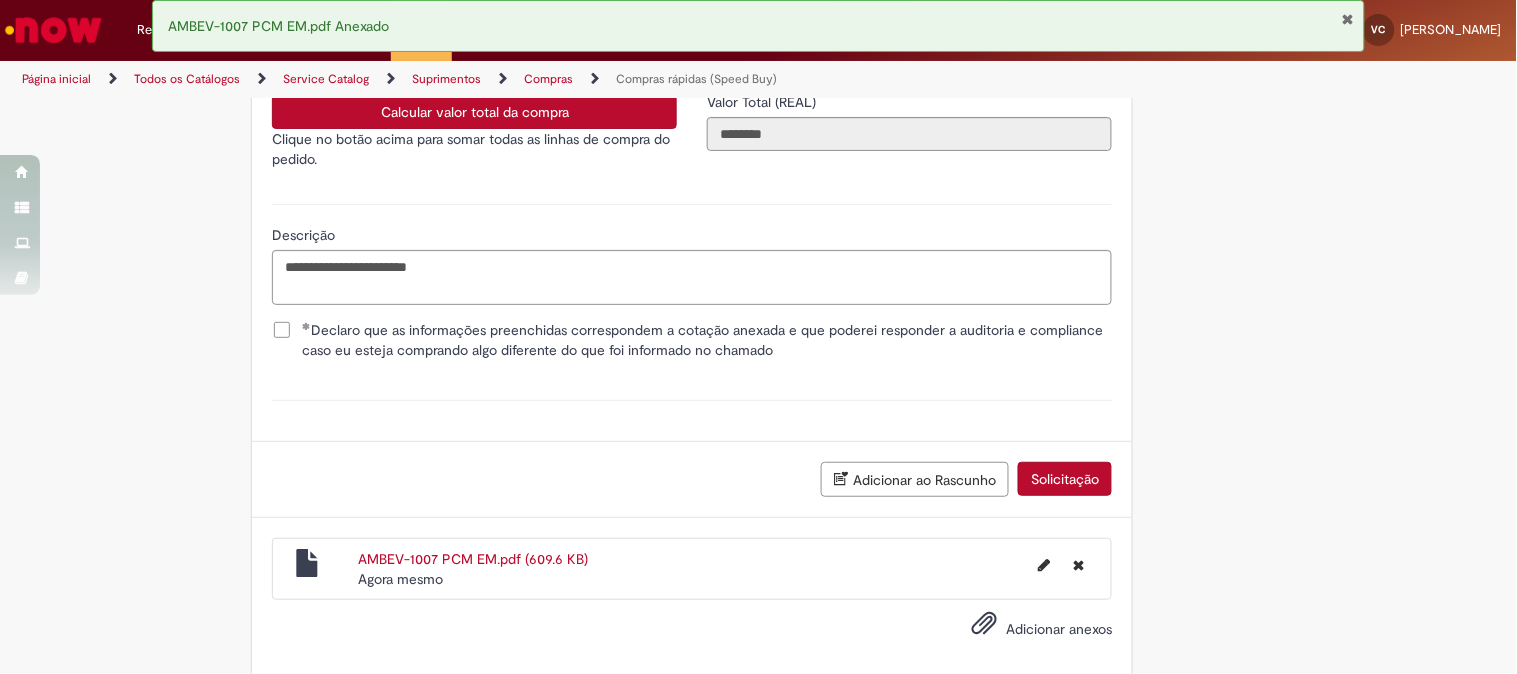 scroll, scrollTop: 3678, scrollLeft: 0, axis: vertical 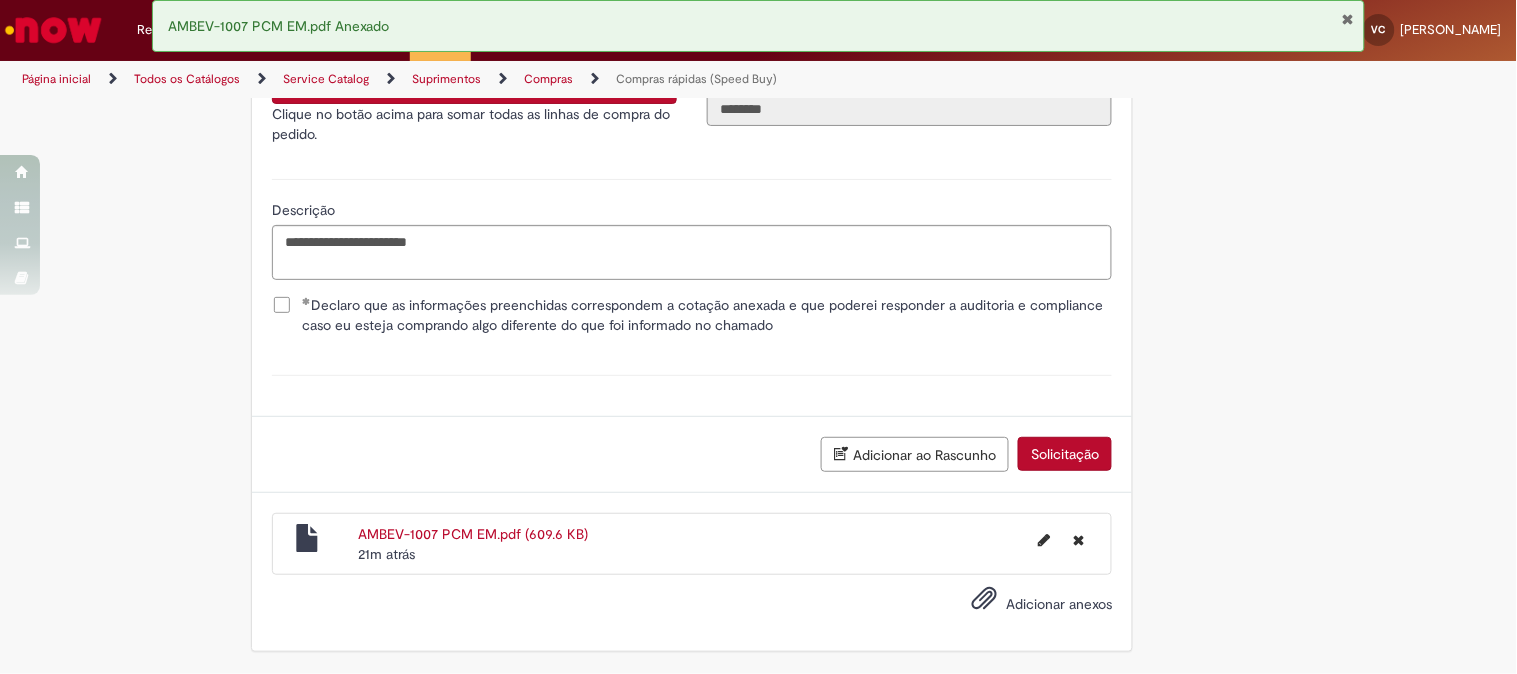 click on "Adicionar ao Rascunho        Solicitação" at bounding box center [692, 454] 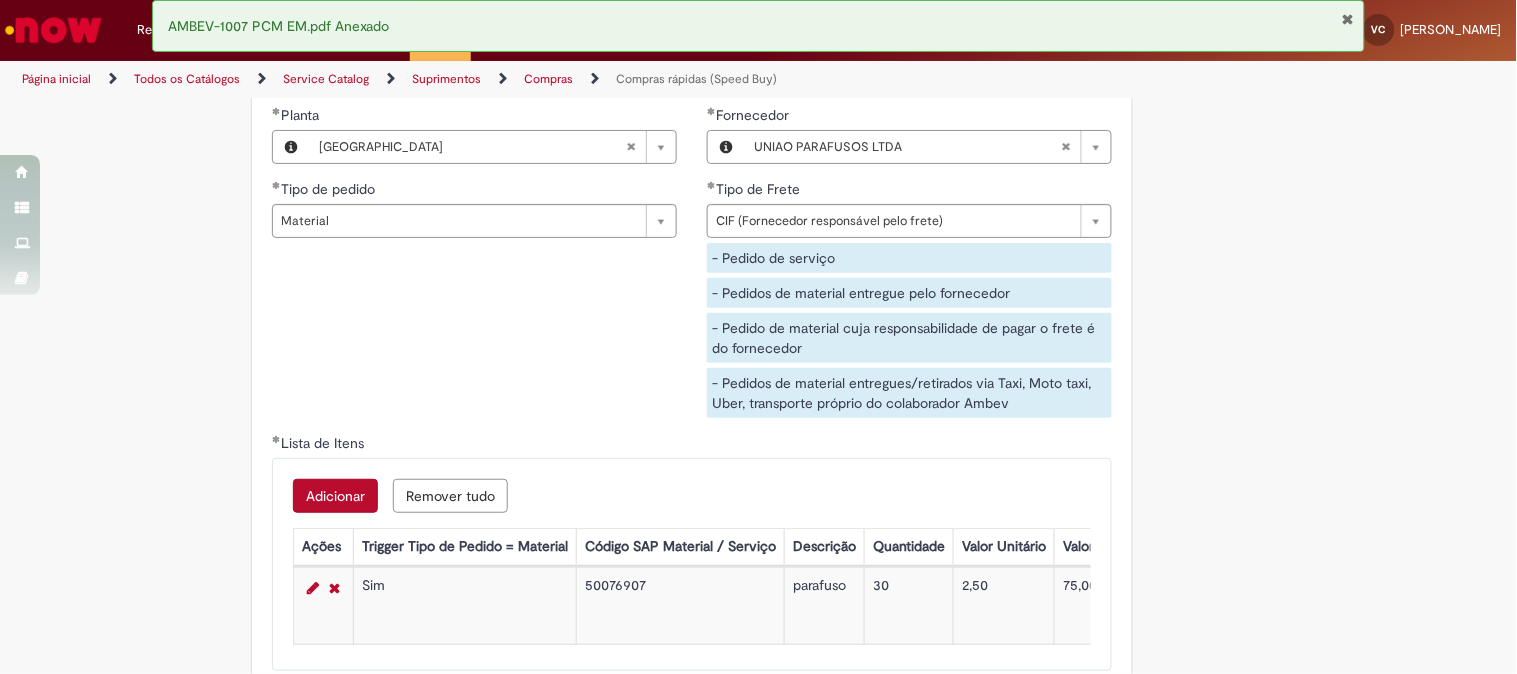 scroll, scrollTop: 2901, scrollLeft: 0, axis: vertical 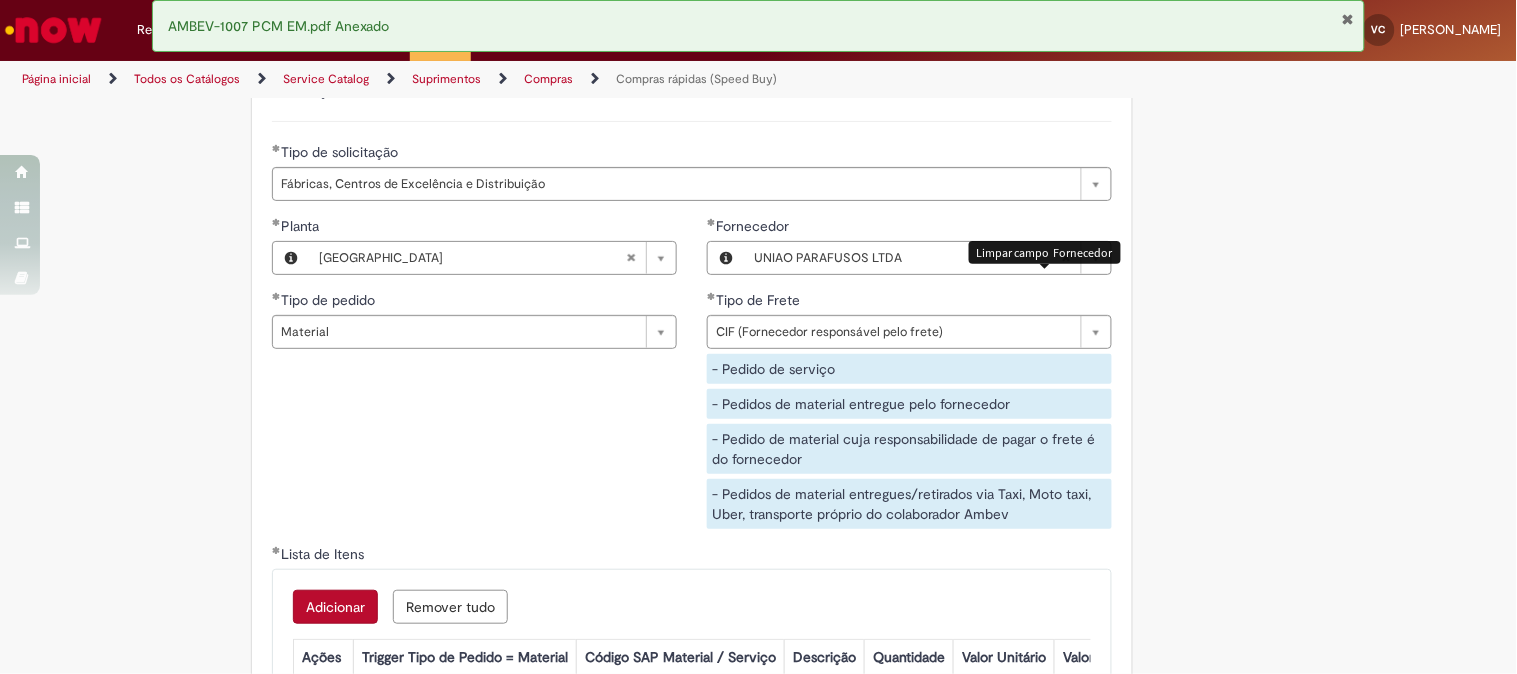click at bounding box center (1066, 258) 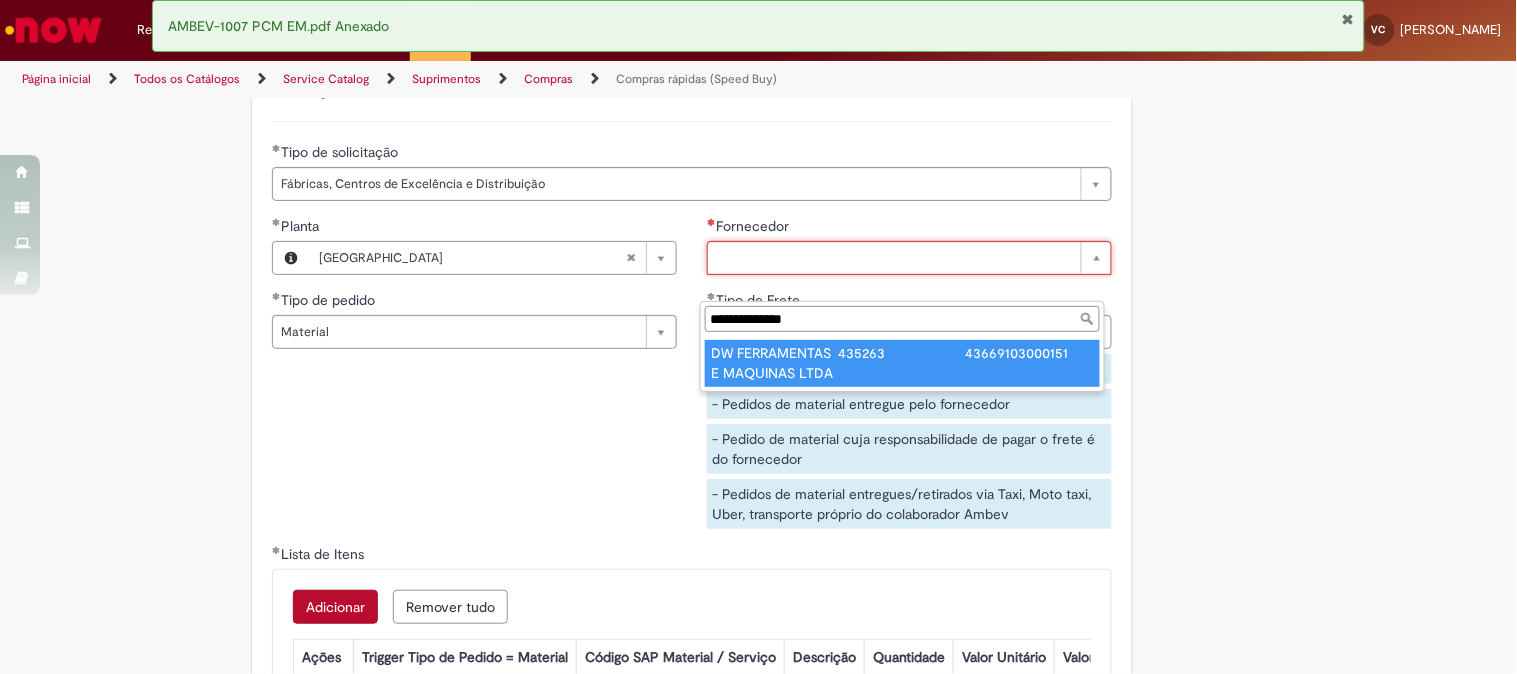 type on "**********" 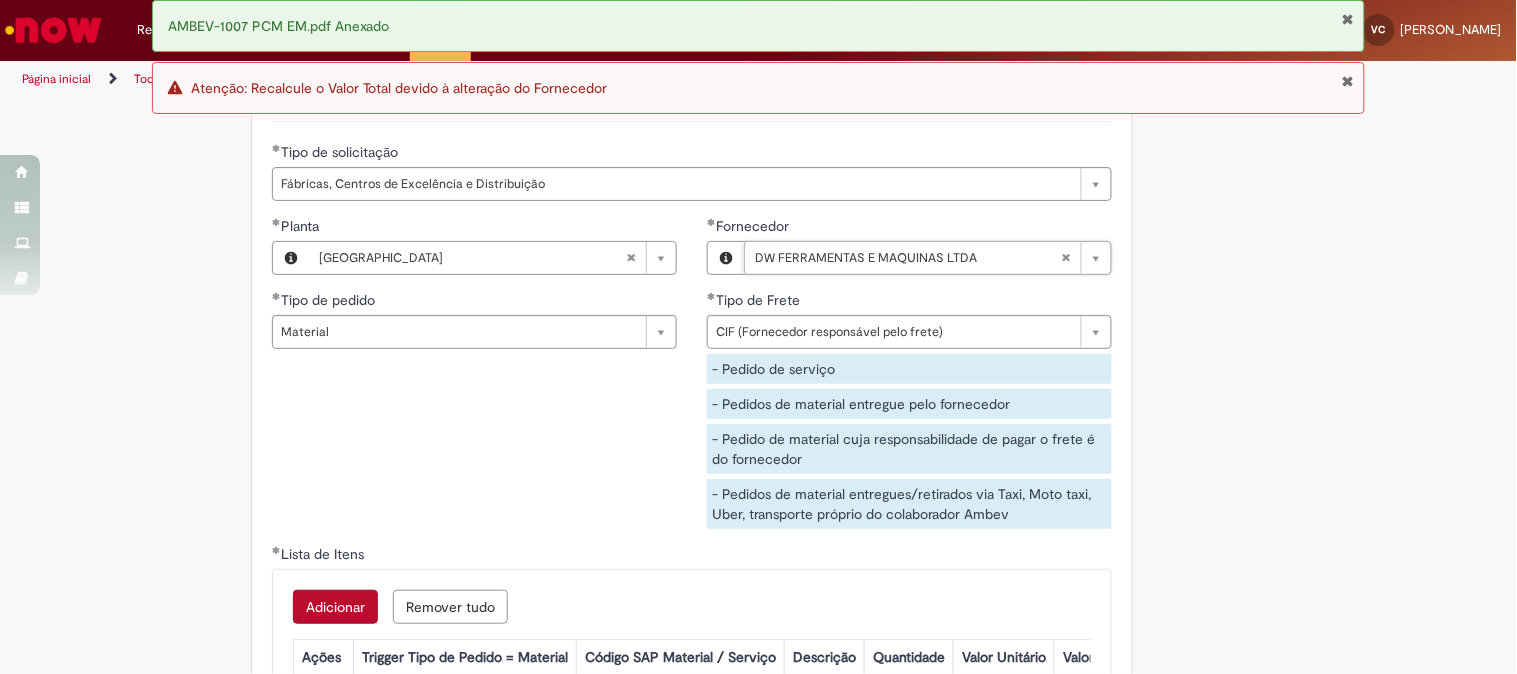 click on "**********" at bounding box center (692, 380) 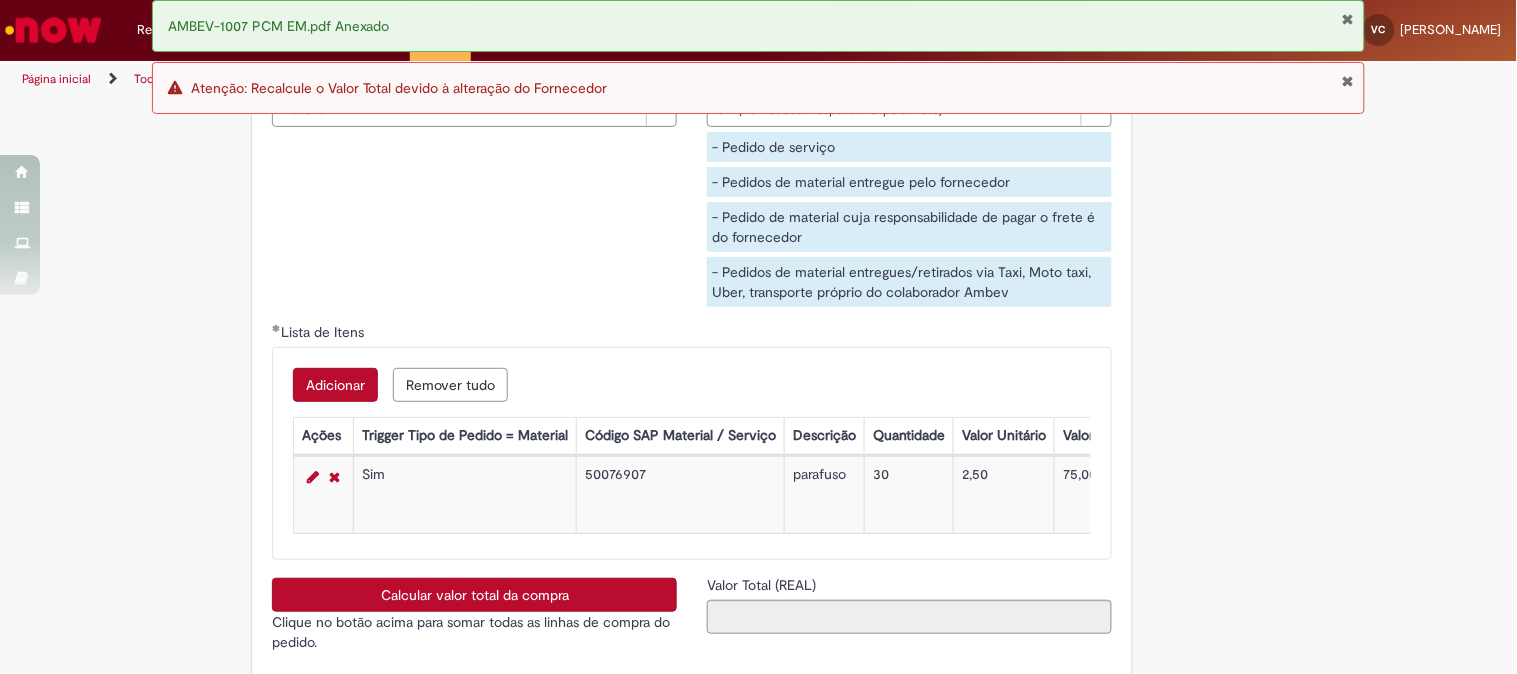 scroll, scrollTop: 3345, scrollLeft: 0, axis: vertical 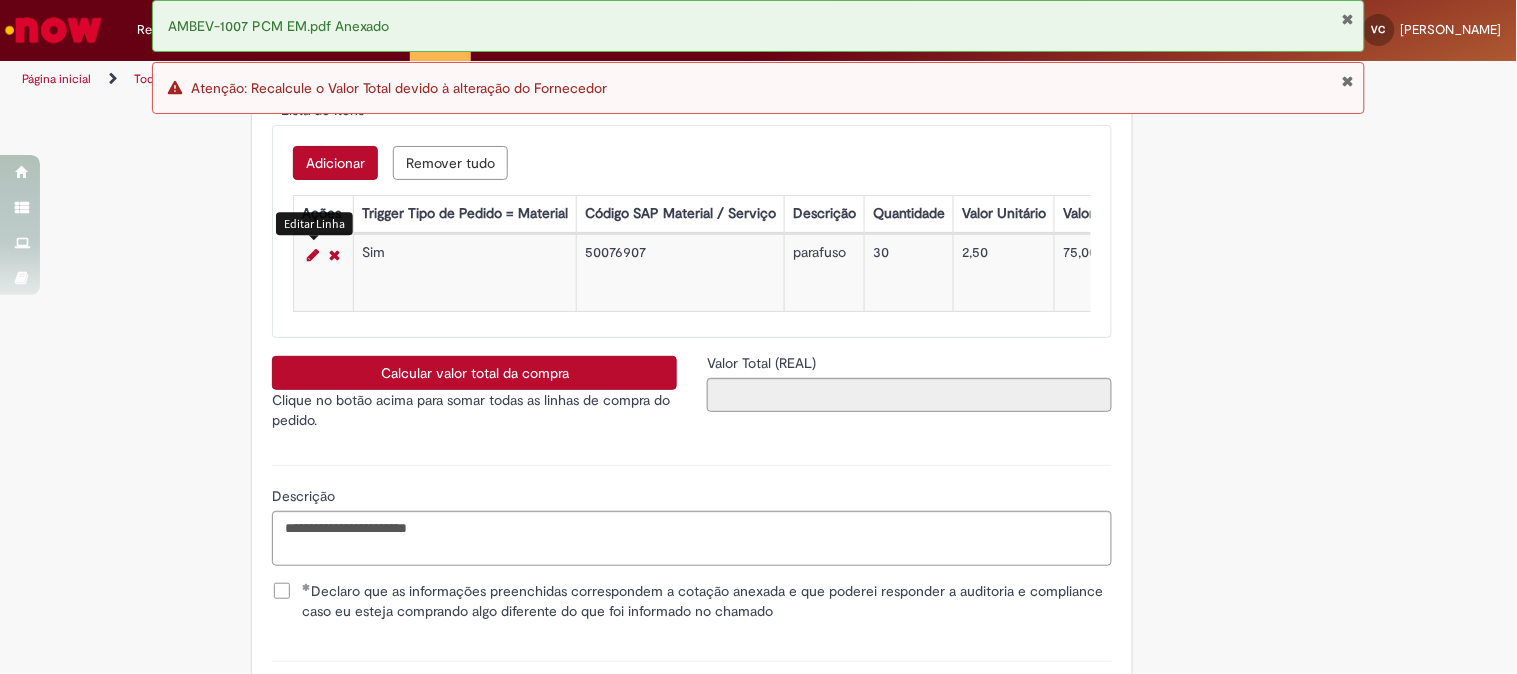 click at bounding box center [313, 255] 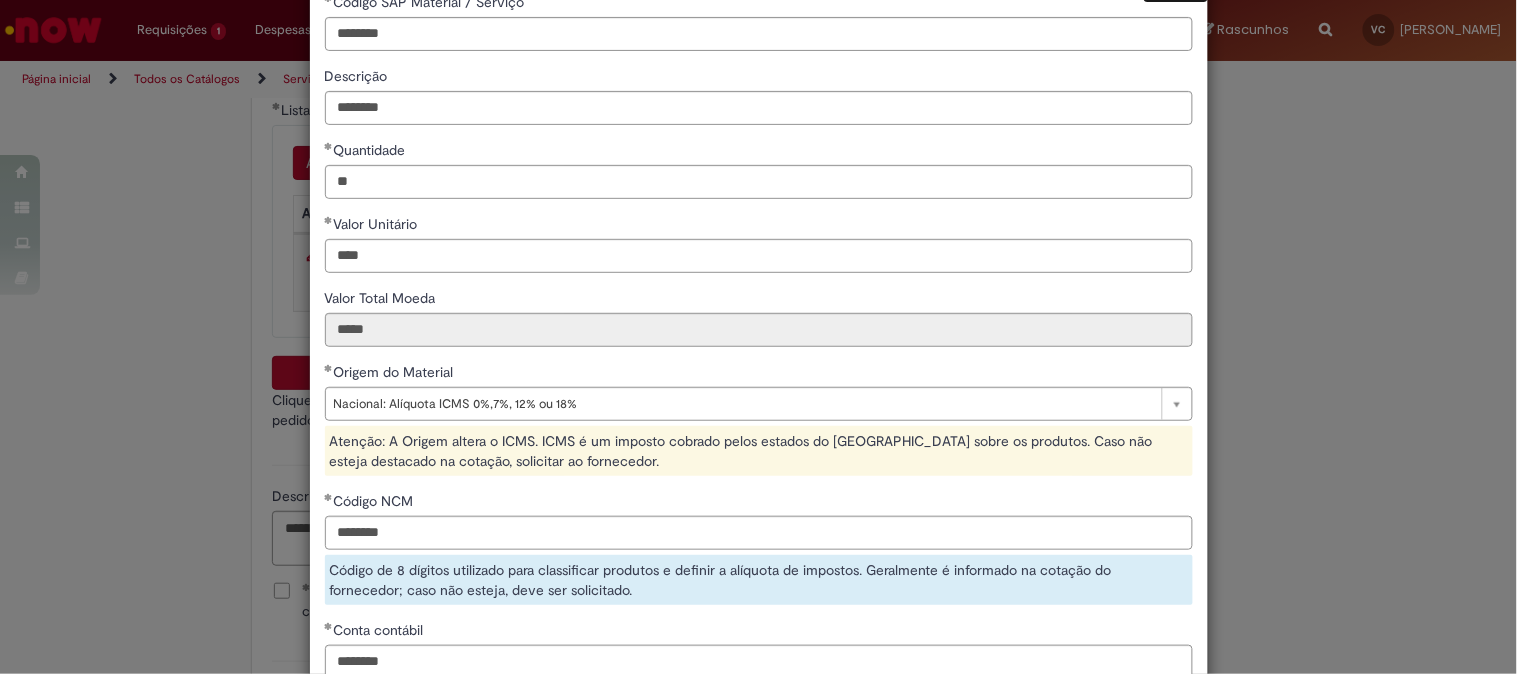 scroll, scrollTop: 222, scrollLeft: 0, axis: vertical 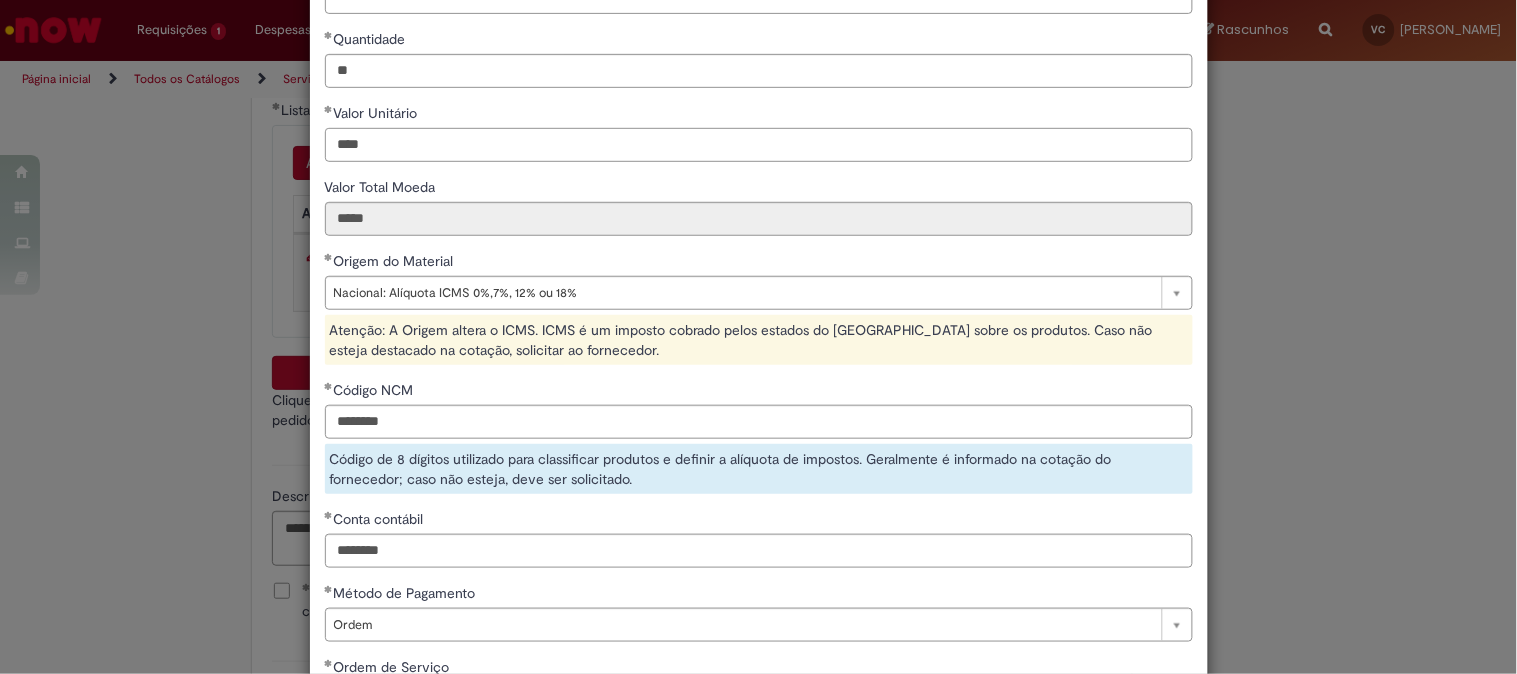 drag, startPoint x: 371, startPoint y: 147, endPoint x: 305, endPoint y: 157, distance: 66.75328 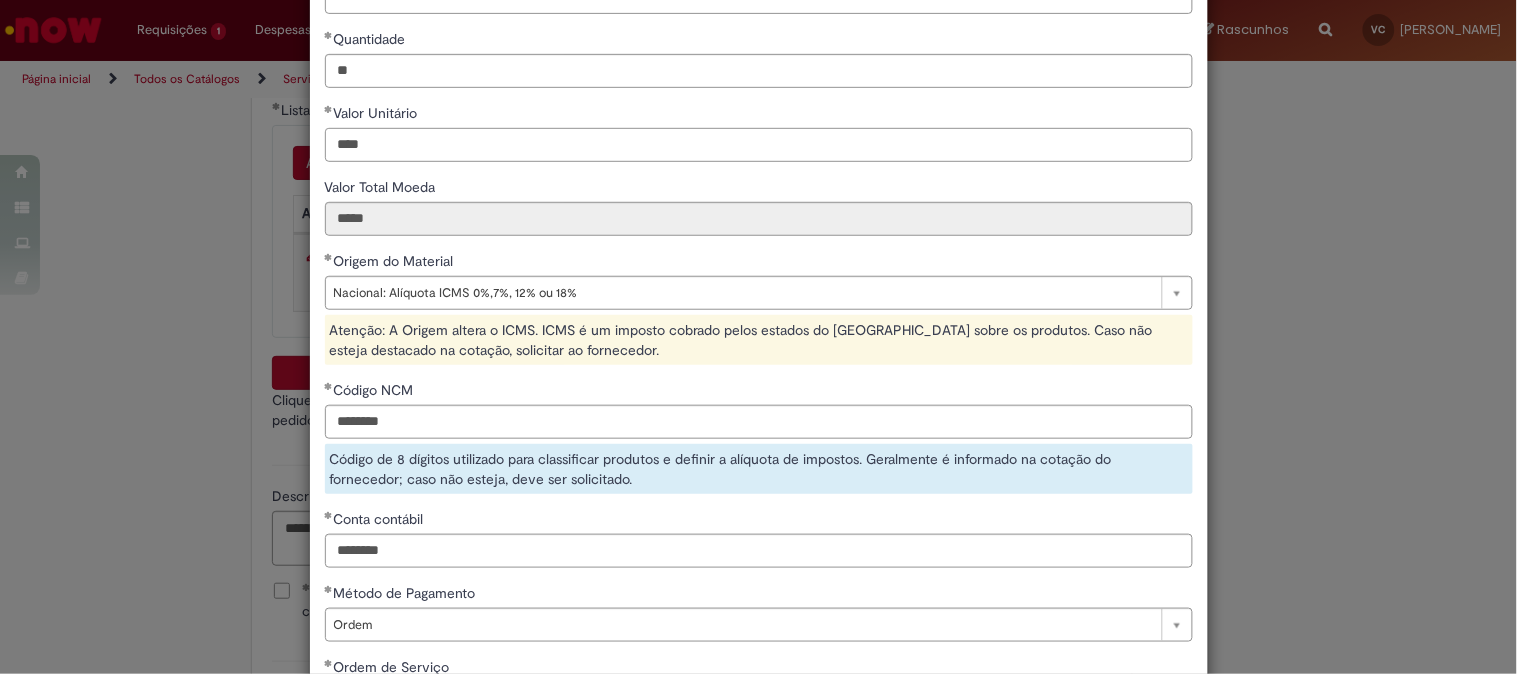 click on "**********" at bounding box center (759, 306) 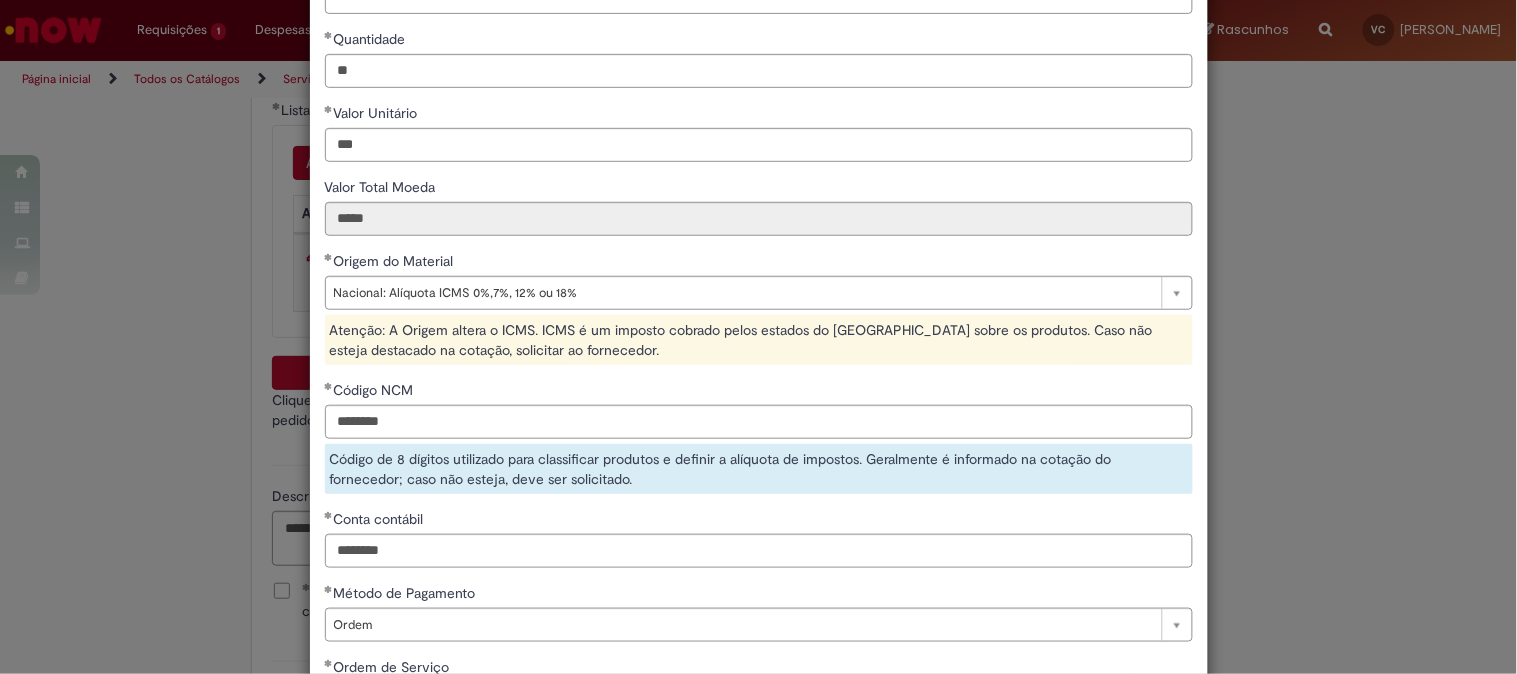 type on "****" 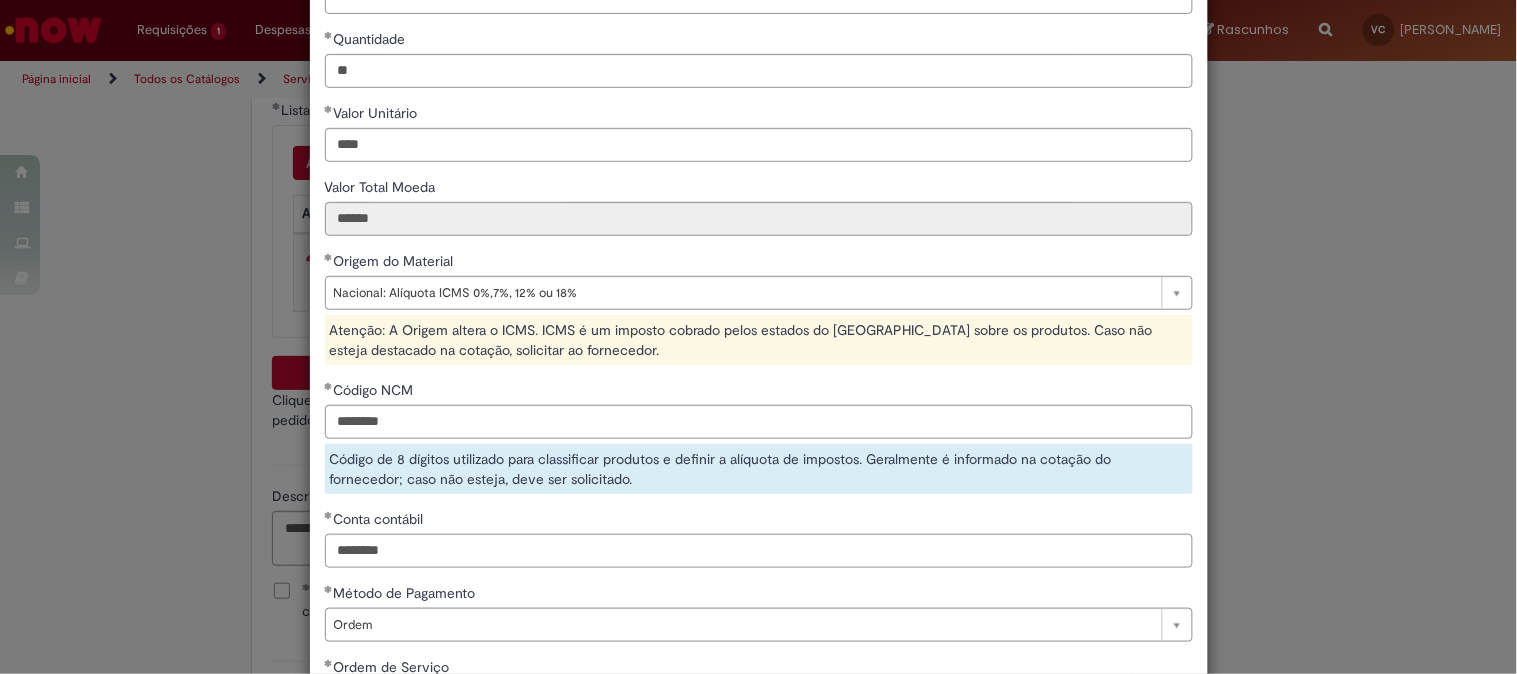 click on "Valor Unitário" at bounding box center (759, 115) 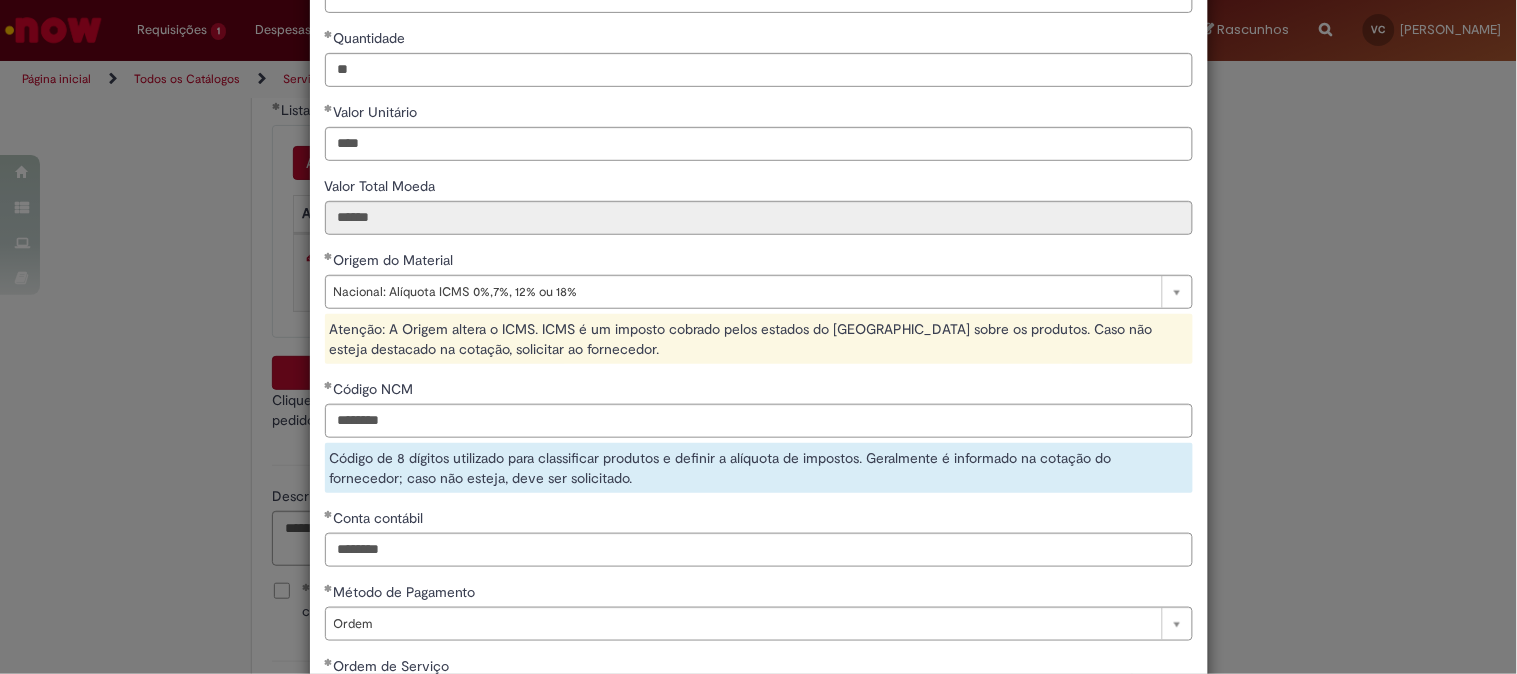 scroll, scrollTop: 334, scrollLeft: 0, axis: vertical 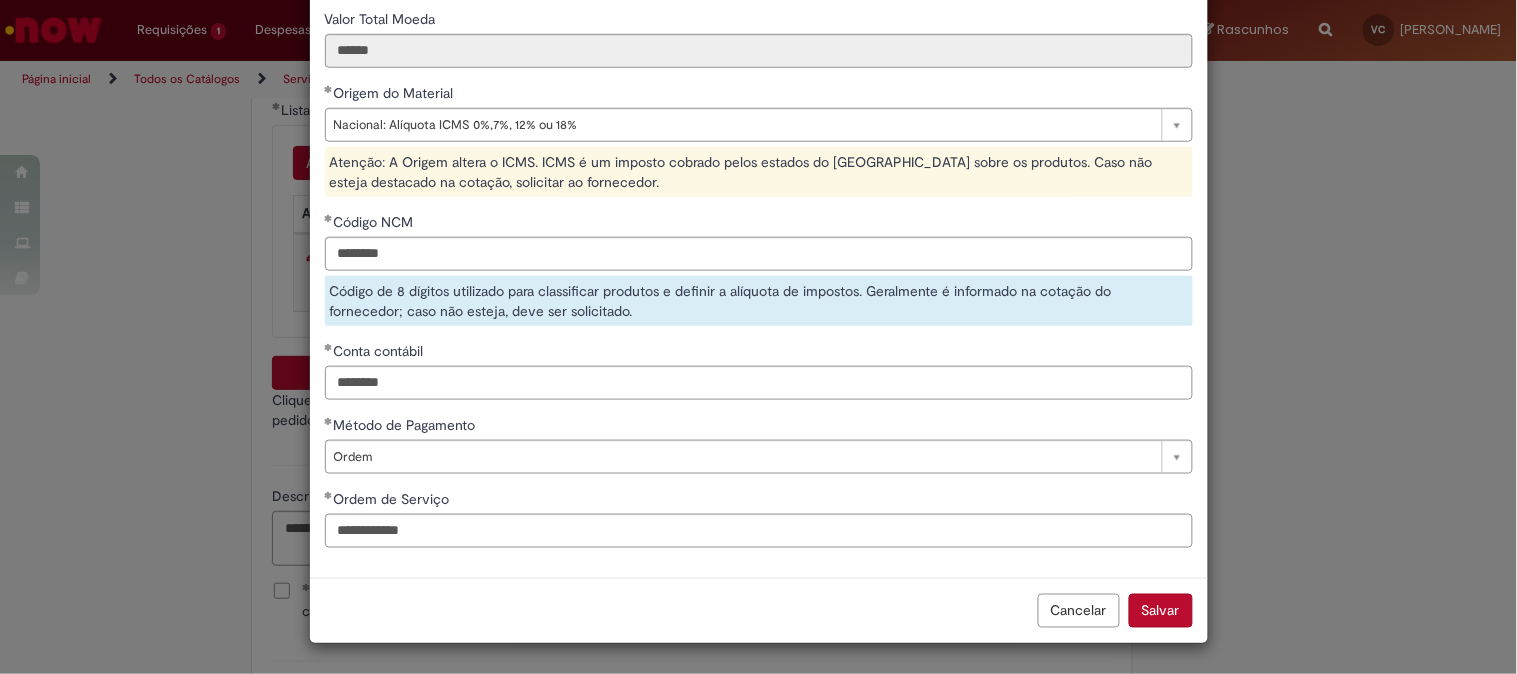 drag, startPoint x: 1165, startPoint y: 600, endPoint x: 872, endPoint y: 442, distance: 332.88586 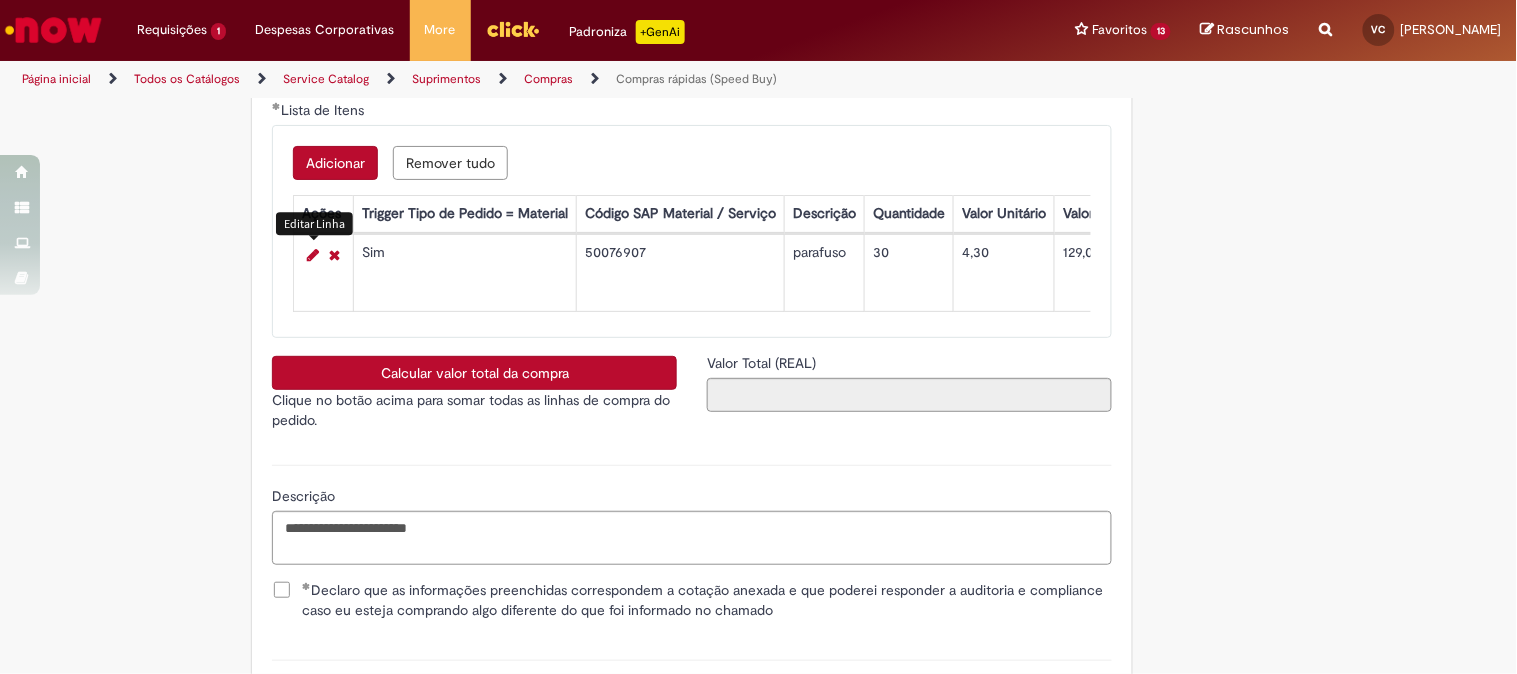 scroll, scrollTop: 390, scrollLeft: 0, axis: vertical 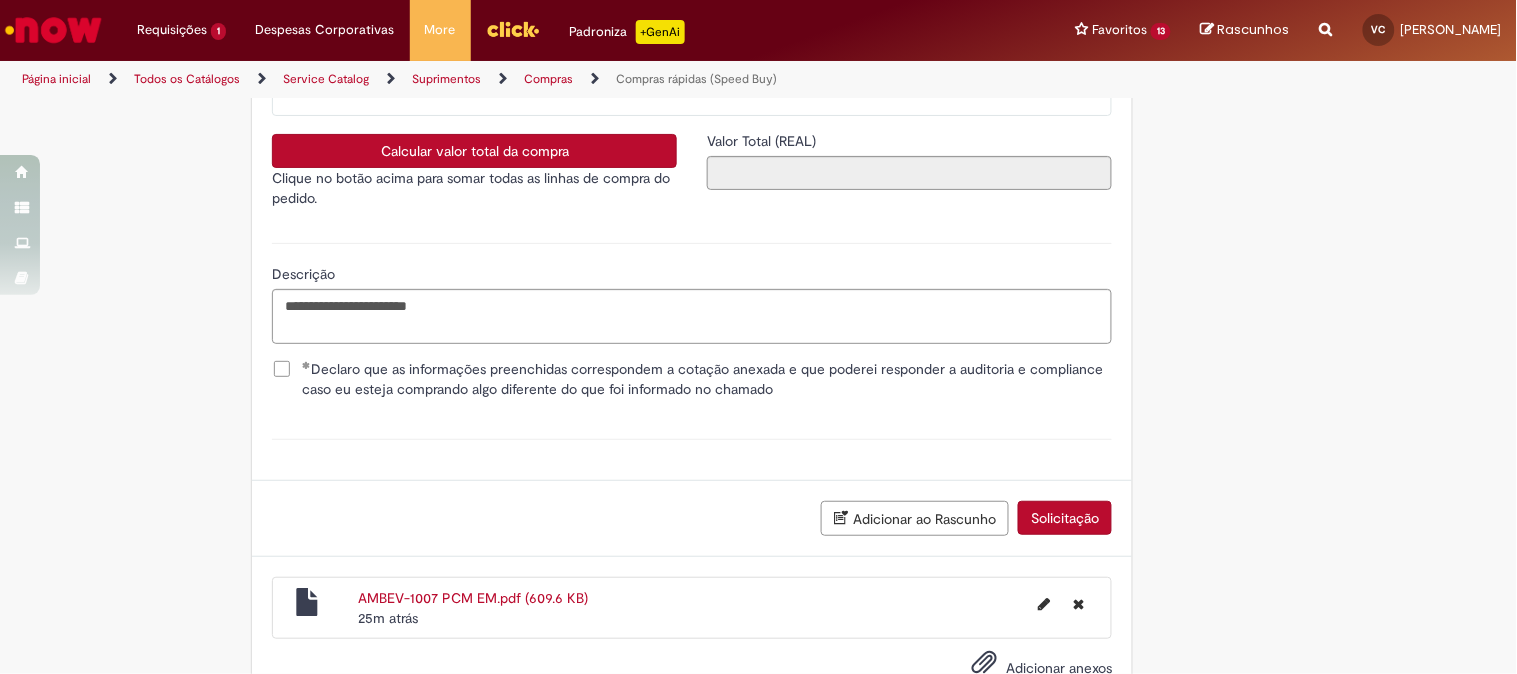 click on "Calcular valor total da compra" at bounding box center [474, 151] 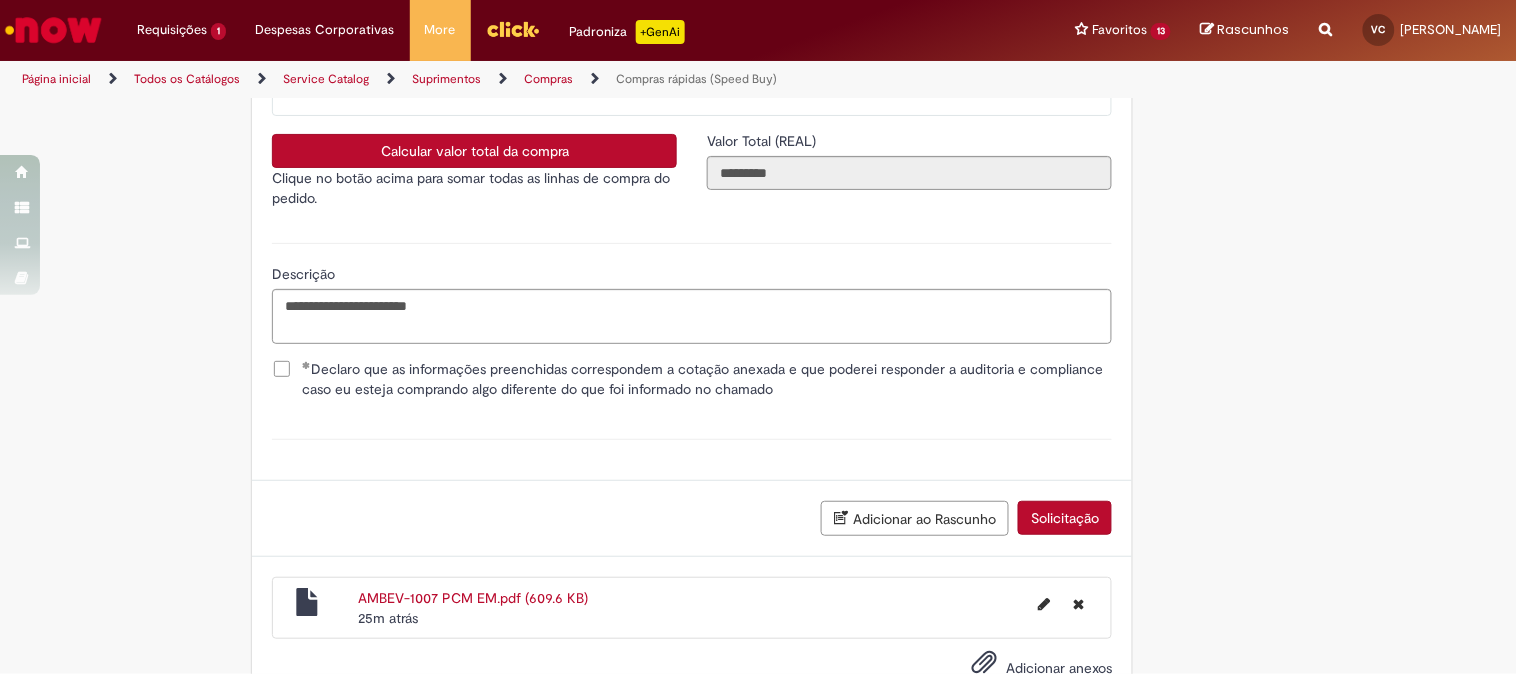 scroll, scrollTop: 3678, scrollLeft: 0, axis: vertical 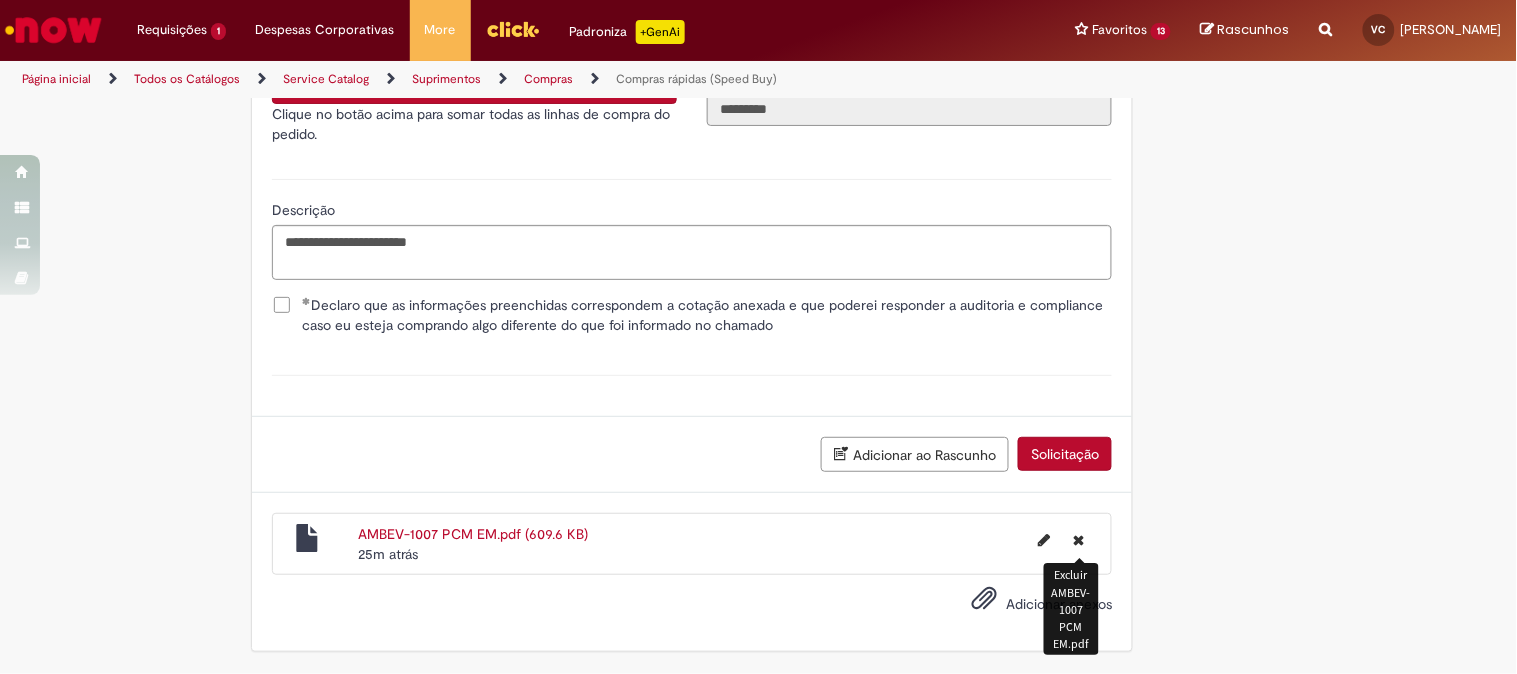 click at bounding box center [1078, 540] 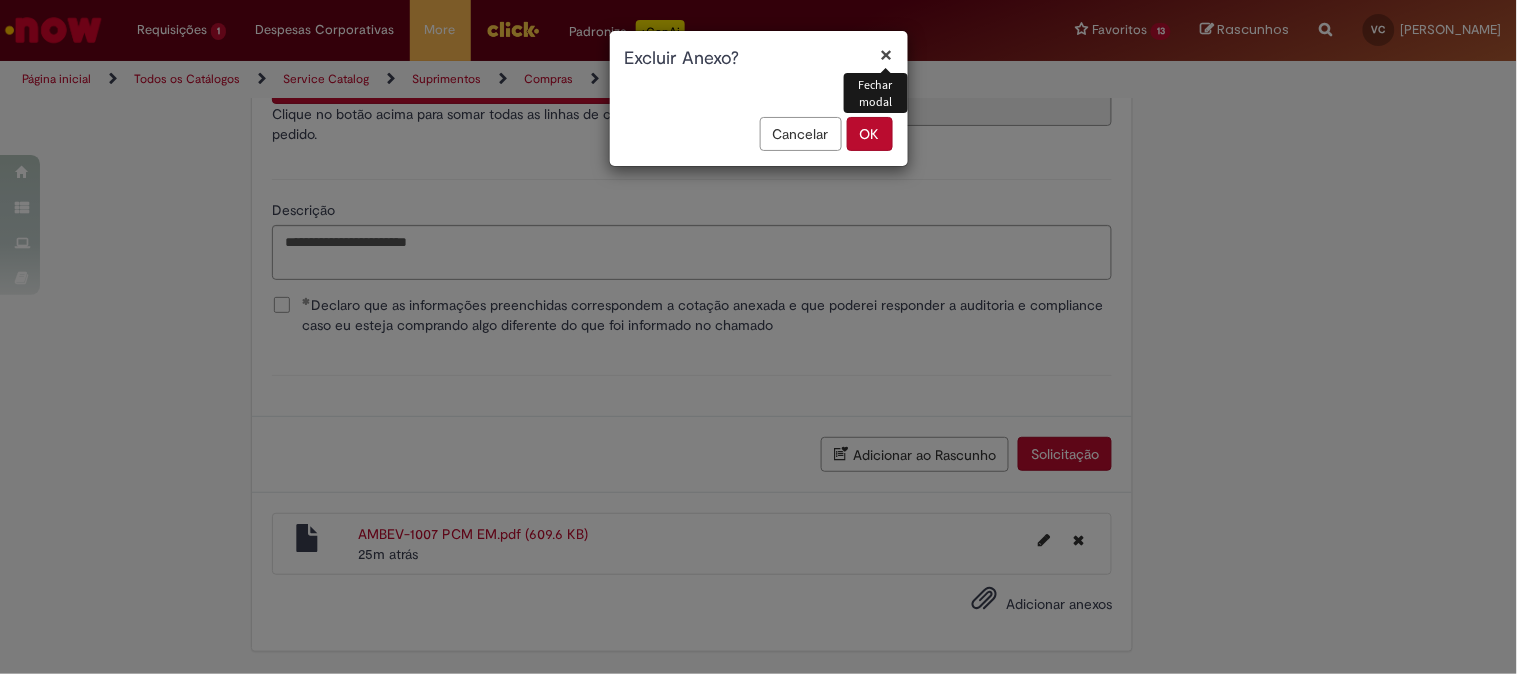 click on "OK" at bounding box center (870, 134) 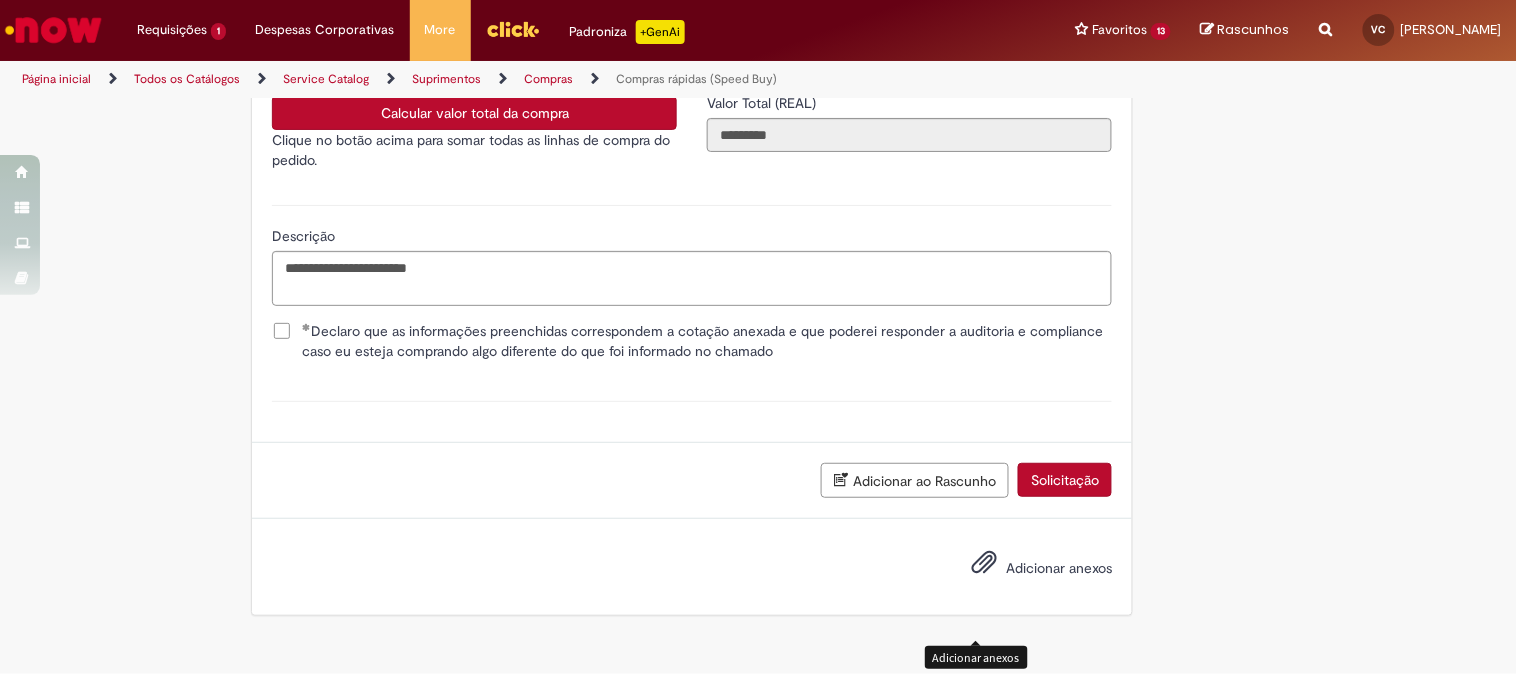 scroll, scrollTop: 3606, scrollLeft: 0, axis: vertical 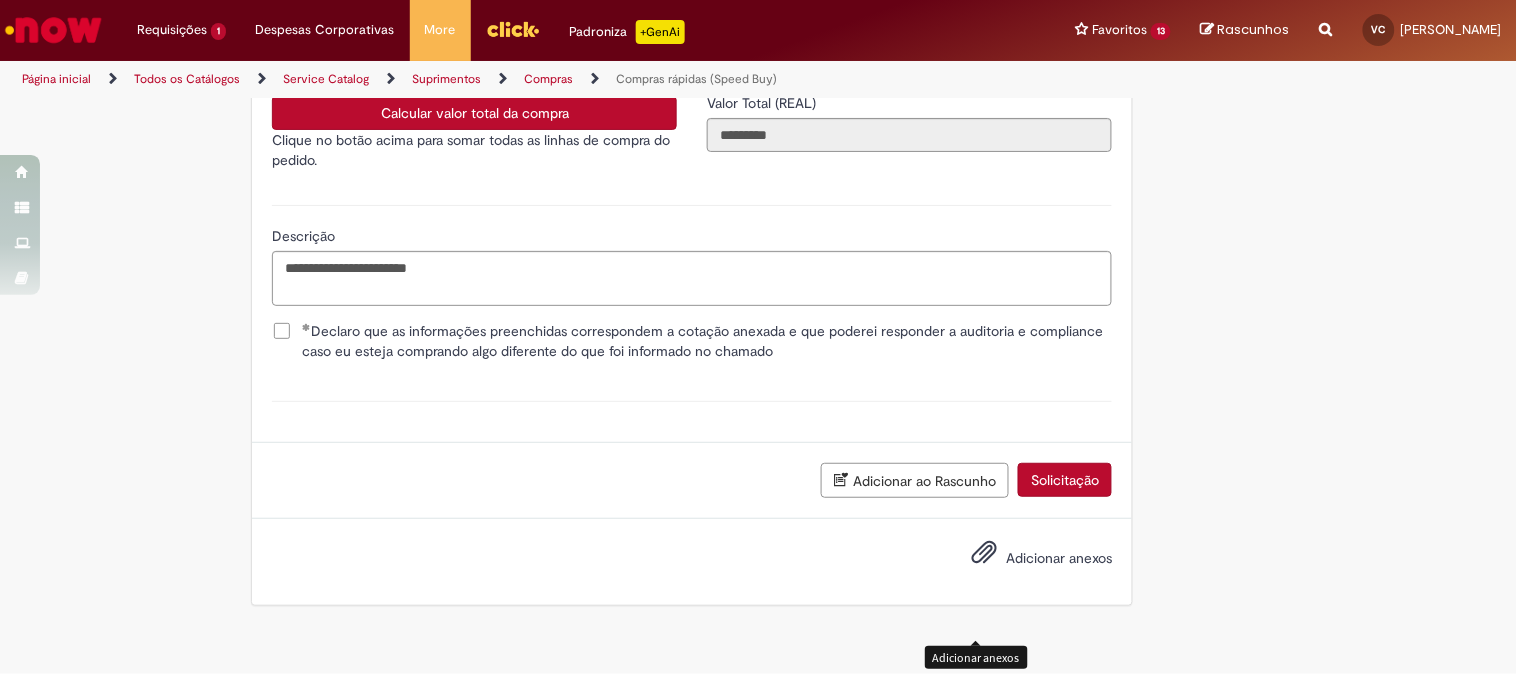 click on "Adicionar anexos" at bounding box center [1059, 558] 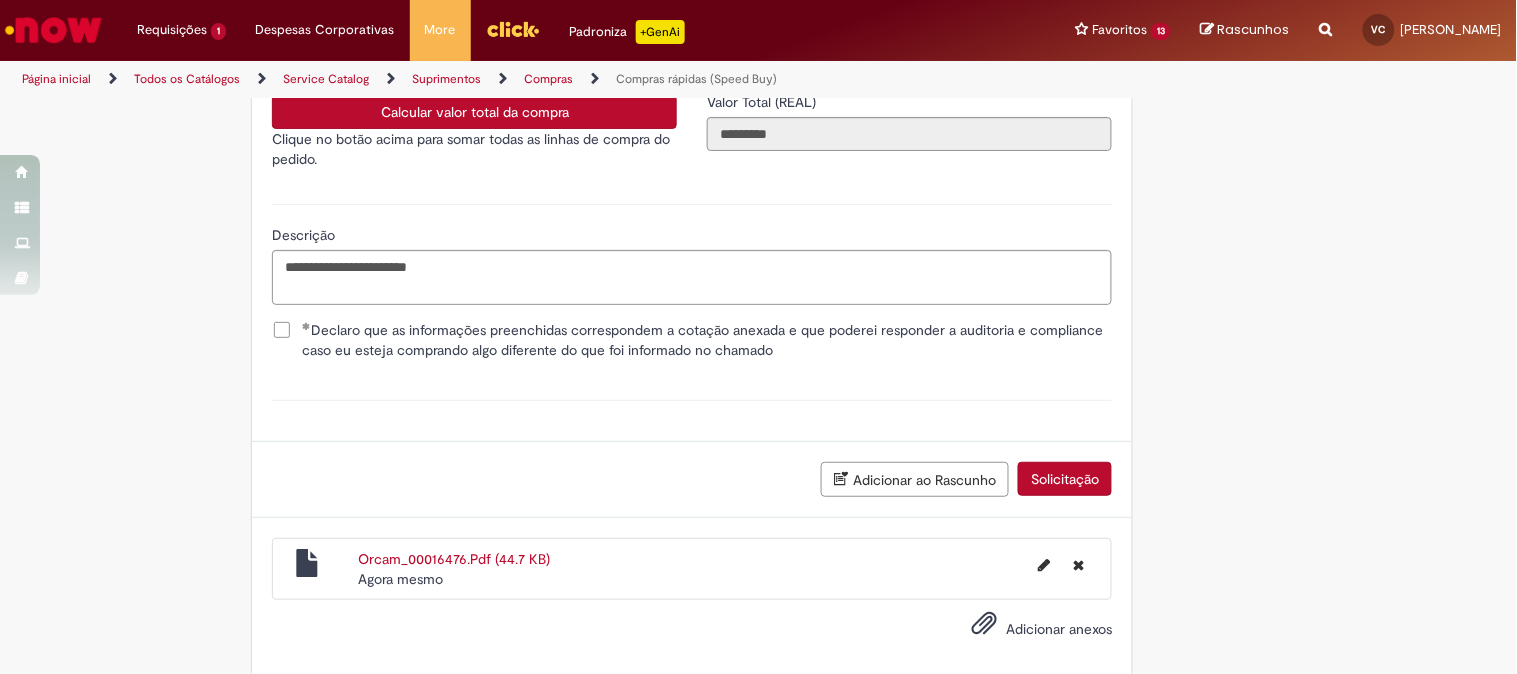 scroll, scrollTop: 3384, scrollLeft: 0, axis: vertical 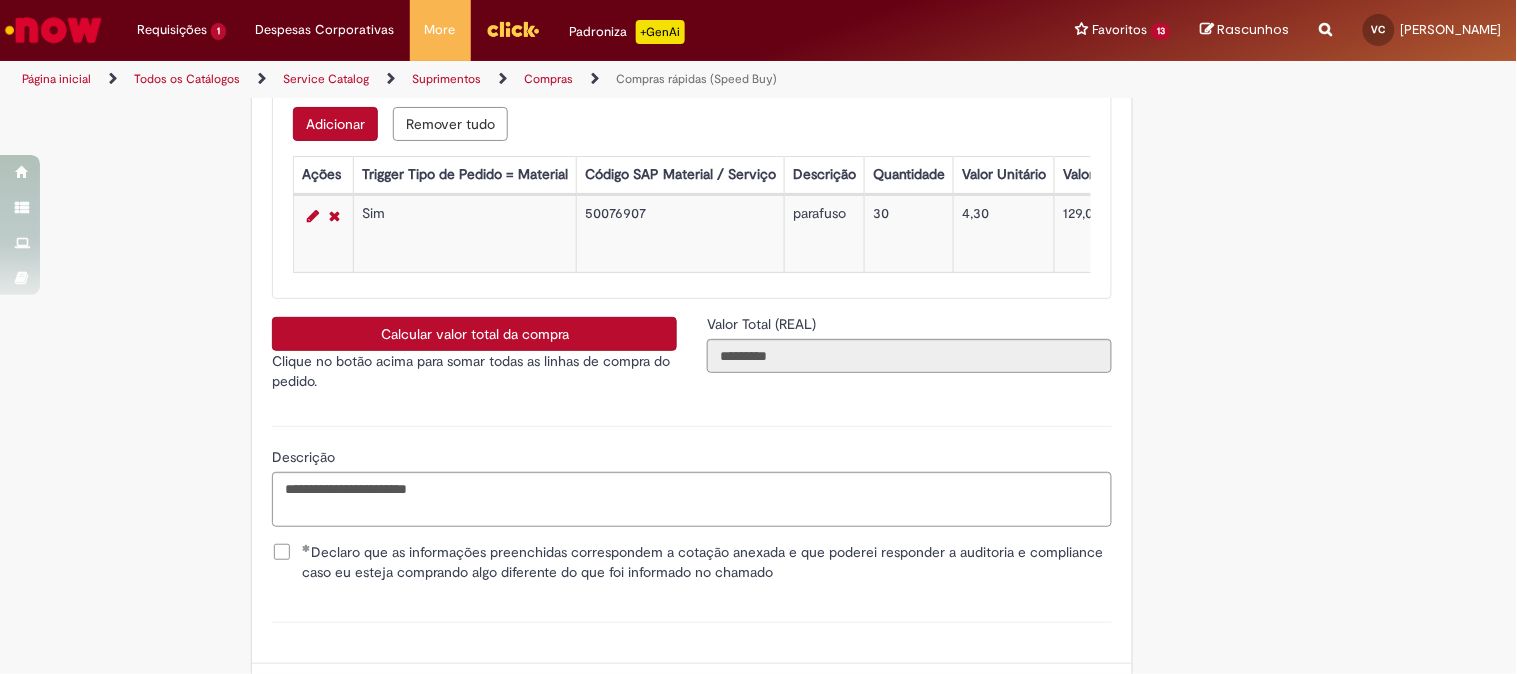 click on "Calcular valor total da compra
Clique no botão acima para somar todas as linhas de compra do pedido.
caixa de seleção" at bounding box center (474, 360) 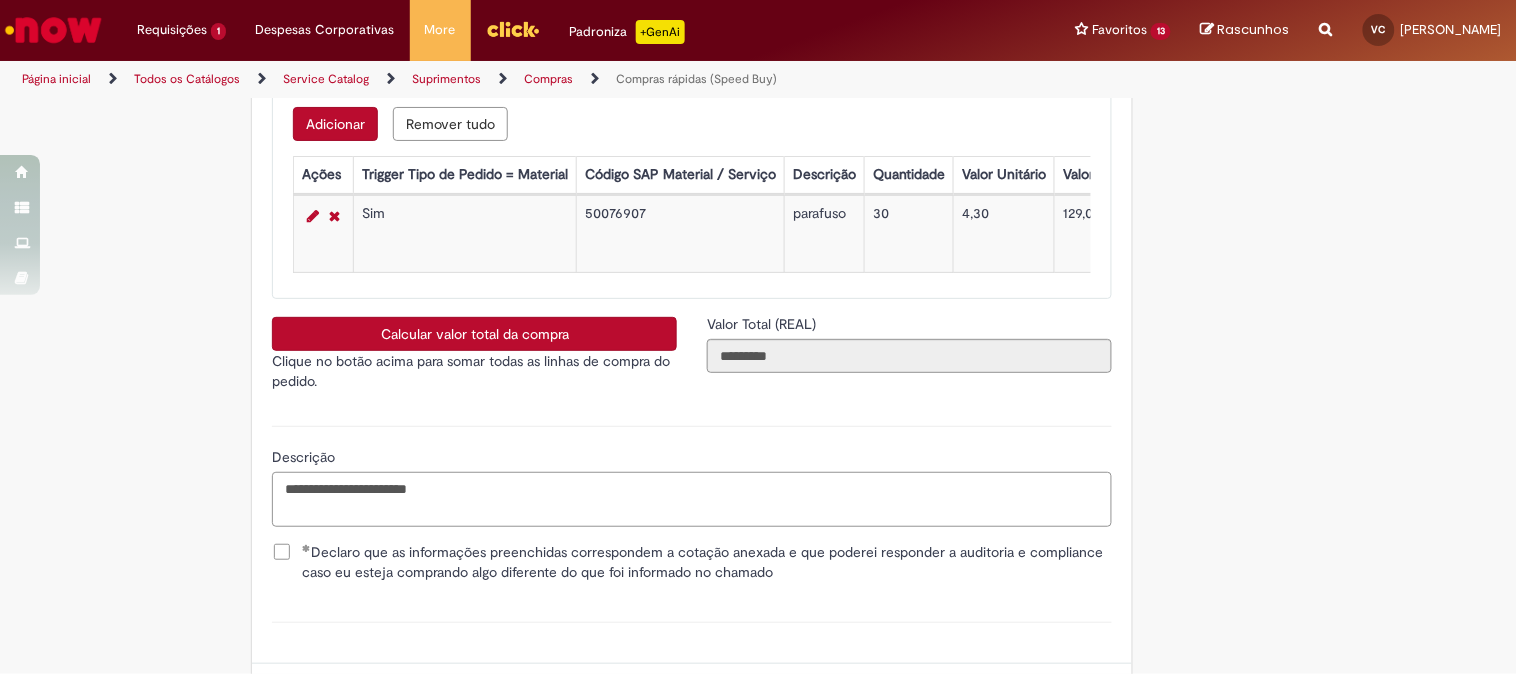 click on "**********" at bounding box center (692, 499) 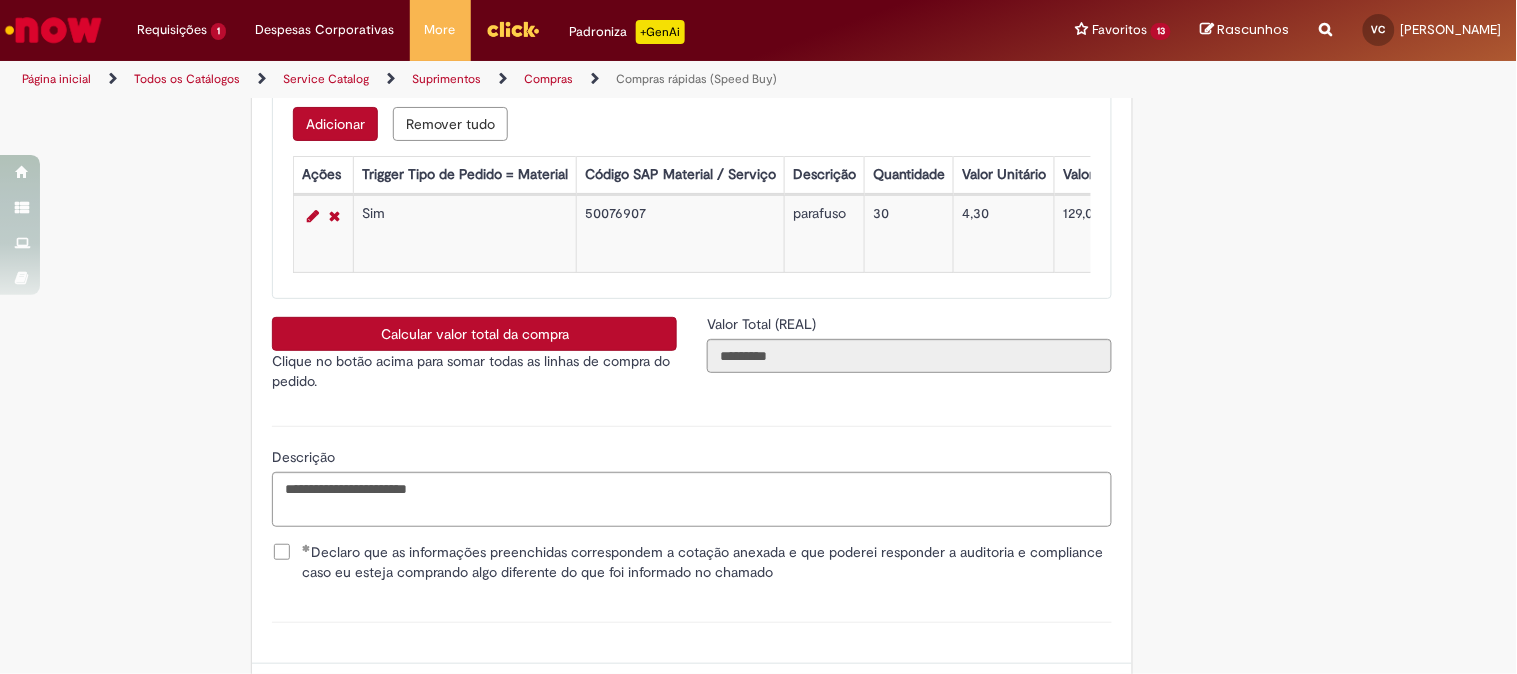 click on "**********" at bounding box center (692, 473) 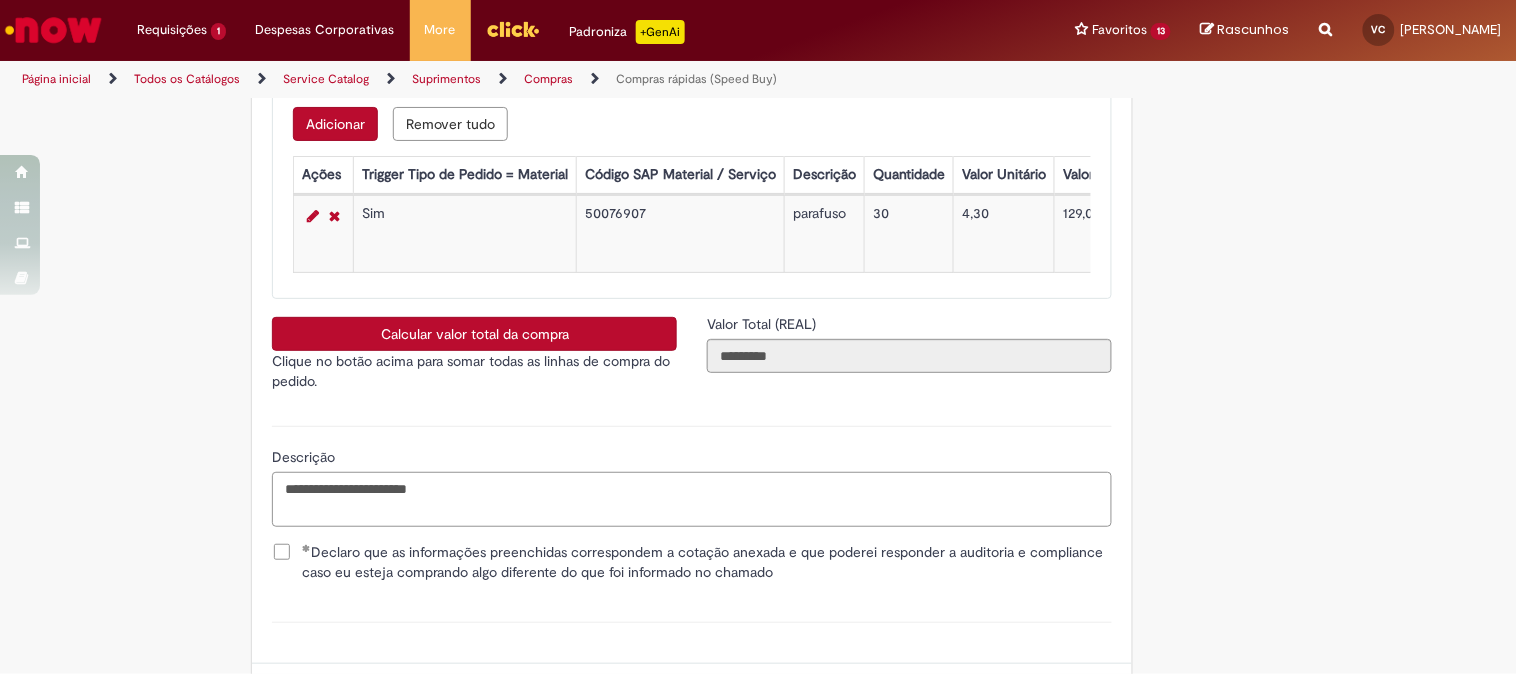 click on "**********" at bounding box center (692, 499) 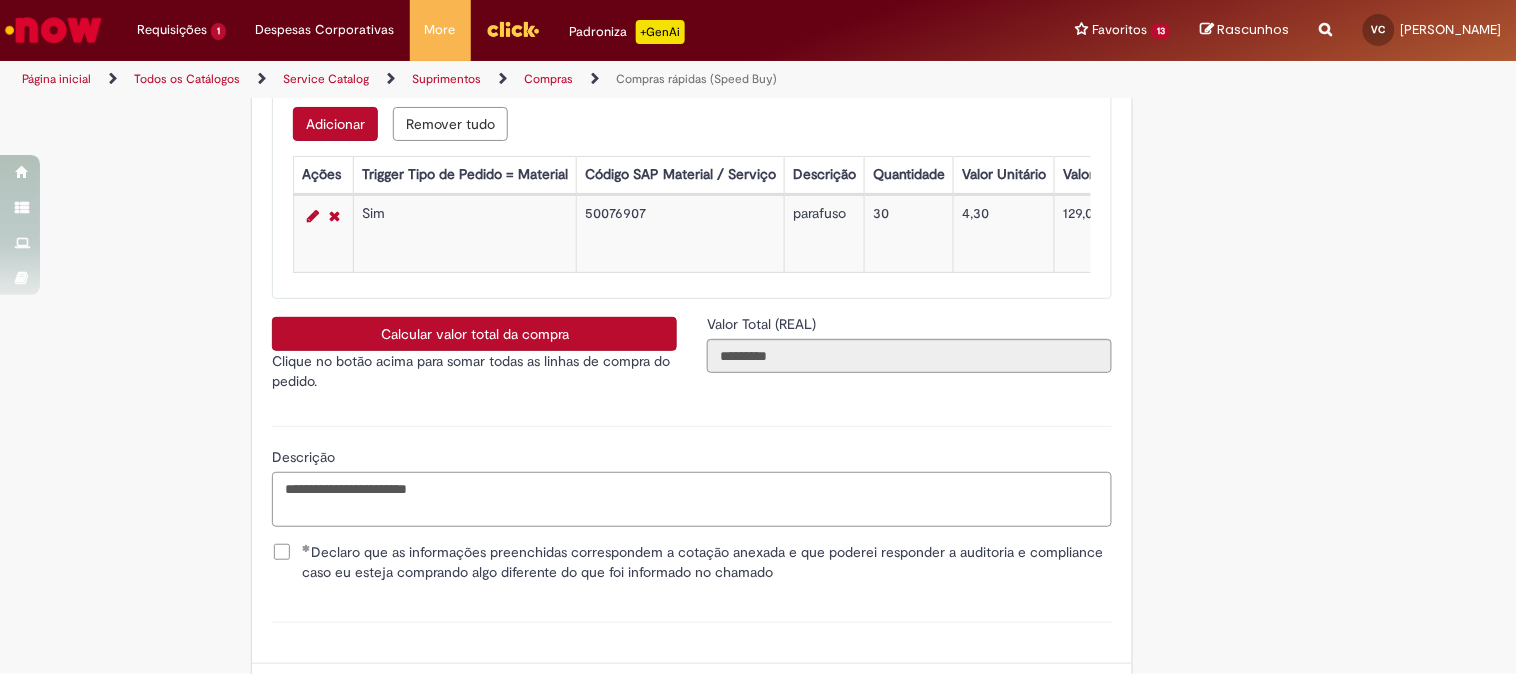 scroll, scrollTop: 3606, scrollLeft: 0, axis: vertical 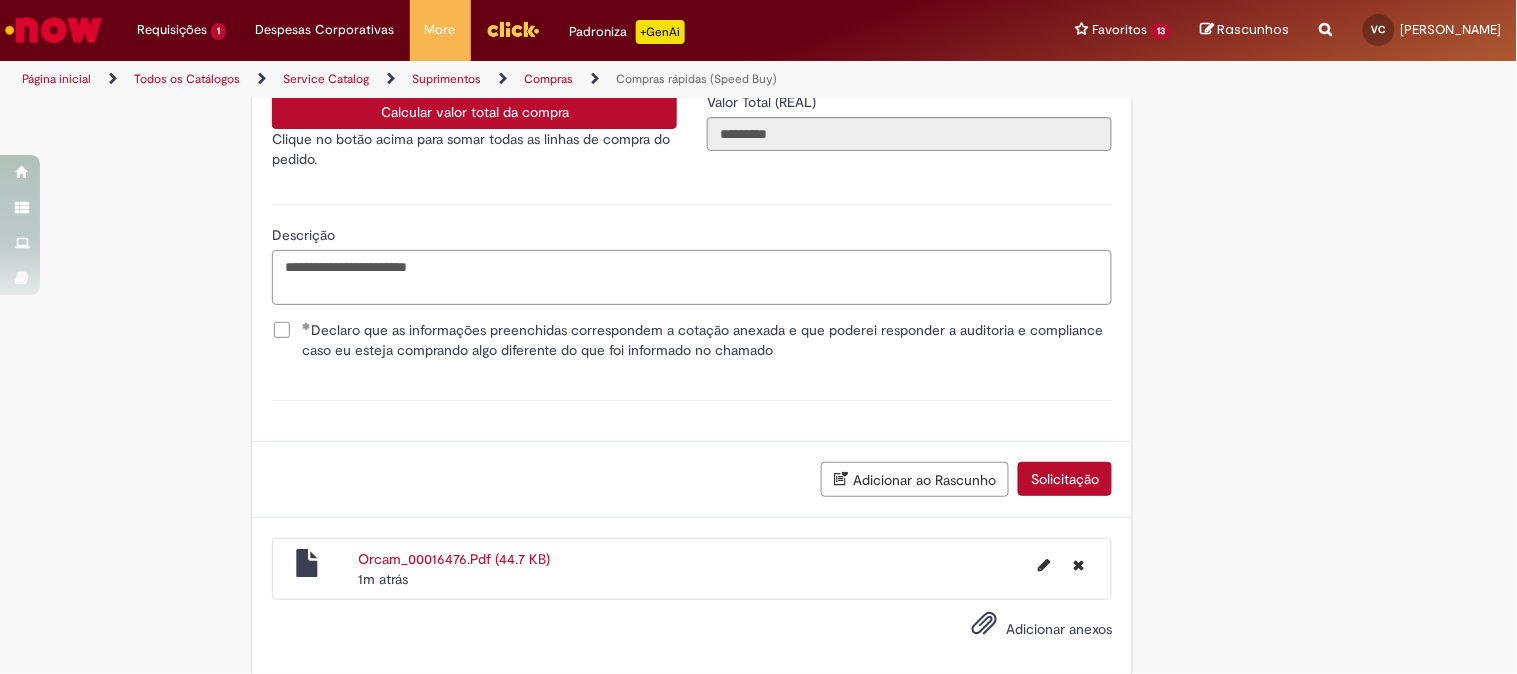 click on "**********" at bounding box center [692, 277] 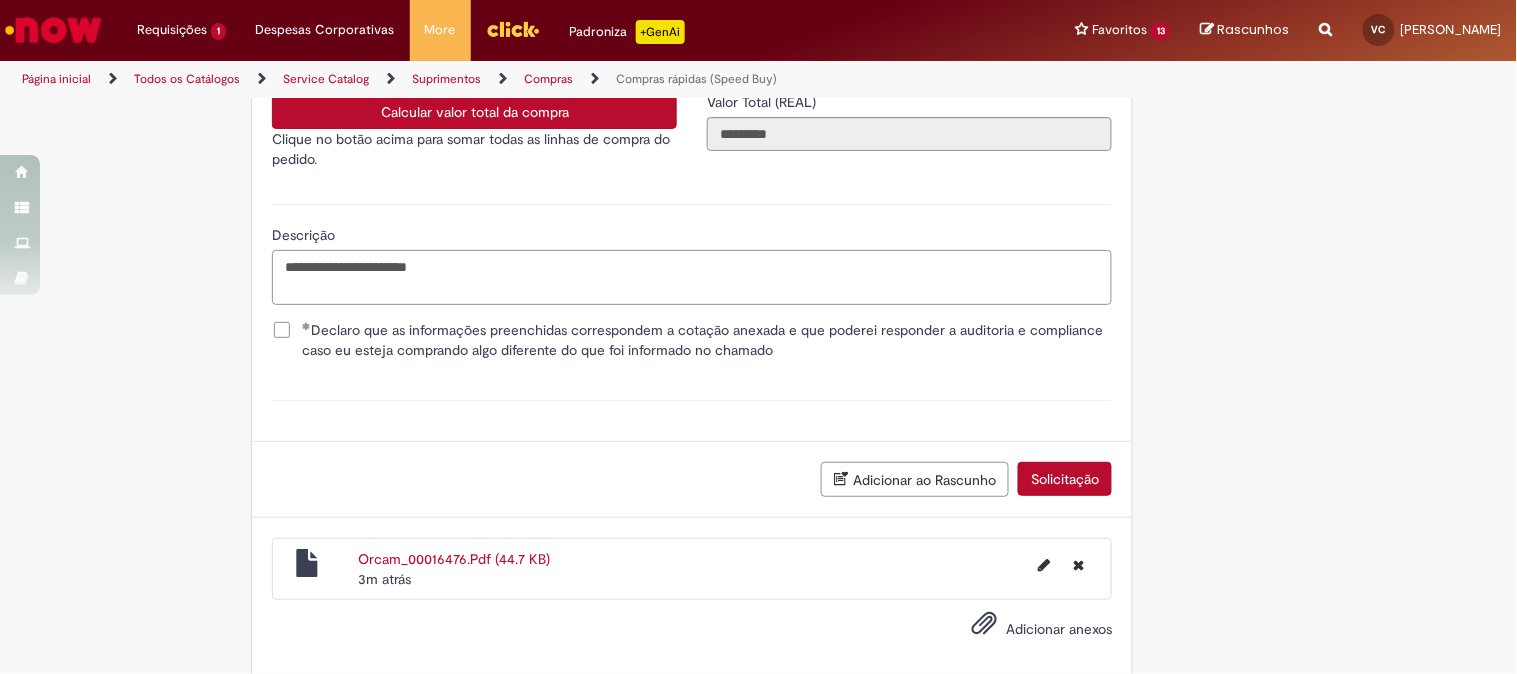scroll, scrollTop: 3678, scrollLeft: 0, axis: vertical 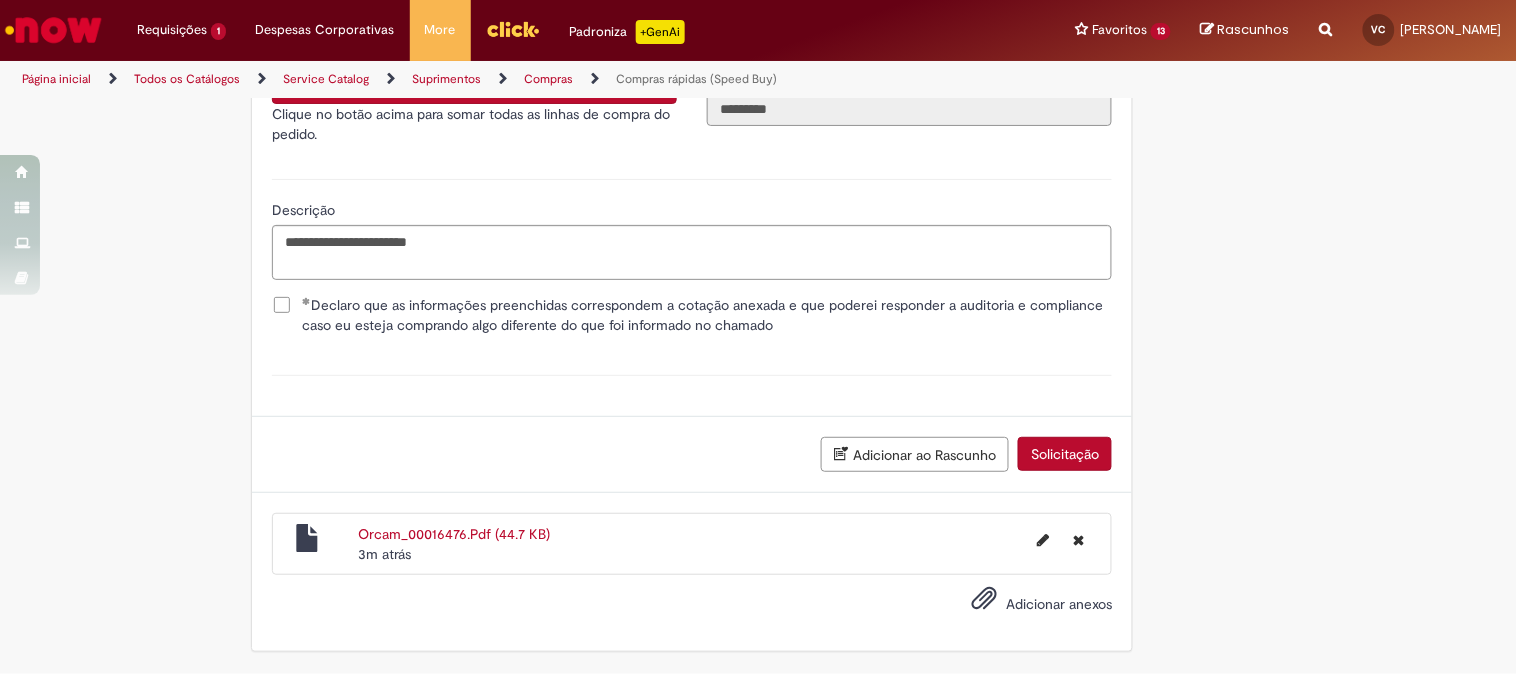 click on "Adicionar ao Rascunho" at bounding box center (915, 454) 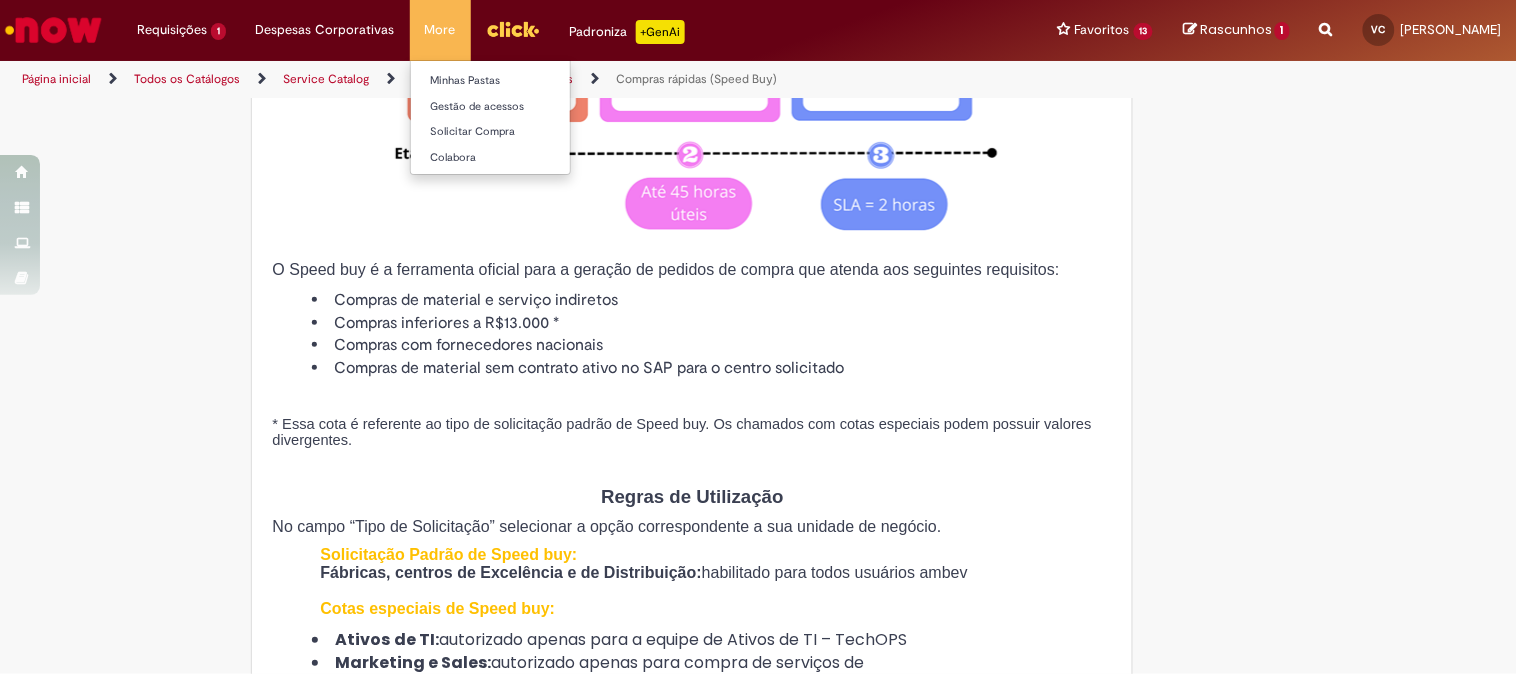 scroll, scrollTop: 0, scrollLeft: 0, axis: both 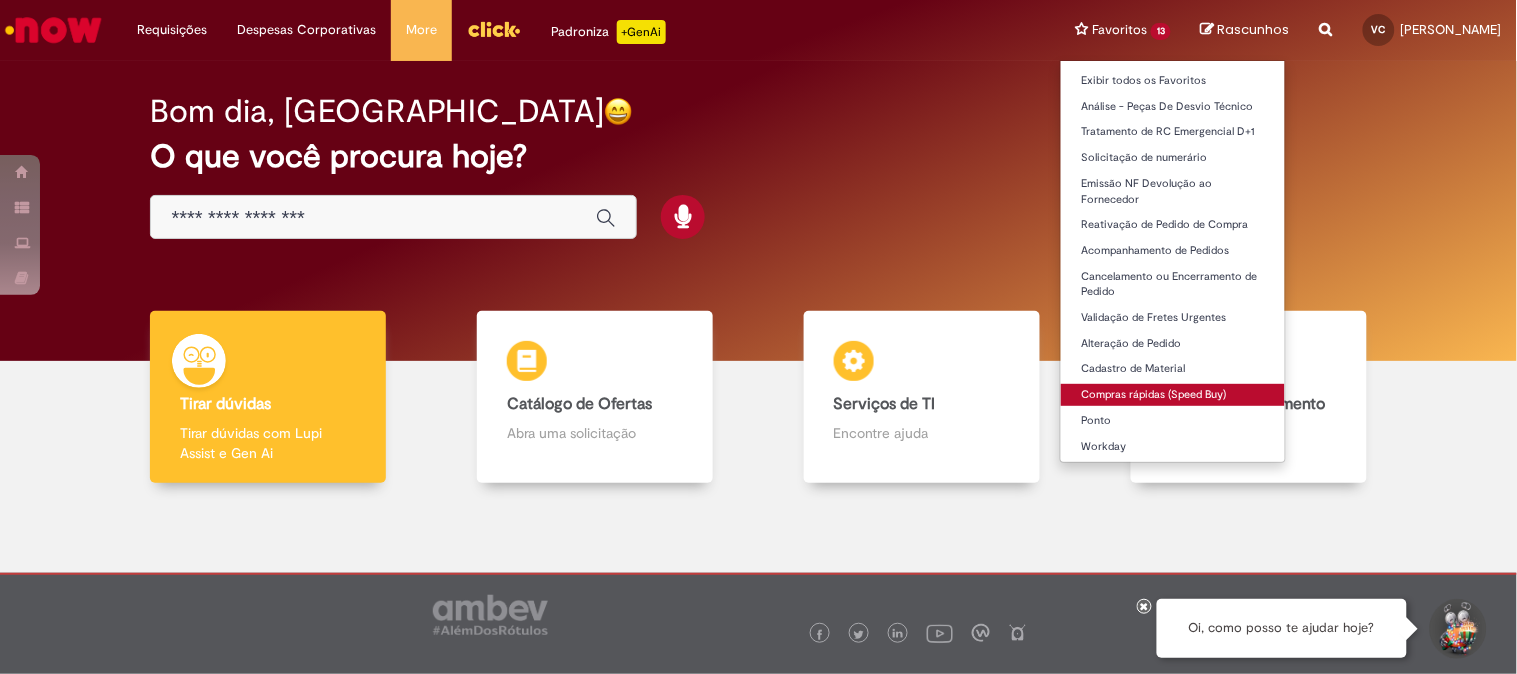 click on "Compras rápidas (Speed Buy)" at bounding box center [1173, 395] 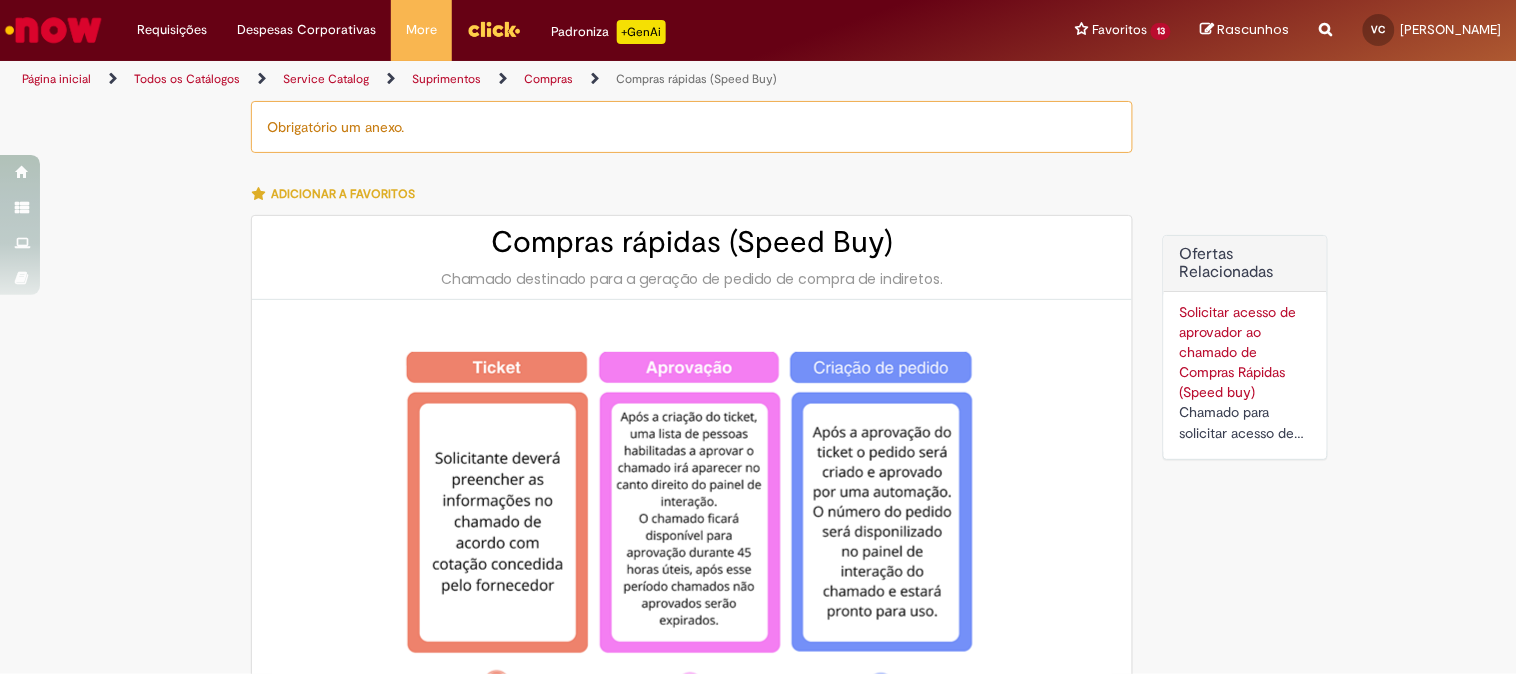 type on "********" 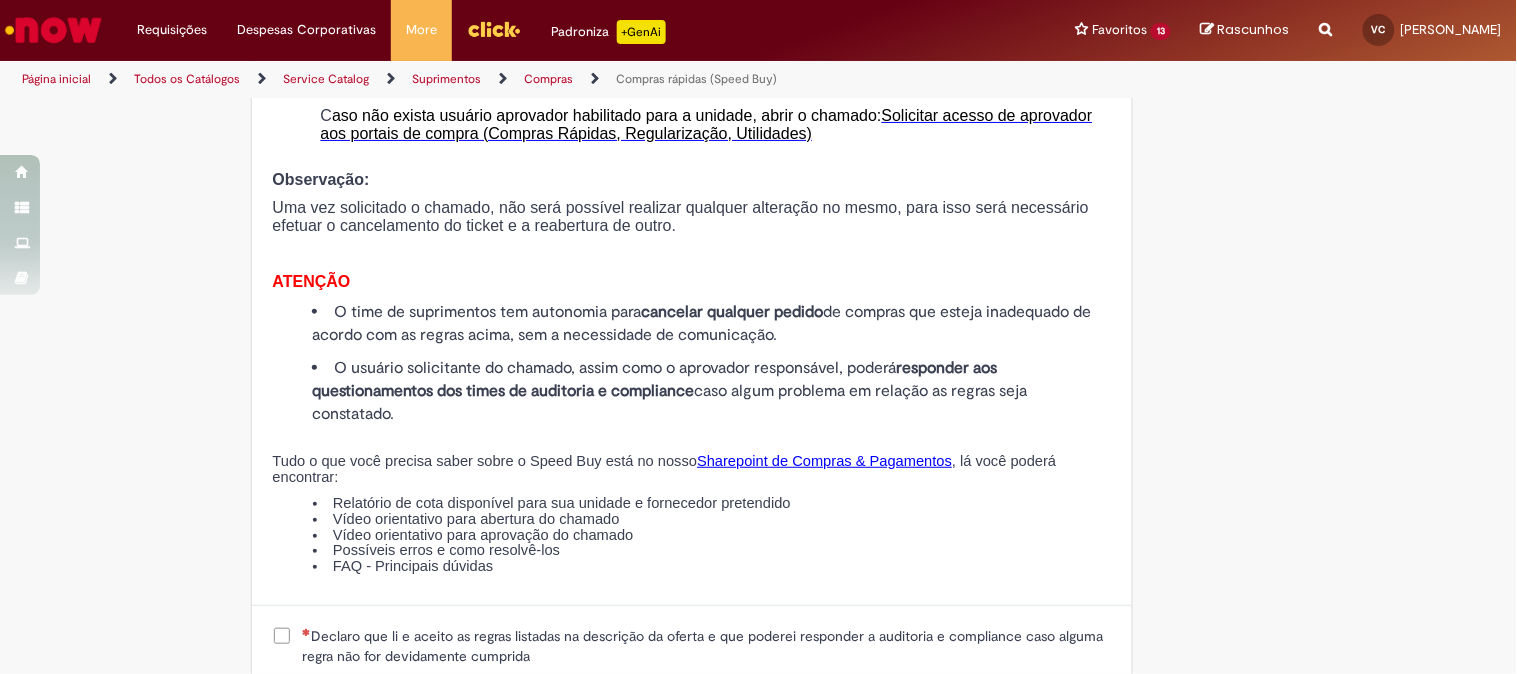 scroll, scrollTop: 2333, scrollLeft: 0, axis: vertical 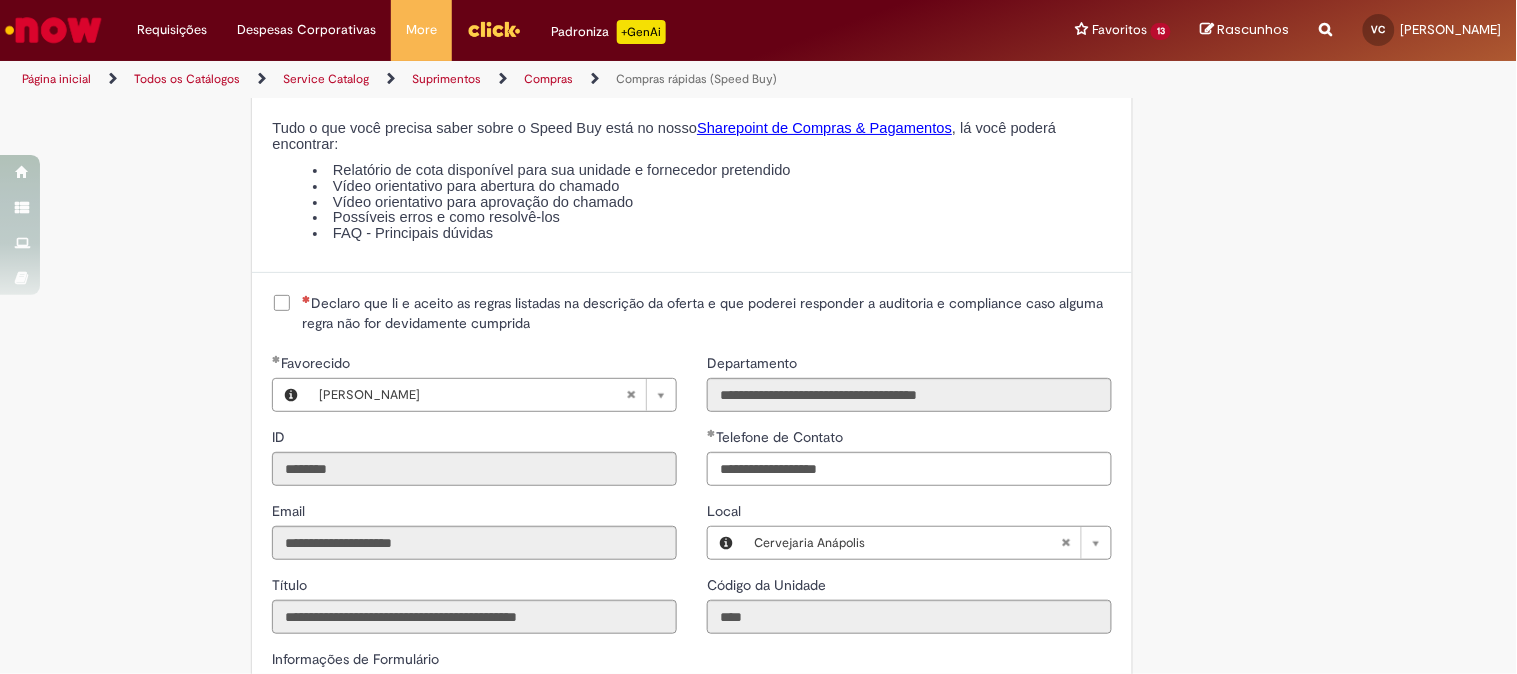 click on "Declaro que li e aceito as regras listadas na descrição da oferta e que poderei responder a auditoria e compliance caso alguma regra não for devidamente cumprida" at bounding box center (707, 313) 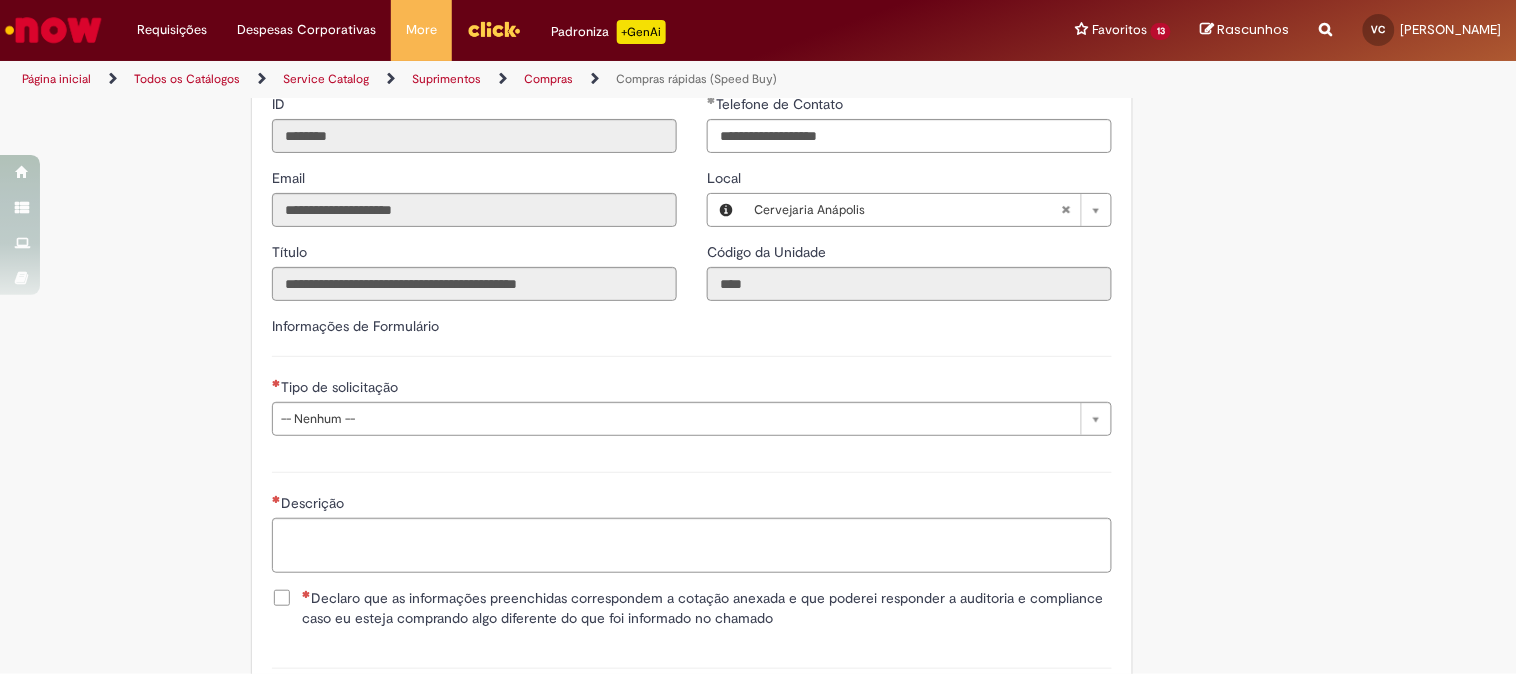 scroll, scrollTop: 2888, scrollLeft: 0, axis: vertical 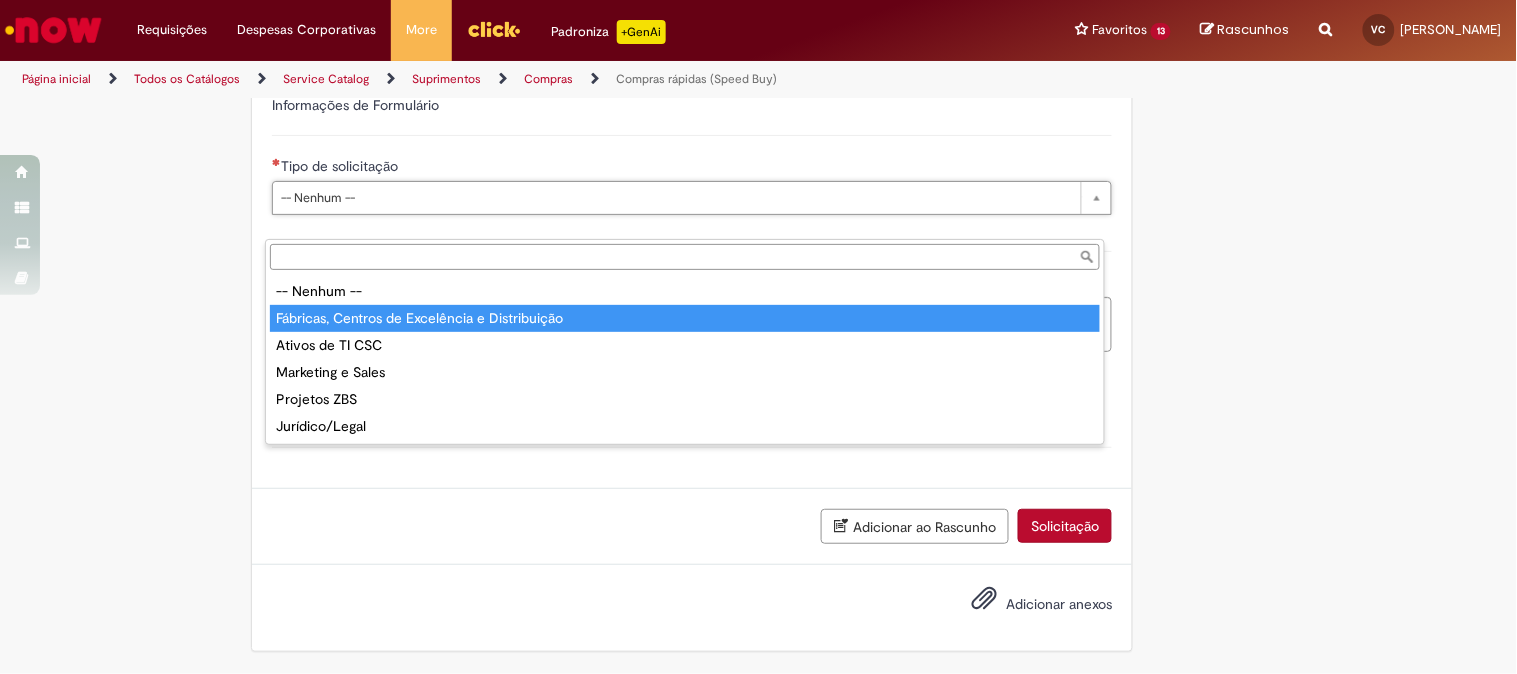 type on "**********" 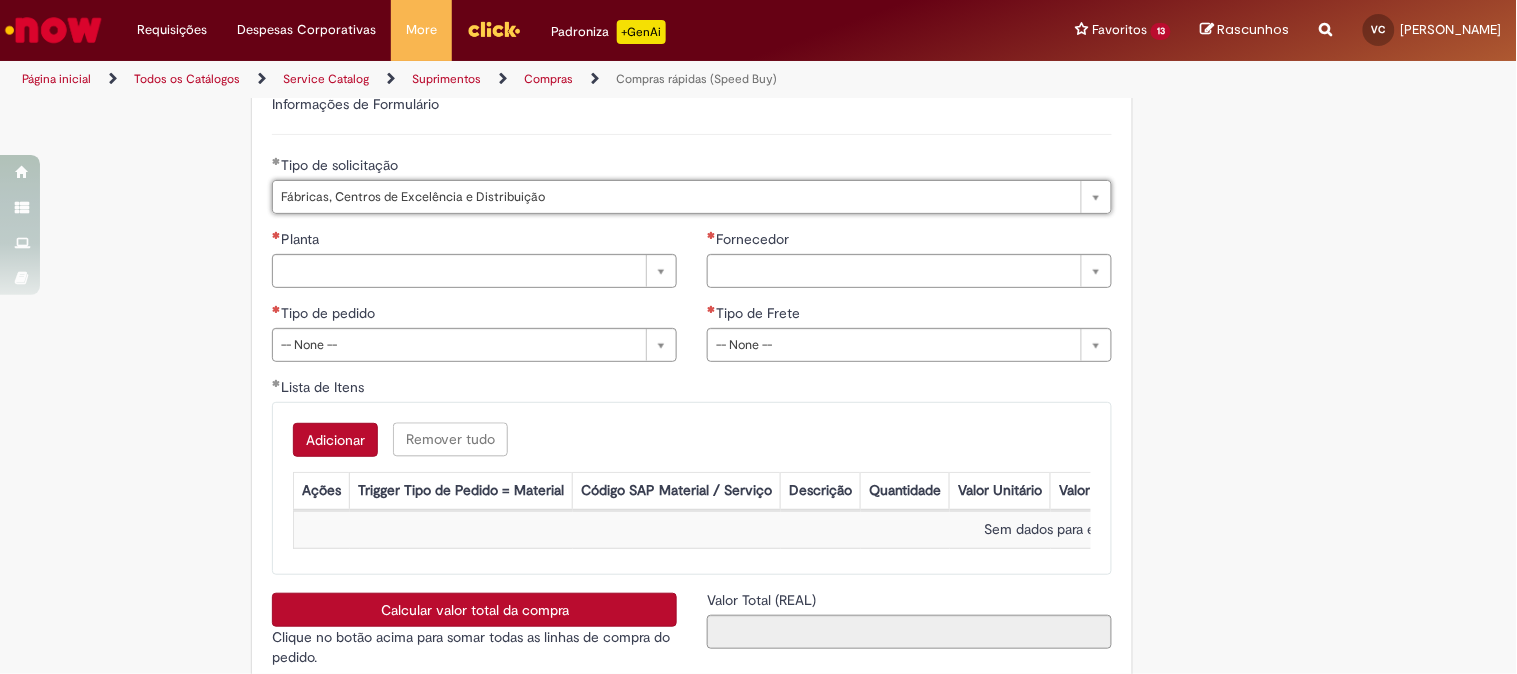 scroll, scrollTop: 3000, scrollLeft: 0, axis: vertical 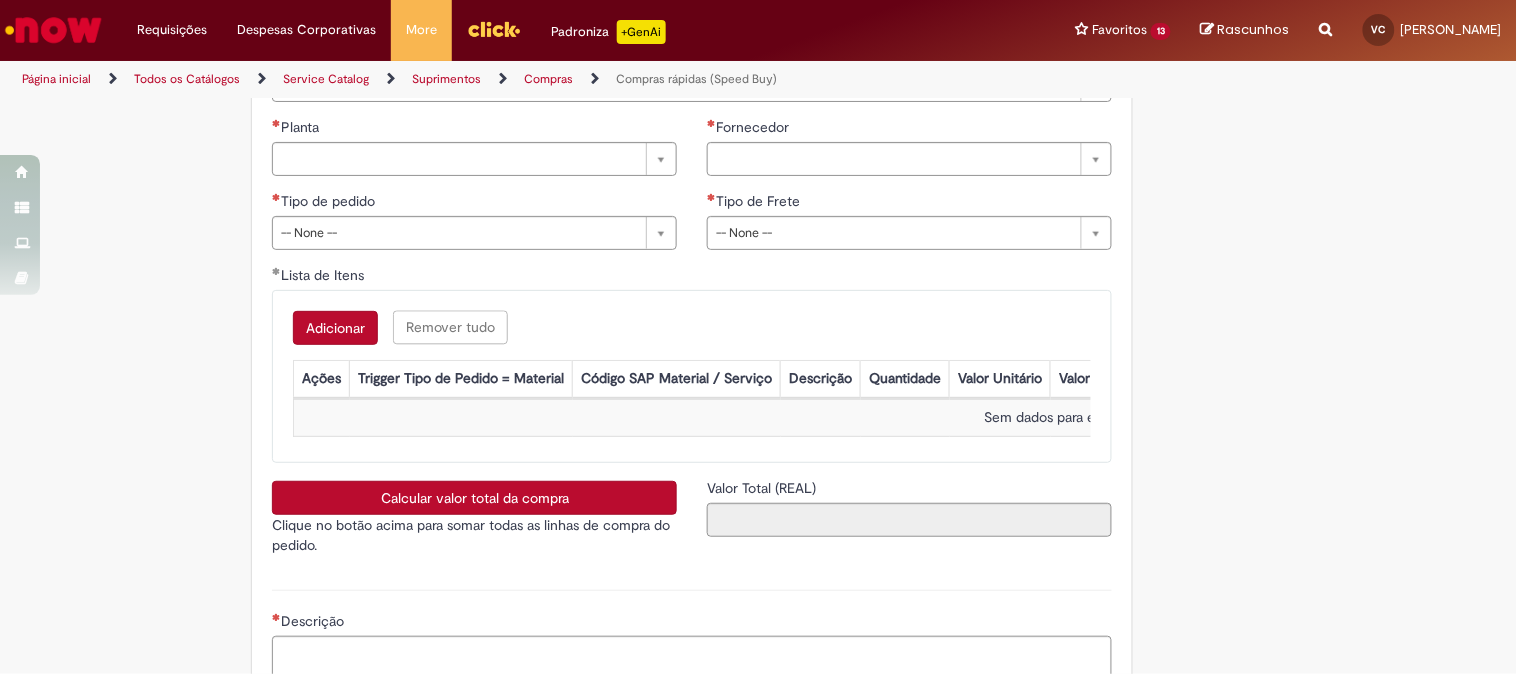 click on "Lista de Itens" at bounding box center [692, 277] 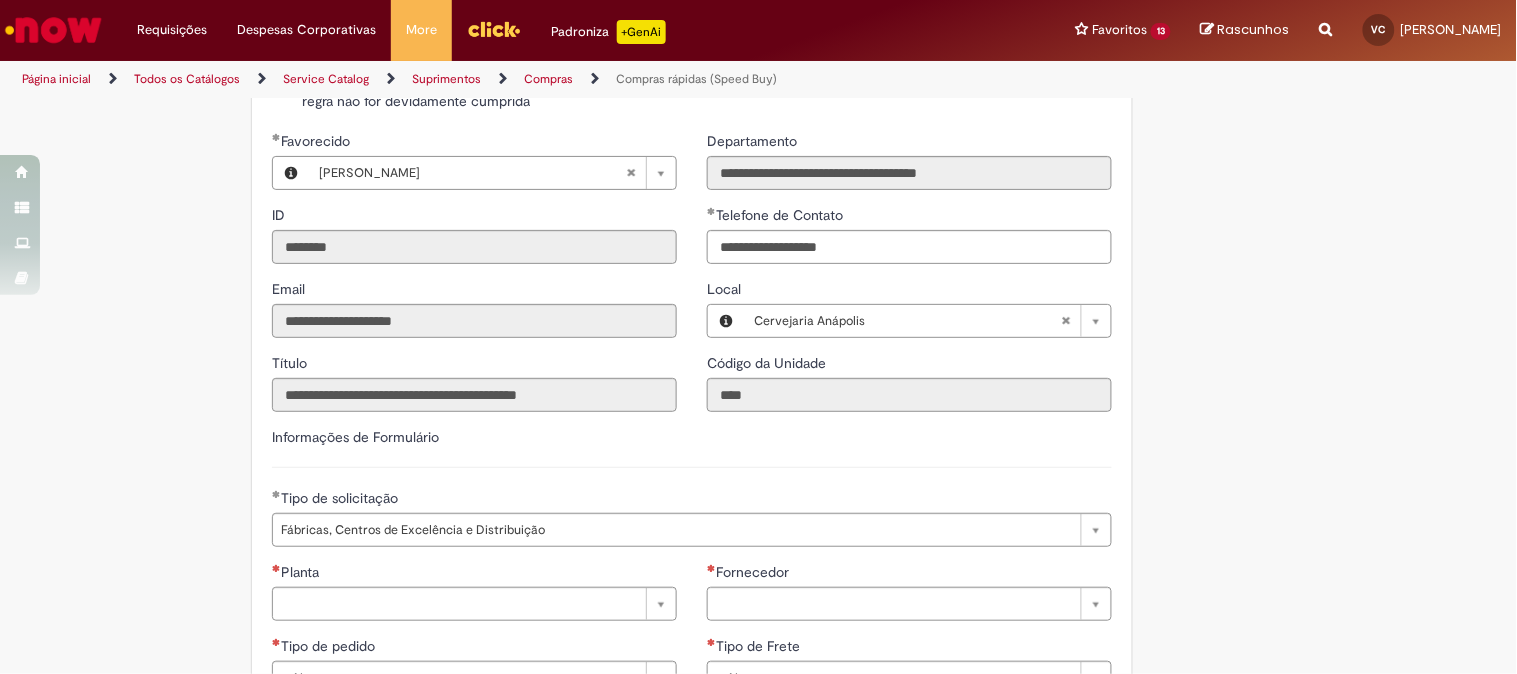 scroll, scrollTop: 2777, scrollLeft: 0, axis: vertical 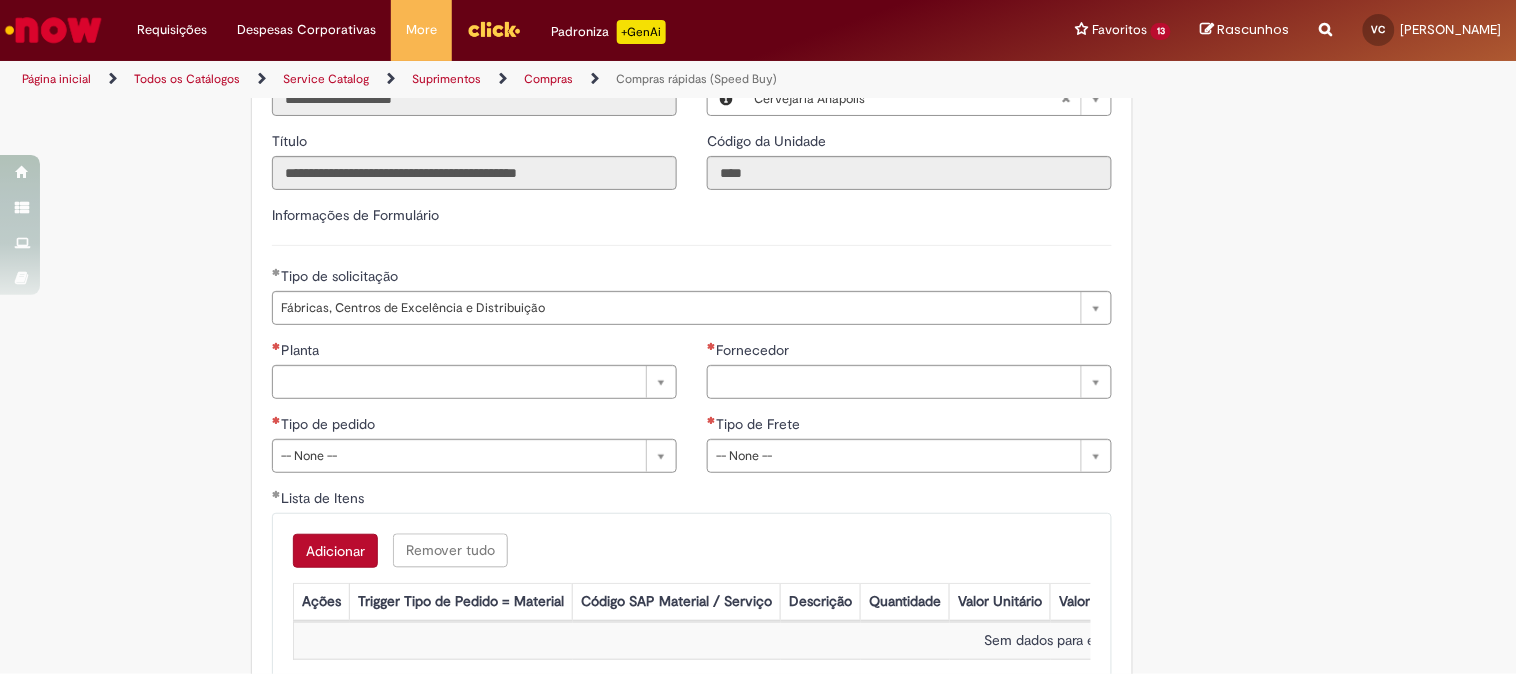 click on "Planta" at bounding box center (474, 352) 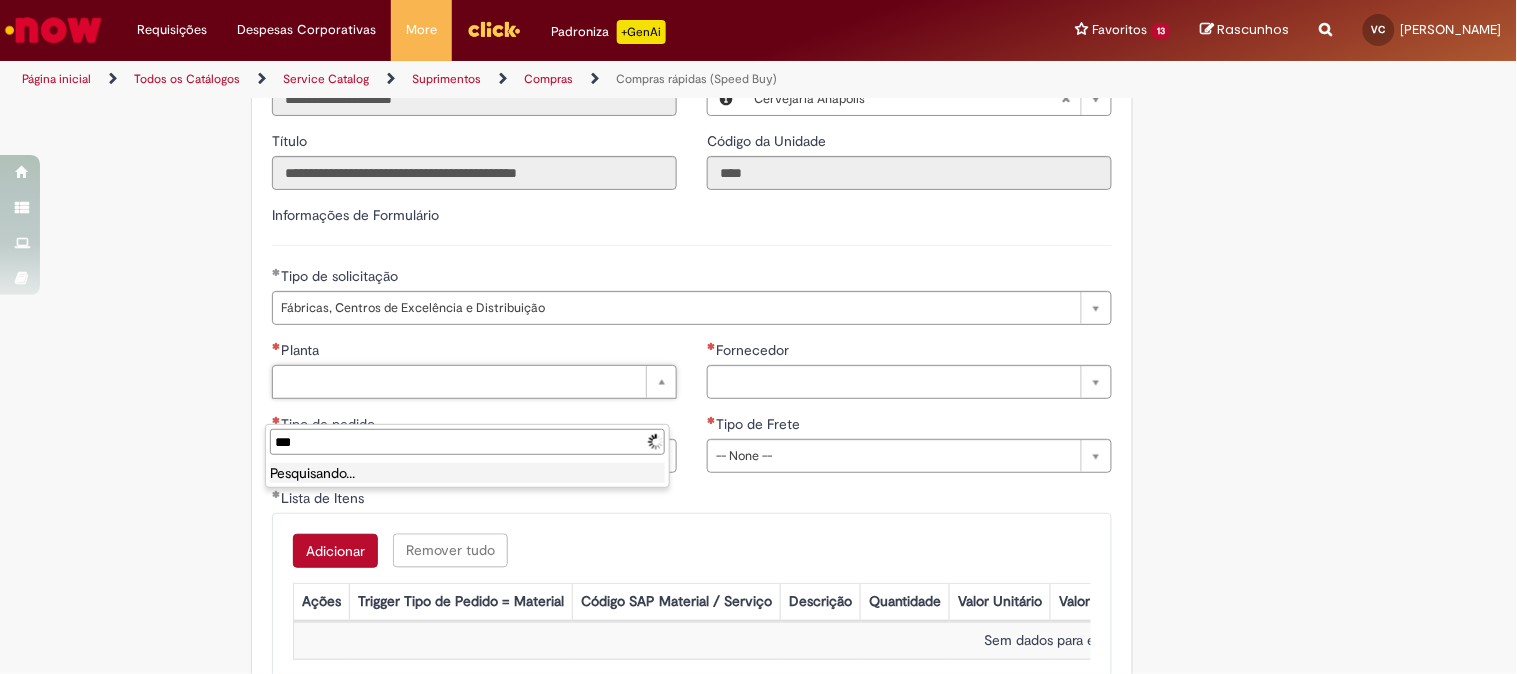 type on "****" 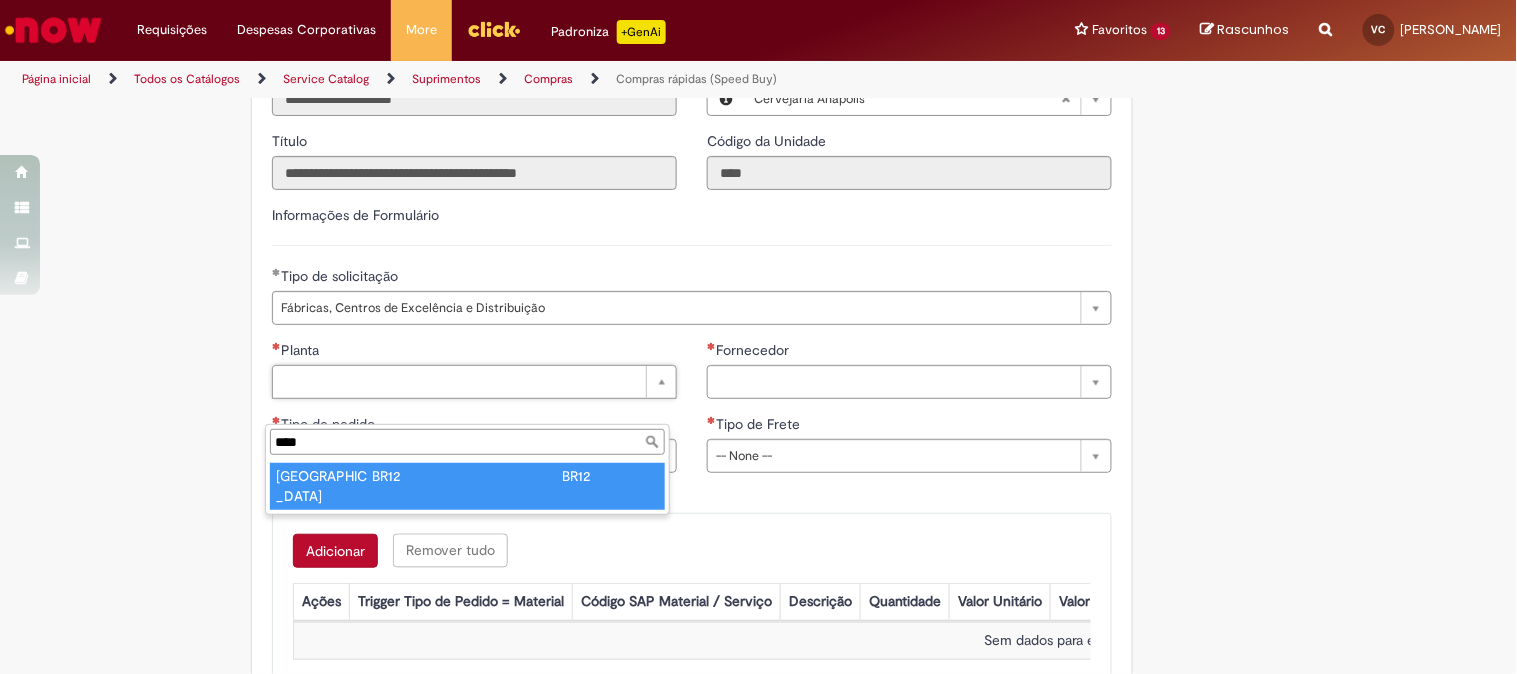 type on "********" 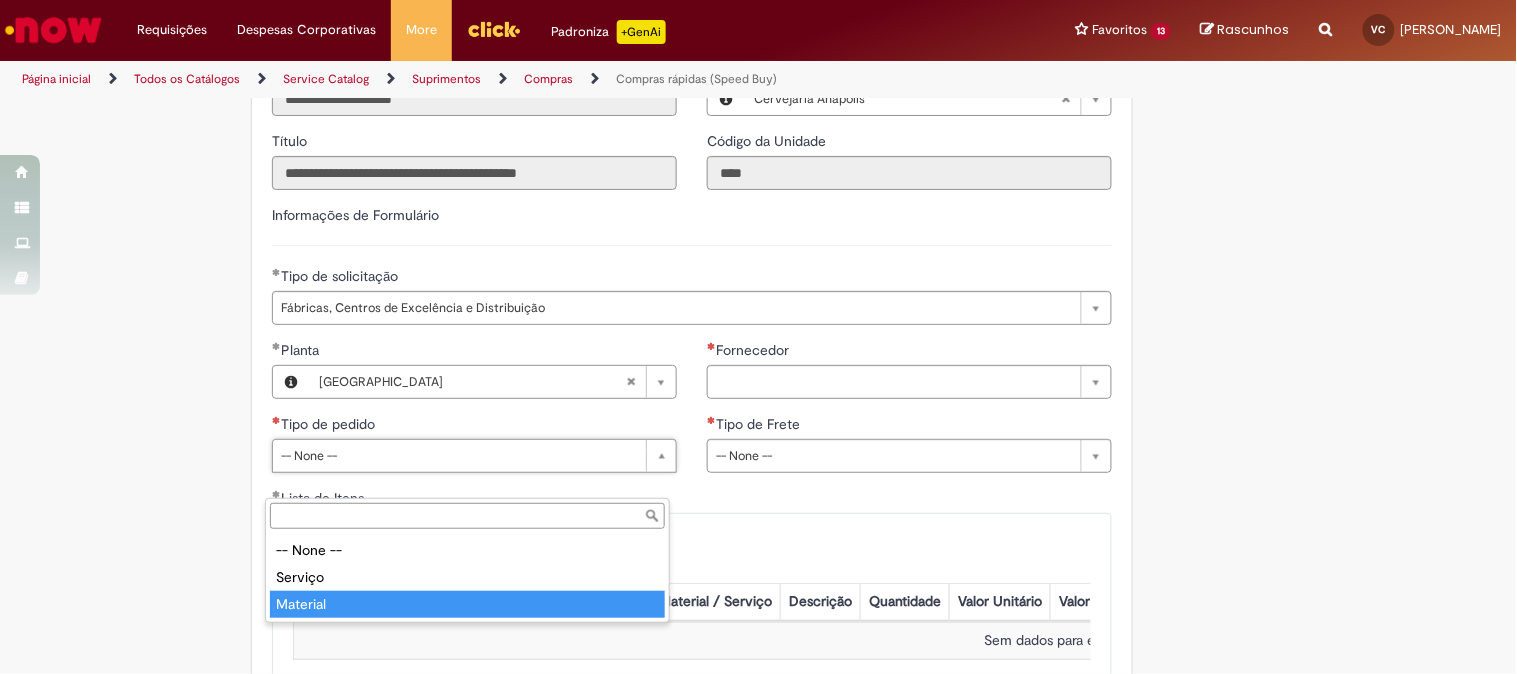 type on "********" 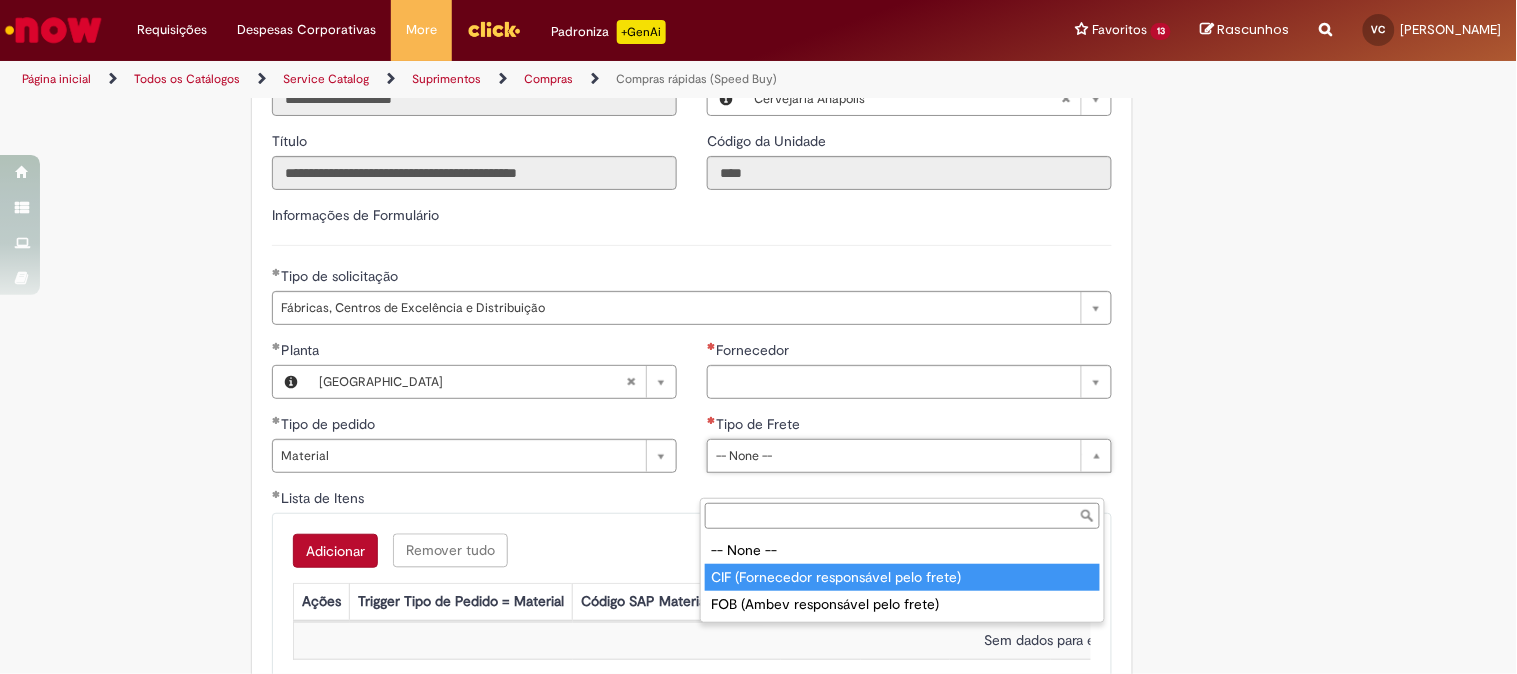 type on "**********" 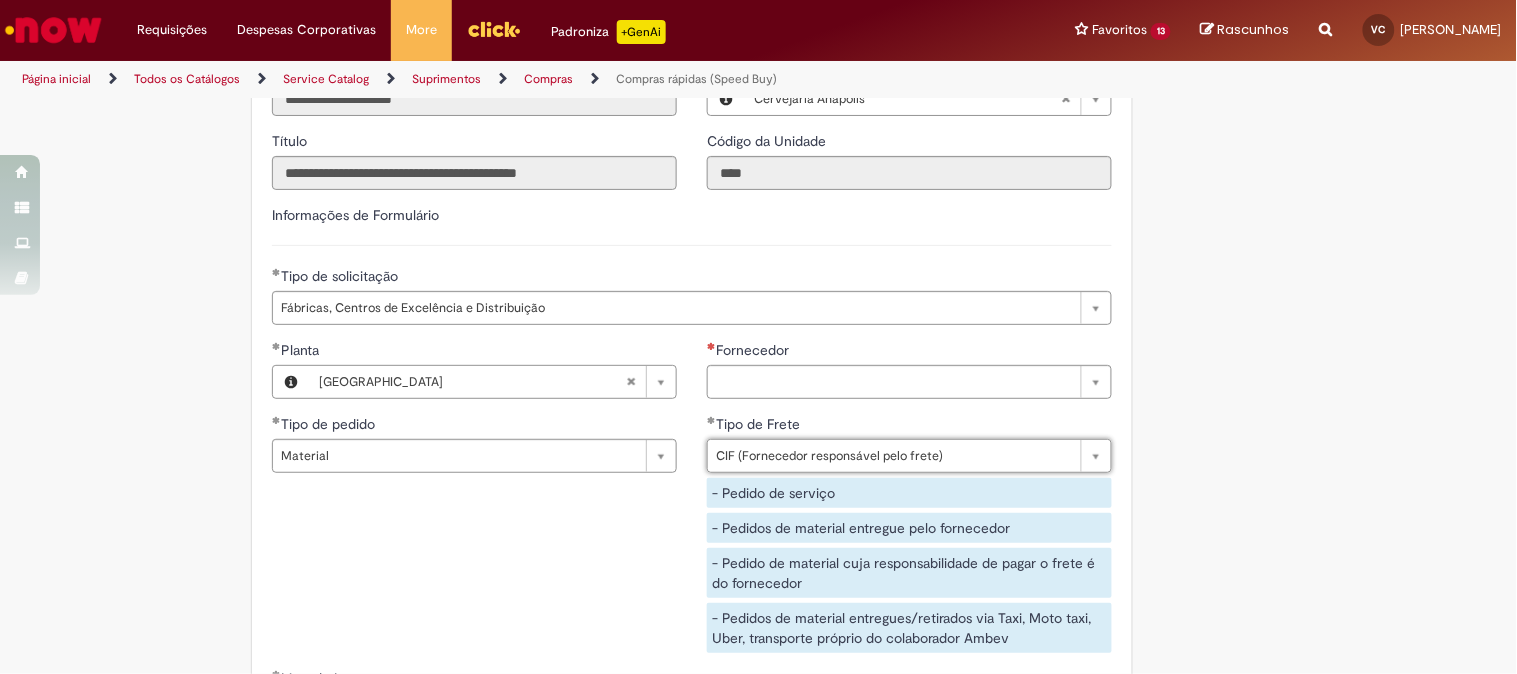 click on "**********" at bounding box center [692, 504] 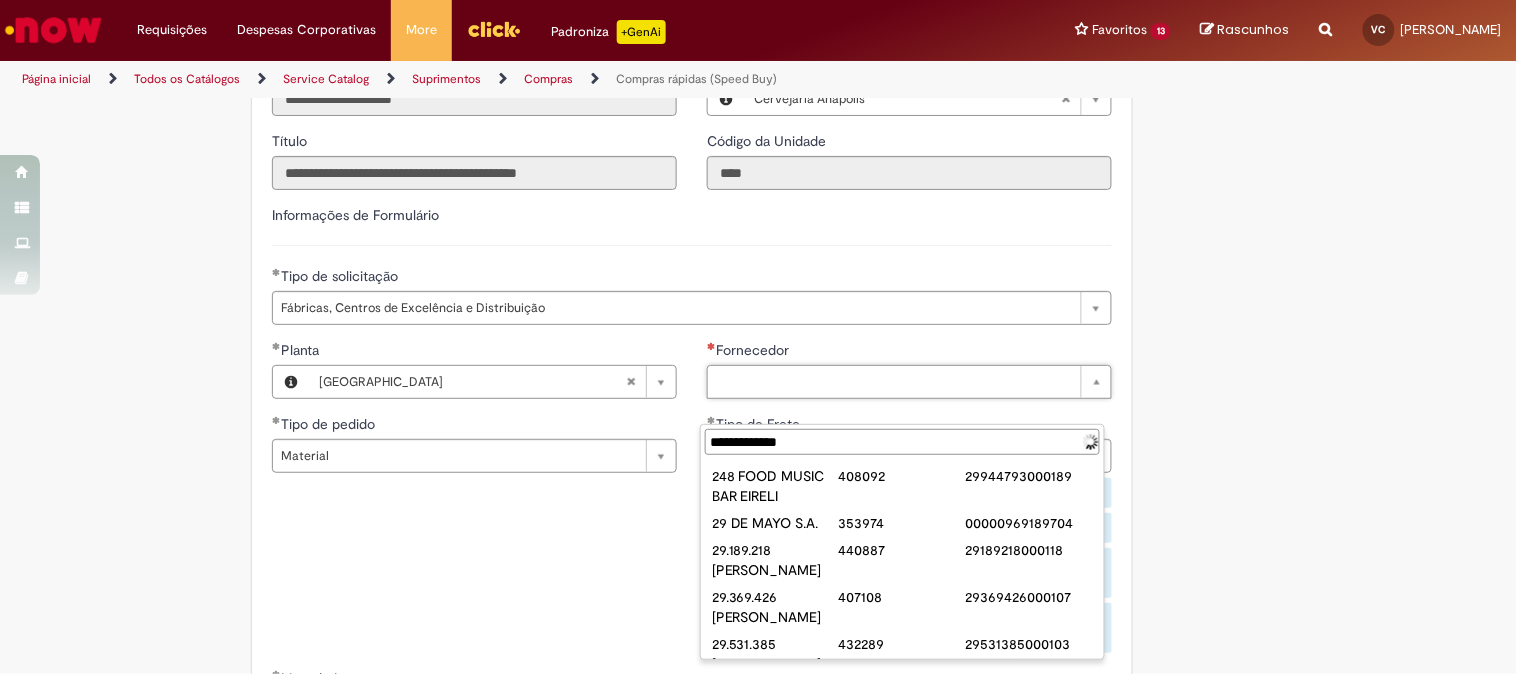 type on "**********" 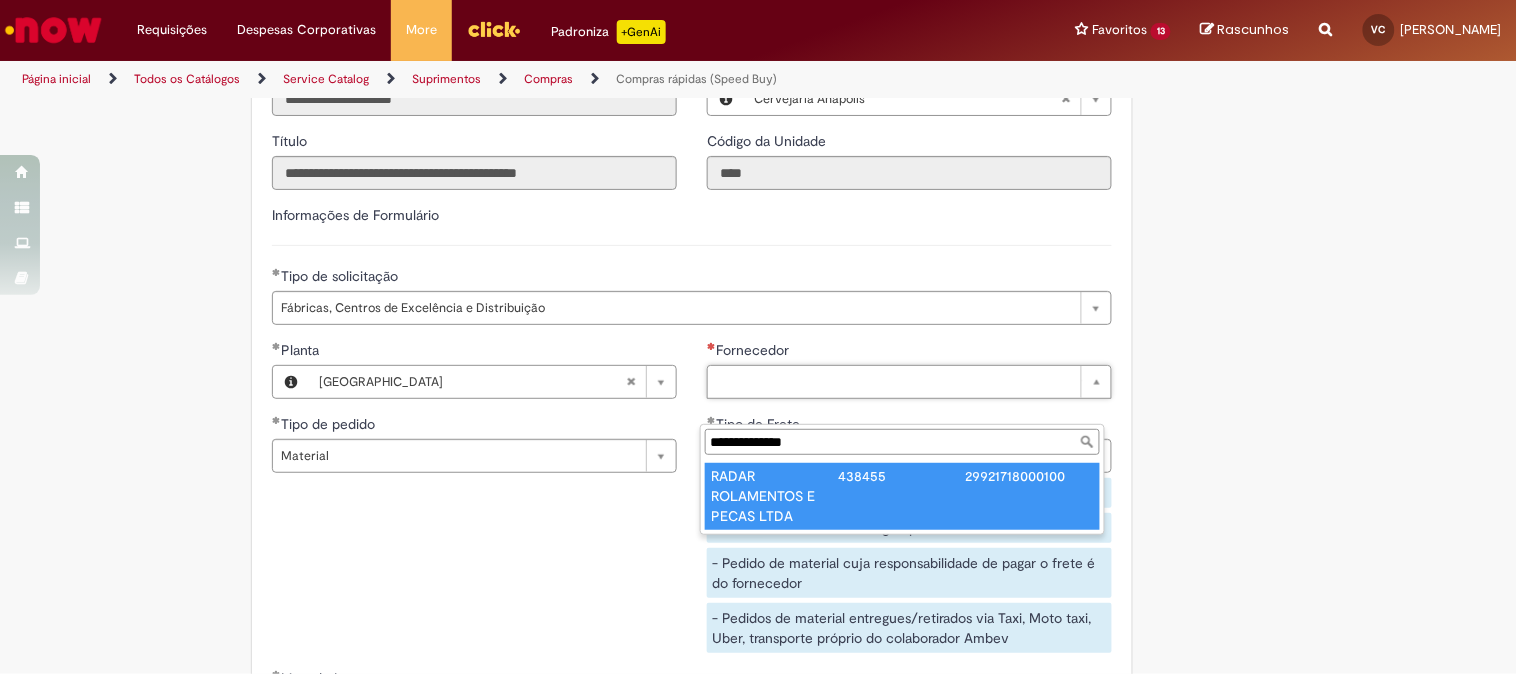 type on "**********" 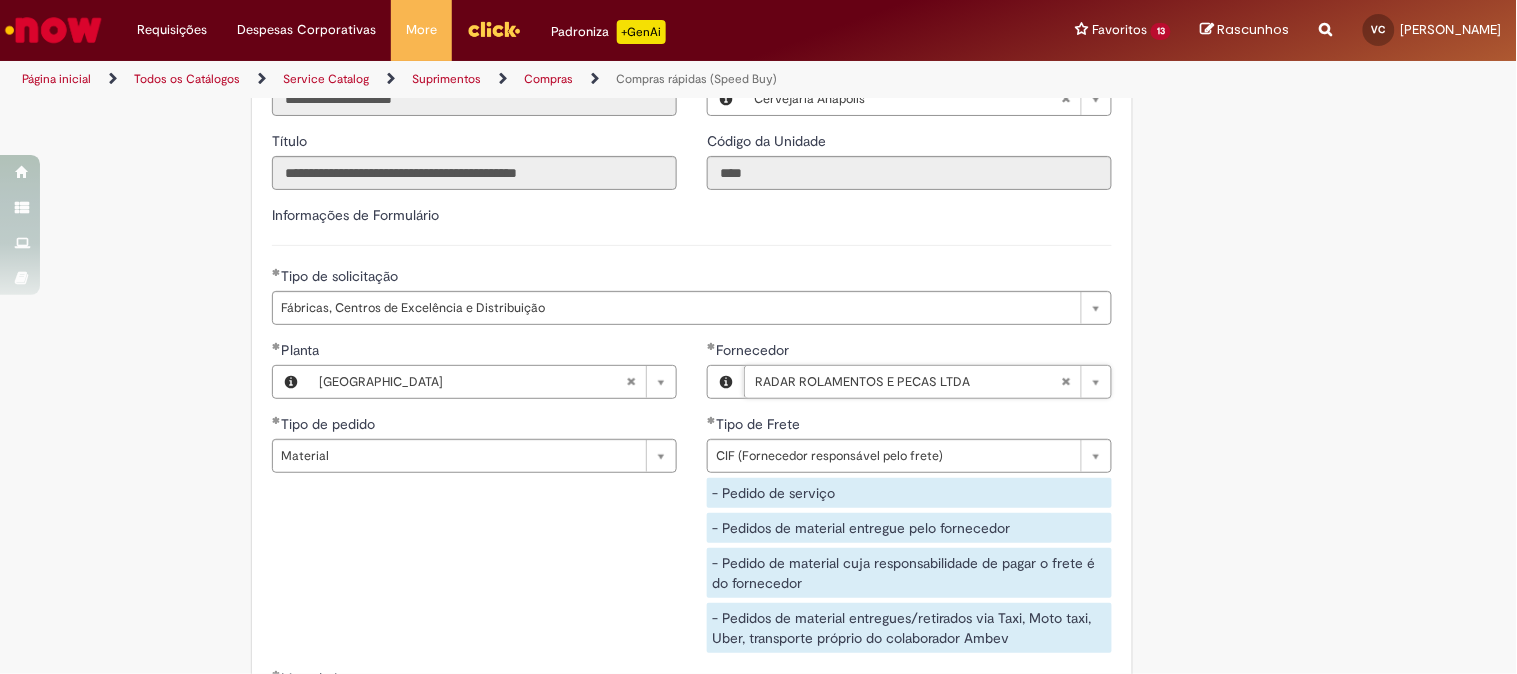click on "**********" at bounding box center (692, 504) 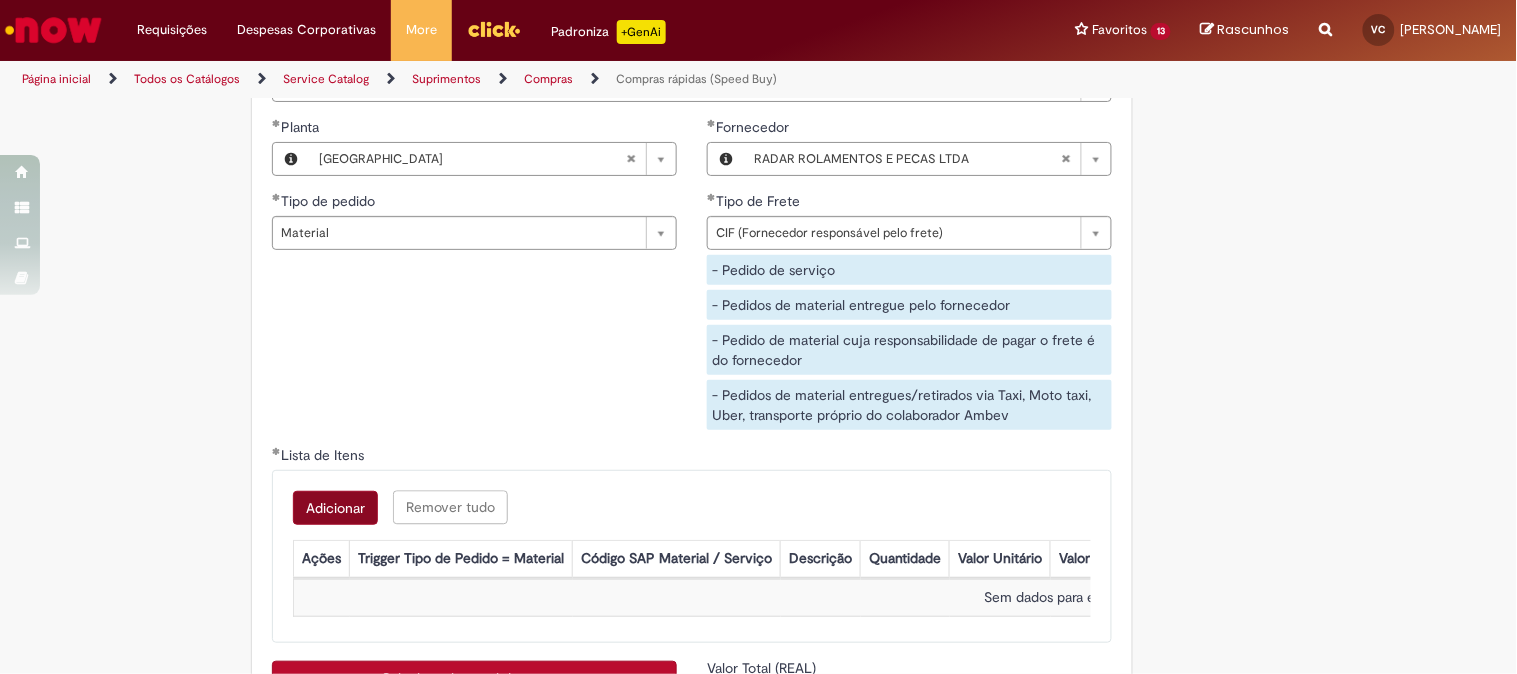 scroll, scrollTop: 3111, scrollLeft: 0, axis: vertical 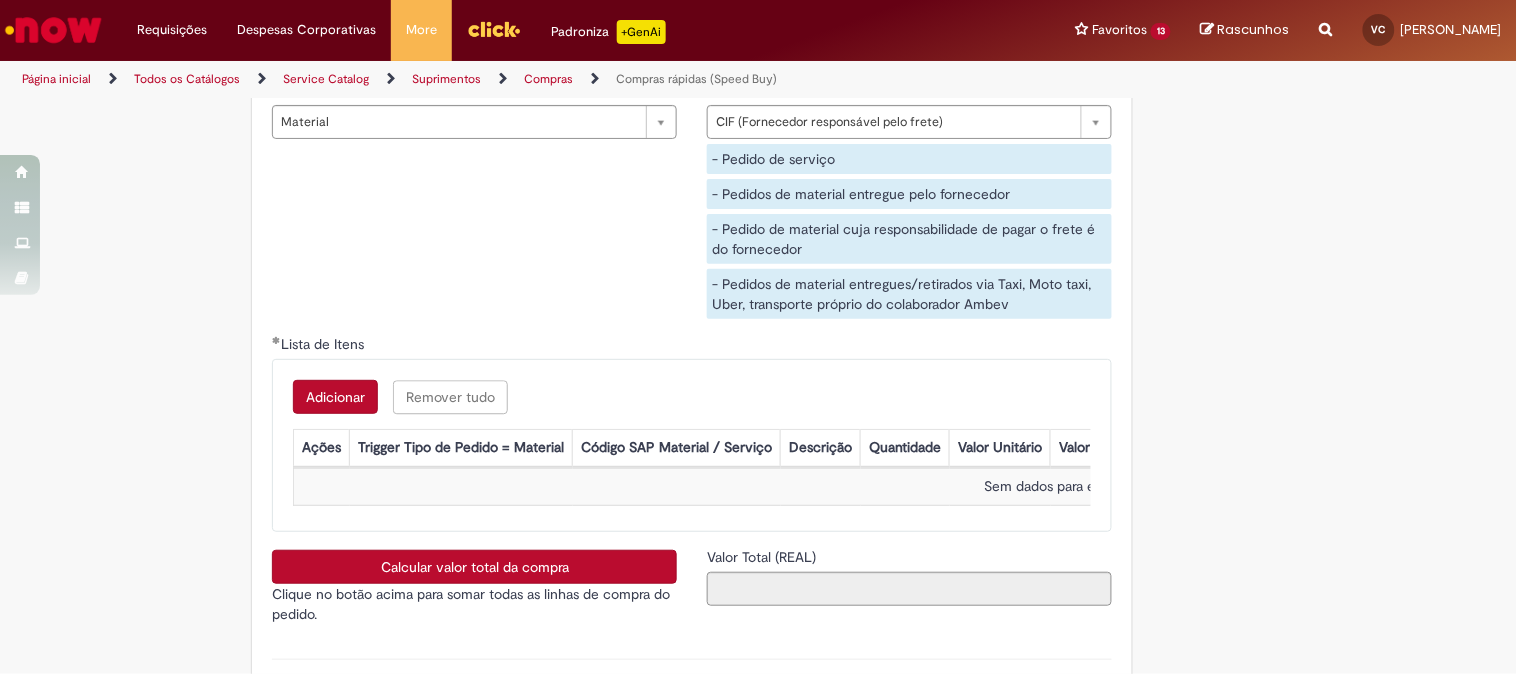 click on "Adicionar" at bounding box center (335, 397) 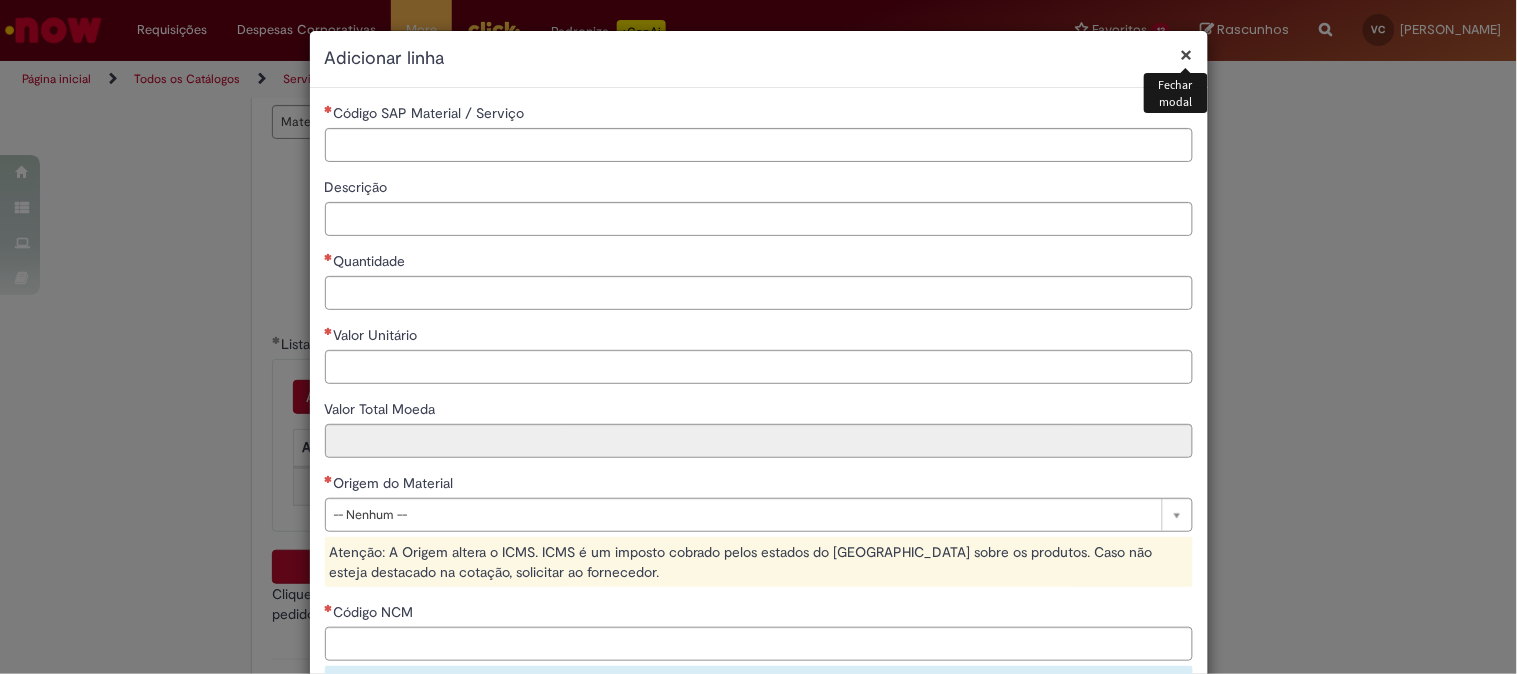 scroll, scrollTop: 315, scrollLeft: 0, axis: vertical 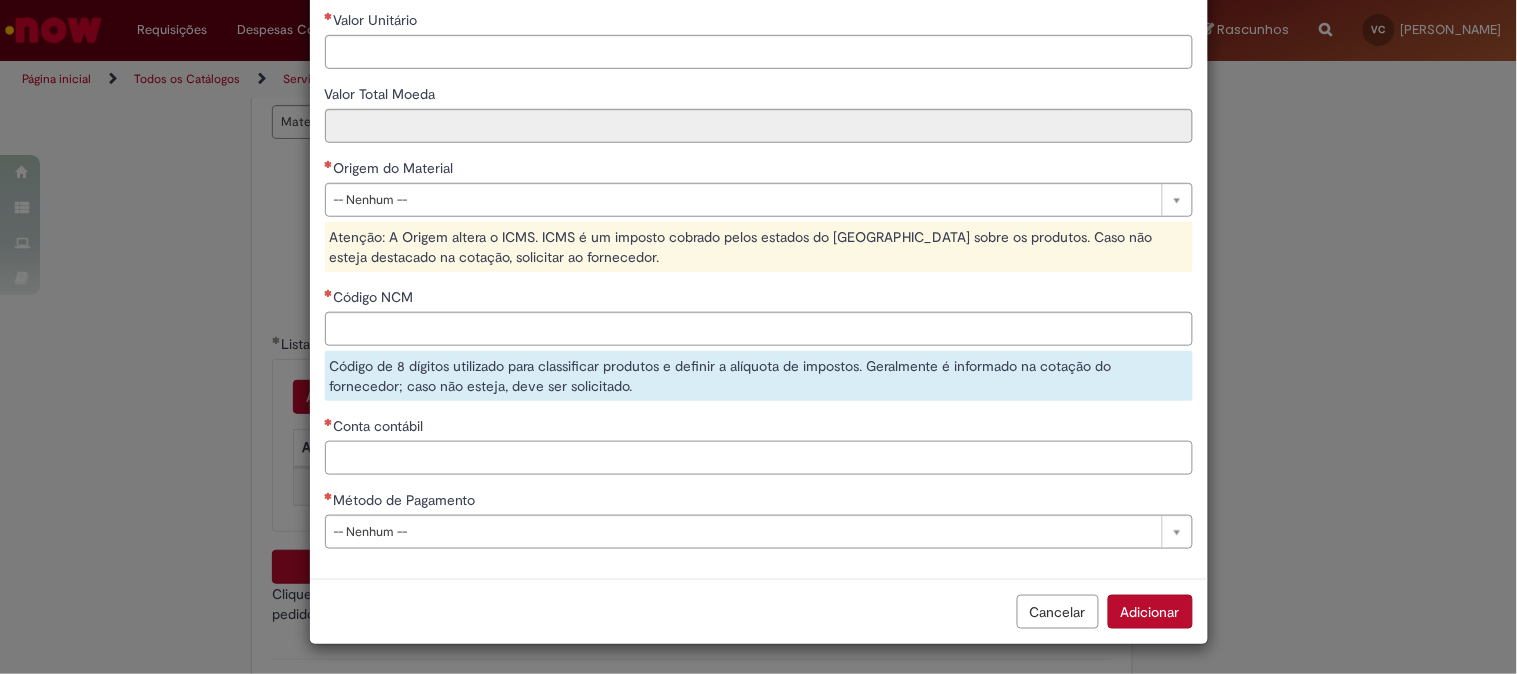click on "Conta contábil" at bounding box center (759, 458) 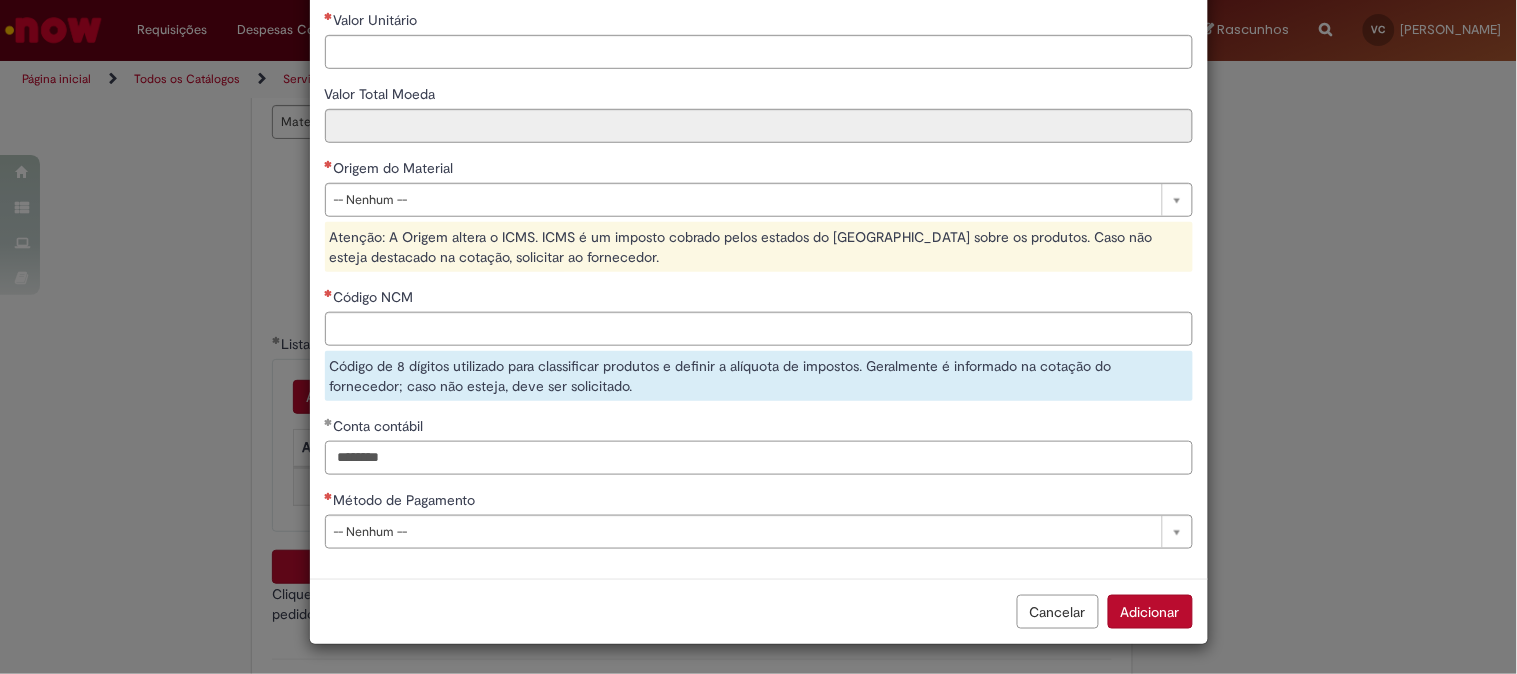 type on "********" 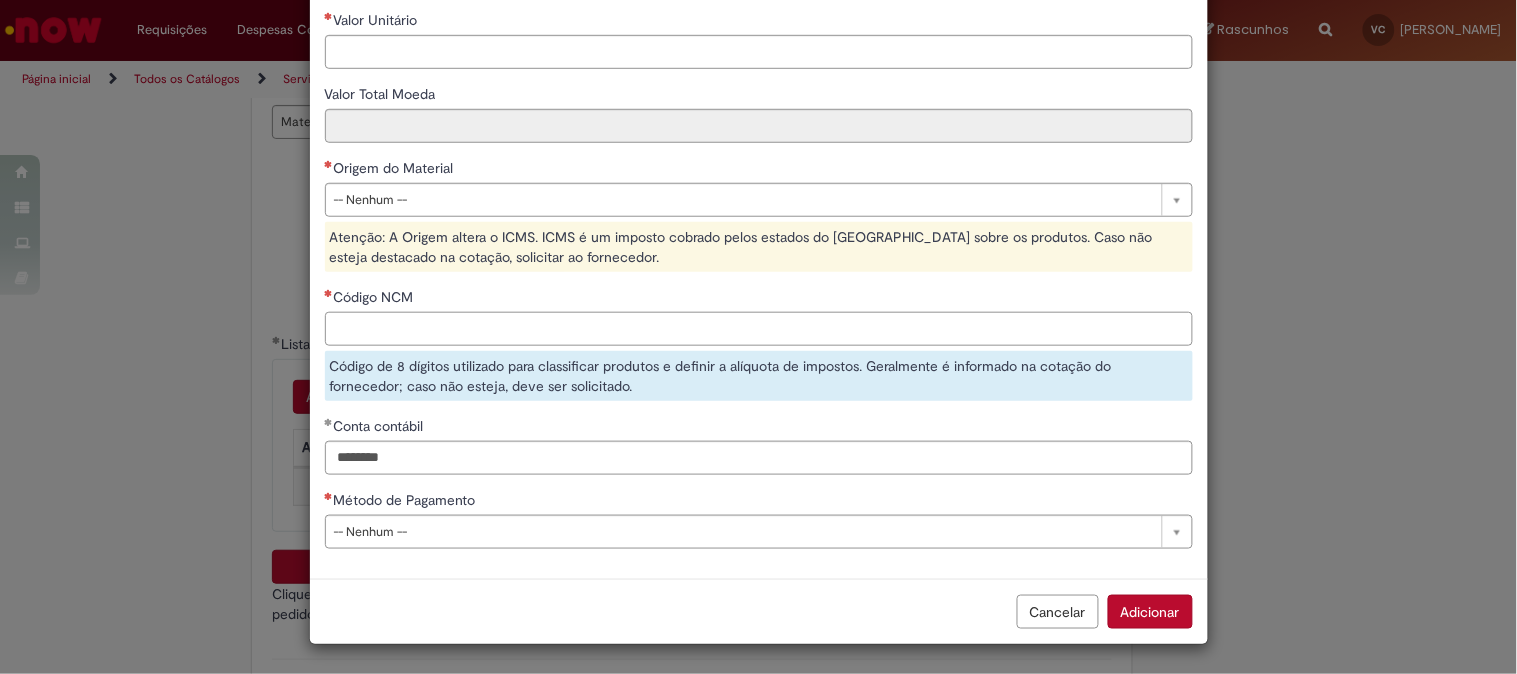 click on "Código NCM" at bounding box center [759, 329] 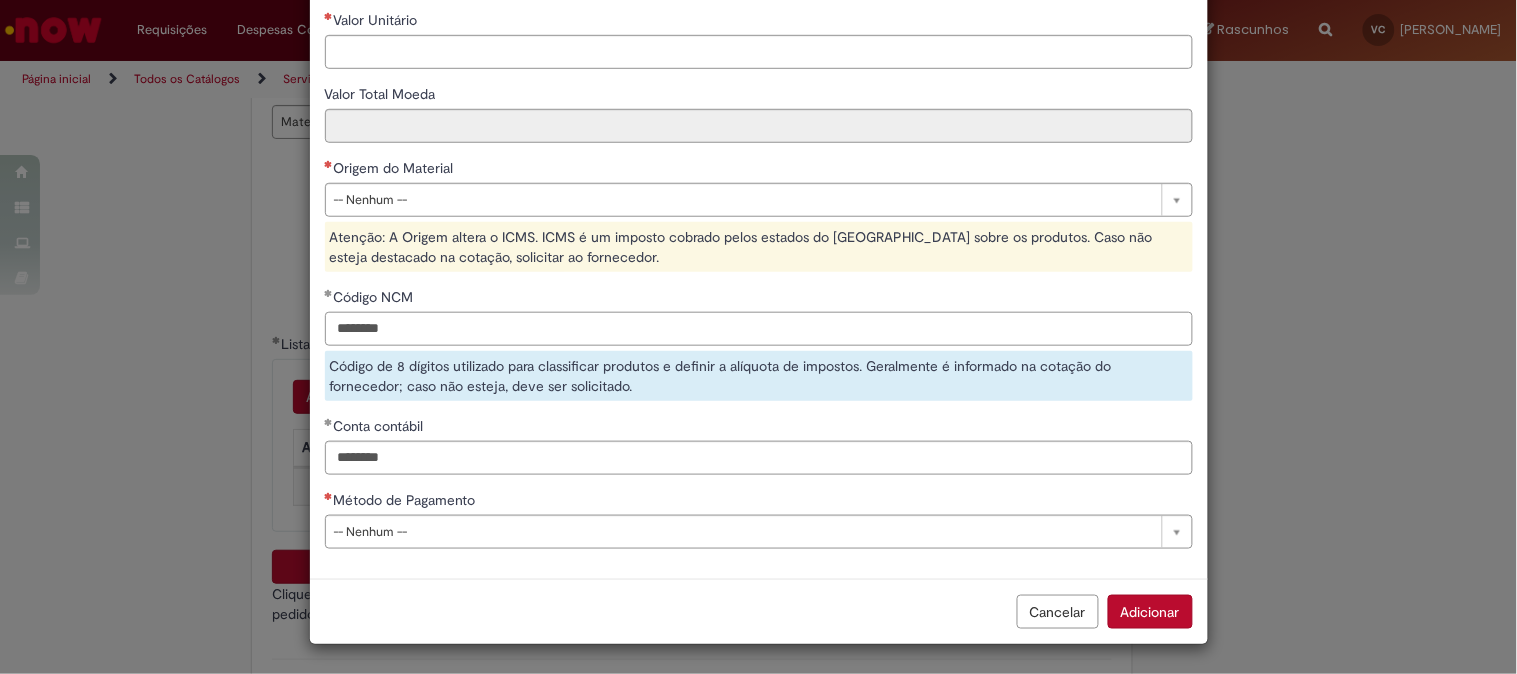 type on "********" 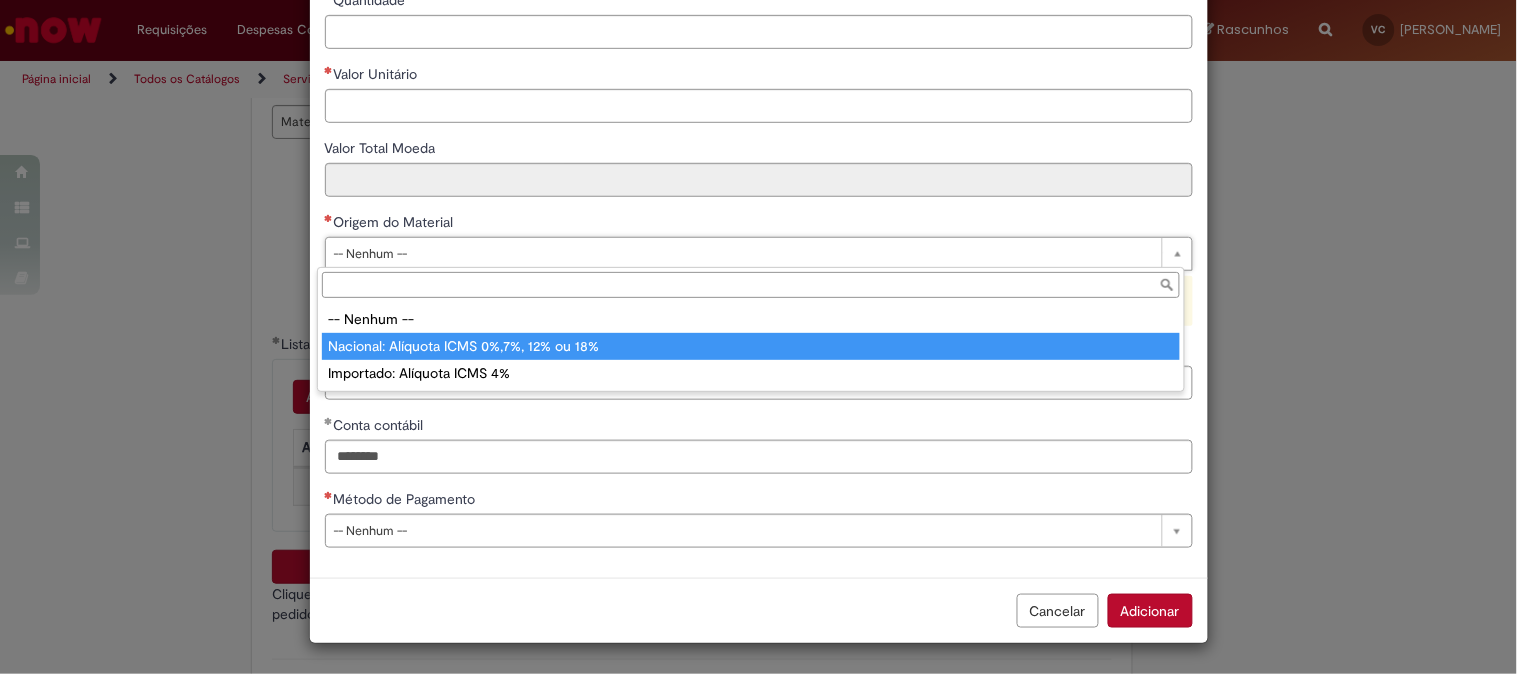 drag, startPoint x: 465, startPoint y: 344, endPoint x: 481, endPoint y: 335, distance: 18.35756 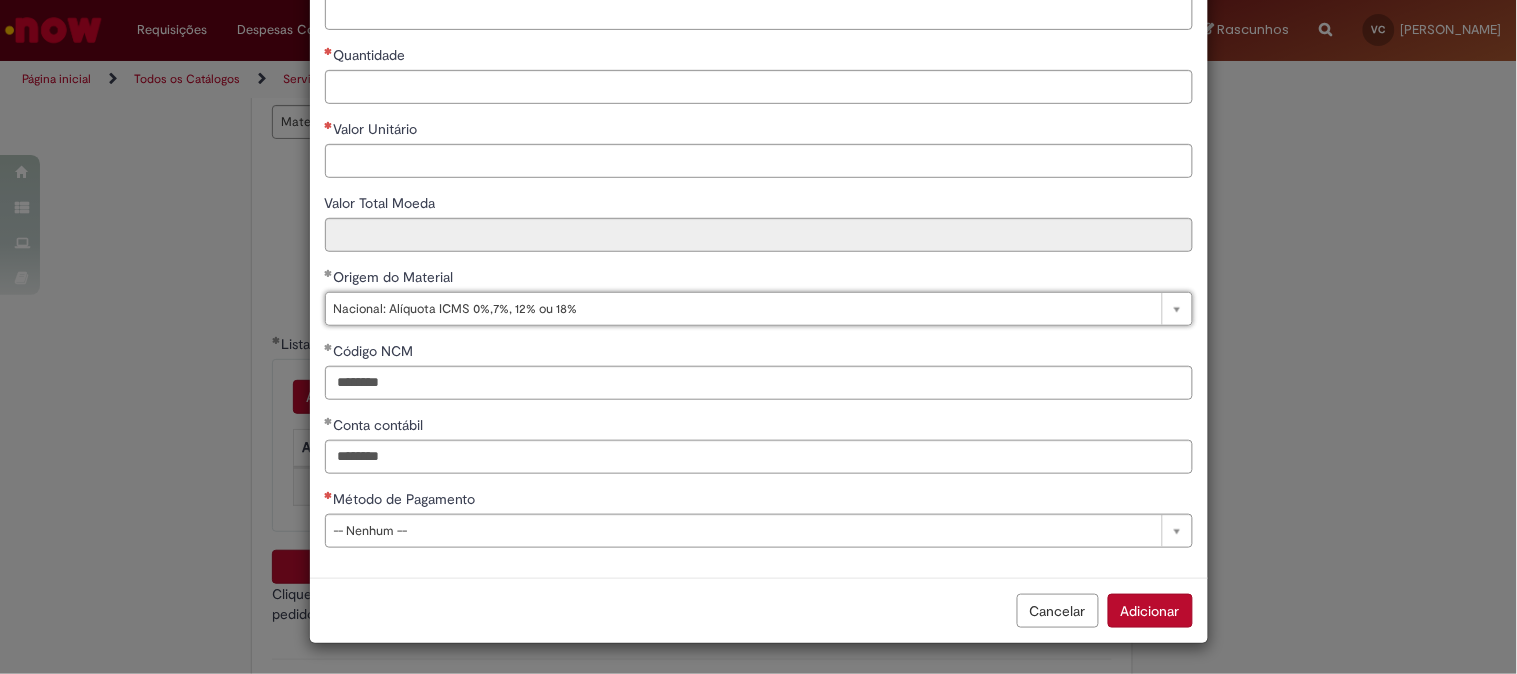 scroll, scrollTop: 206, scrollLeft: 0, axis: vertical 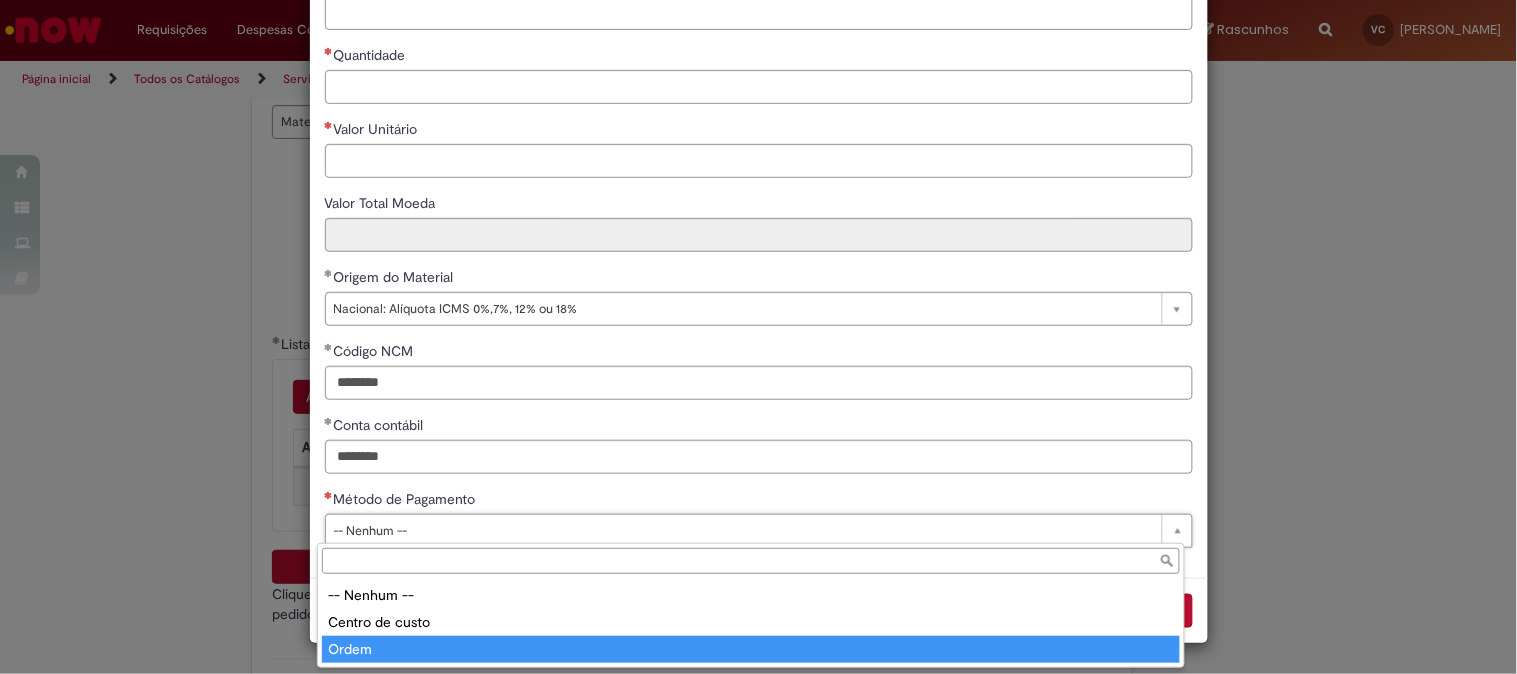 type on "*****" 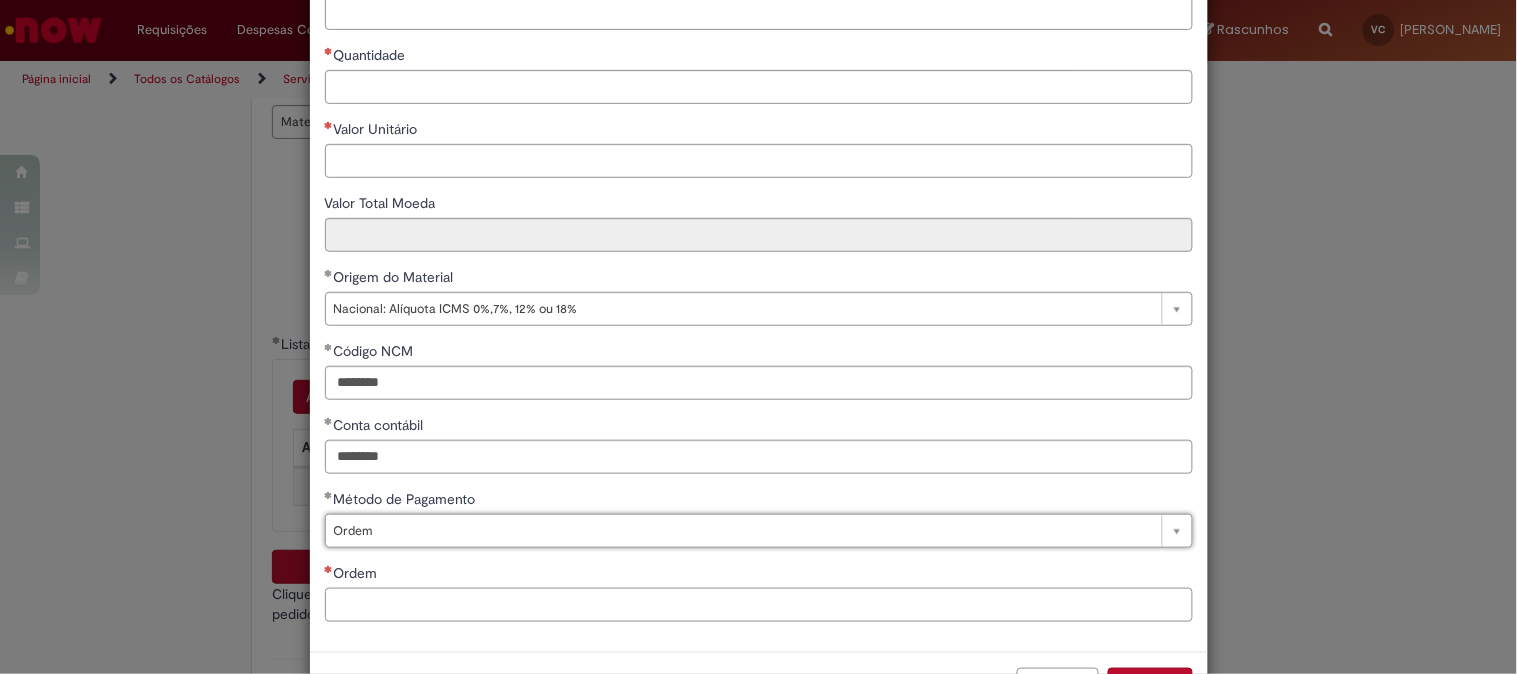 click on "Ordem" at bounding box center [759, 605] 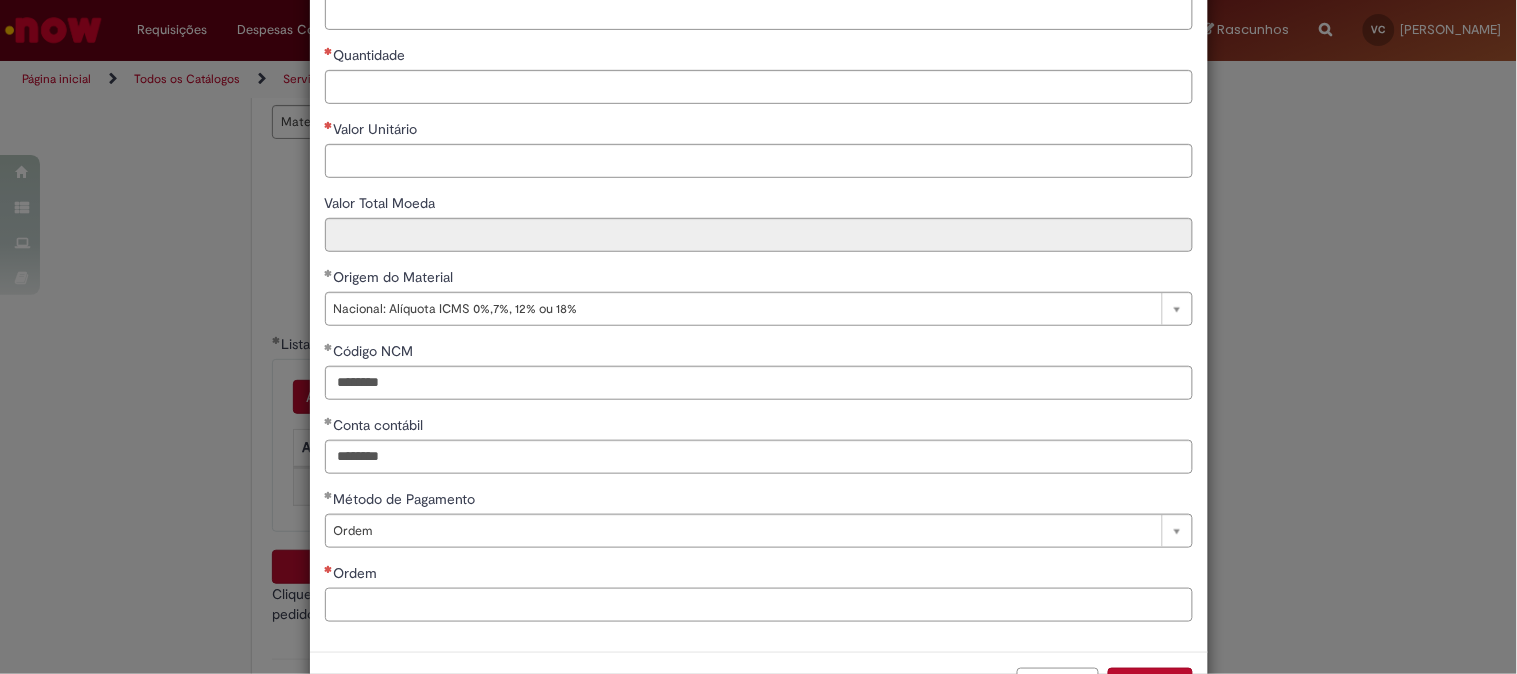 paste on "**********" 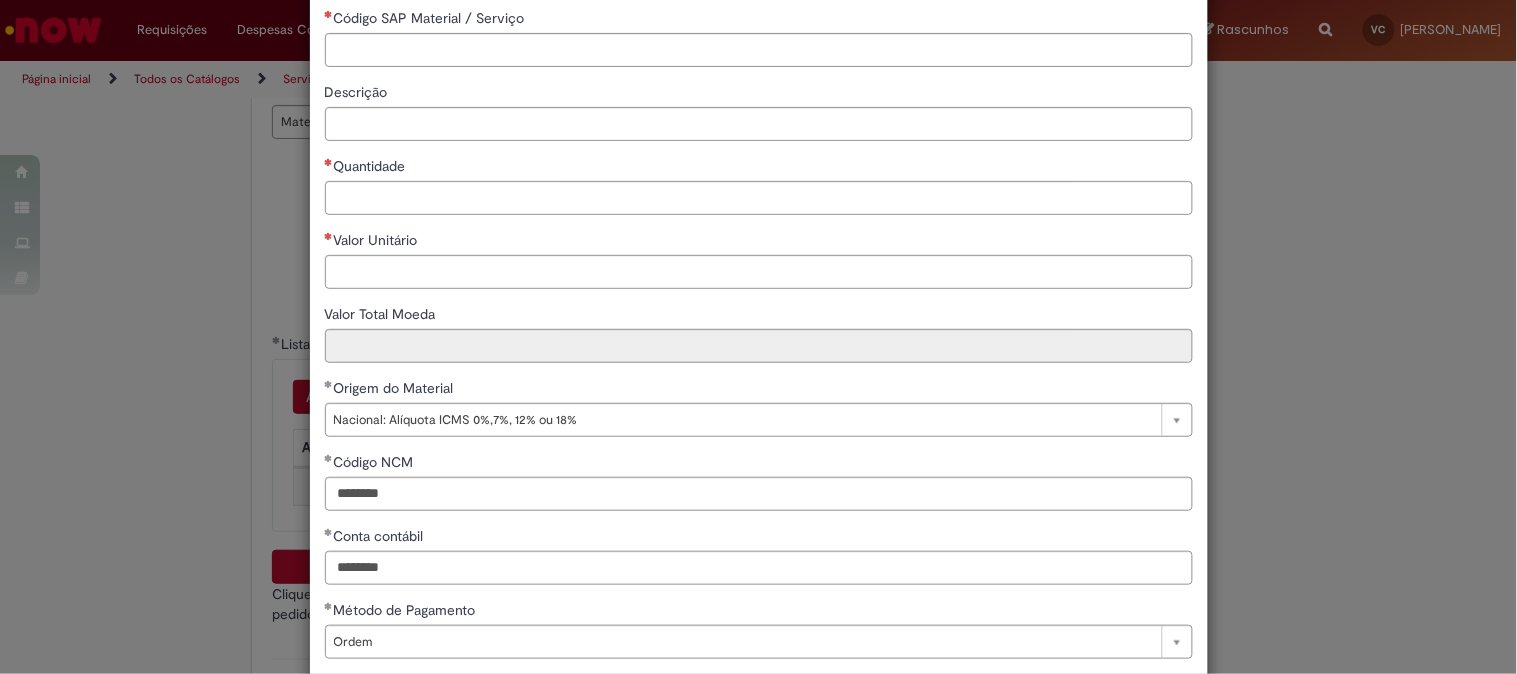 scroll, scrollTop: 0, scrollLeft: 0, axis: both 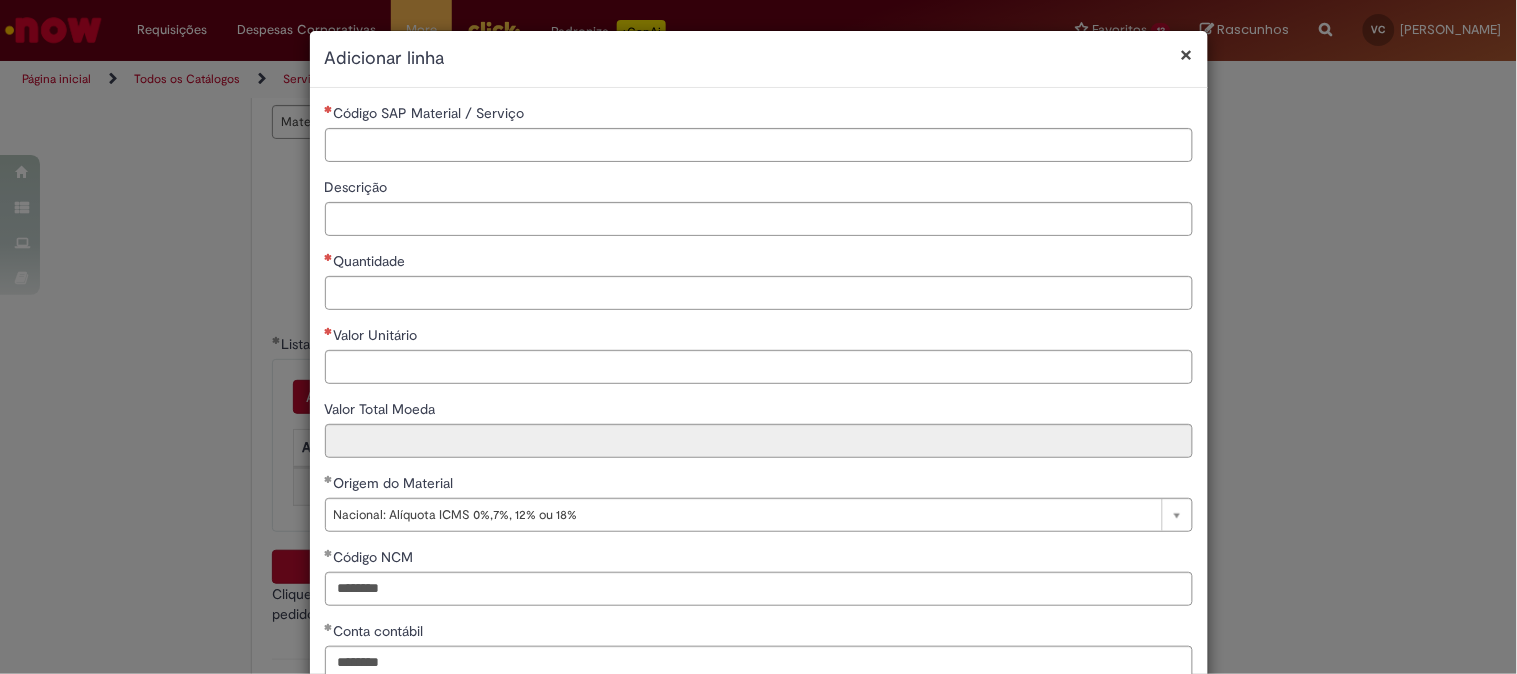 type on "**********" 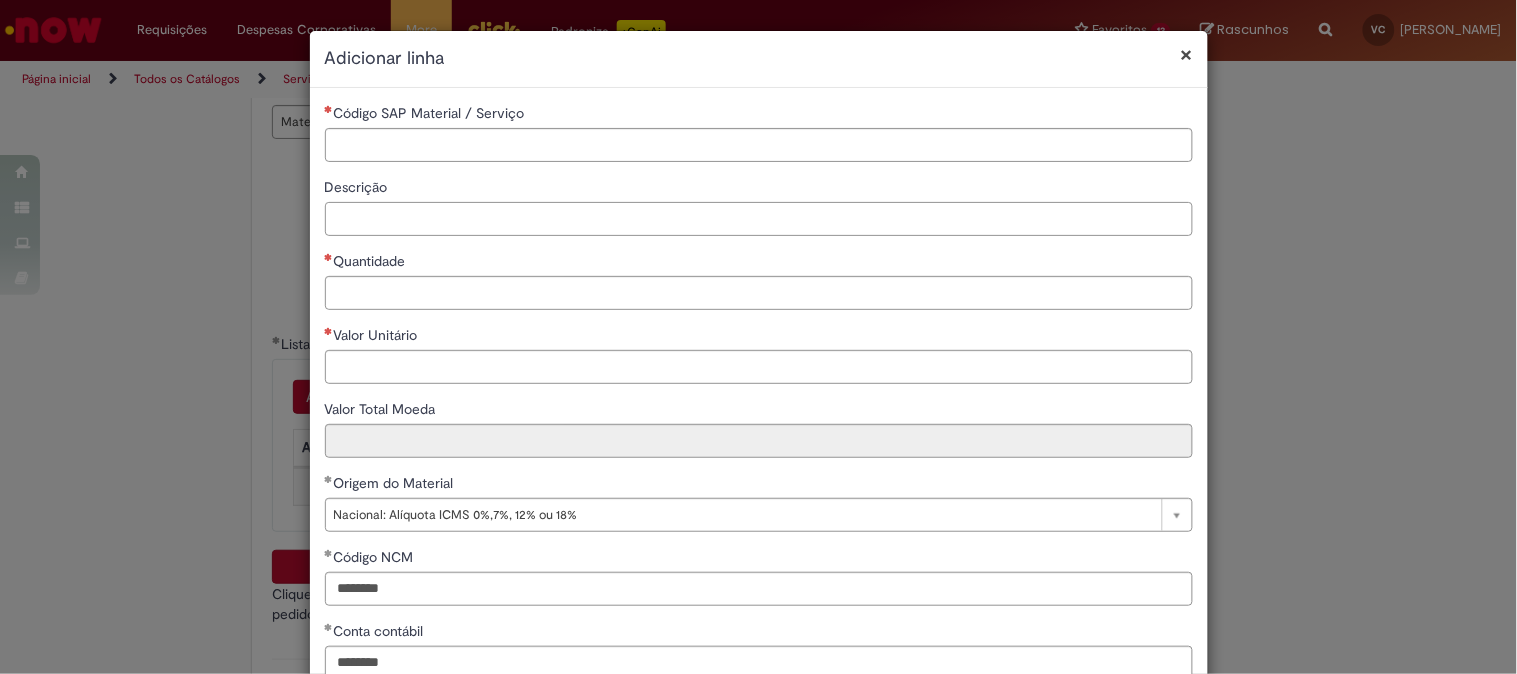 click on "Descrição" at bounding box center [759, 219] 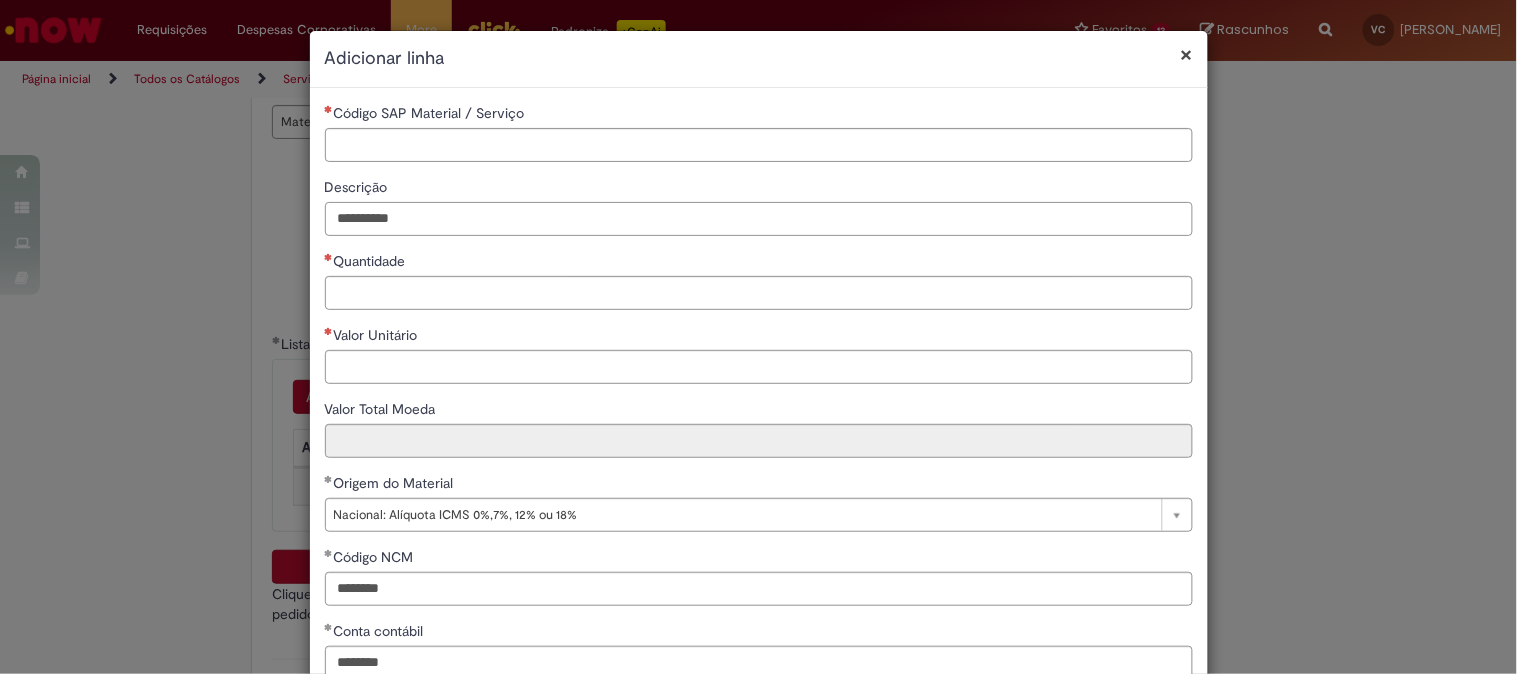 type on "*********" 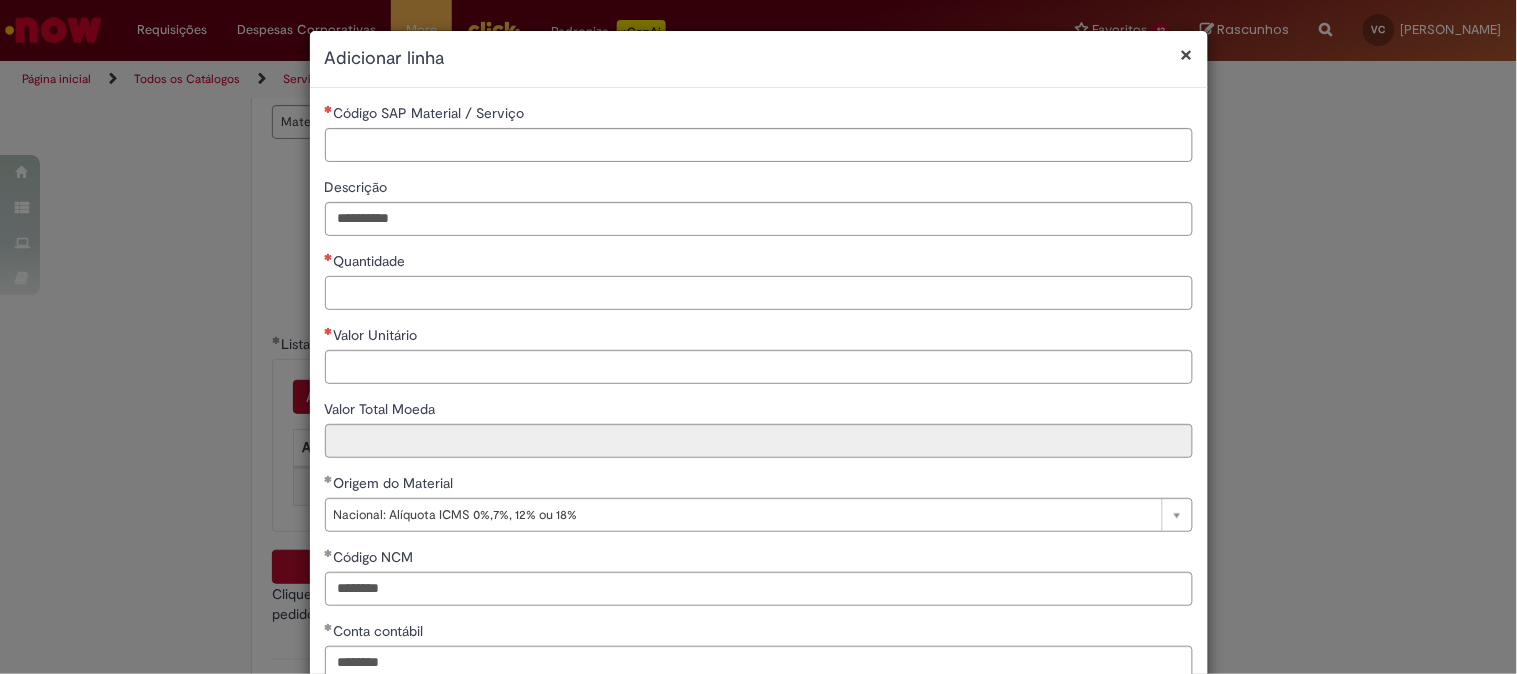 click on "Quantidade" at bounding box center [759, 293] 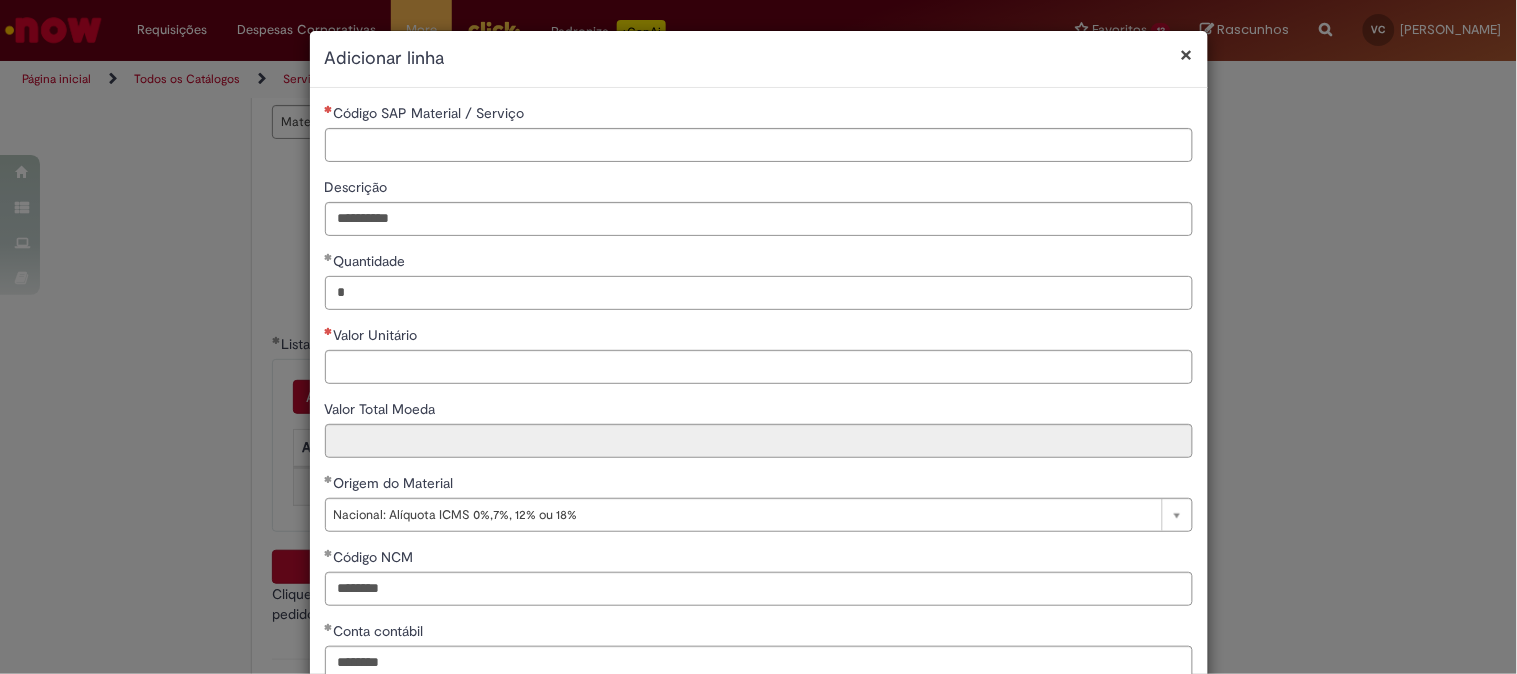 type on "*" 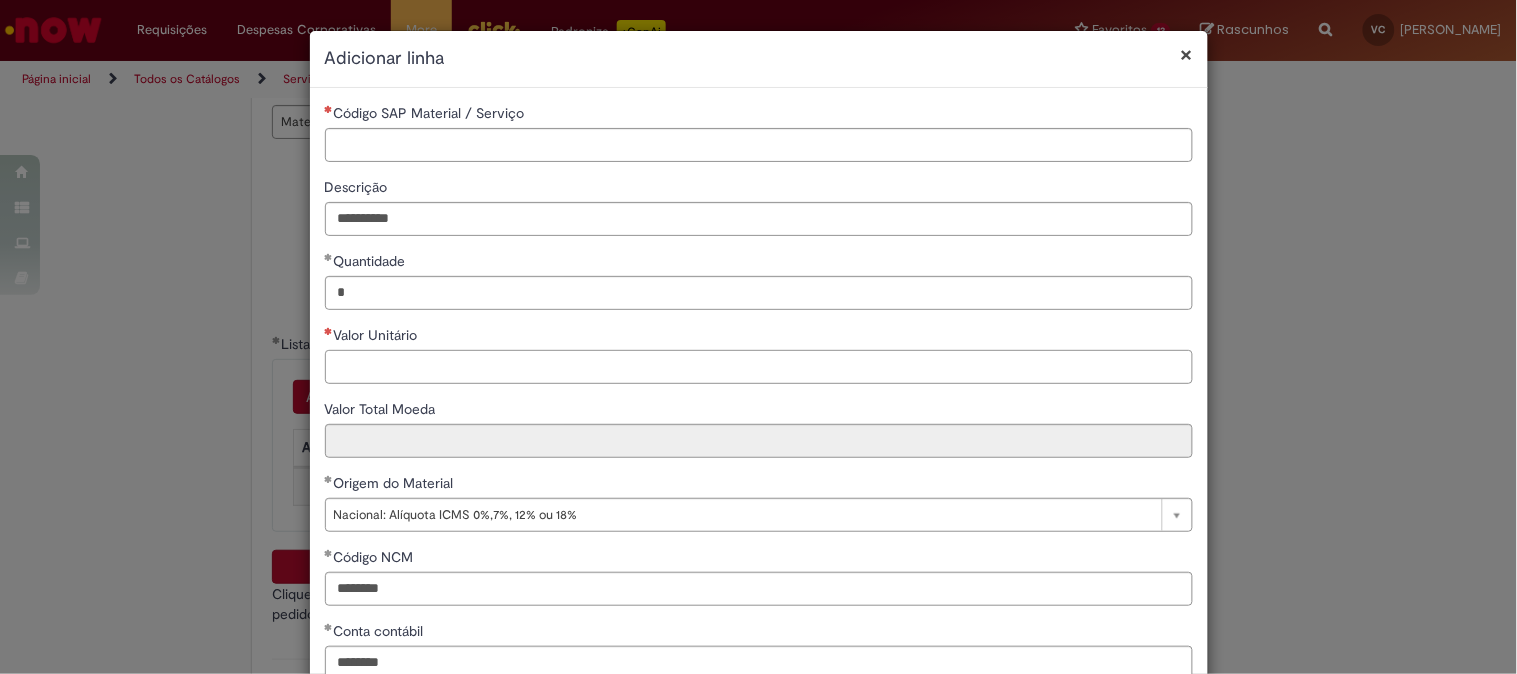click on "Valor Unitário" at bounding box center [759, 367] 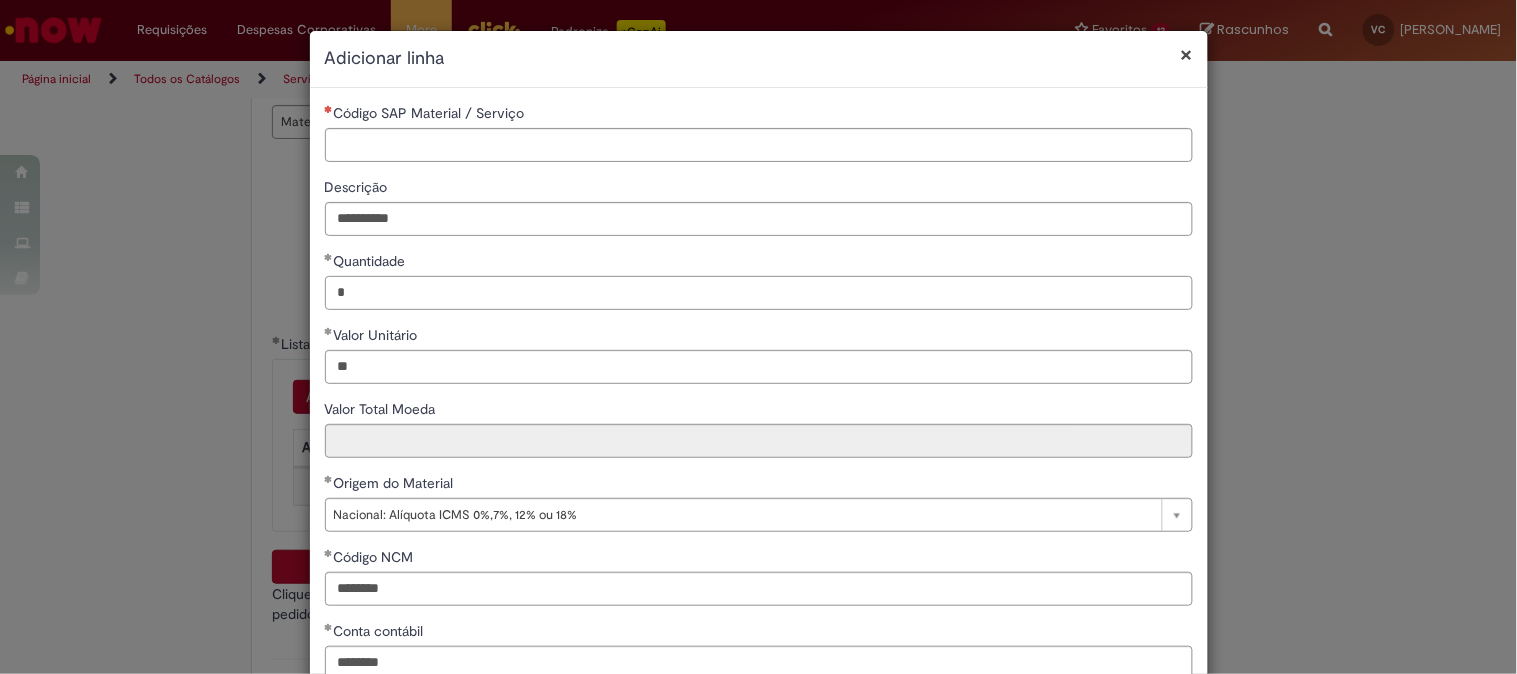 type on "*****" 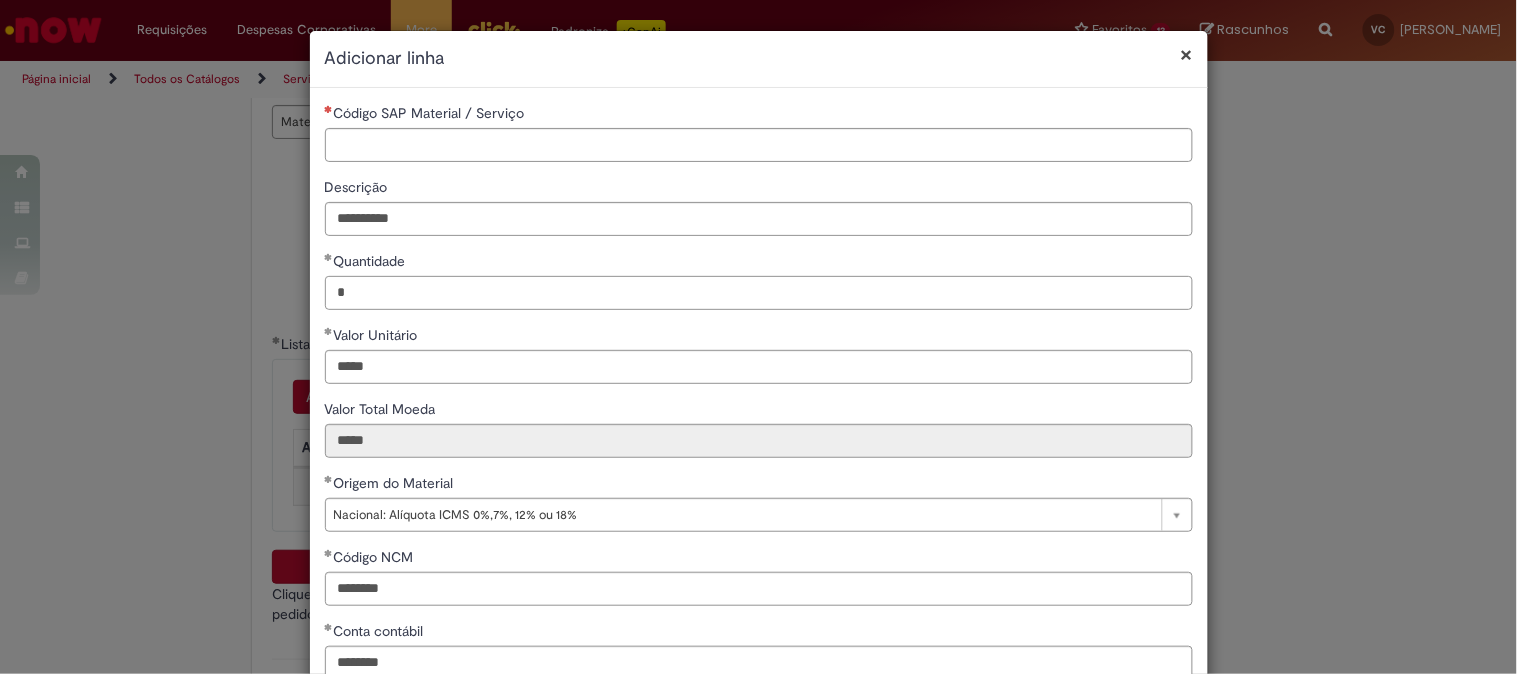 click on "*" at bounding box center (759, 293) 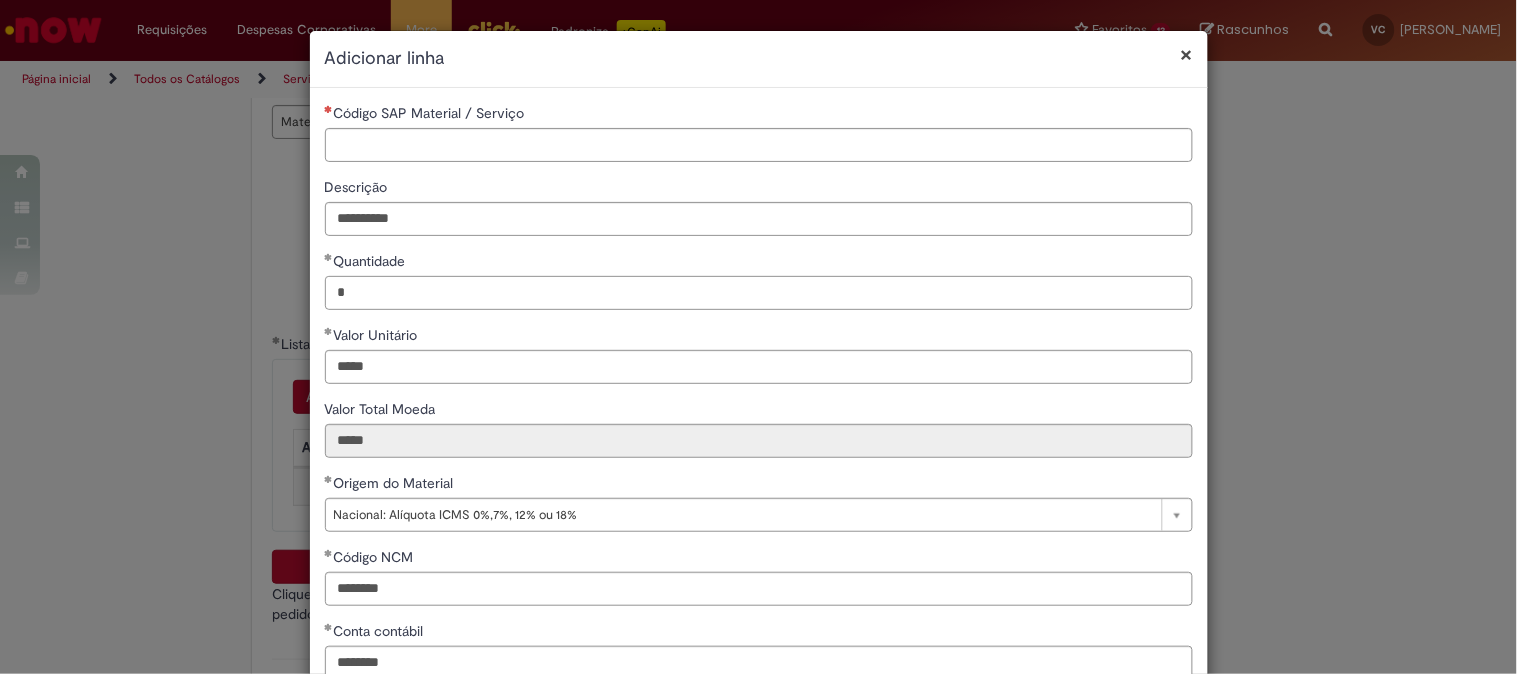type on "*" 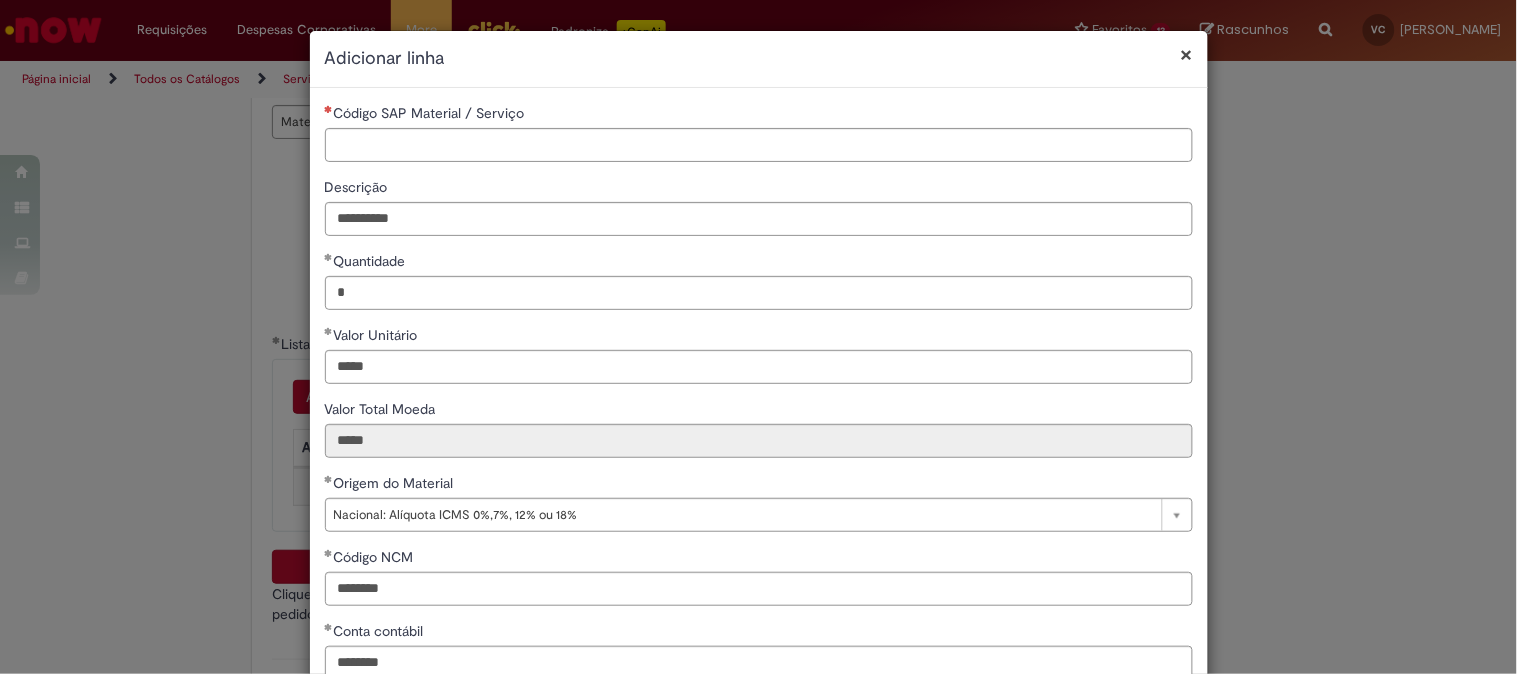 type on "*****" 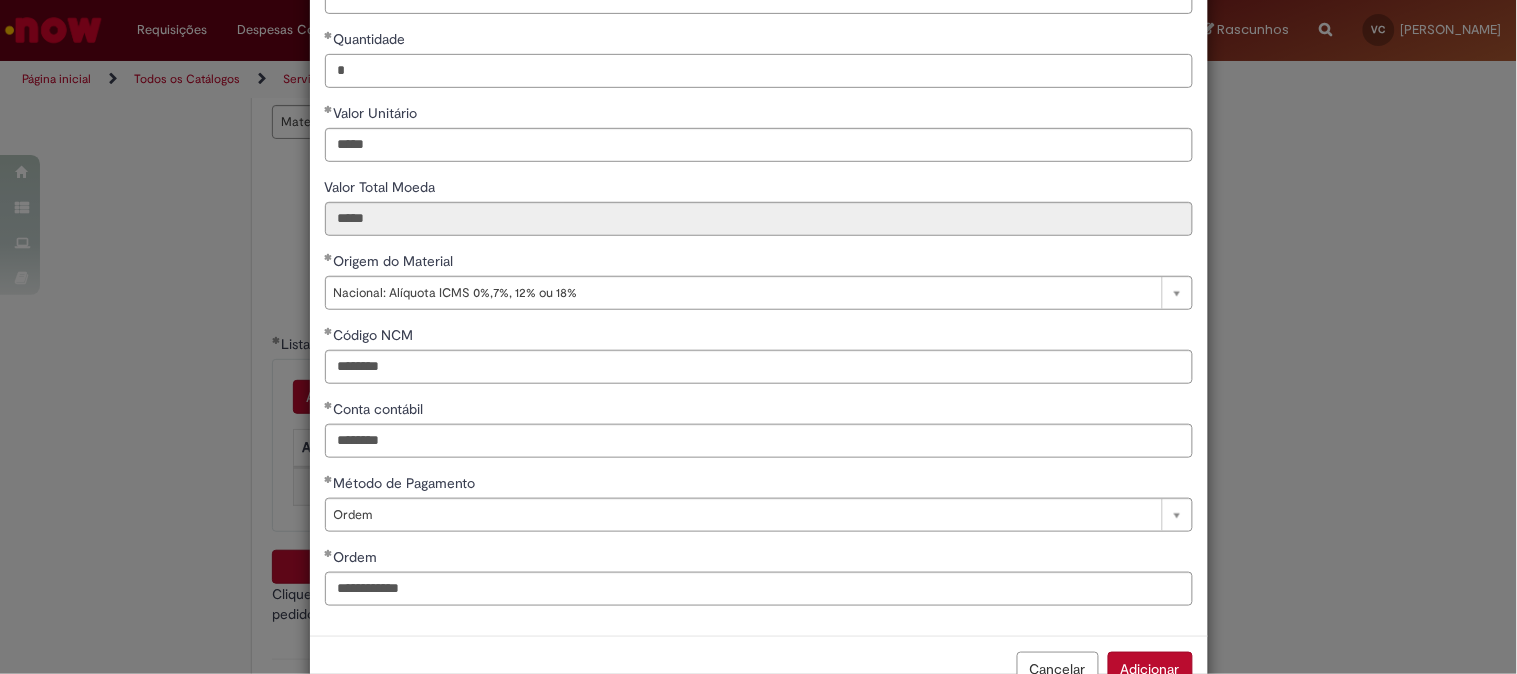 scroll, scrollTop: 0, scrollLeft: 0, axis: both 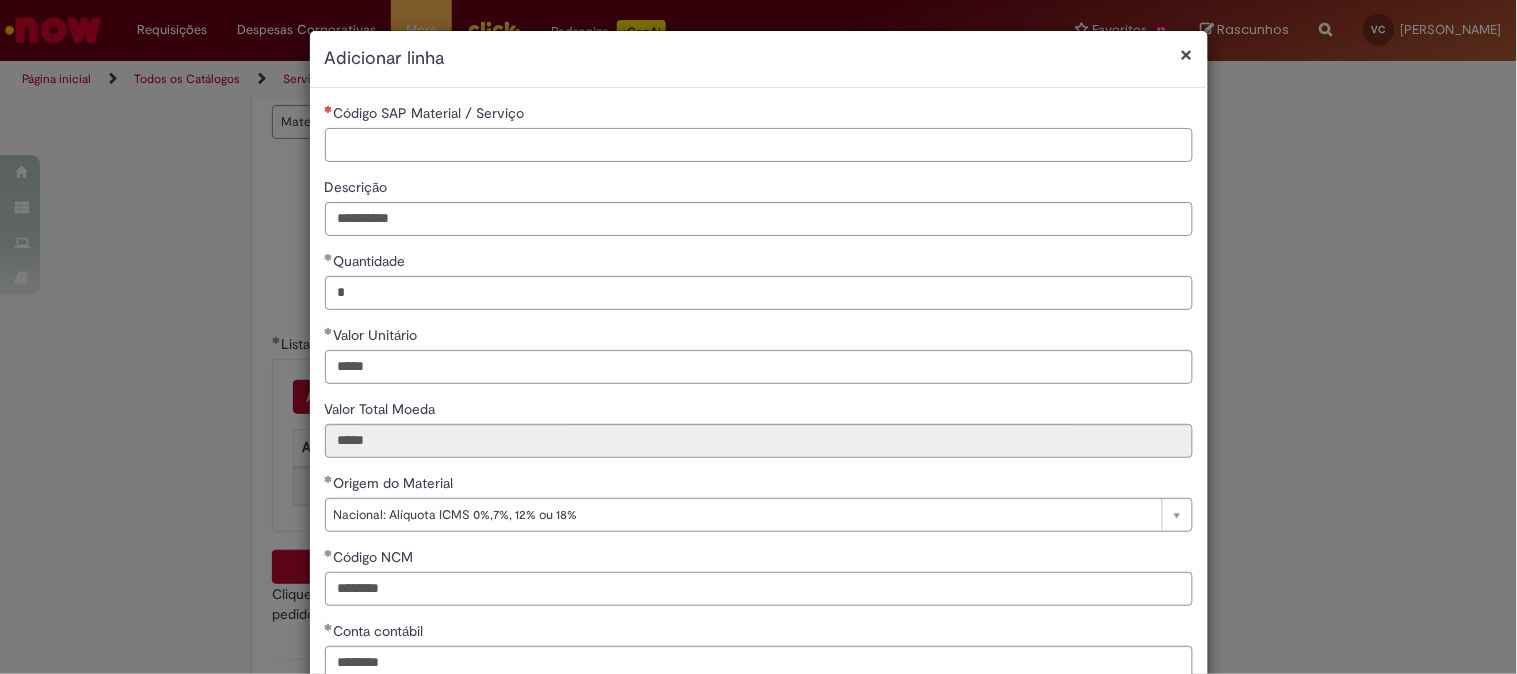 click on "Código SAP Material / Serviço" at bounding box center (759, 145) 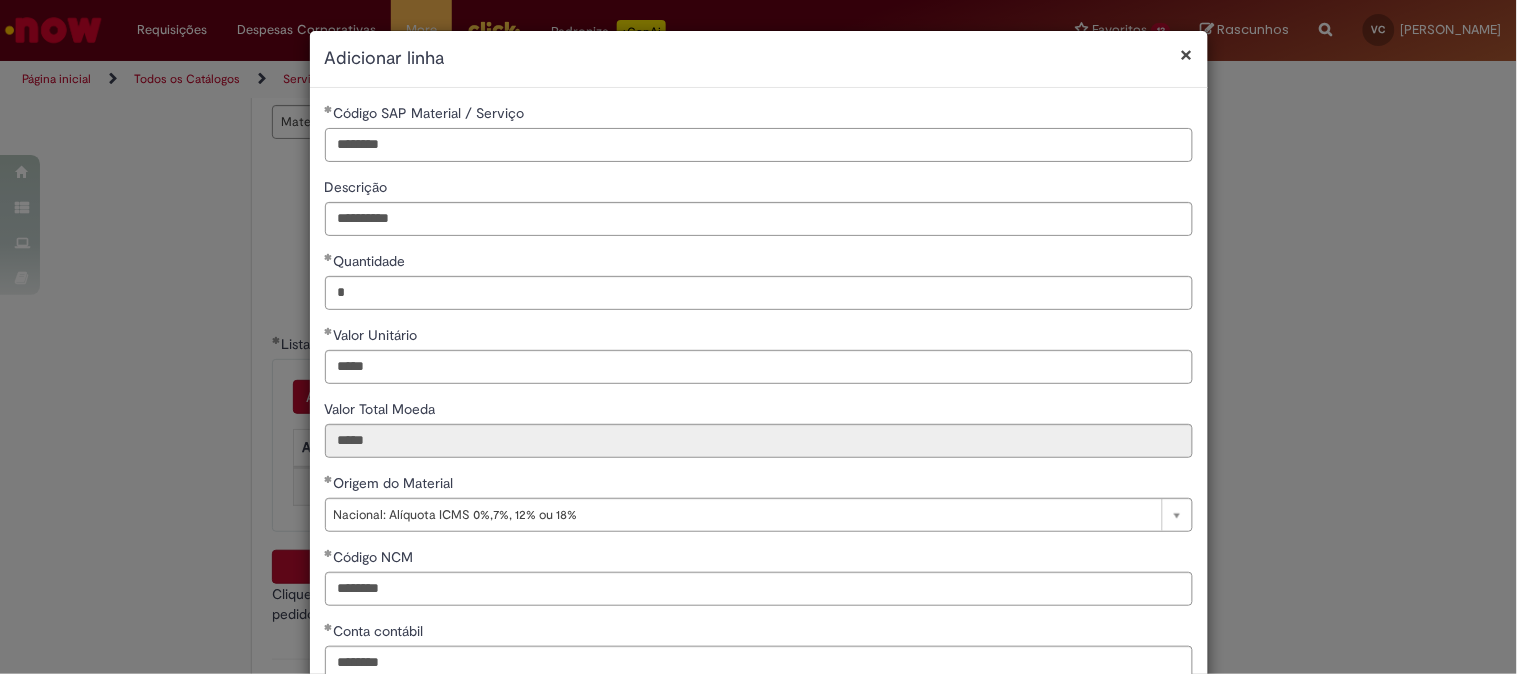 type on "********" 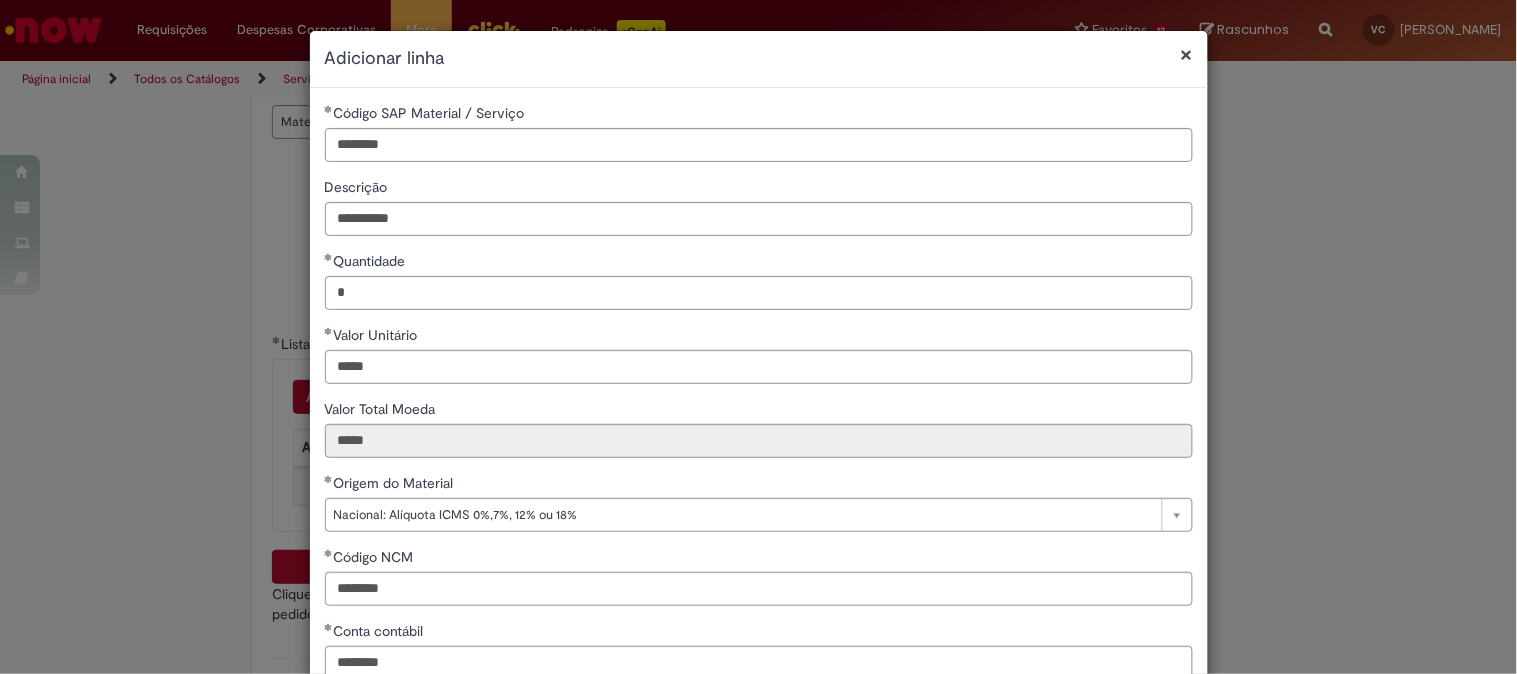 click on "Descrição" at bounding box center (759, 189) 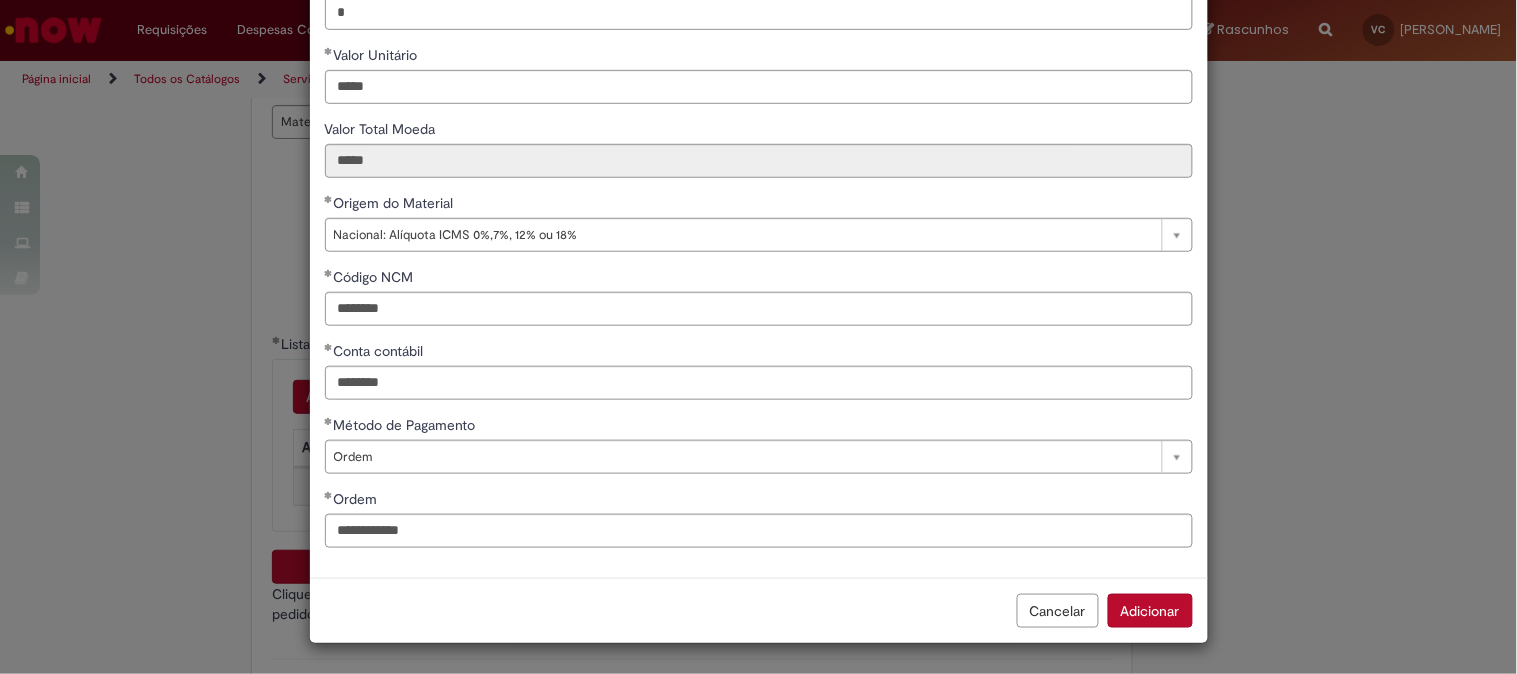 click on "Adicionar" at bounding box center [1150, 611] 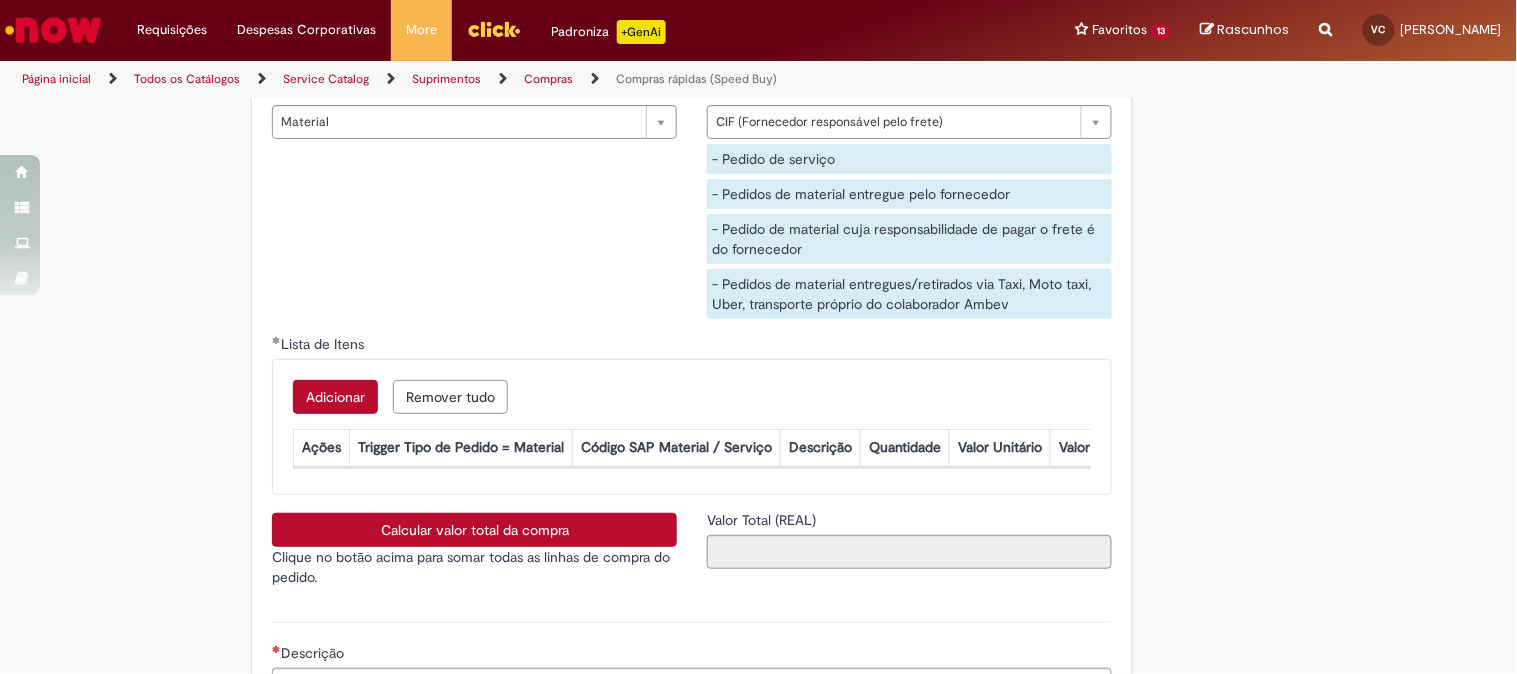 scroll, scrollTop: 280, scrollLeft: 0, axis: vertical 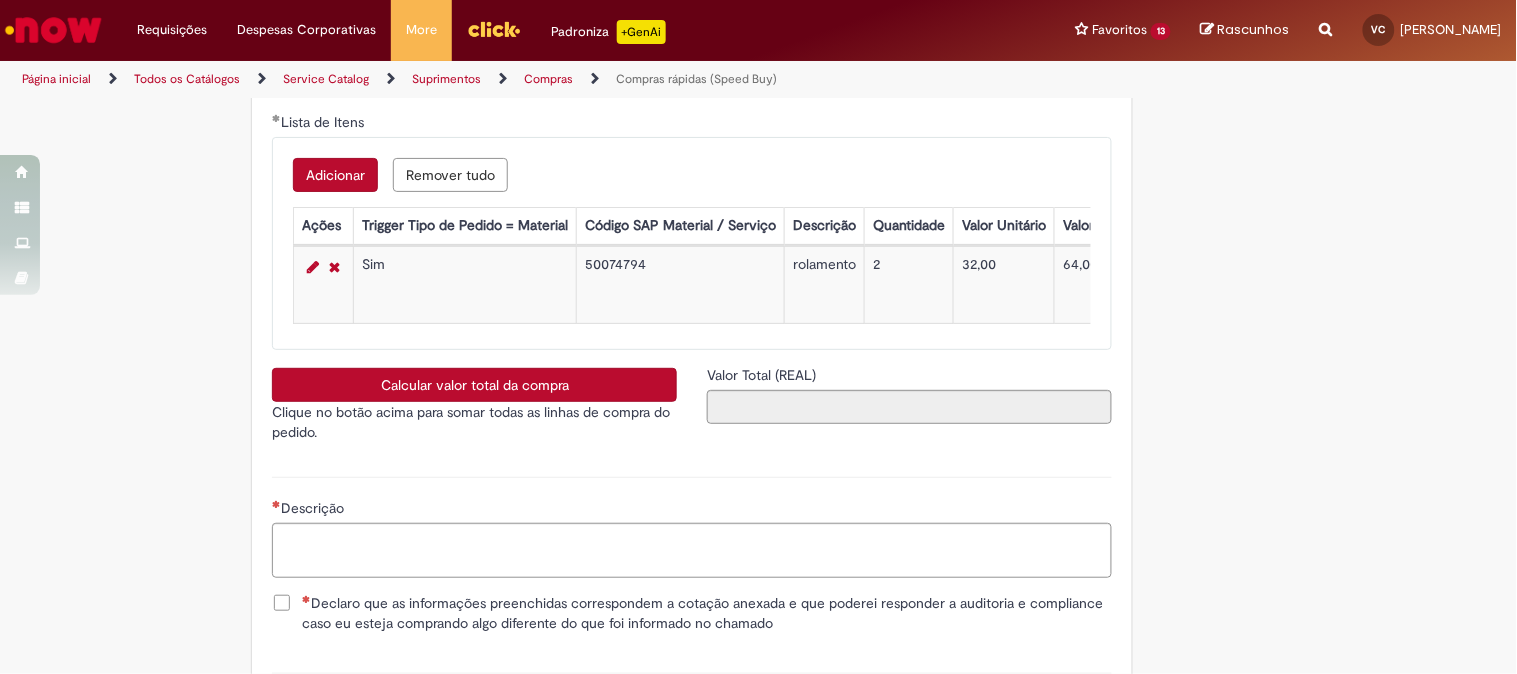click on "Adicionar" at bounding box center (335, 175) 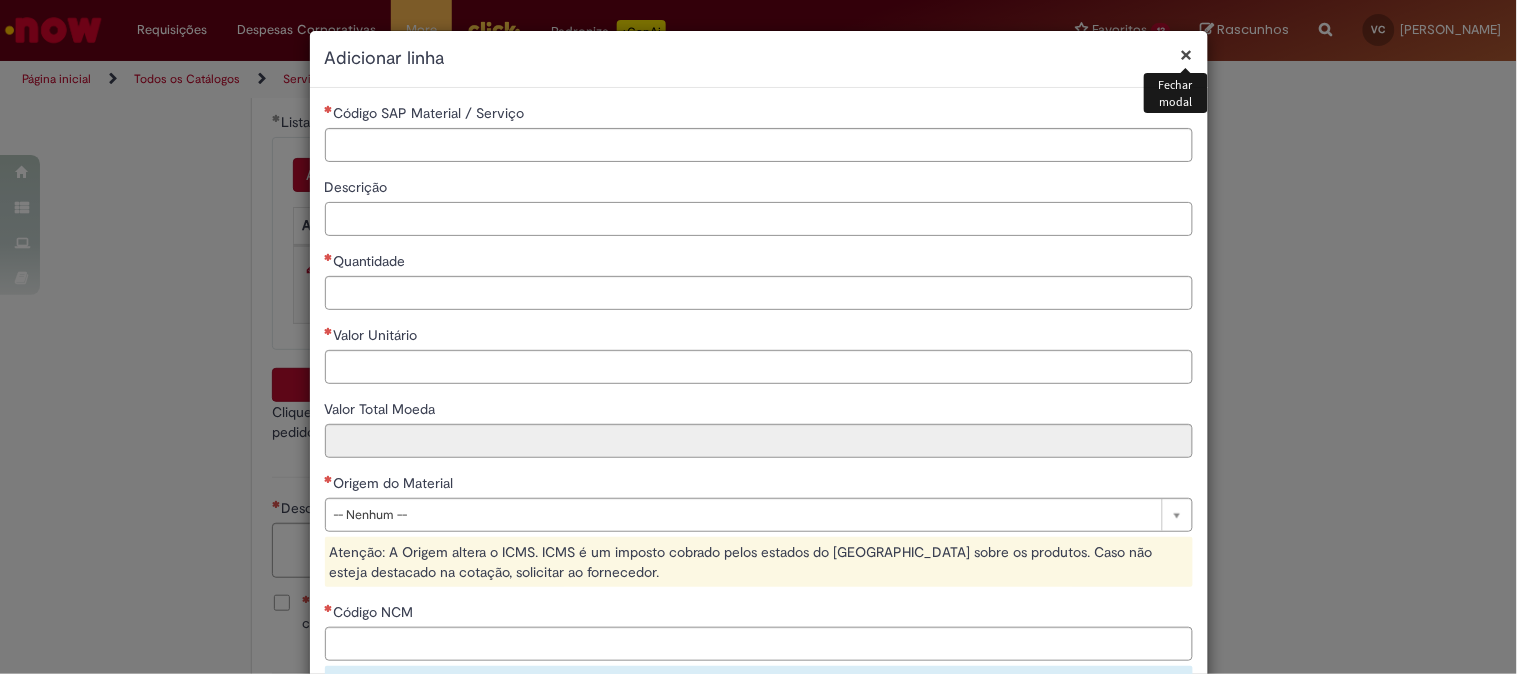 click on "Descrição" at bounding box center (759, 219) 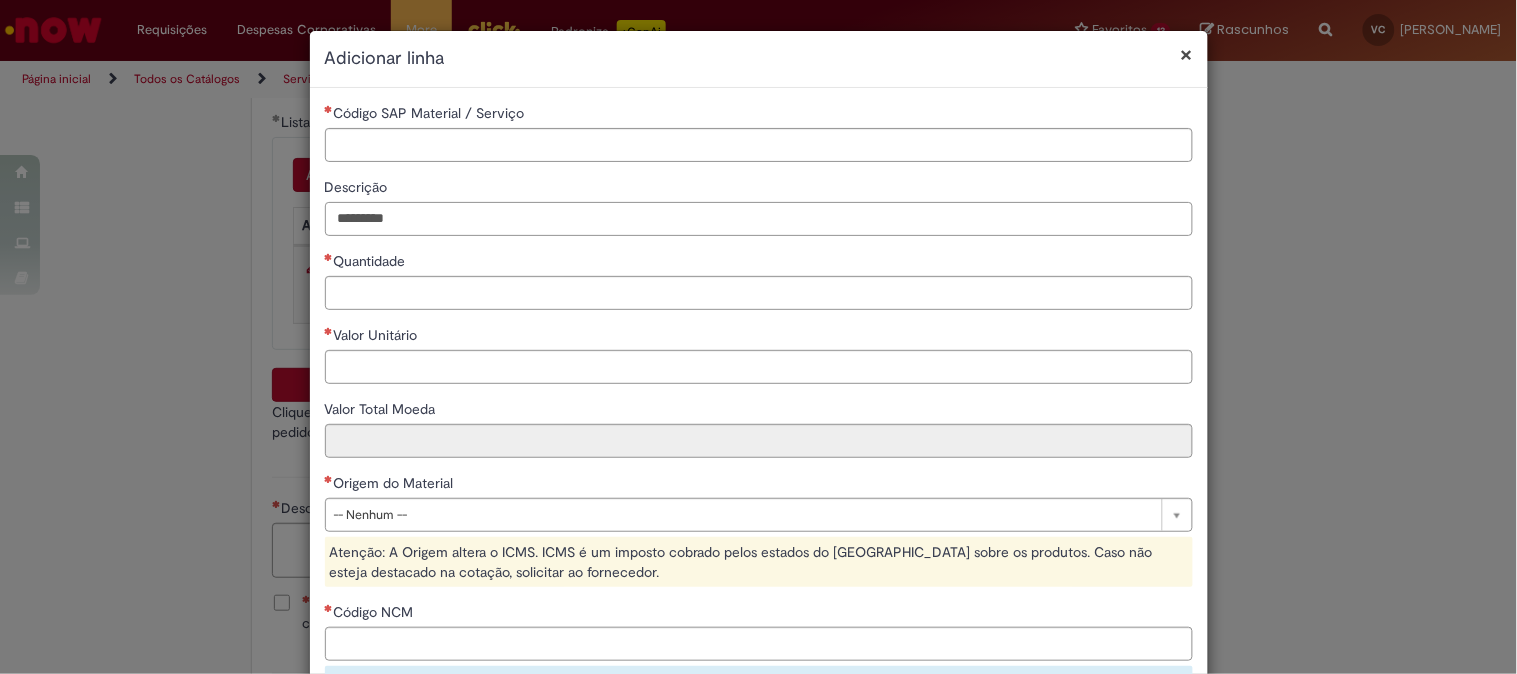 type on "*********" 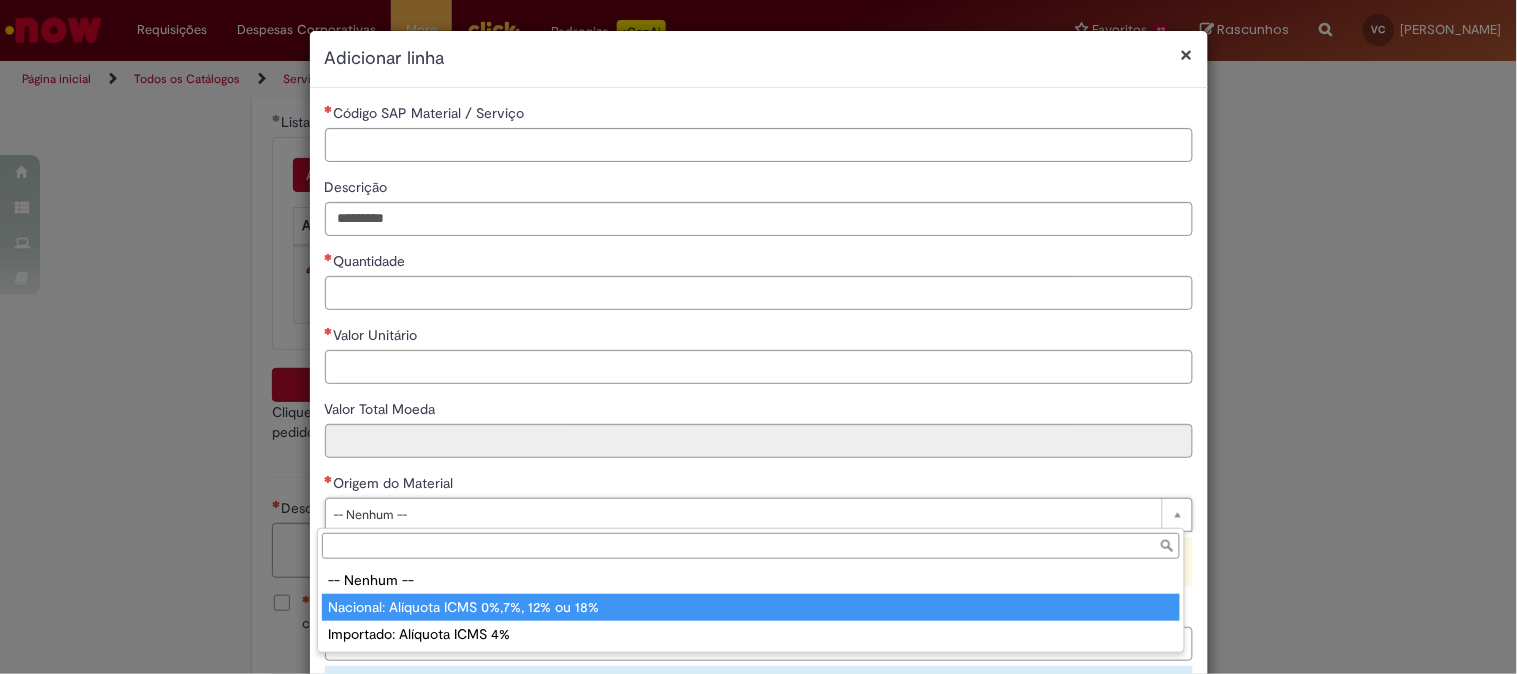 drag, startPoint x: 442, startPoint y: 596, endPoint x: 464, endPoint y: 592, distance: 22.36068 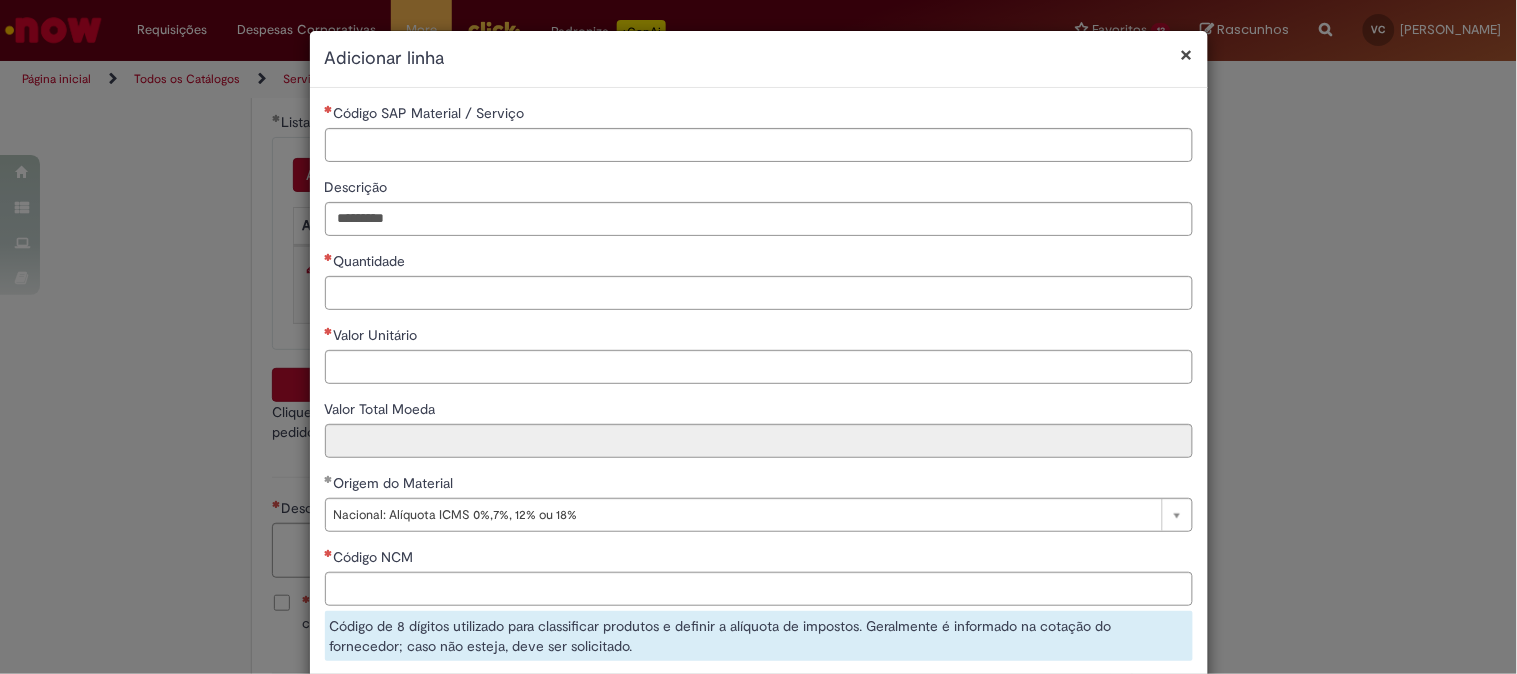 click on "Código NCM" at bounding box center [759, 559] 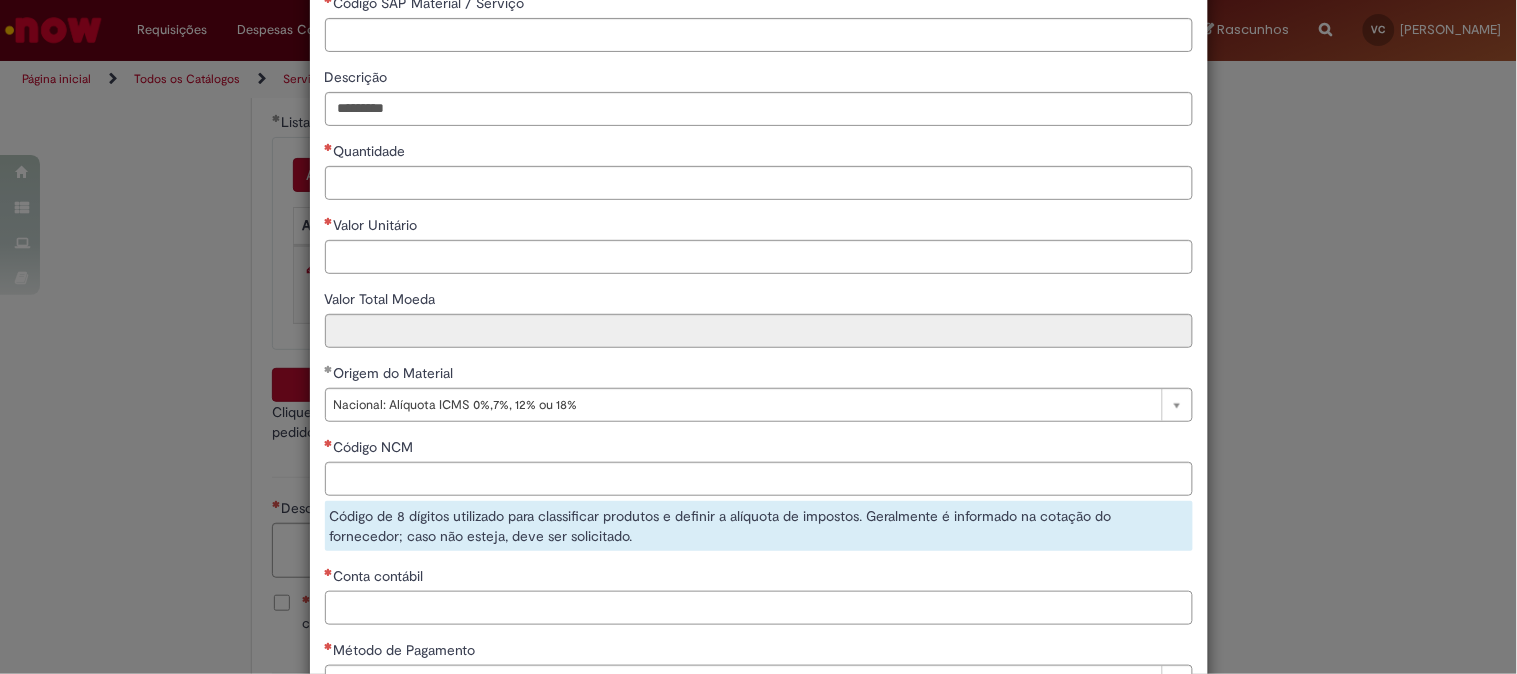click on "Conta contábil" at bounding box center (759, 608) 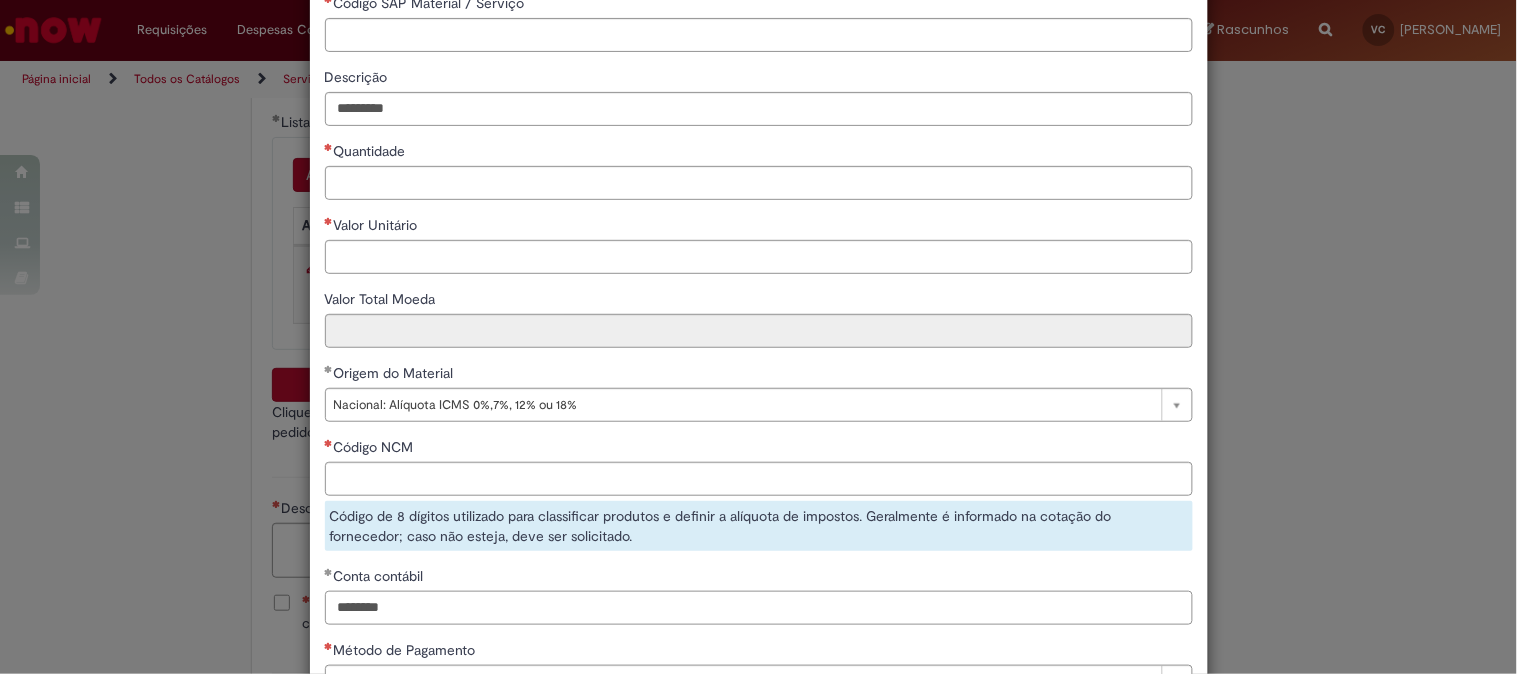scroll, scrollTop: 261, scrollLeft: 0, axis: vertical 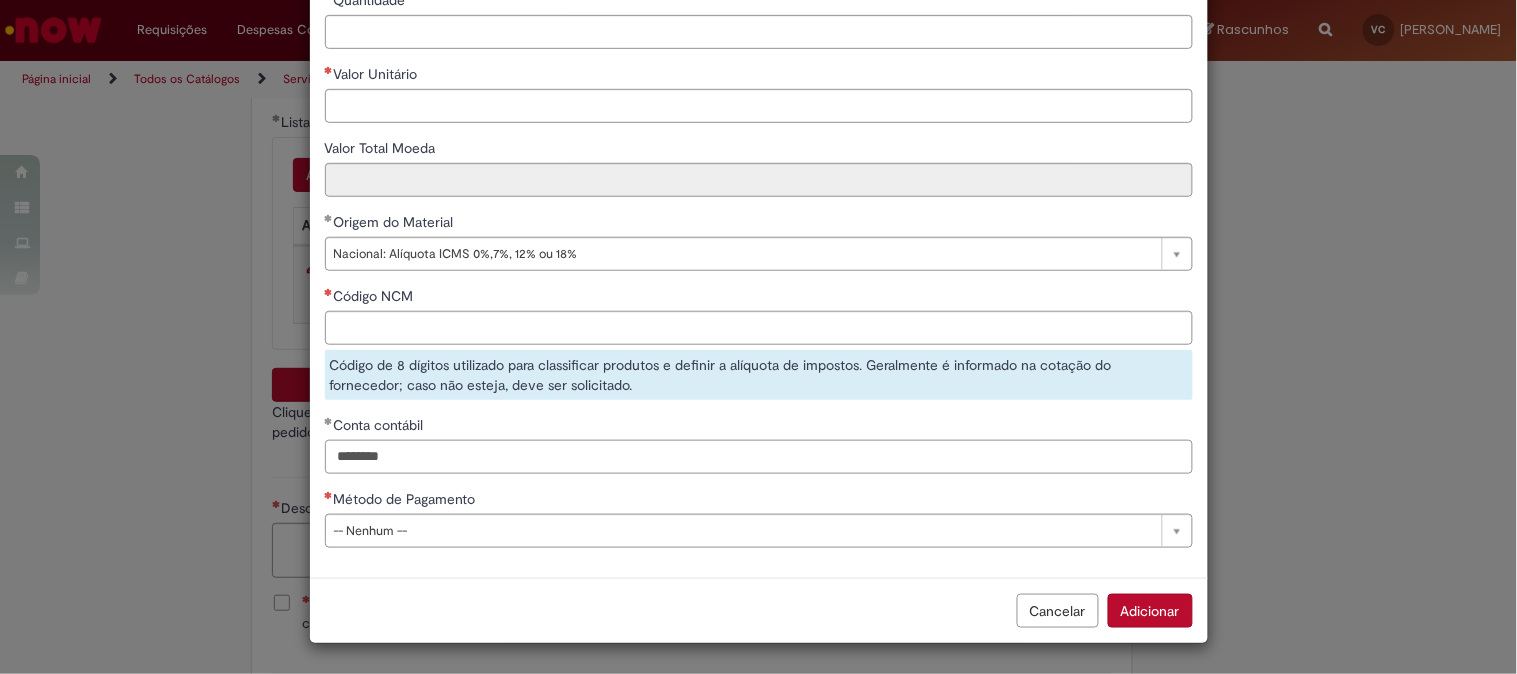 type on "********" 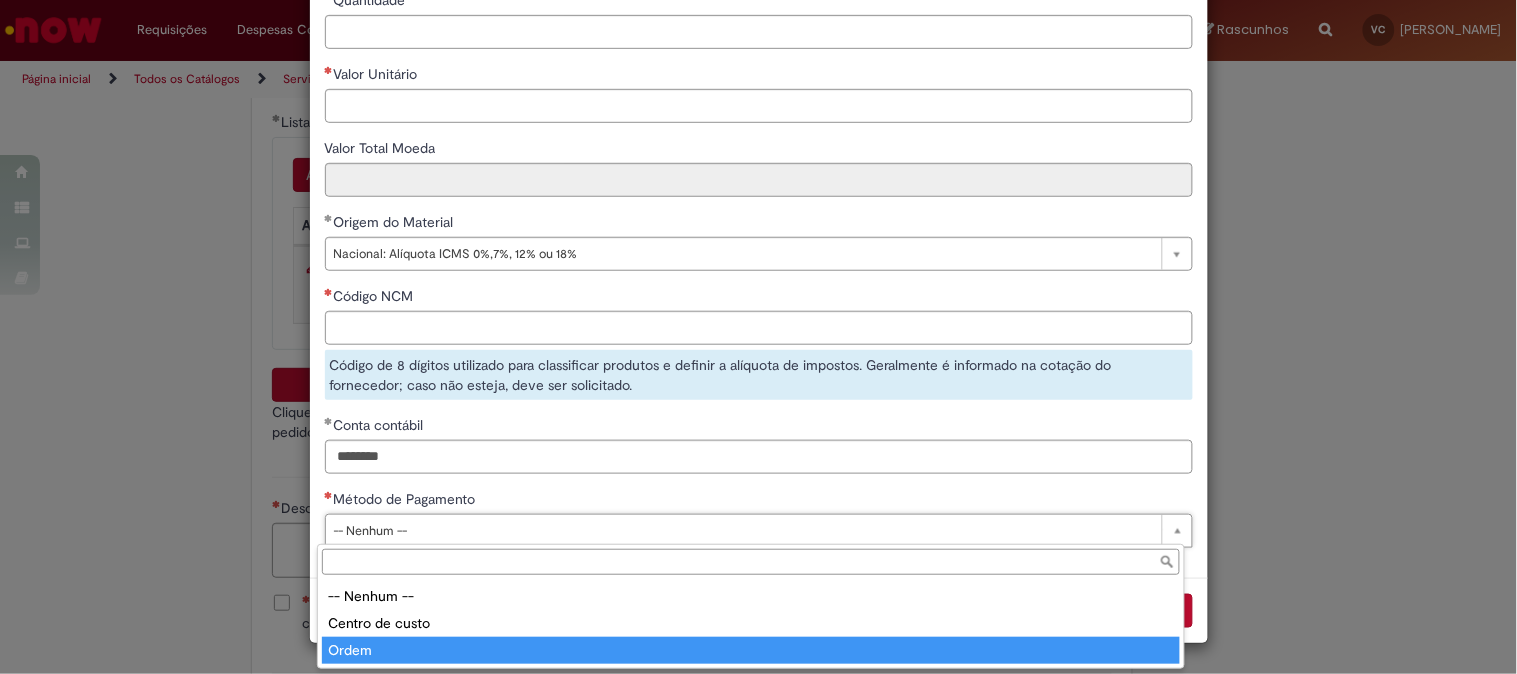 type on "*****" 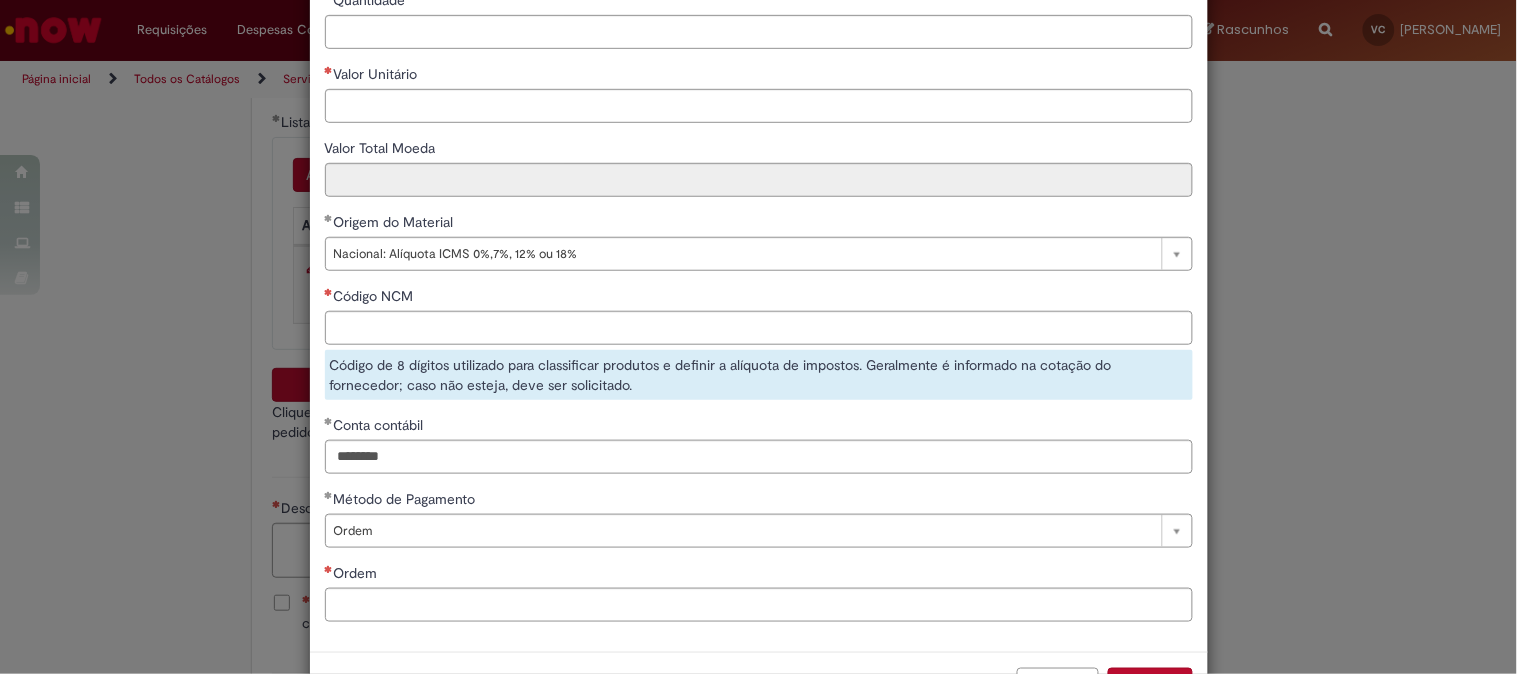 click on "Método de Pagamento" at bounding box center [759, 501] 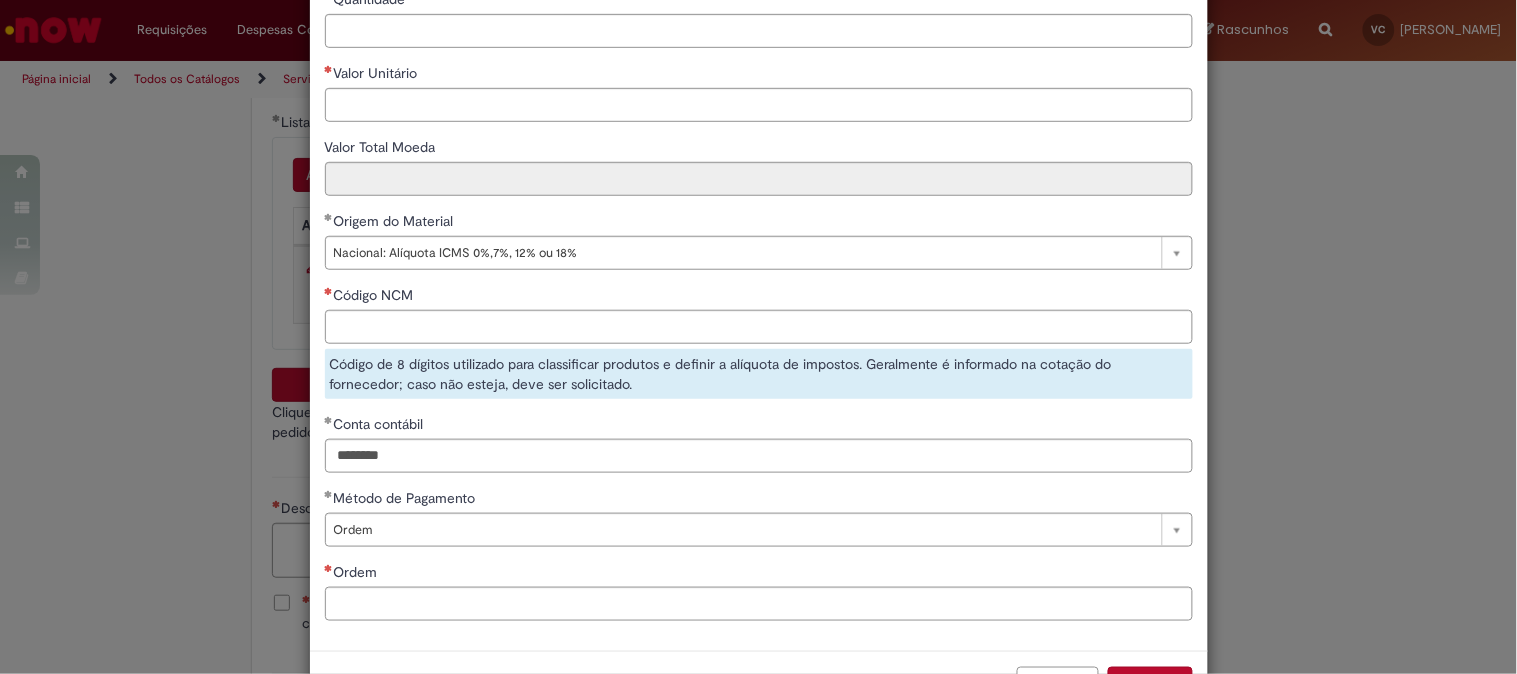 scroll, scrollTop: 337, scrollLeft: 0, axis: vertical 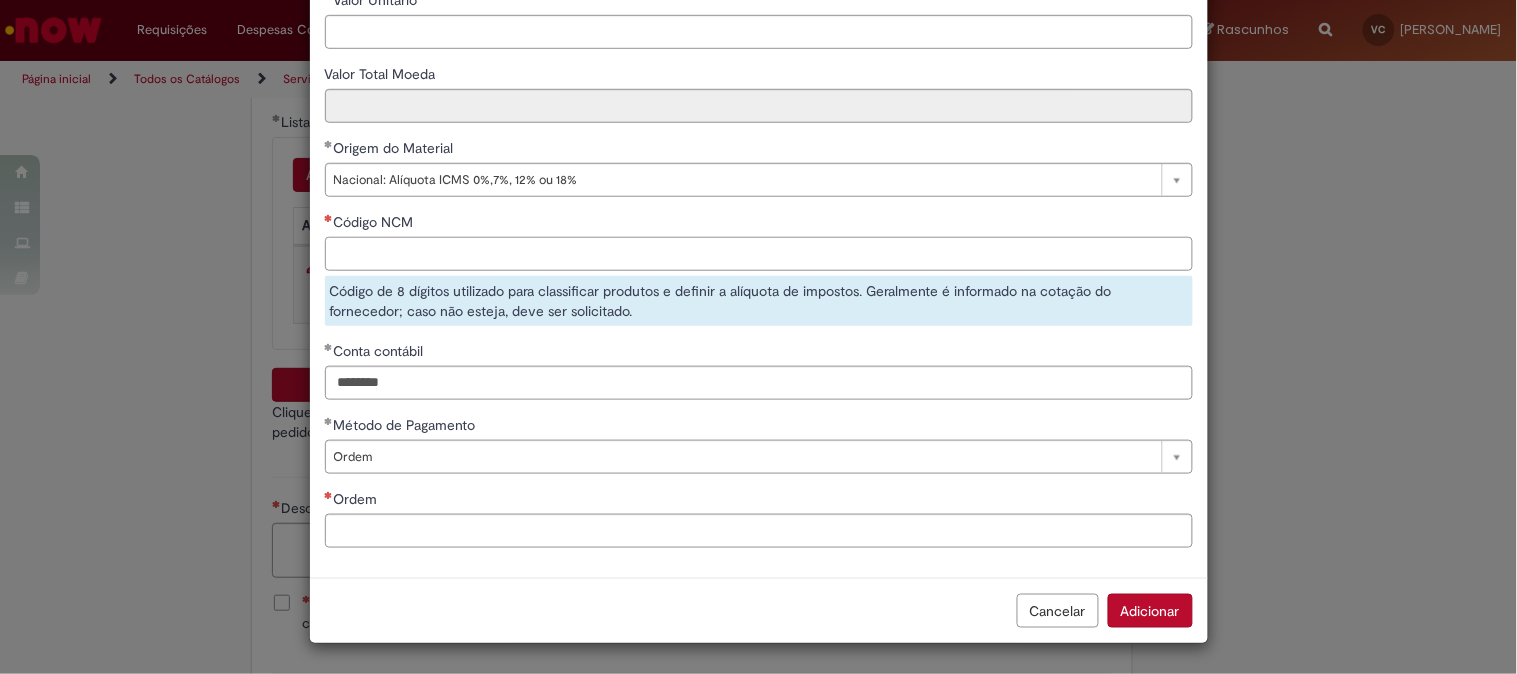 click on "Código NCM" at bounding box center [759, 254] 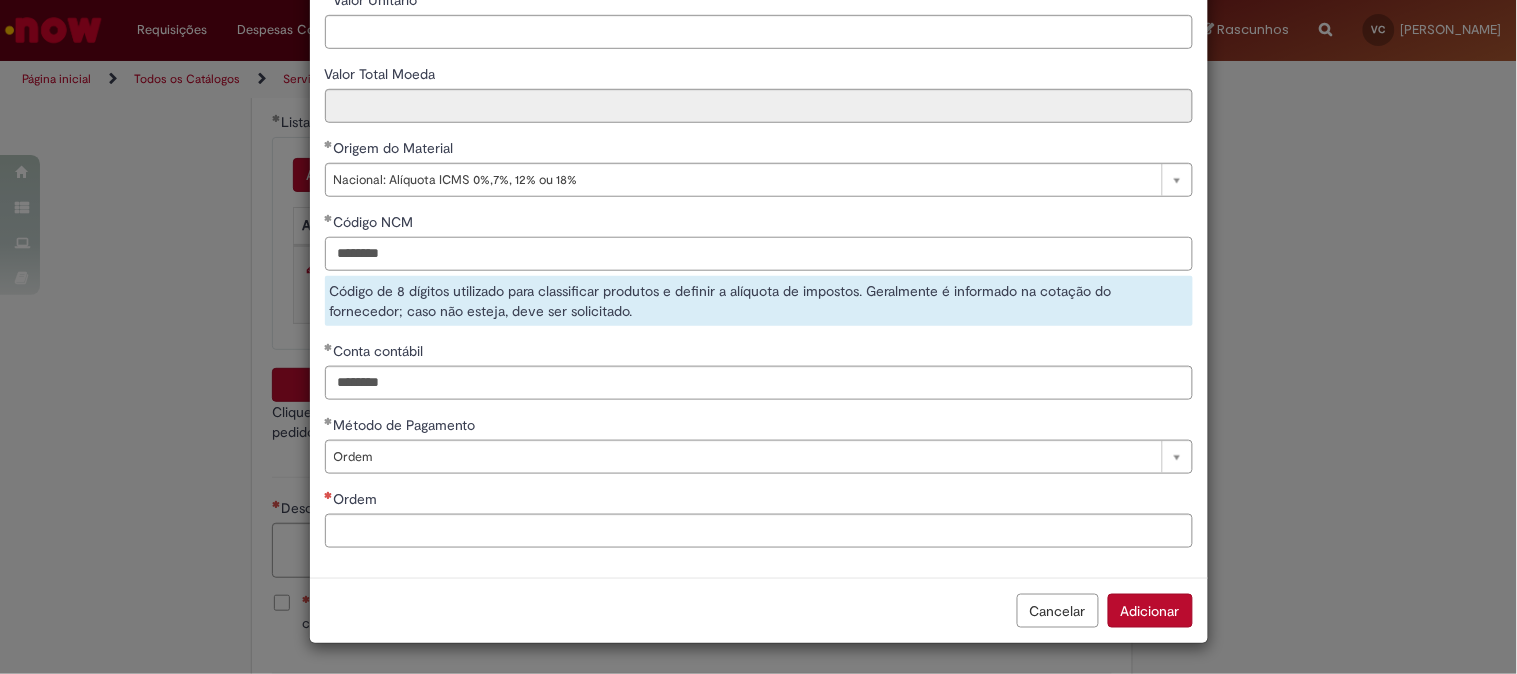 type on "********" 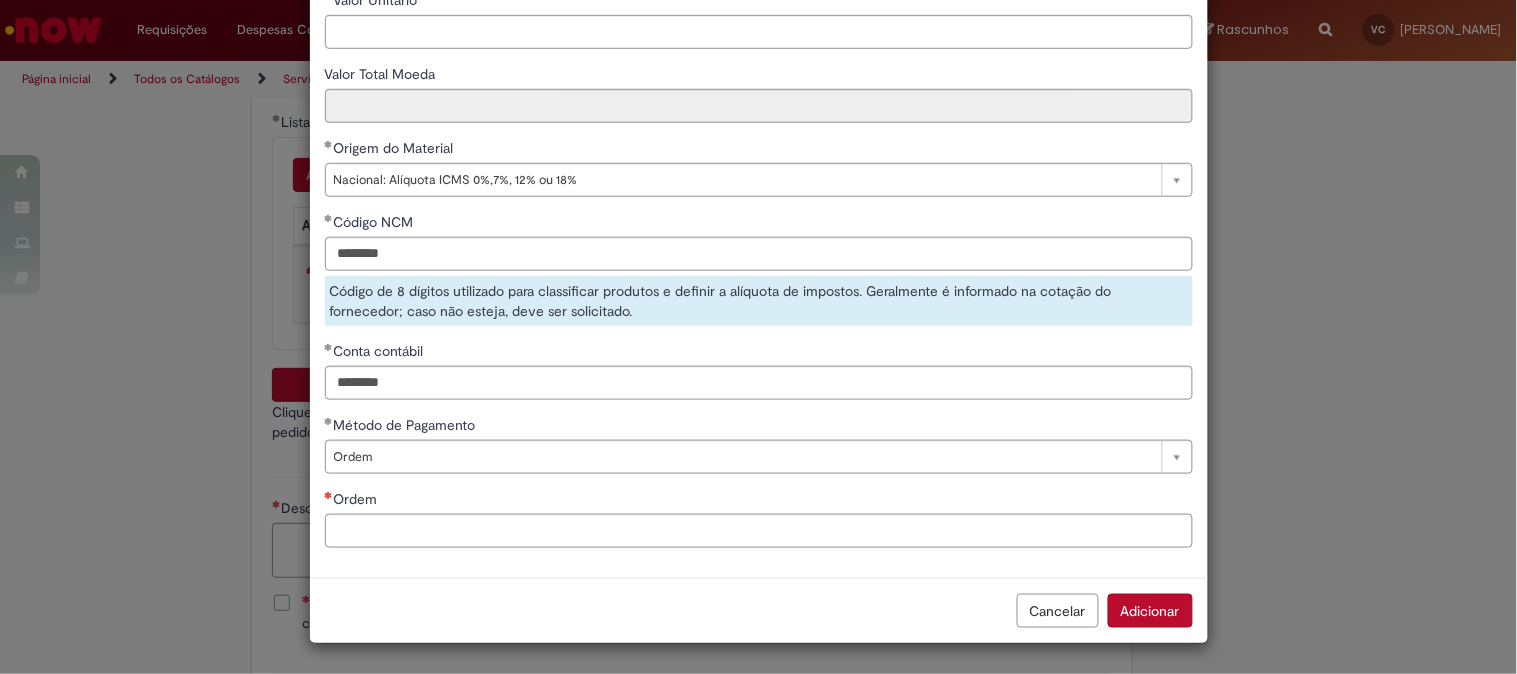 click on "Ordem" at bounding box center (759, 518) 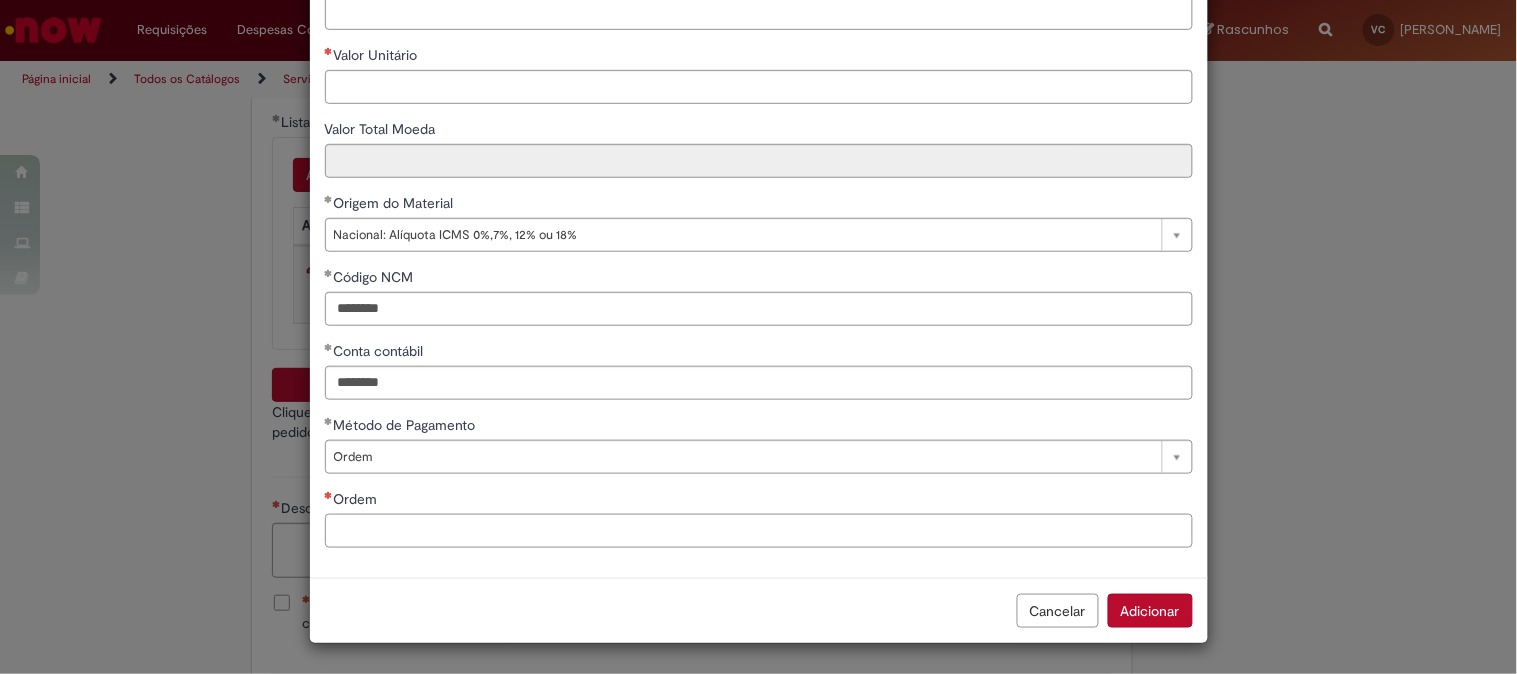 click on "Ordem" at bounding box center (759, 531) 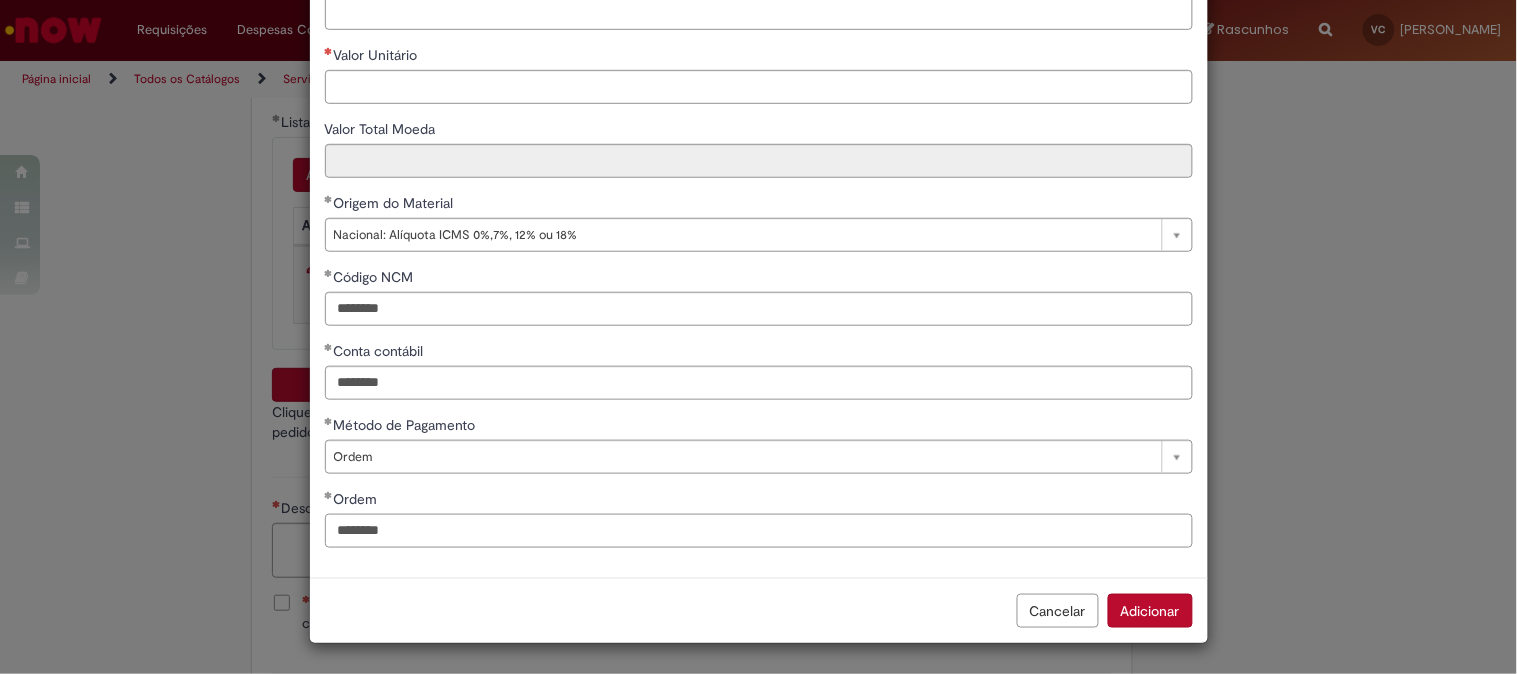 drag, startPoint x: 372, startPoint y: 527, endPoint x: 245, endPoint y: 493, distance: 131.47243 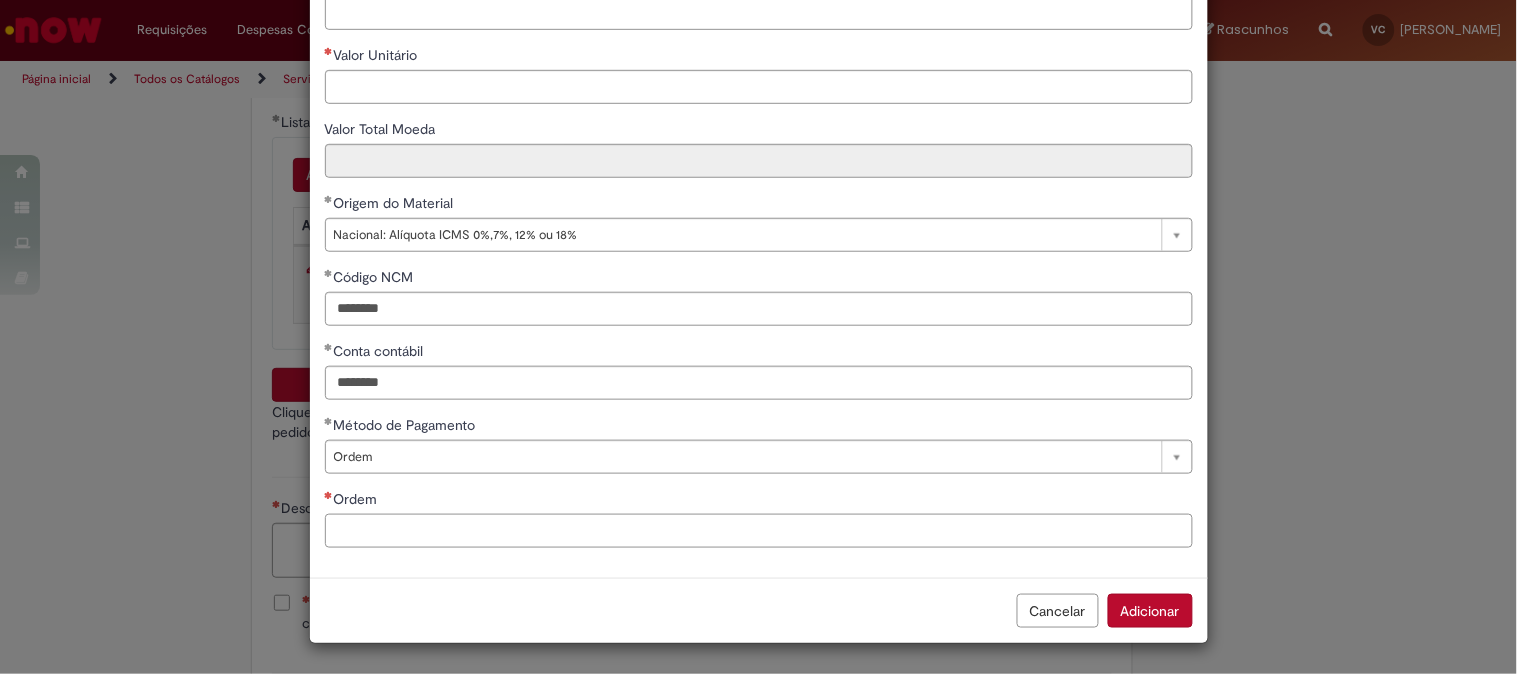 paste on "**********" 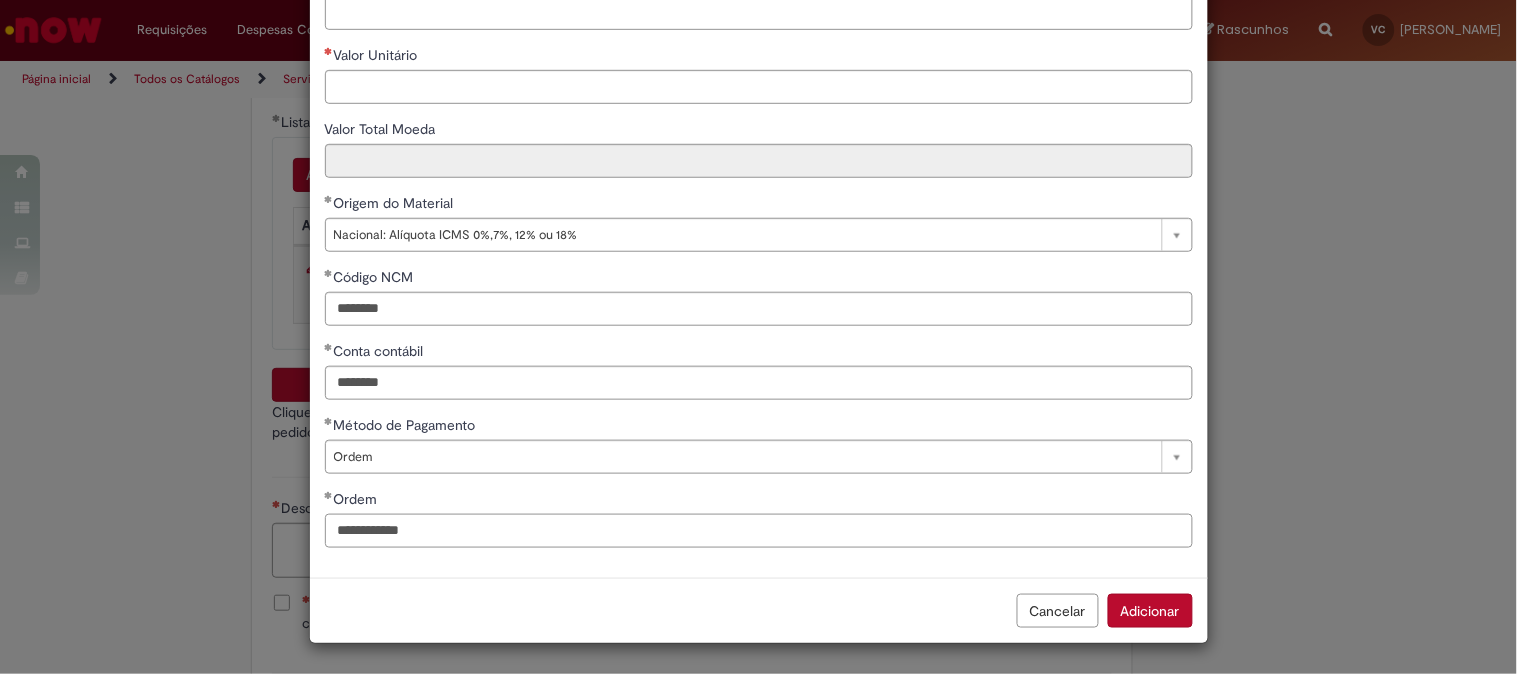 type on "**********" 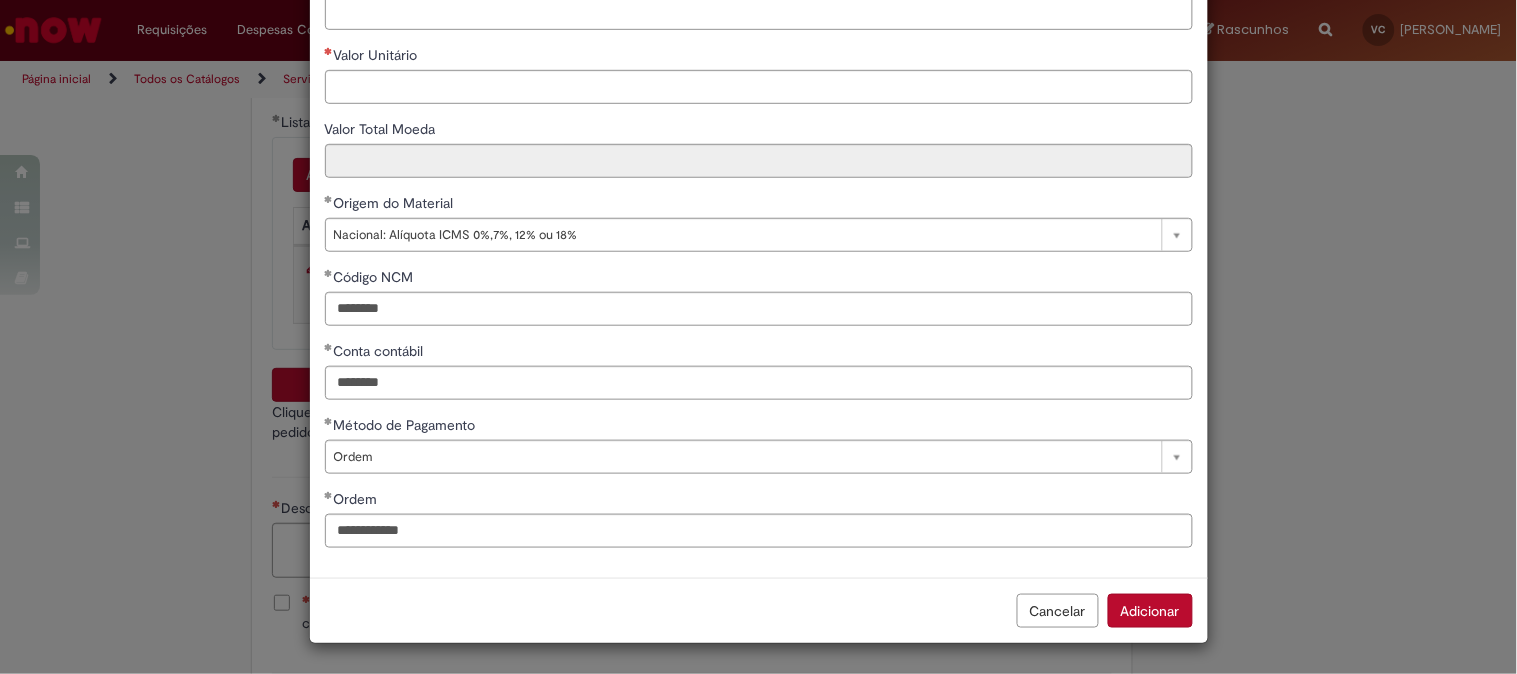 click on "**********" at bounding box center (759, 193) 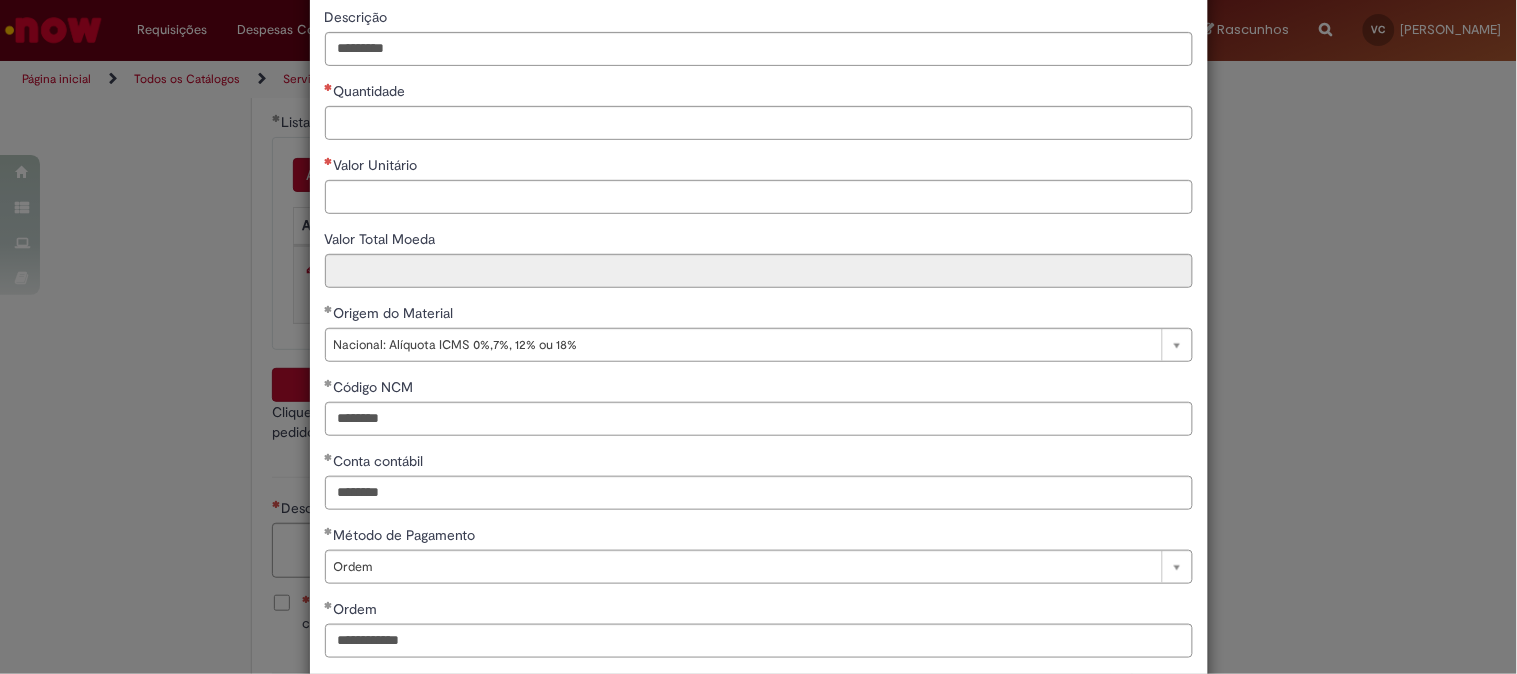 scroll, scrollTop: 0, scrollLeft: 0, axis: both 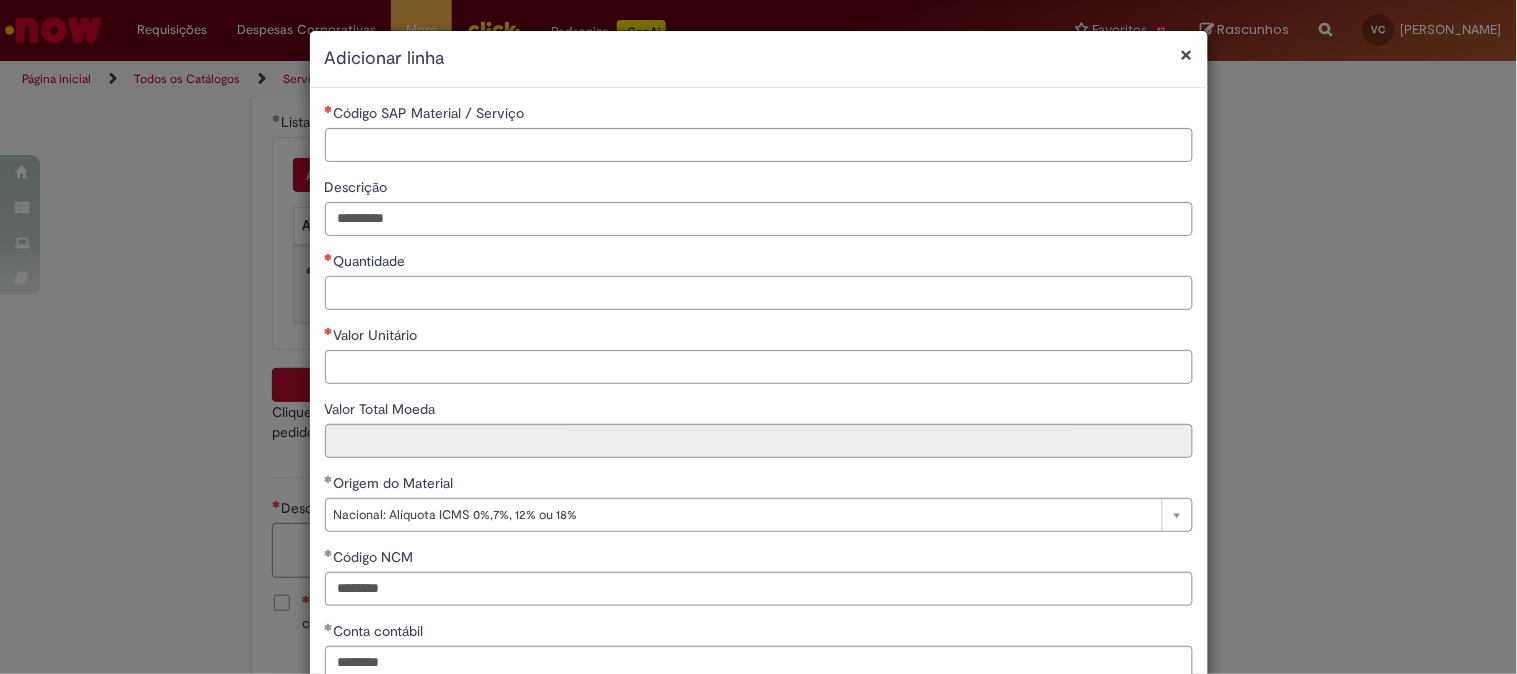 click on "Quantidade" at bounding box center [759, 293] 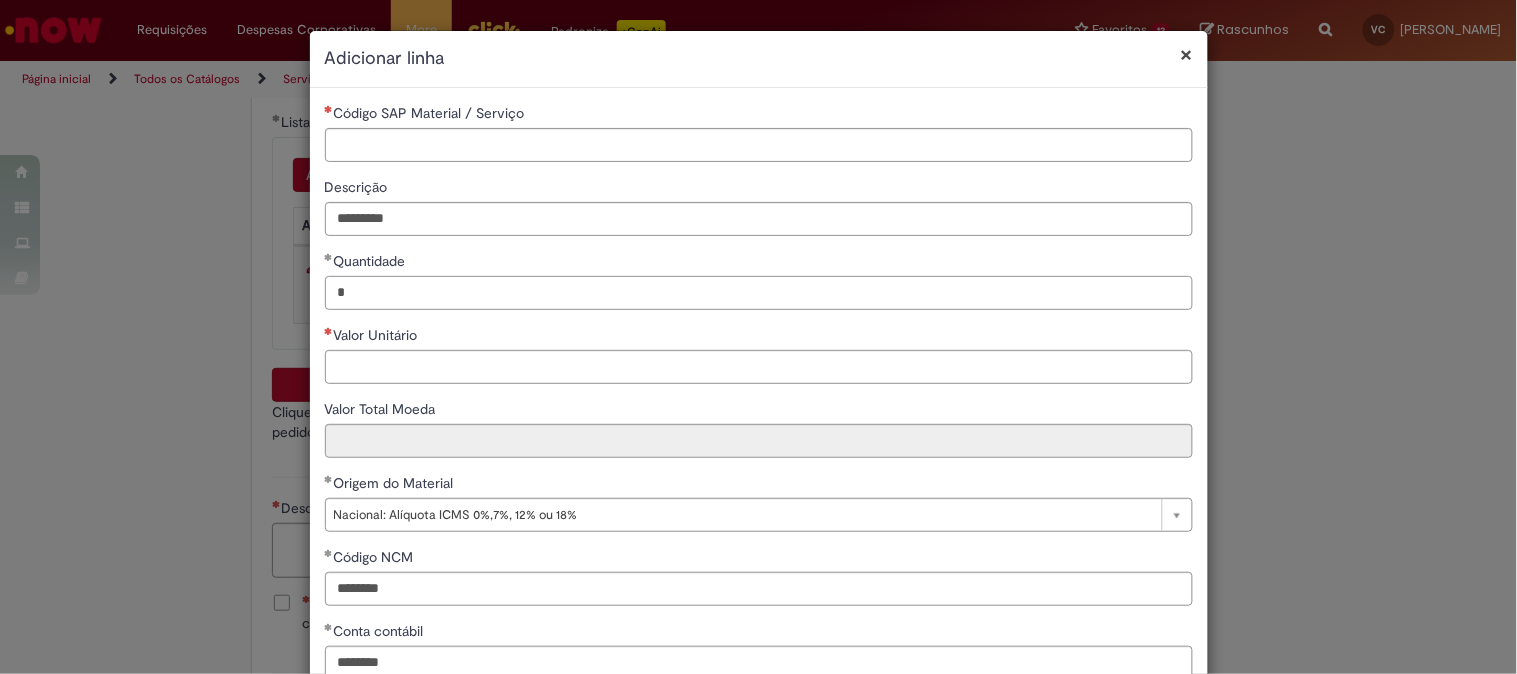 type on "*" 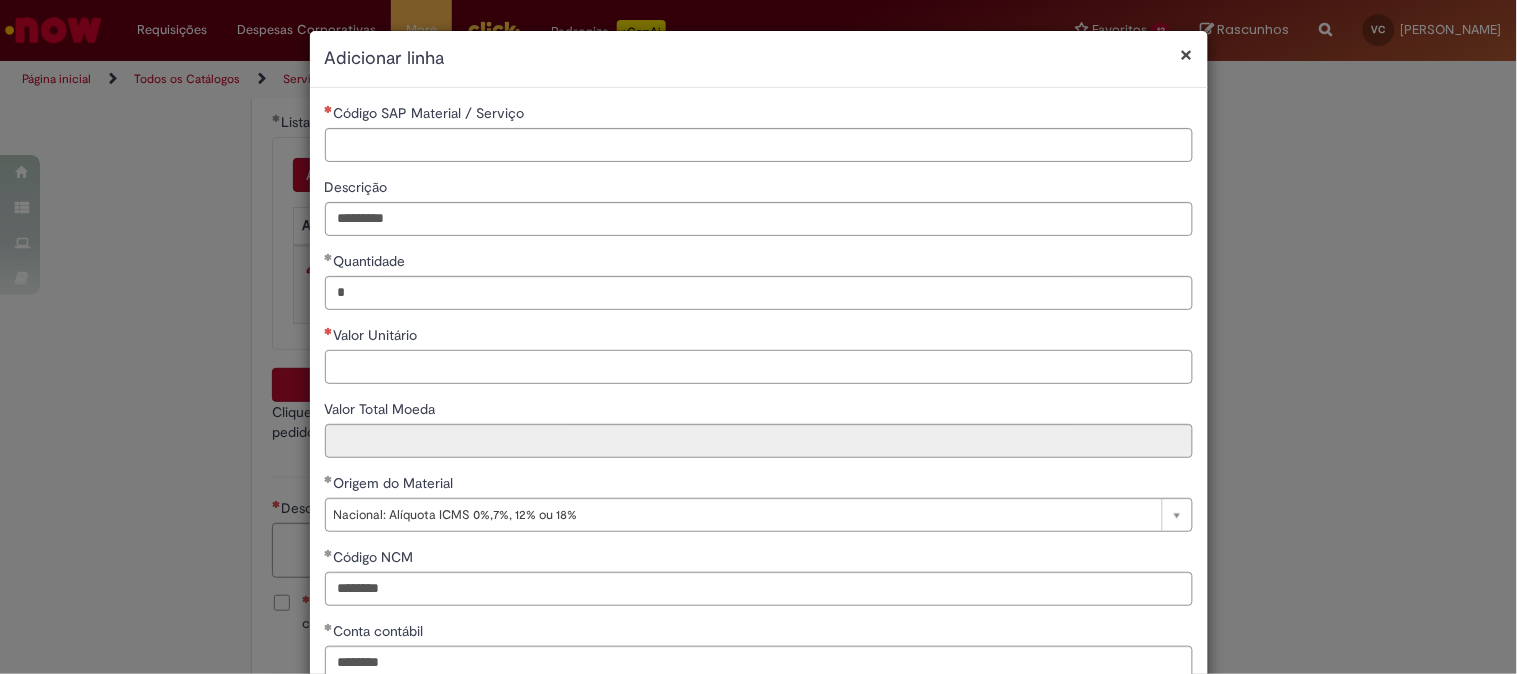 click on "Valor Unitário" at bounding box center (759, 367) 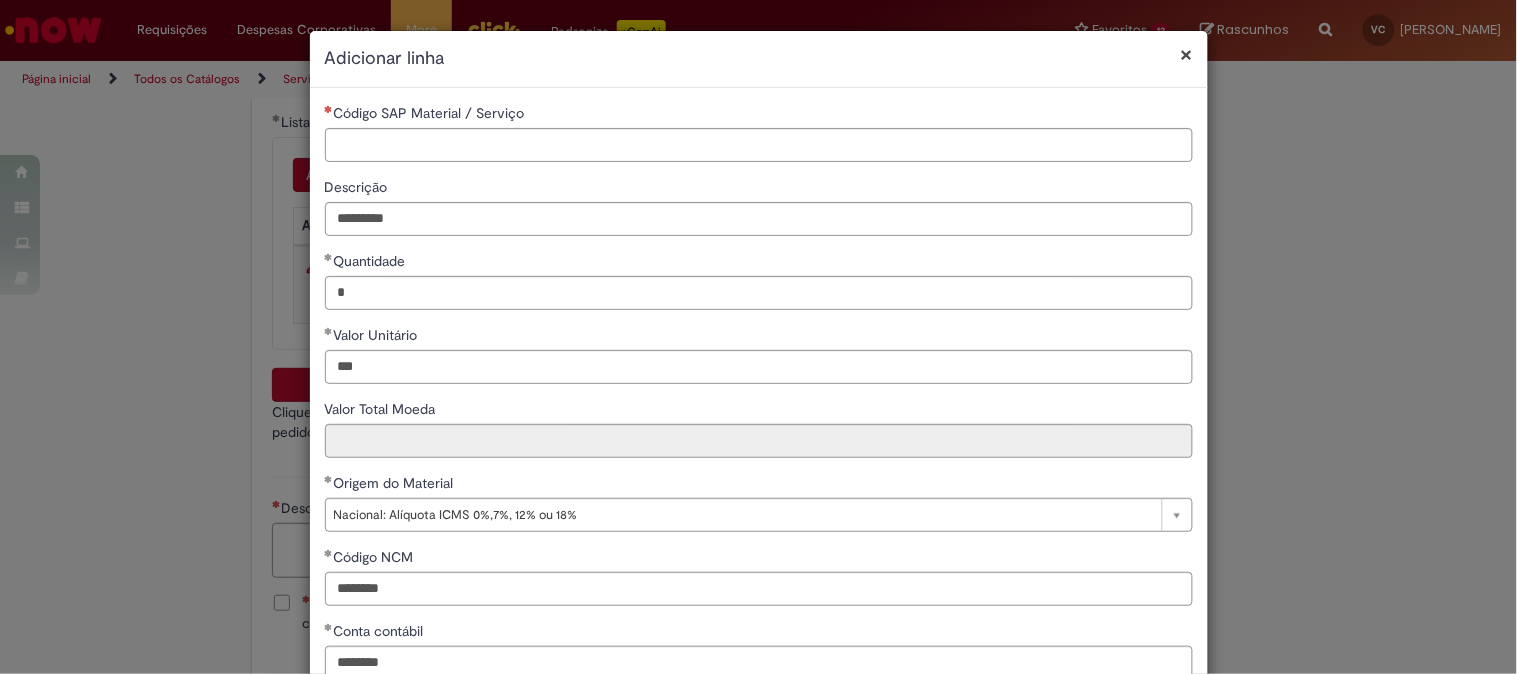 click on "**********" at bounding box center (759, 473) 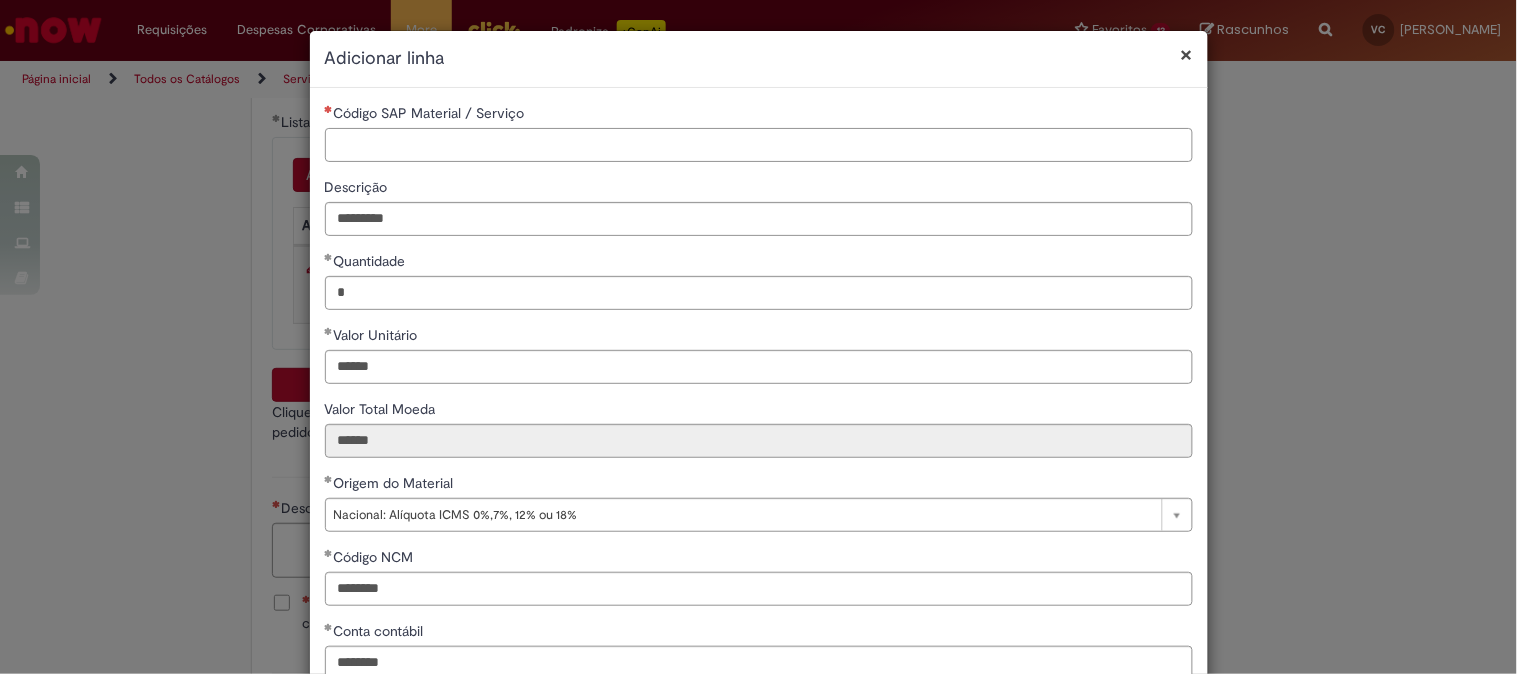 click on "Código SAP Material / Serviço" at bounding box center (759, 145) 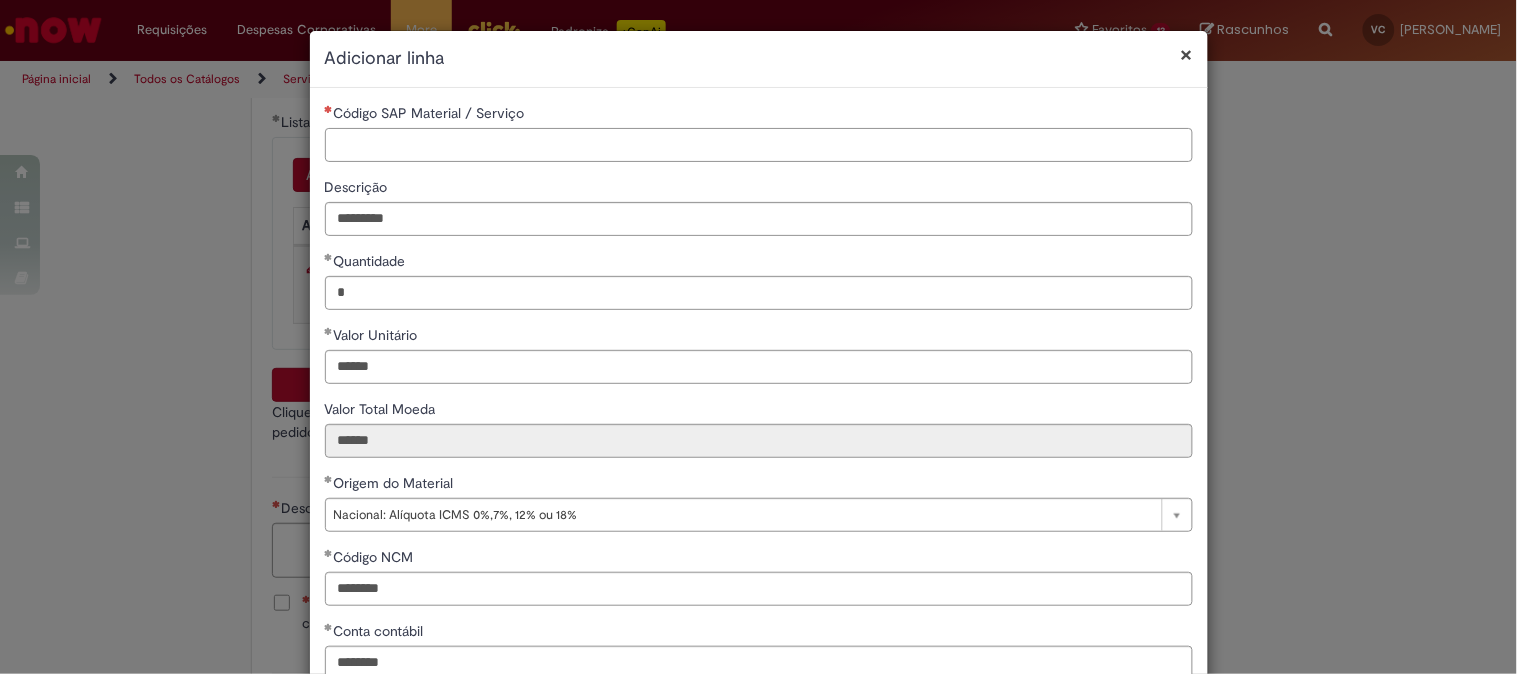 paste on "********" 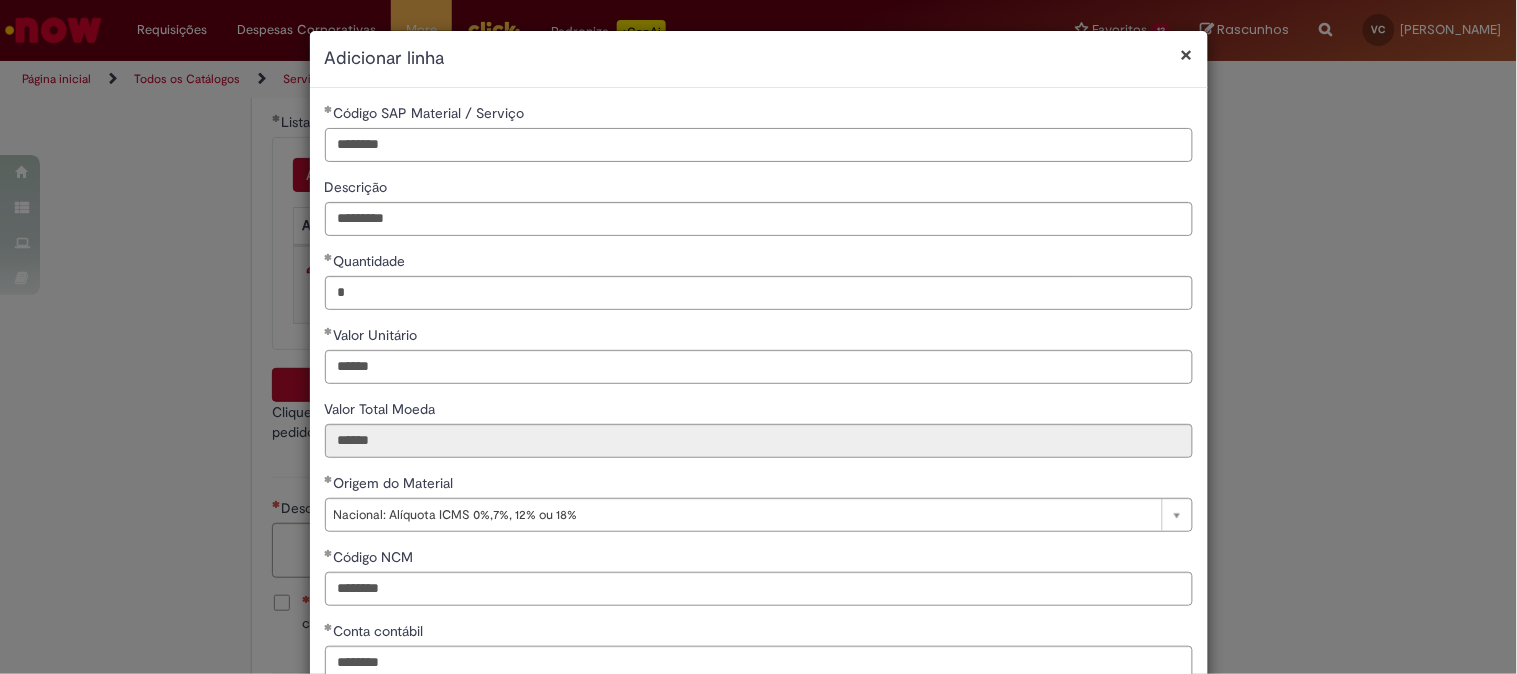 scroll, scrollTop: 280, scrollLeft: 0, axis: vertical 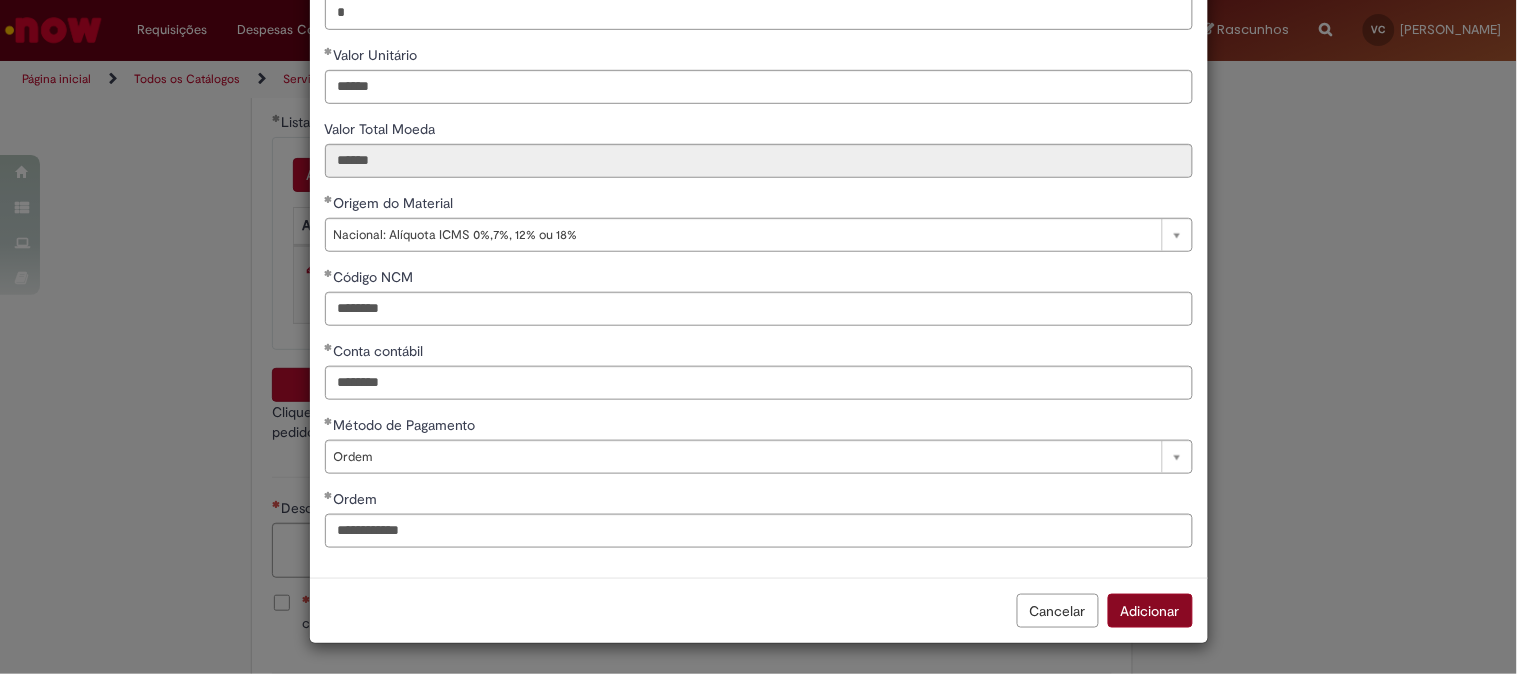 type on "********" 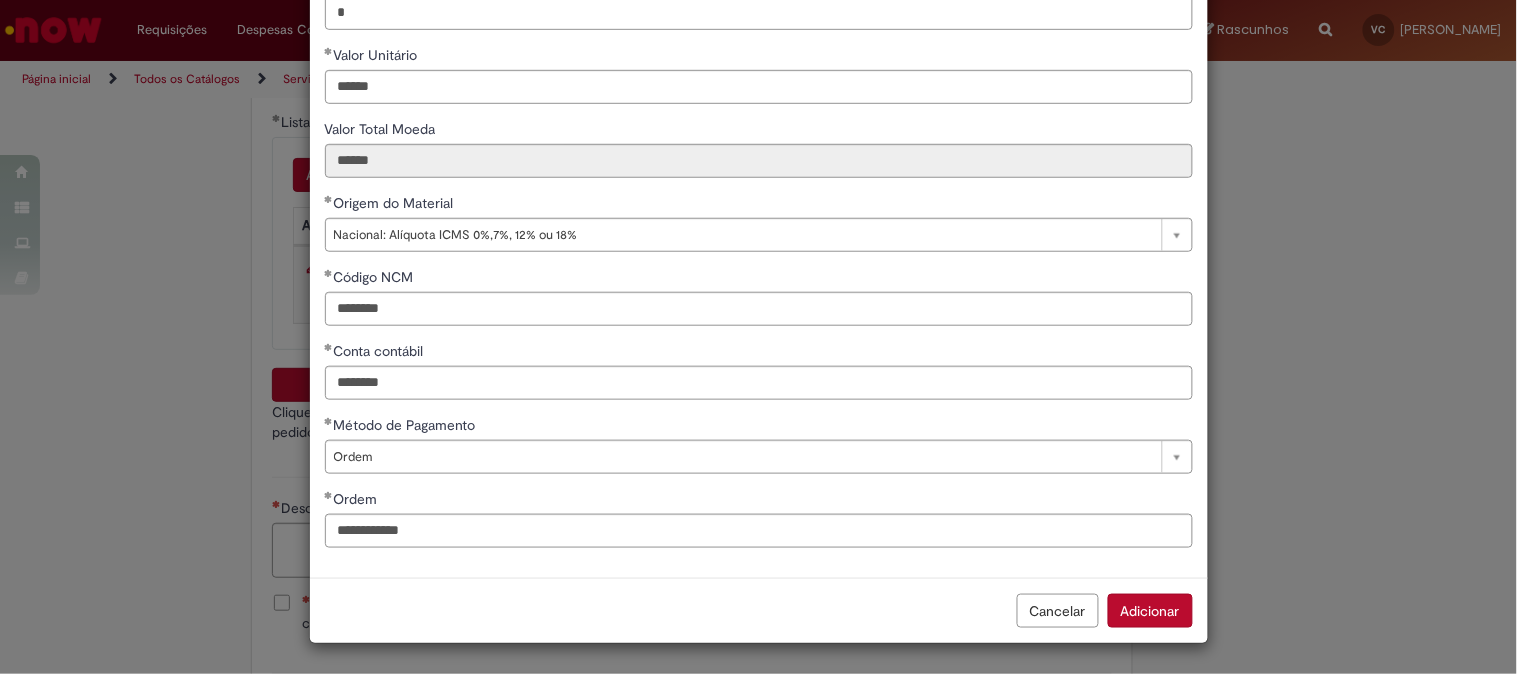 click on "Adicionar" at bounding box center [1150, 611] 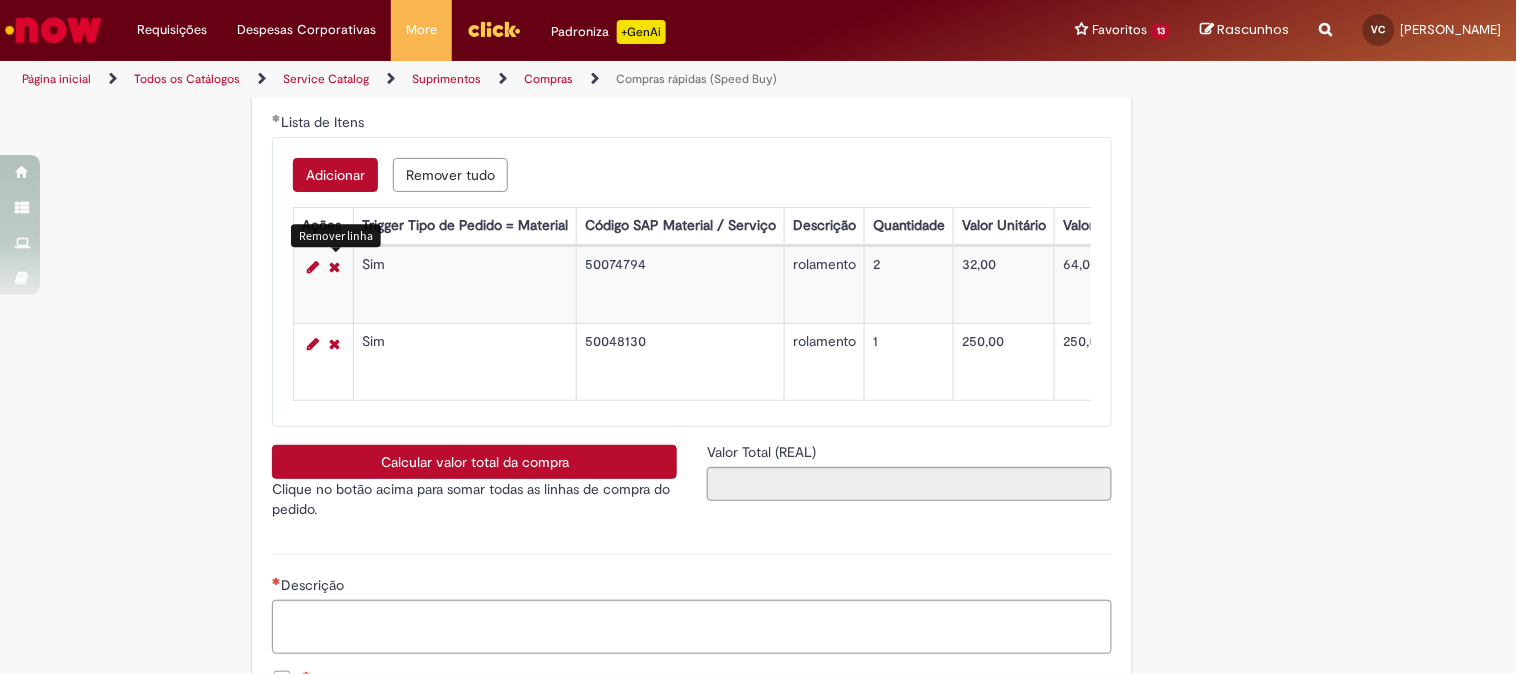 click on "Adicionar Remover tudo Lista de Itens Ações Trigger Tipo de Pedido = Material Código SAP Material / Serviço Descrição Quantidade Valor Unitário Valor Total Moeda Origem do Material Código NCM Conta contábil Método de Pagamento Ordem de Serviço Remover linha Sim 50074794 rolamento  2 32,00 64,00 Nacional: Alíquota ICMS 0%,7%, 12% ou 18% 84821010 72044001 Ordem 100001117879 Sim 50048130 rolamento 1 250,00 250,00 Nacional: Alíquota ICMS 0%,7%, 12% ou 18% 84821090 72044001 Ordem 100001117879" at bounding box center (692, 282) 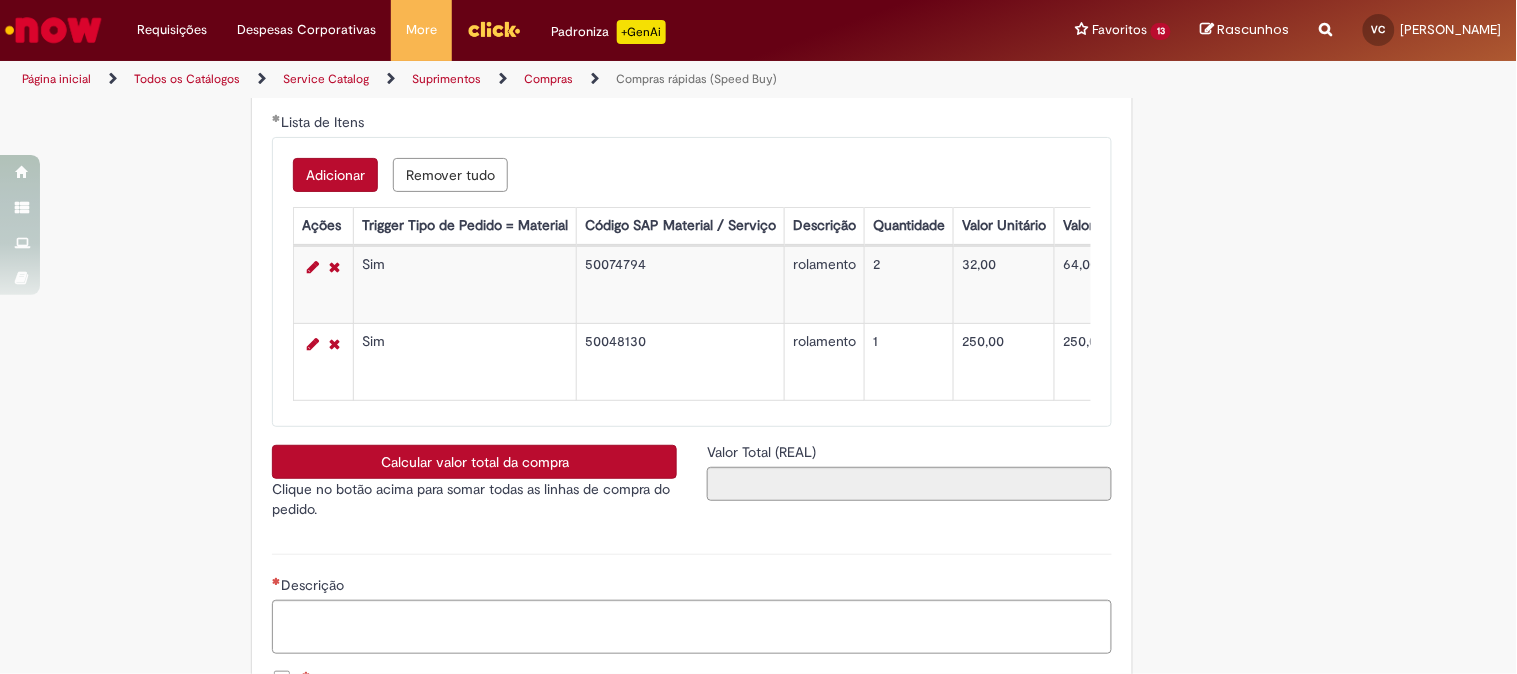 click on "Adicionar" at bounding box center [335, 175] 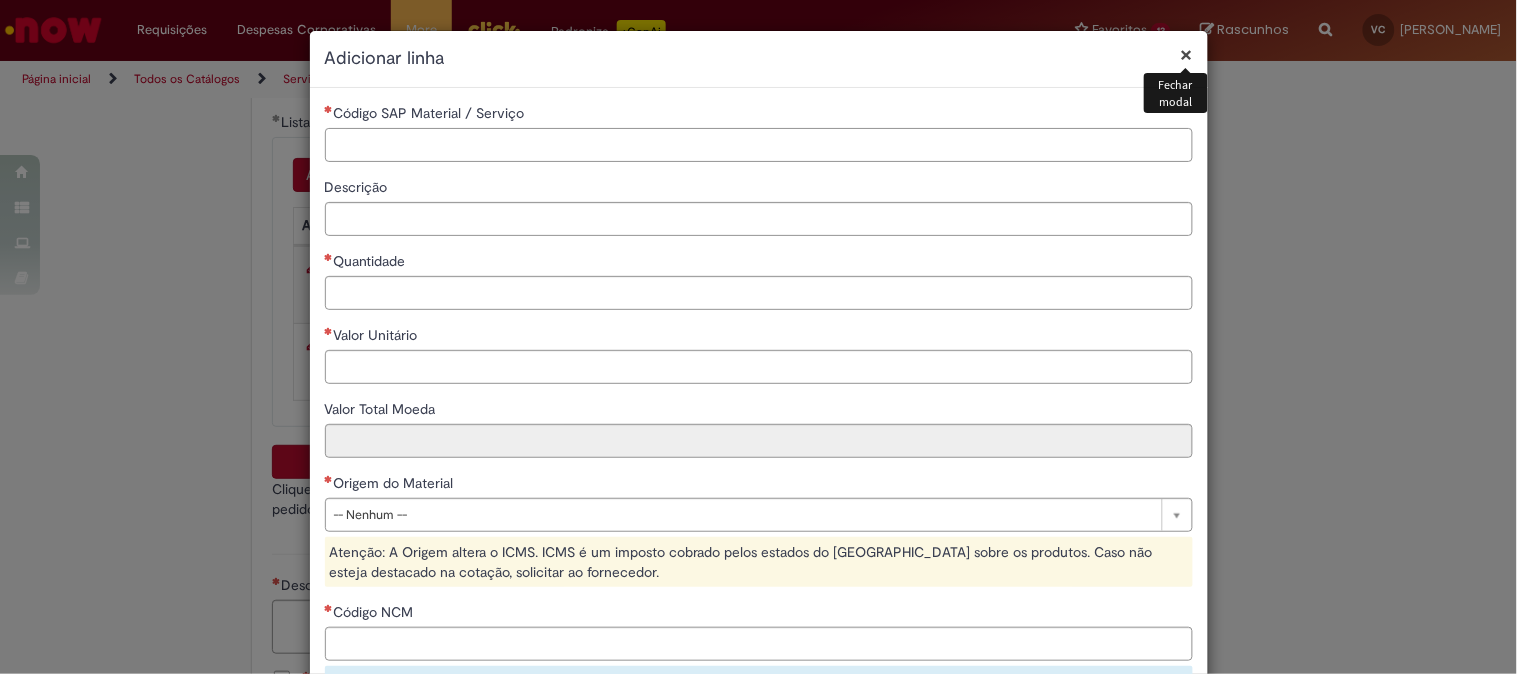 click on "Código SAP Material / Serviço" at bounding box center (759, 145) 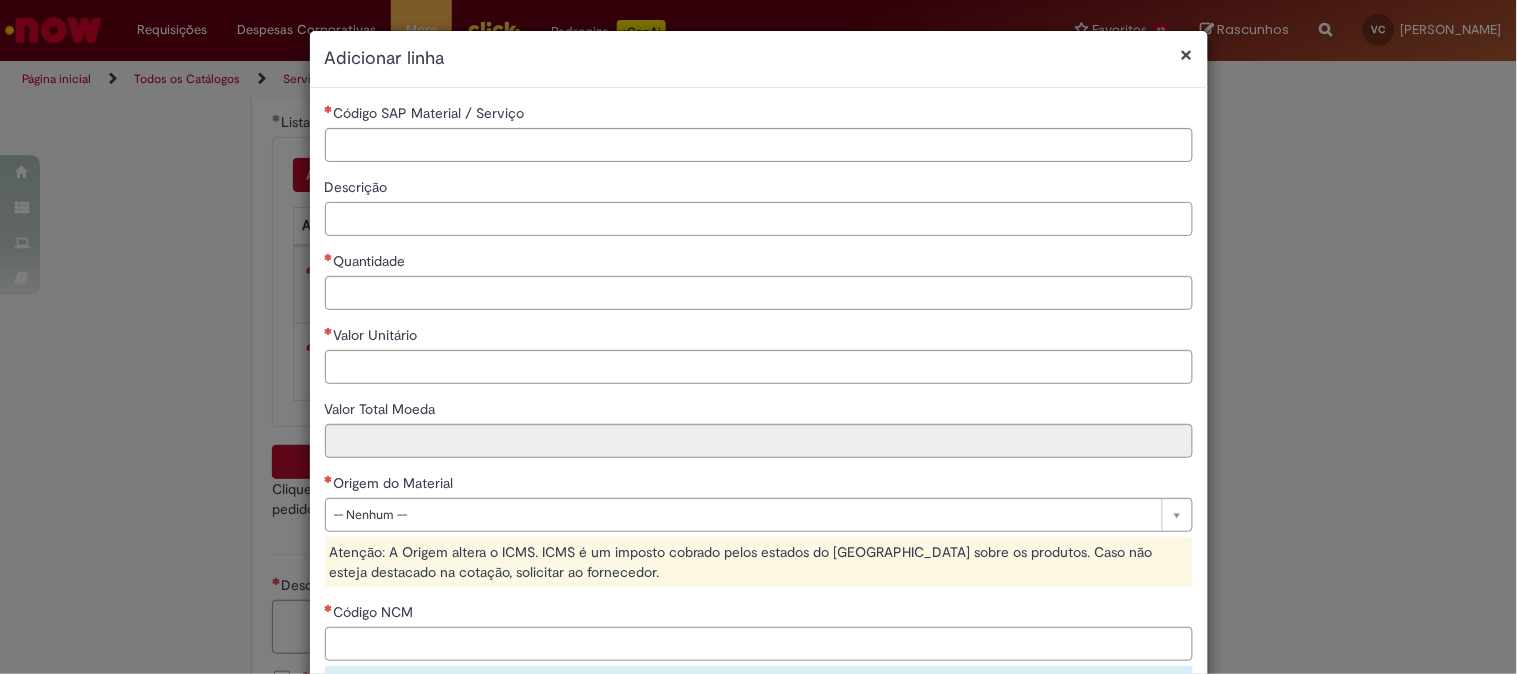 click on "Descrição" at bounding box center (759, 219) 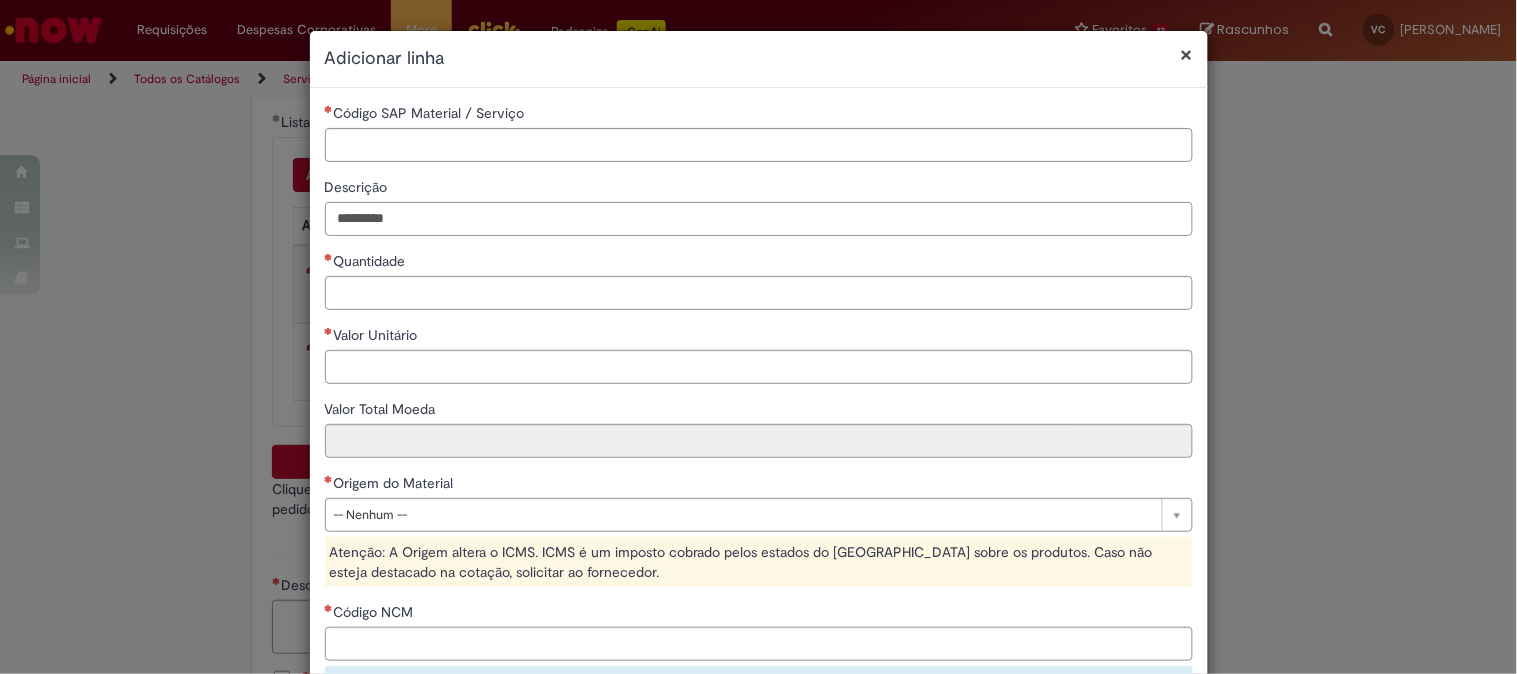 type on "*********" 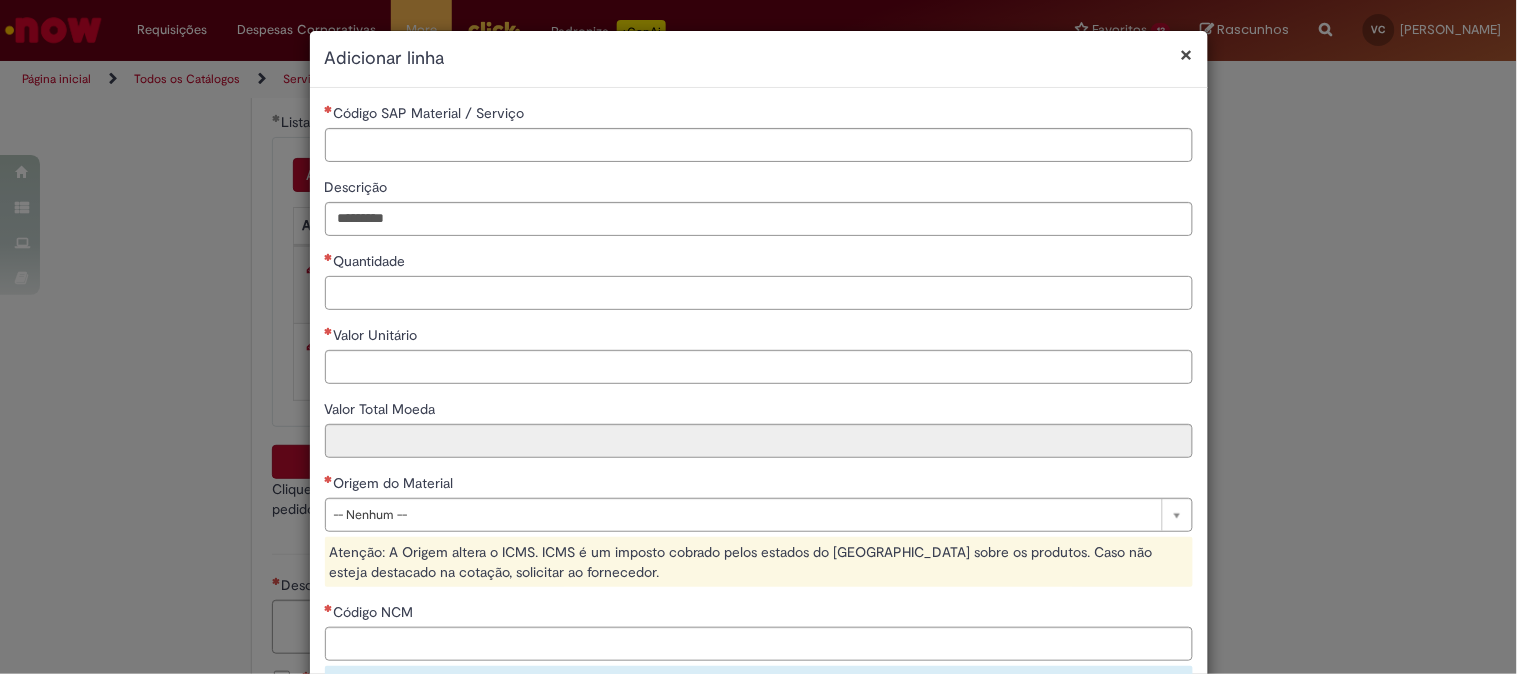 click on "Quantidade" at bounding box center [759, 293] 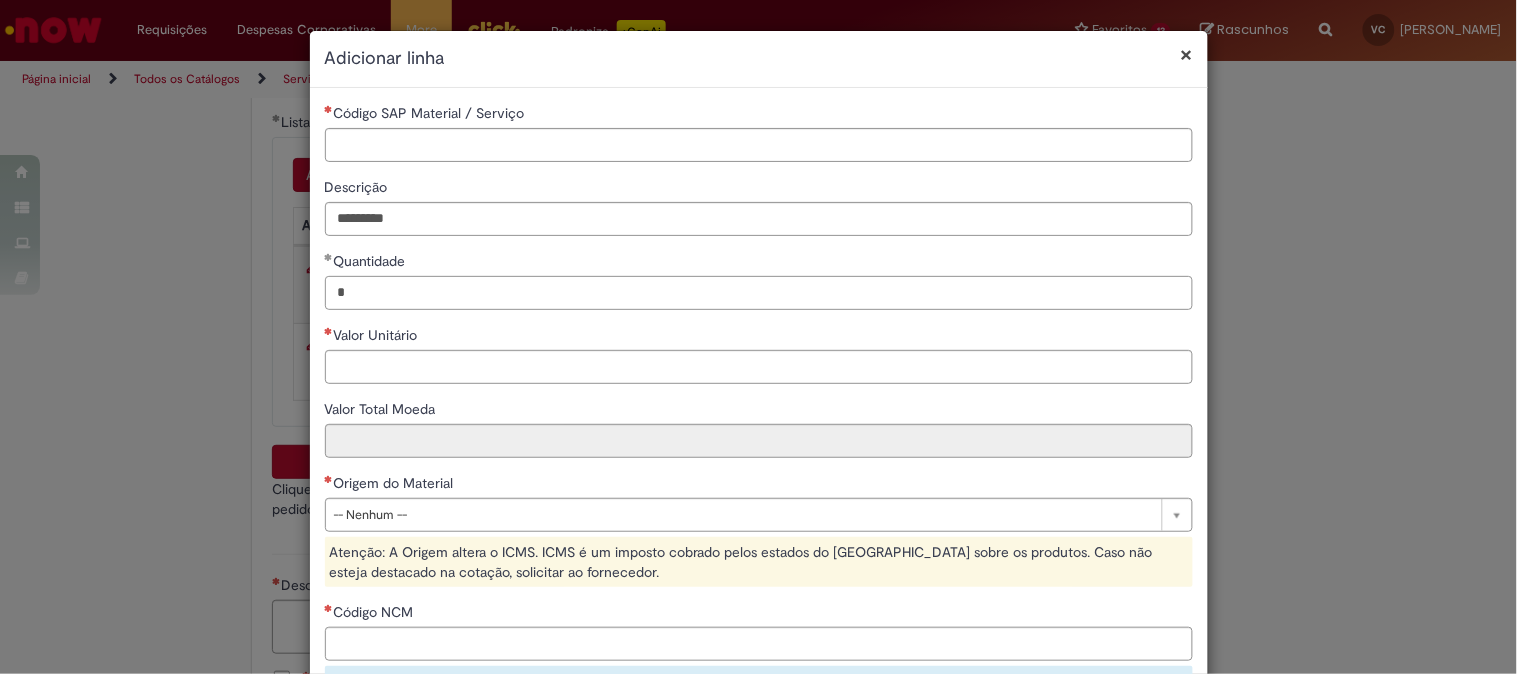 type on "*" 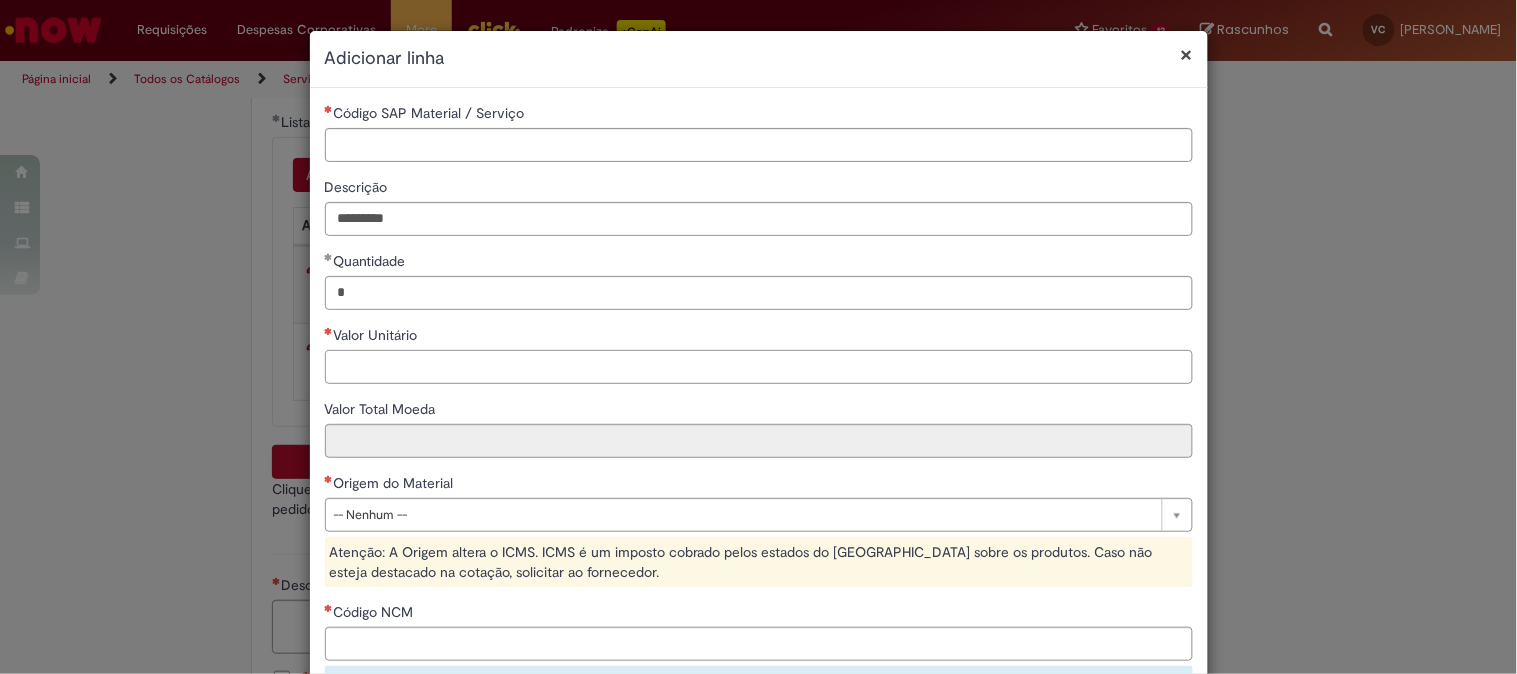 click on "Valor Unitário" at bounding box center (759, 367) 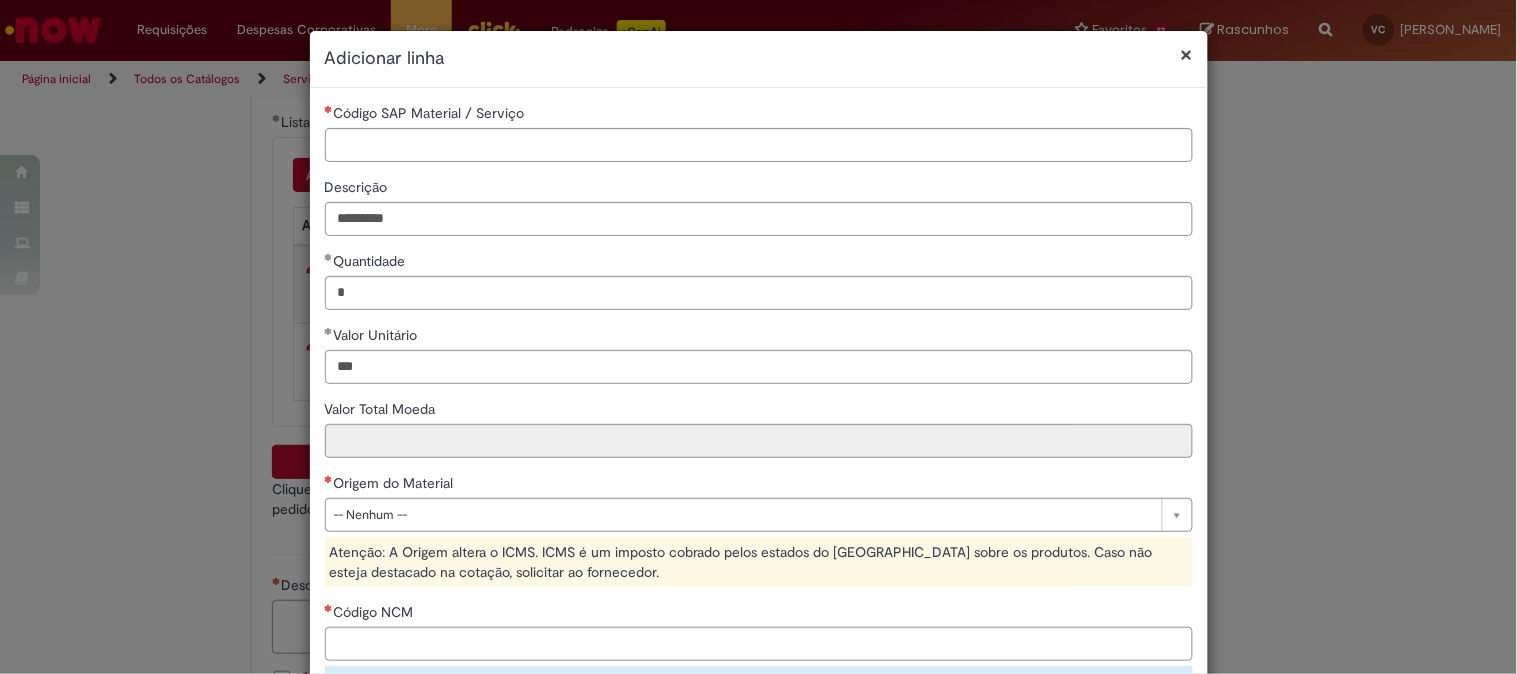 type on "******" 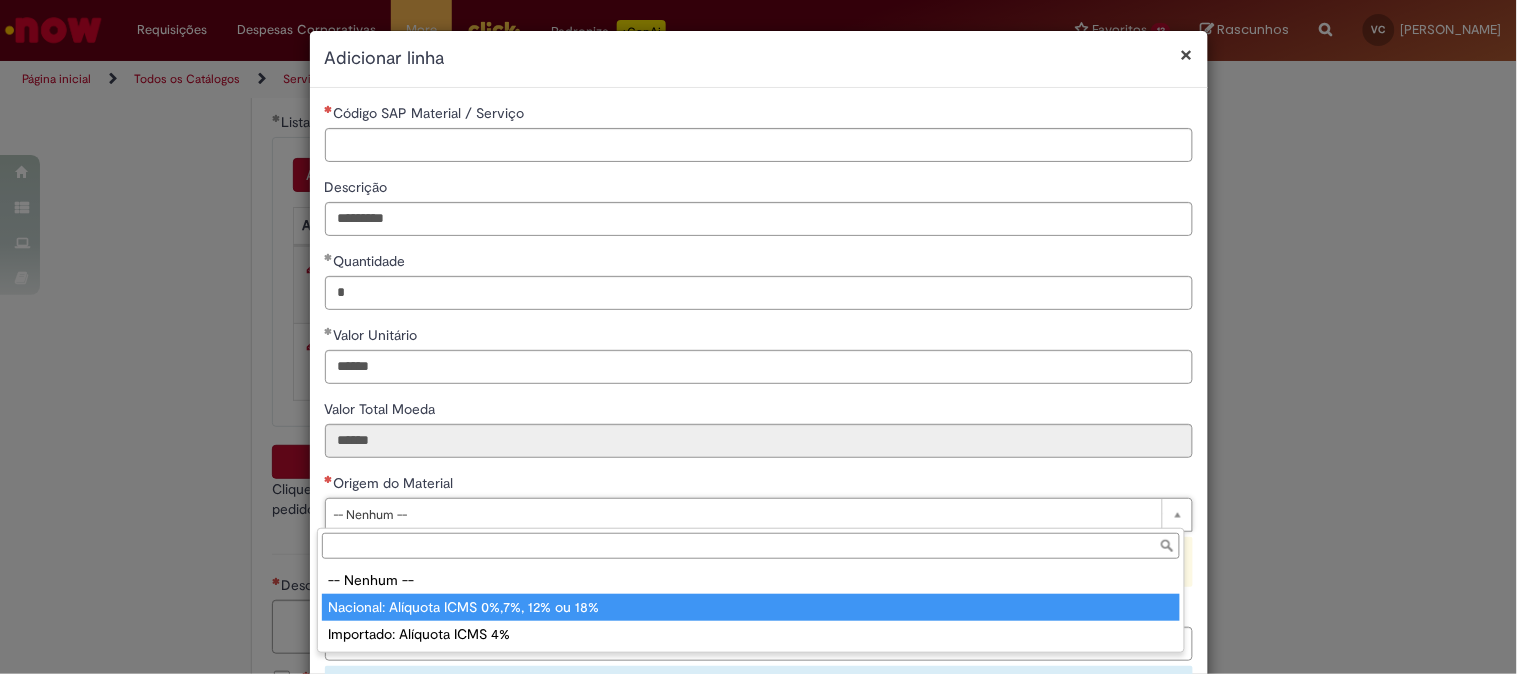 type on "**********" 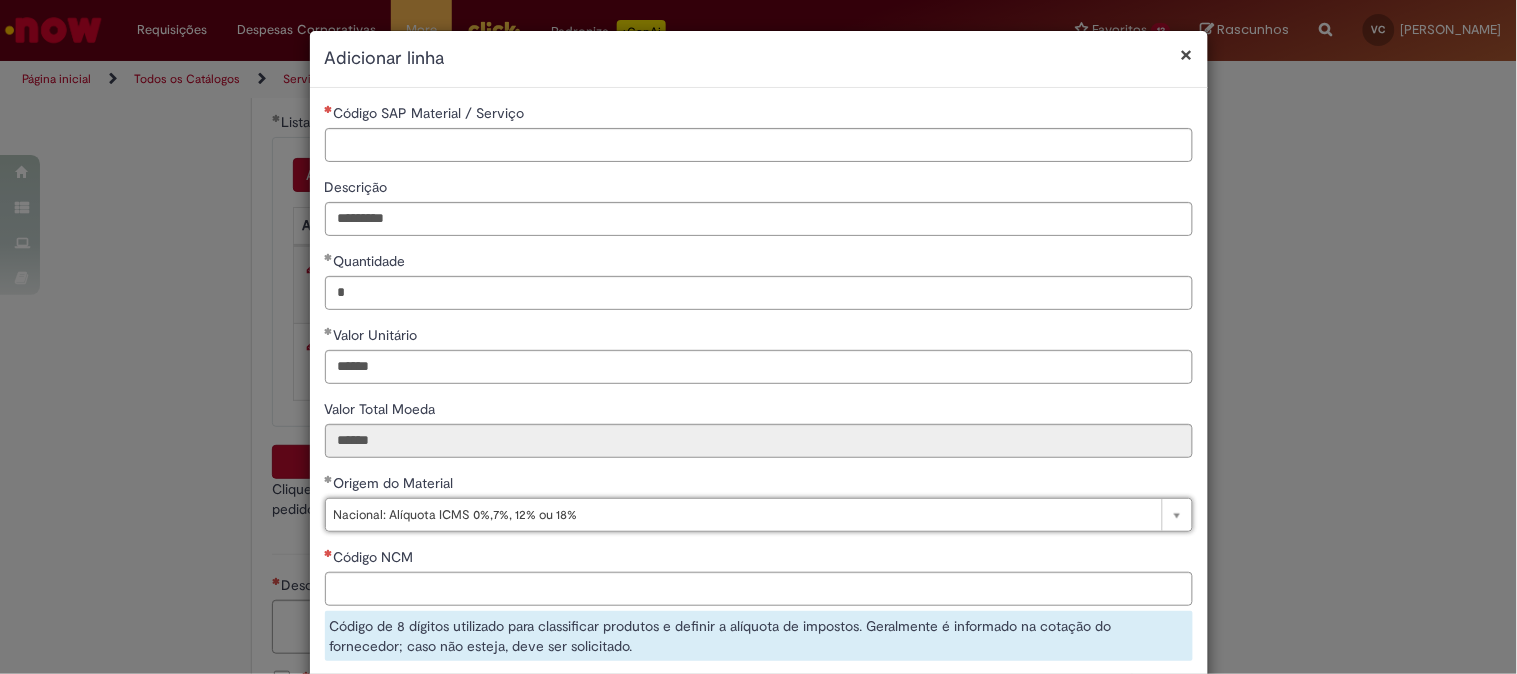 scroll, scrollTop: 222, scrollLeft: 0, axis: vertical 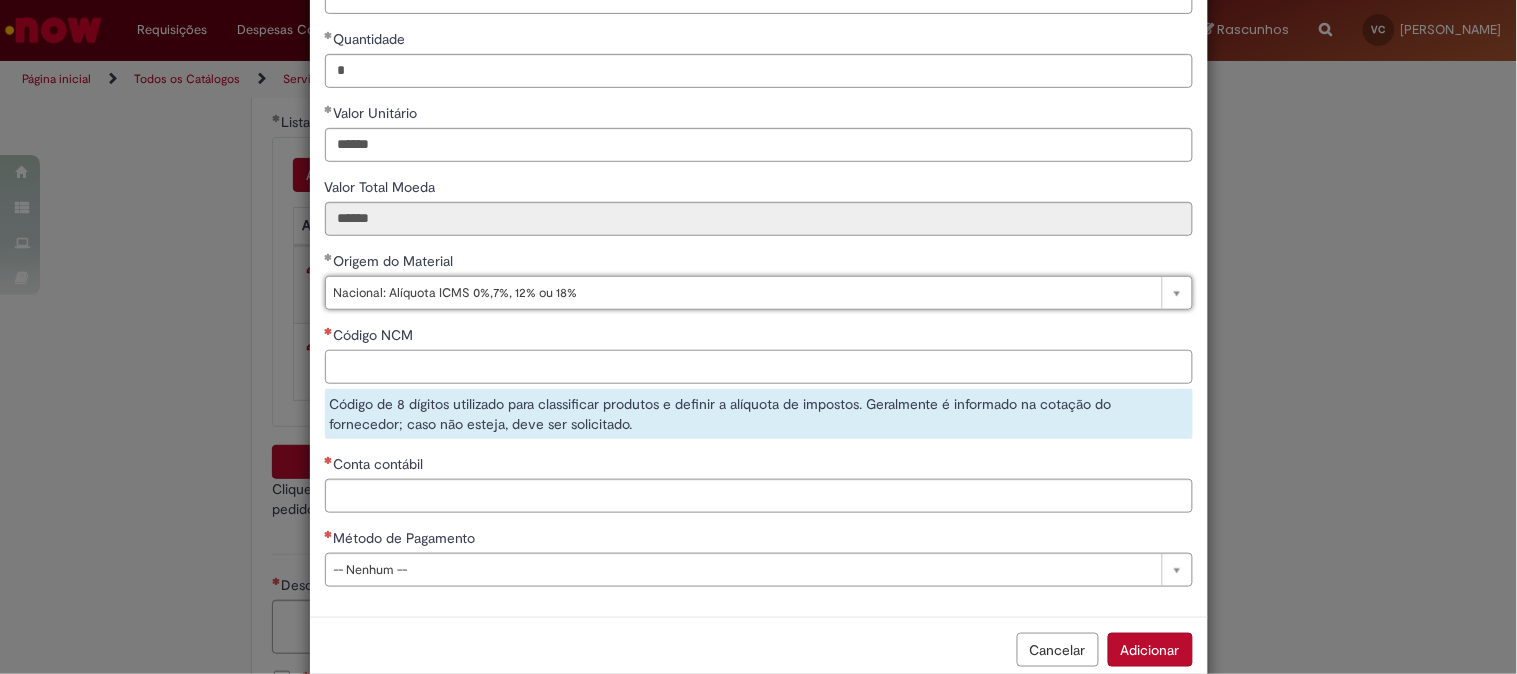 click on "Código NCM" at bounding box center (759, 367) 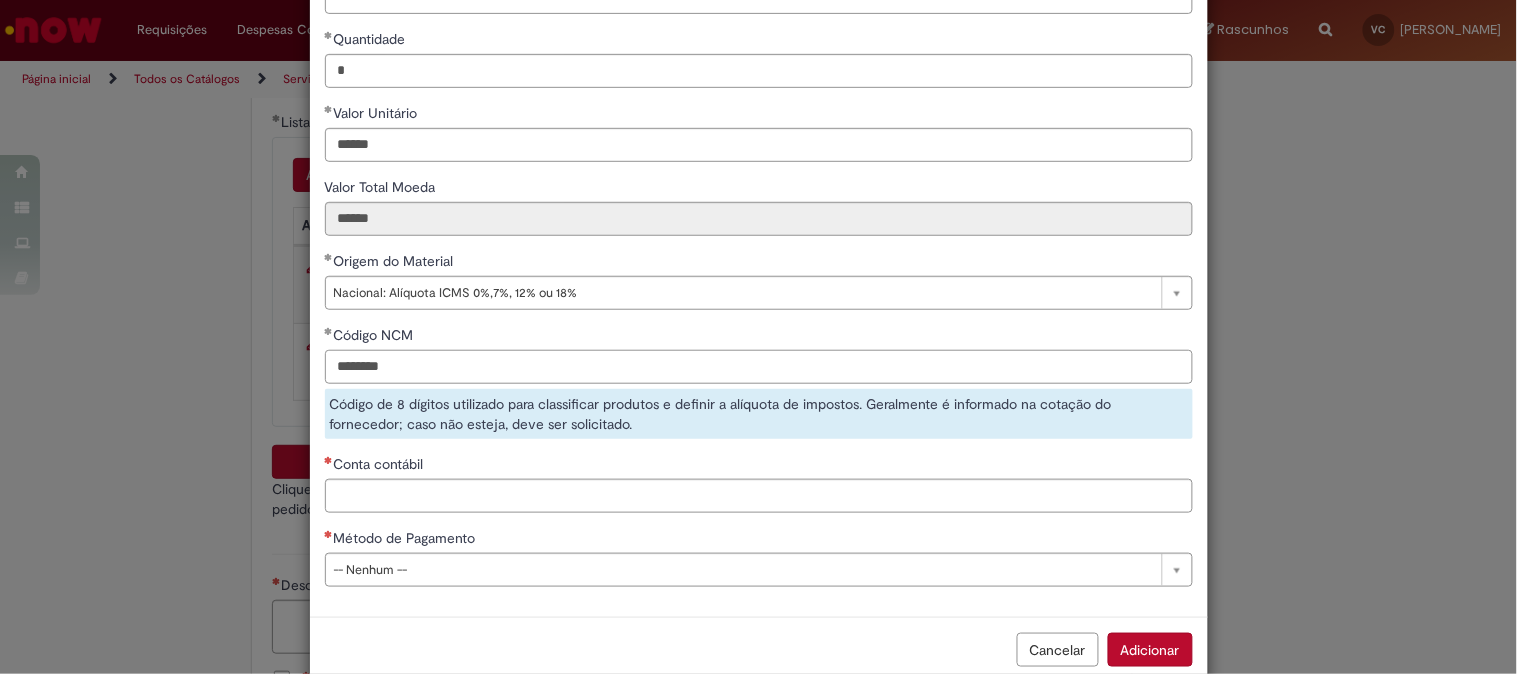 type on "********" 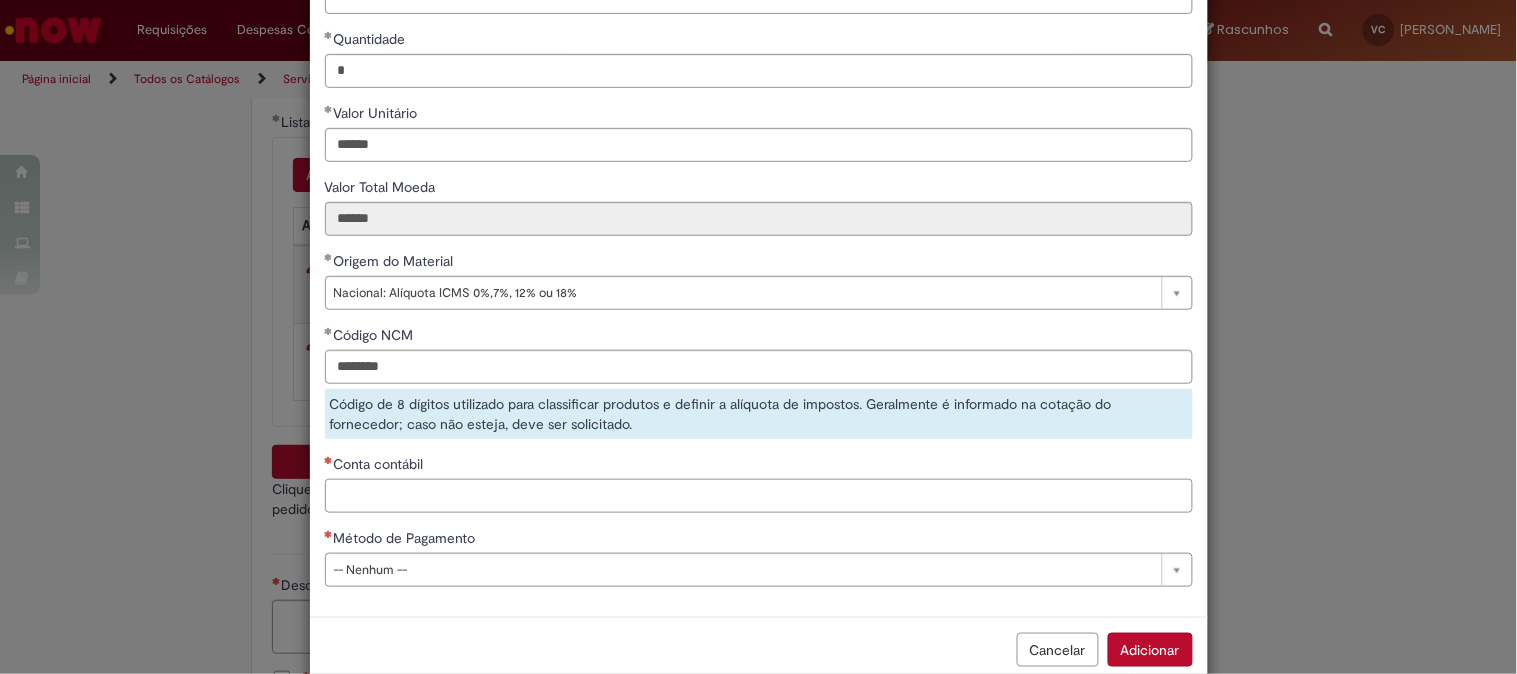 click on "**********" at bounding box center (759, 241) 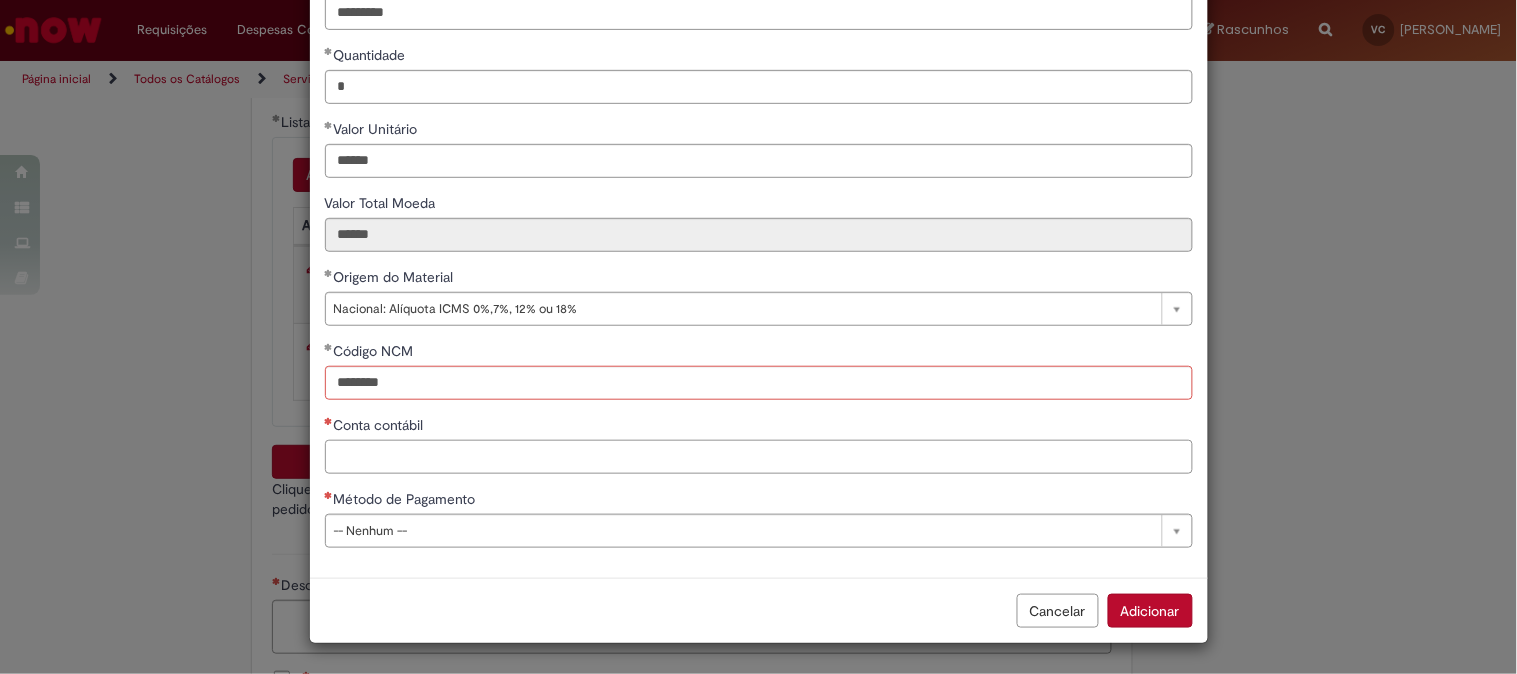 scroll, scrollTop: 206, scrollLeft: 0, axis: vertical 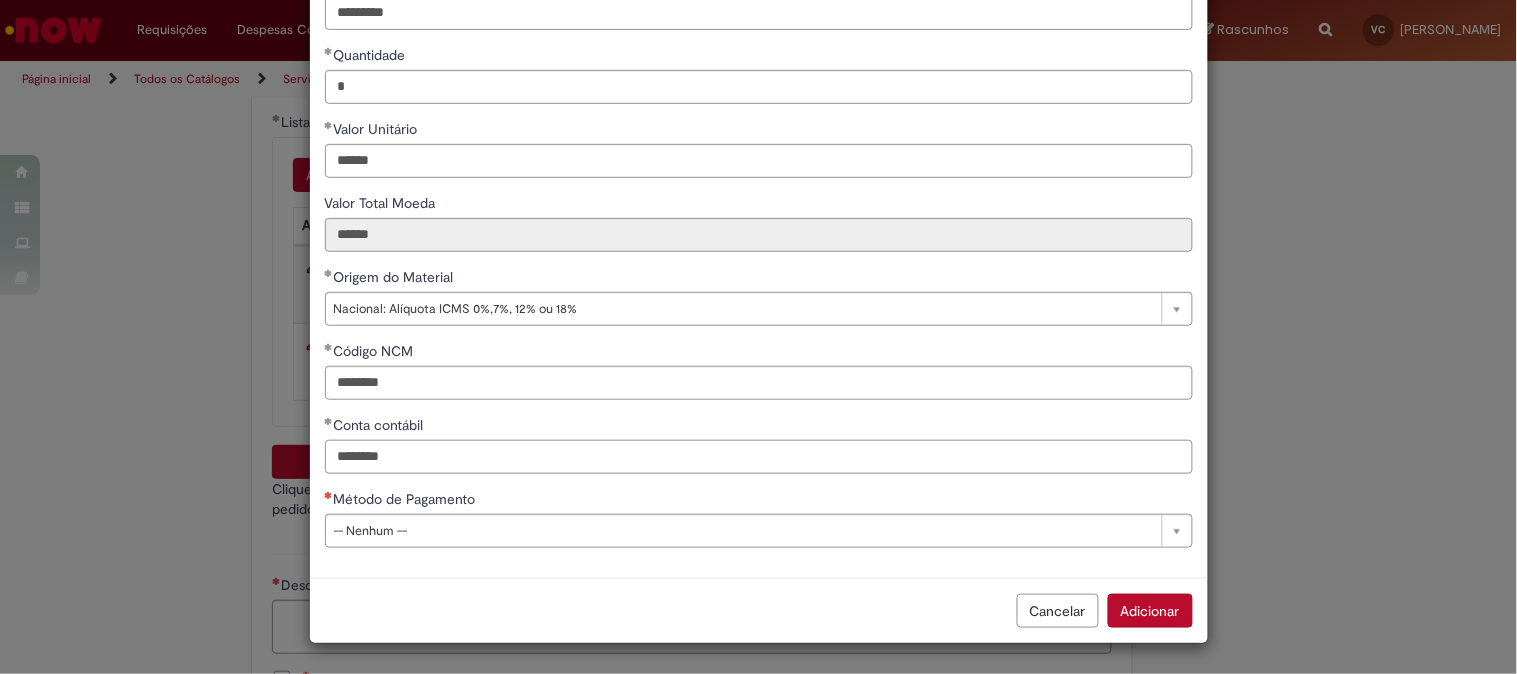 type on "********" 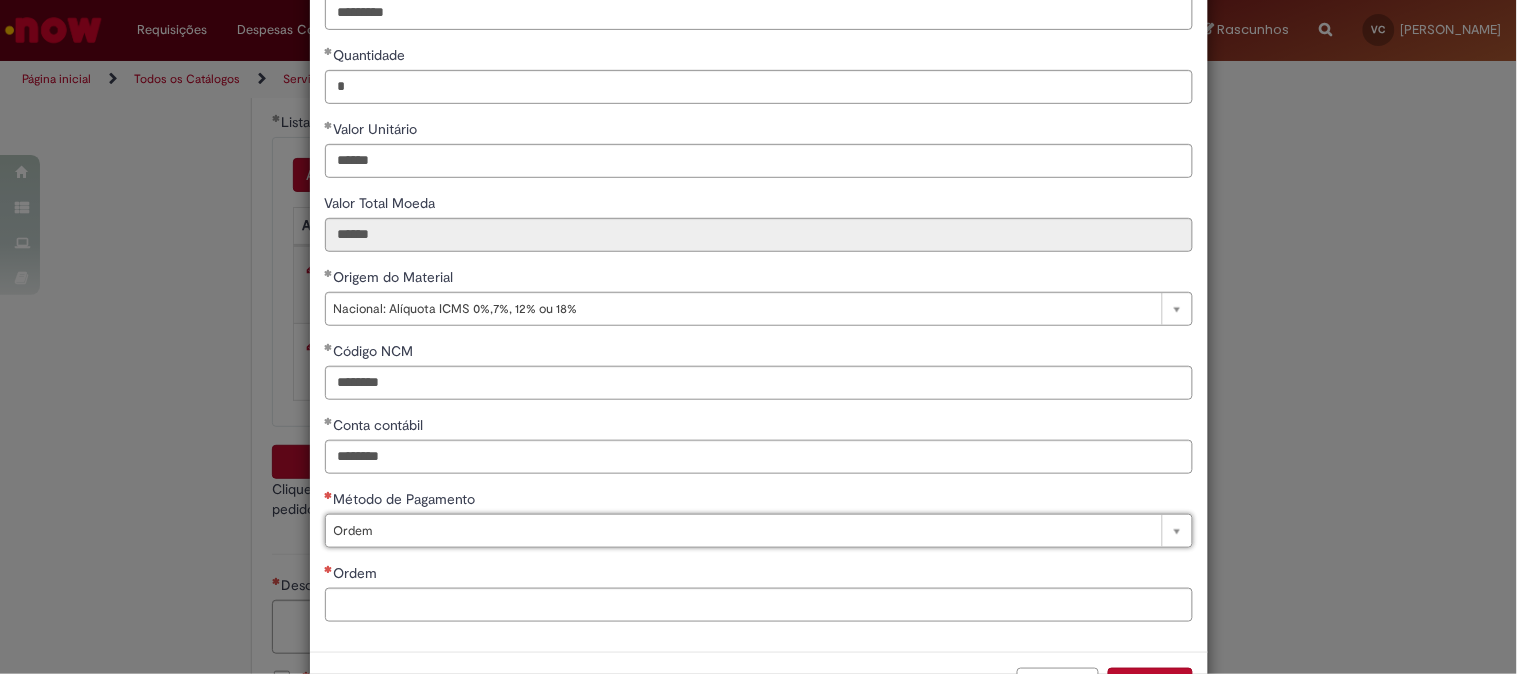 type on "*****" 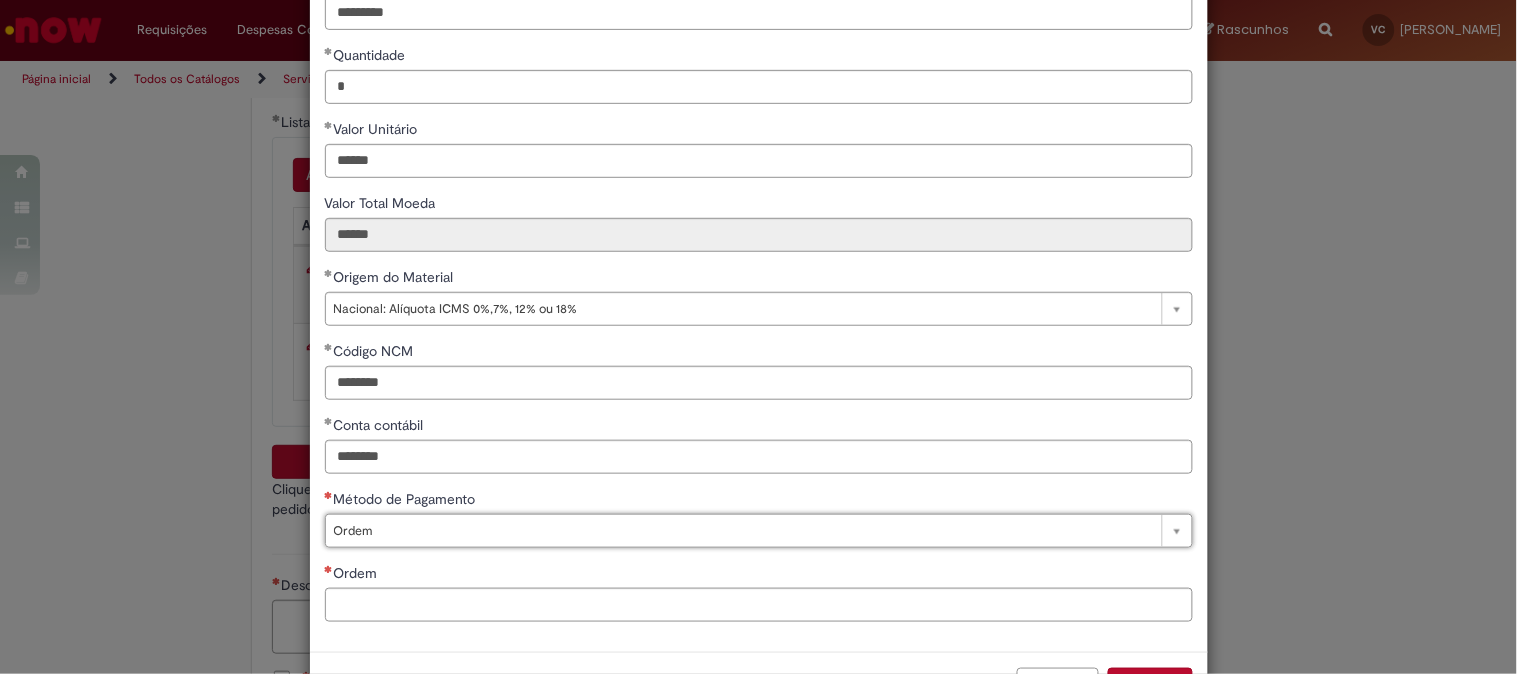 select on "*****" 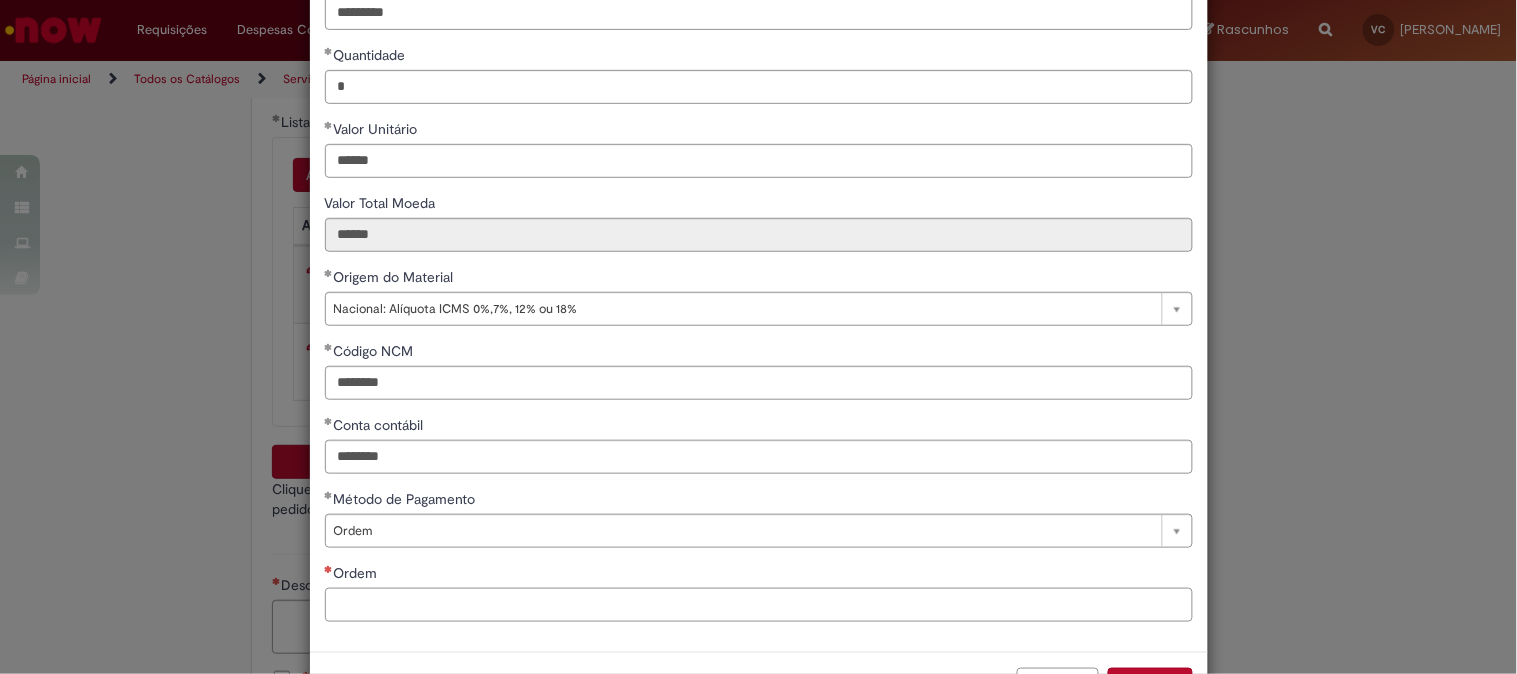 click on "Ordem" at bounding box center [759, 605] 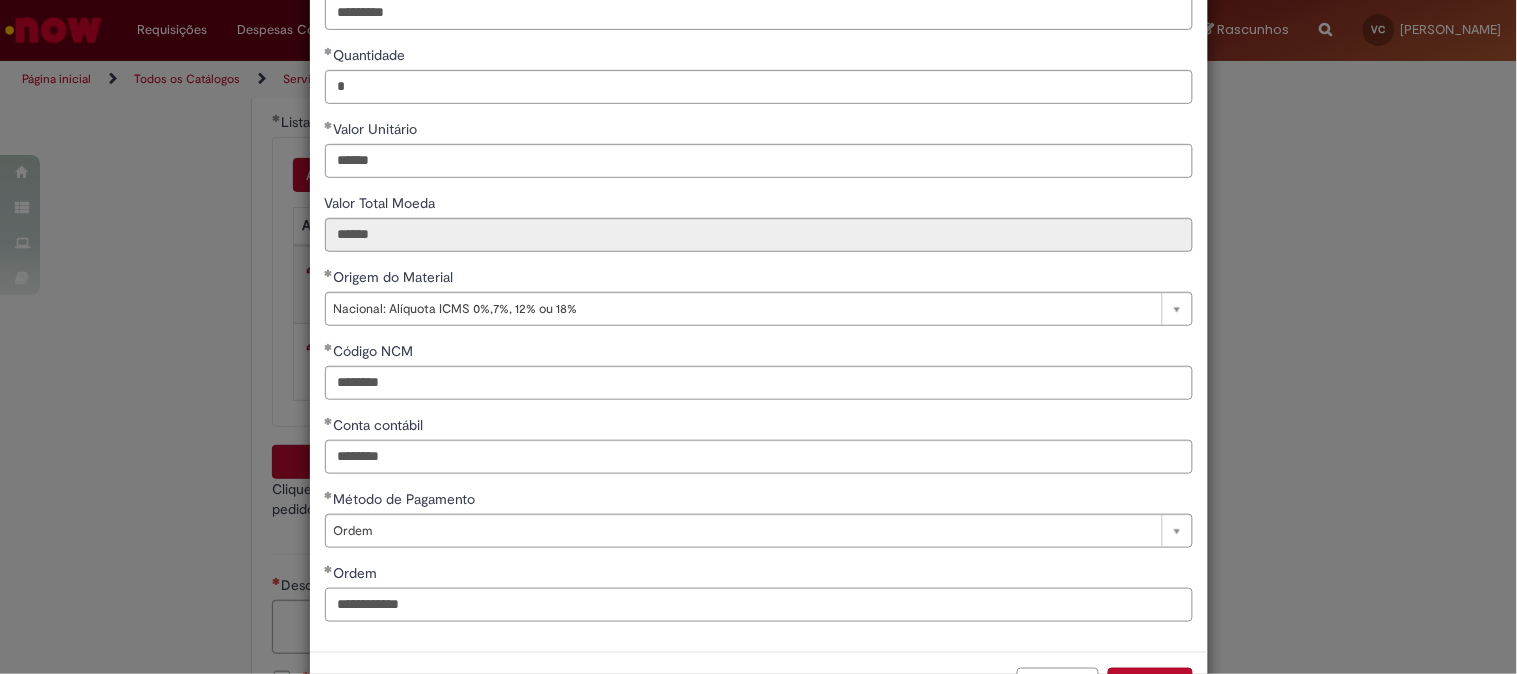 type on "**********" 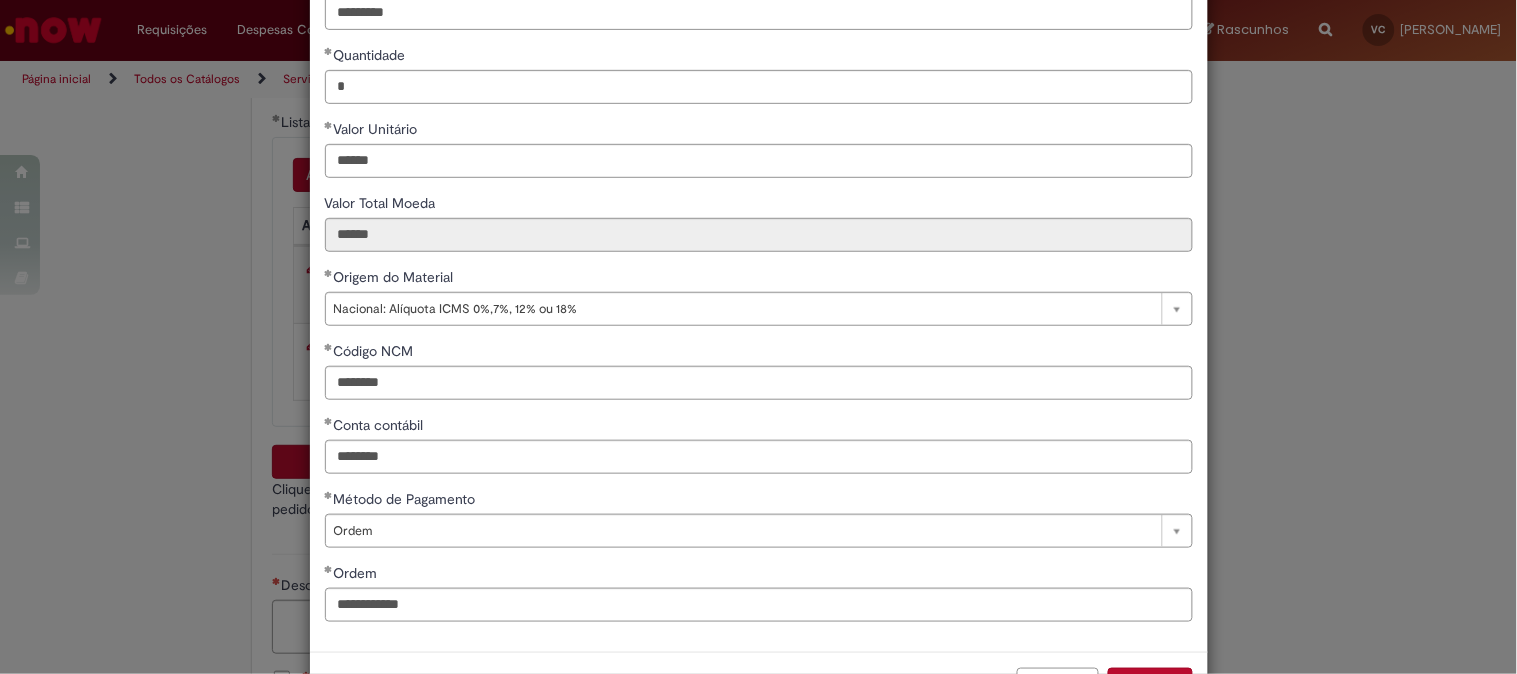 click on "**********" at bounding box center [759, 267] 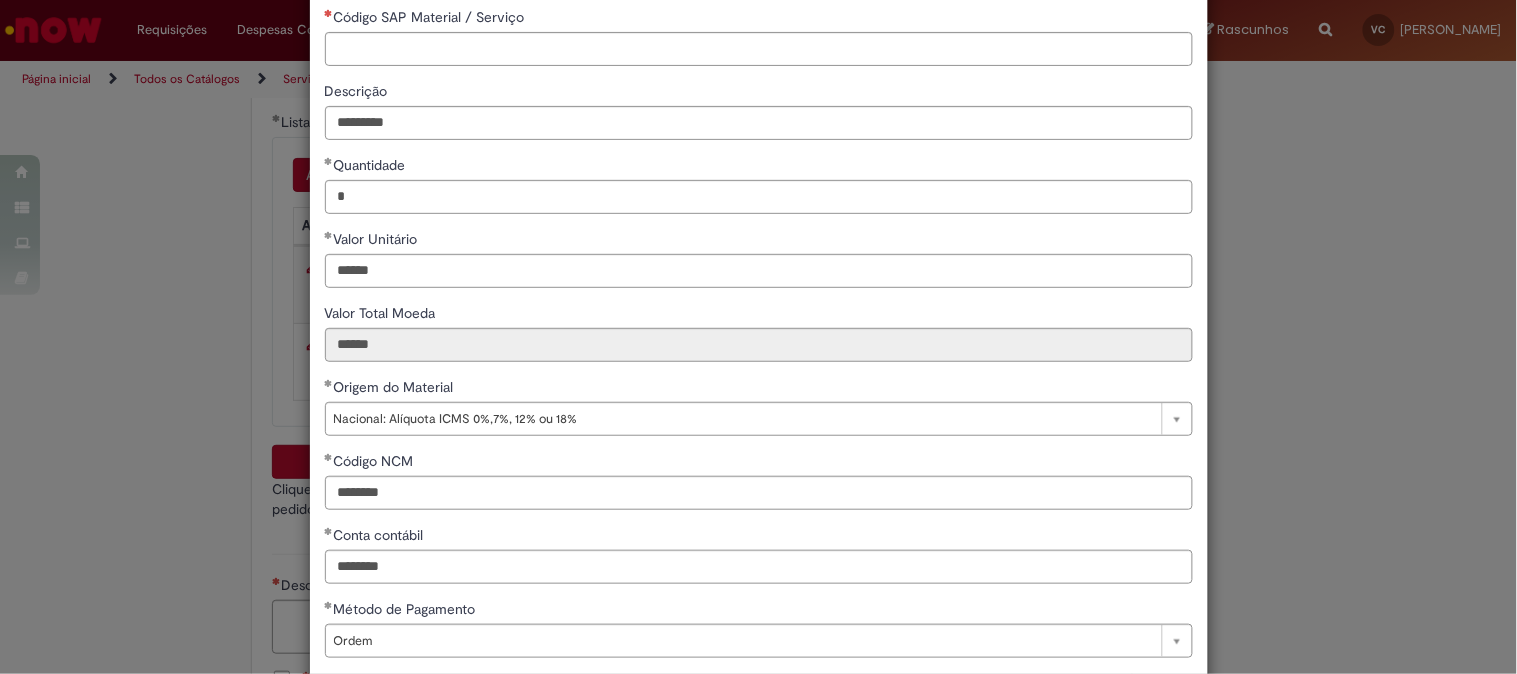 scroll, scrollTop: 0, scrollLeft: 0, axis: both 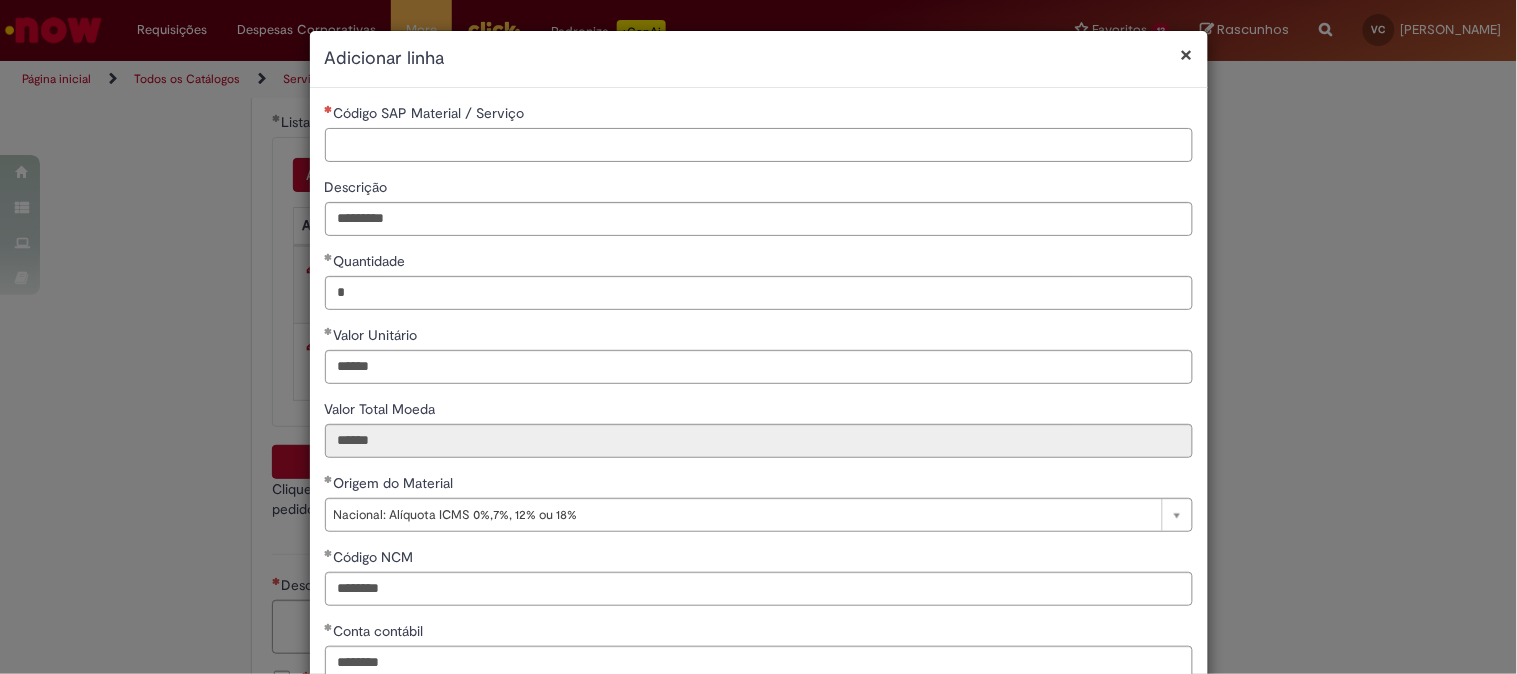 click on "Código SAP Material / Serviço" at bounding box center [759, 145] 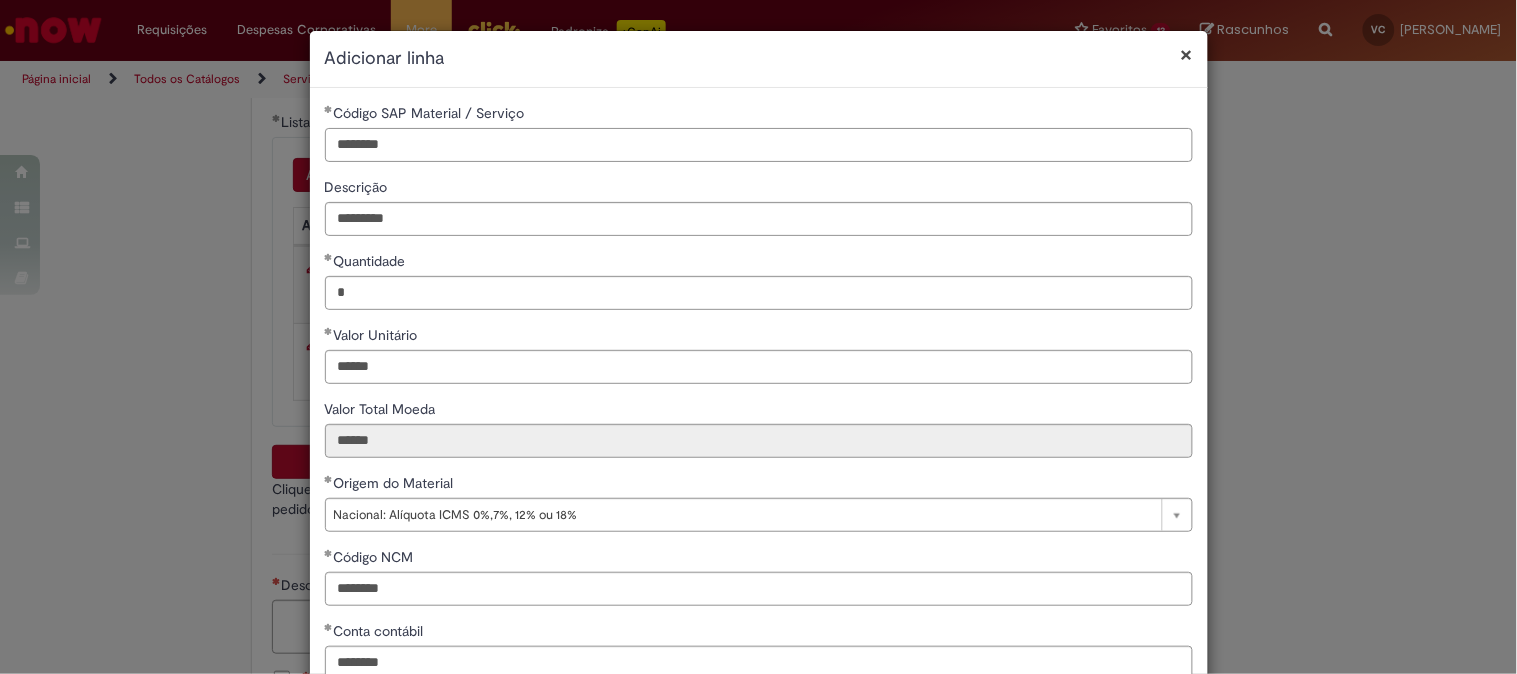 scroll, scrollTop: 280, scrollLeft: 0, axis: vertical 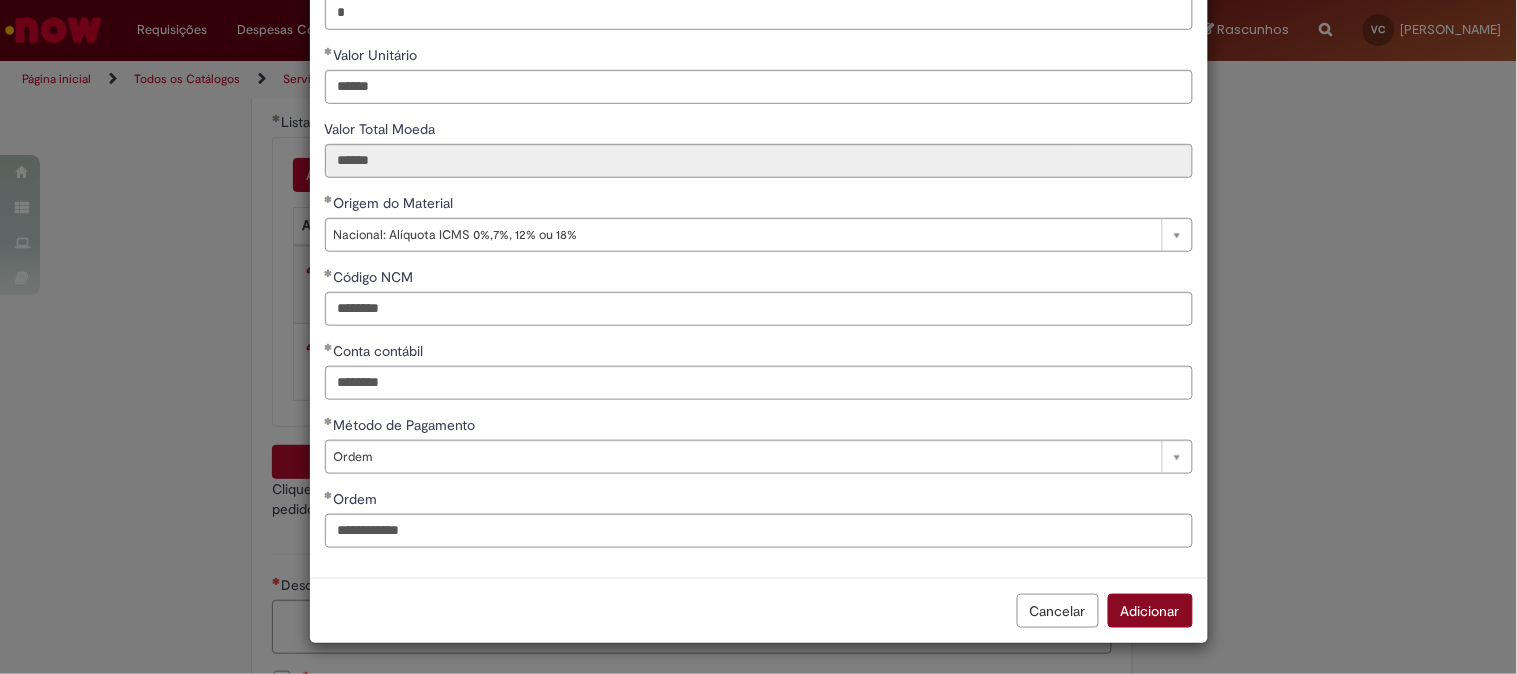type on "********" 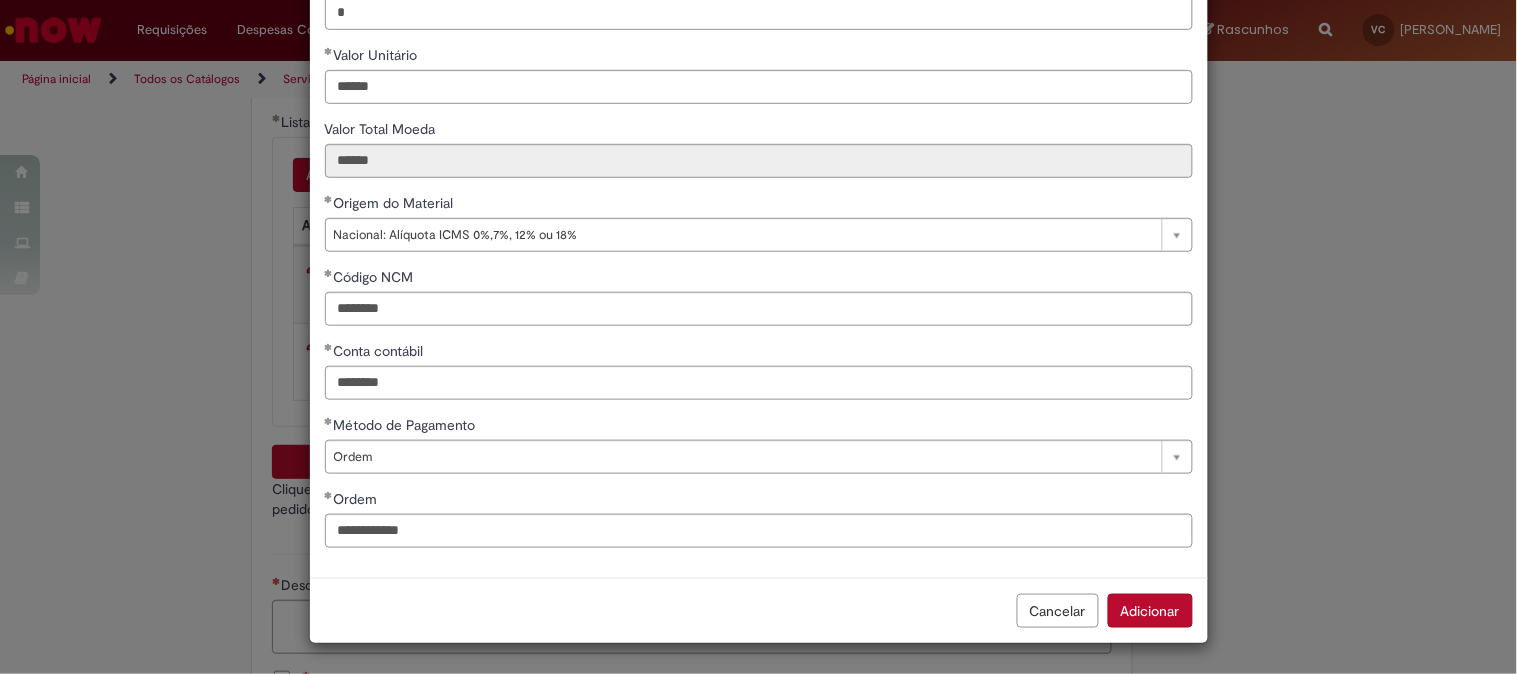 click on "Adicionar" at bounding box center (1150, 611) 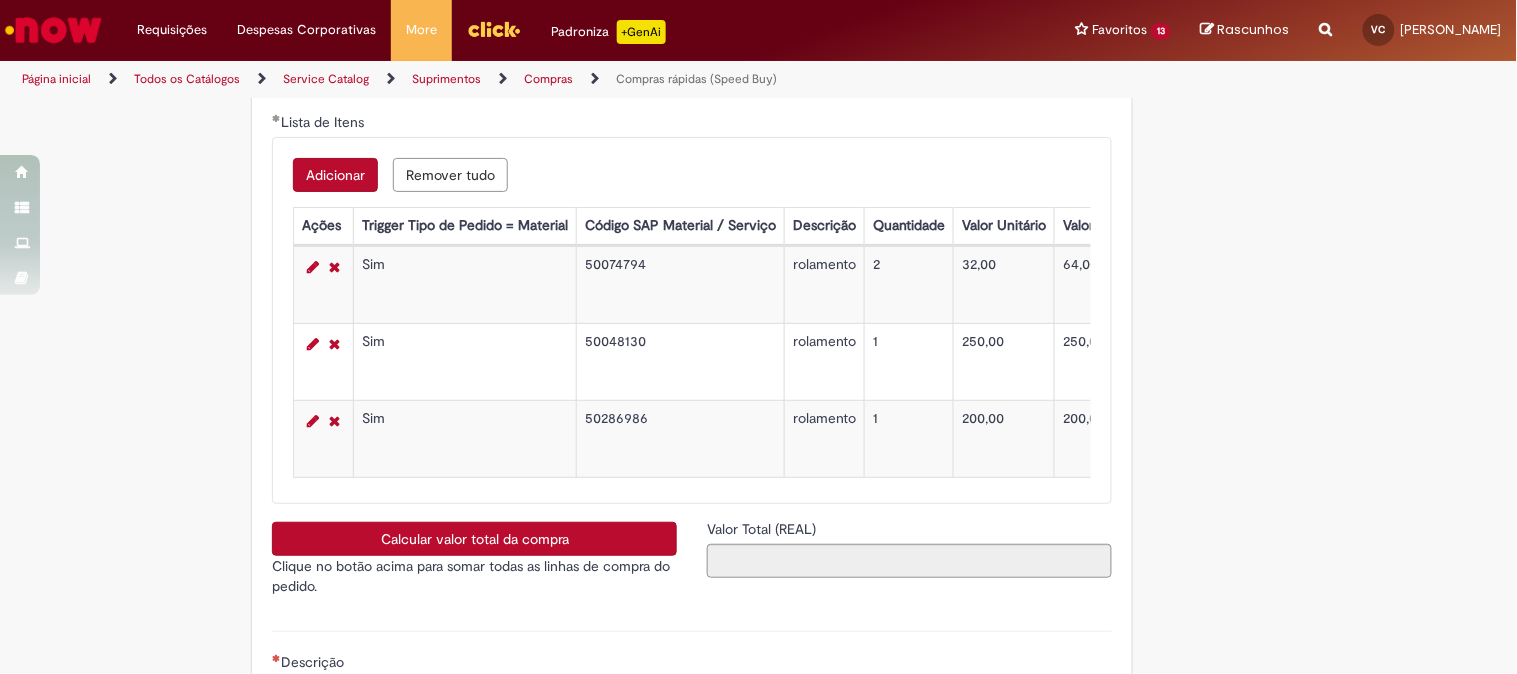 click on "Adicionar" at bounding box center (335, 175) 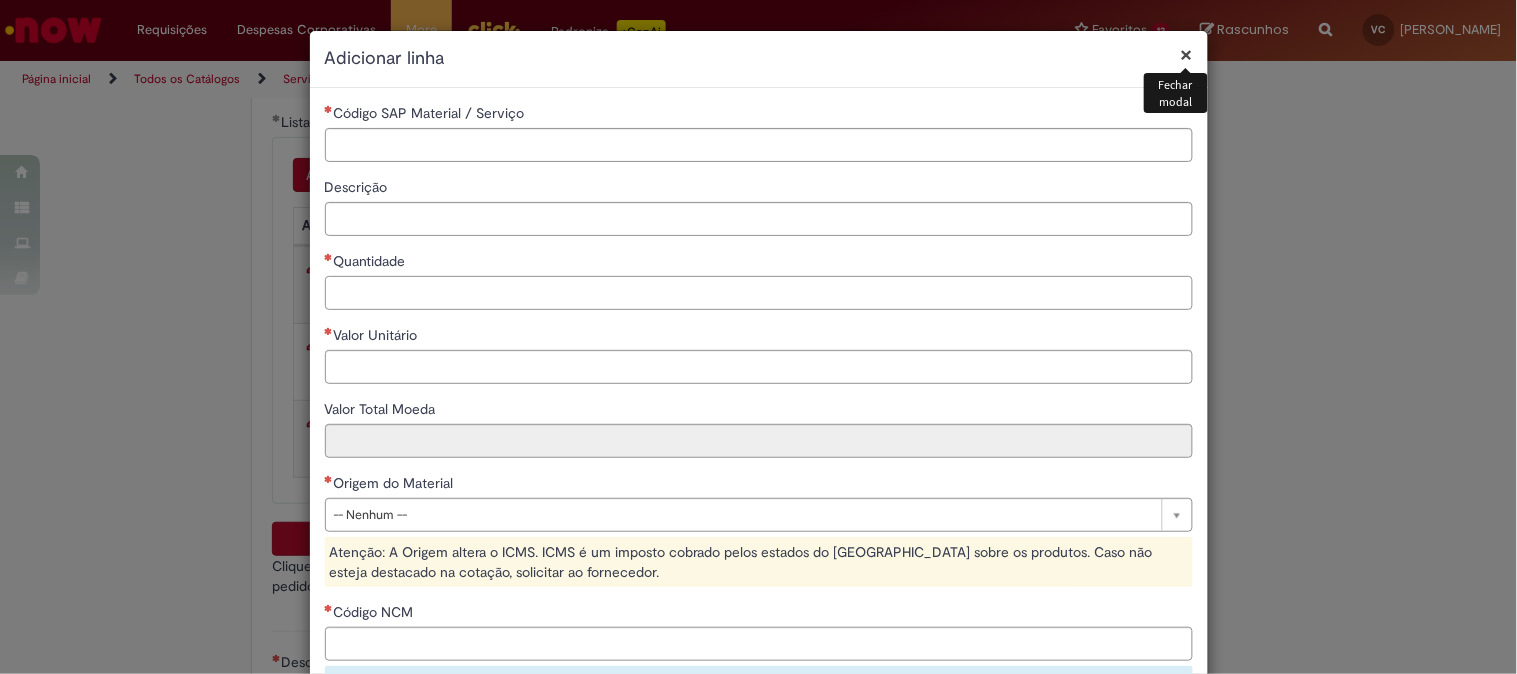 click on "Quantidade" at bounding box center (759, 293) 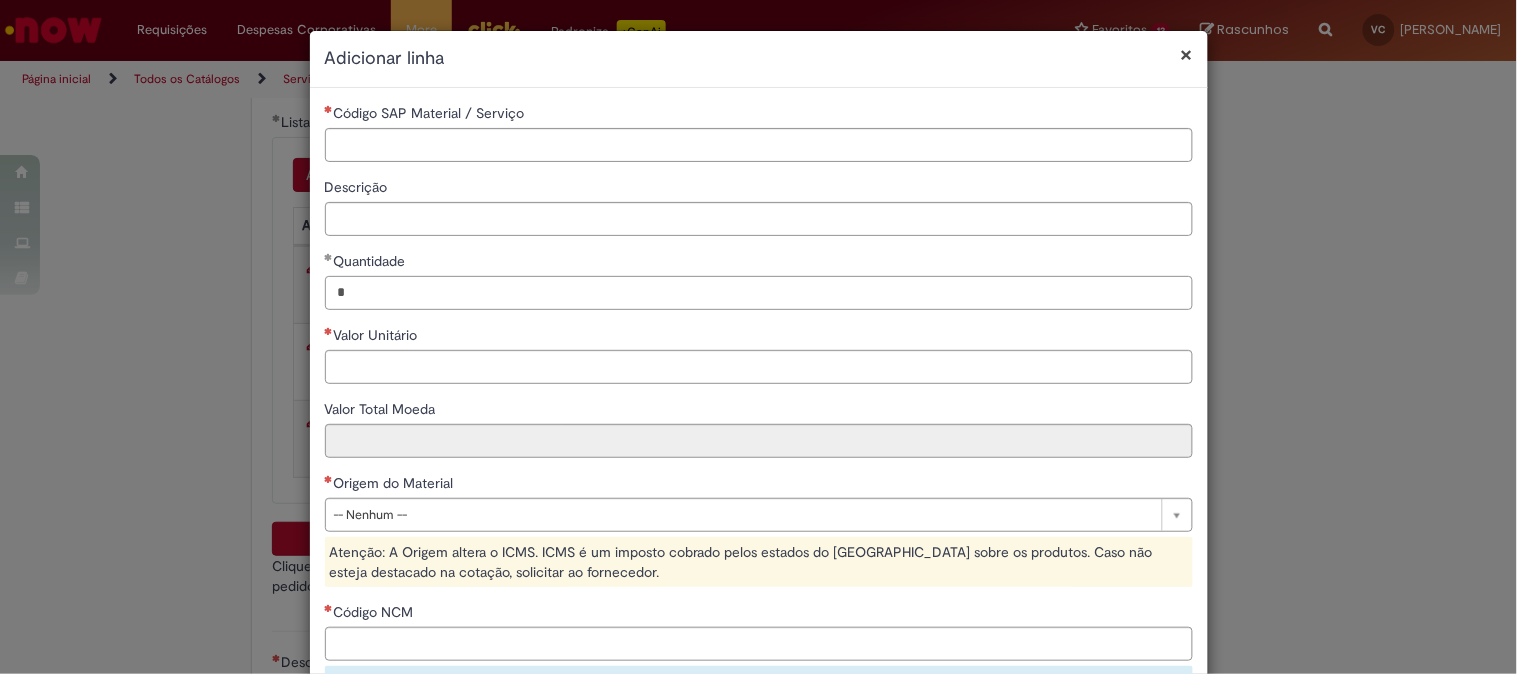 type on "*" 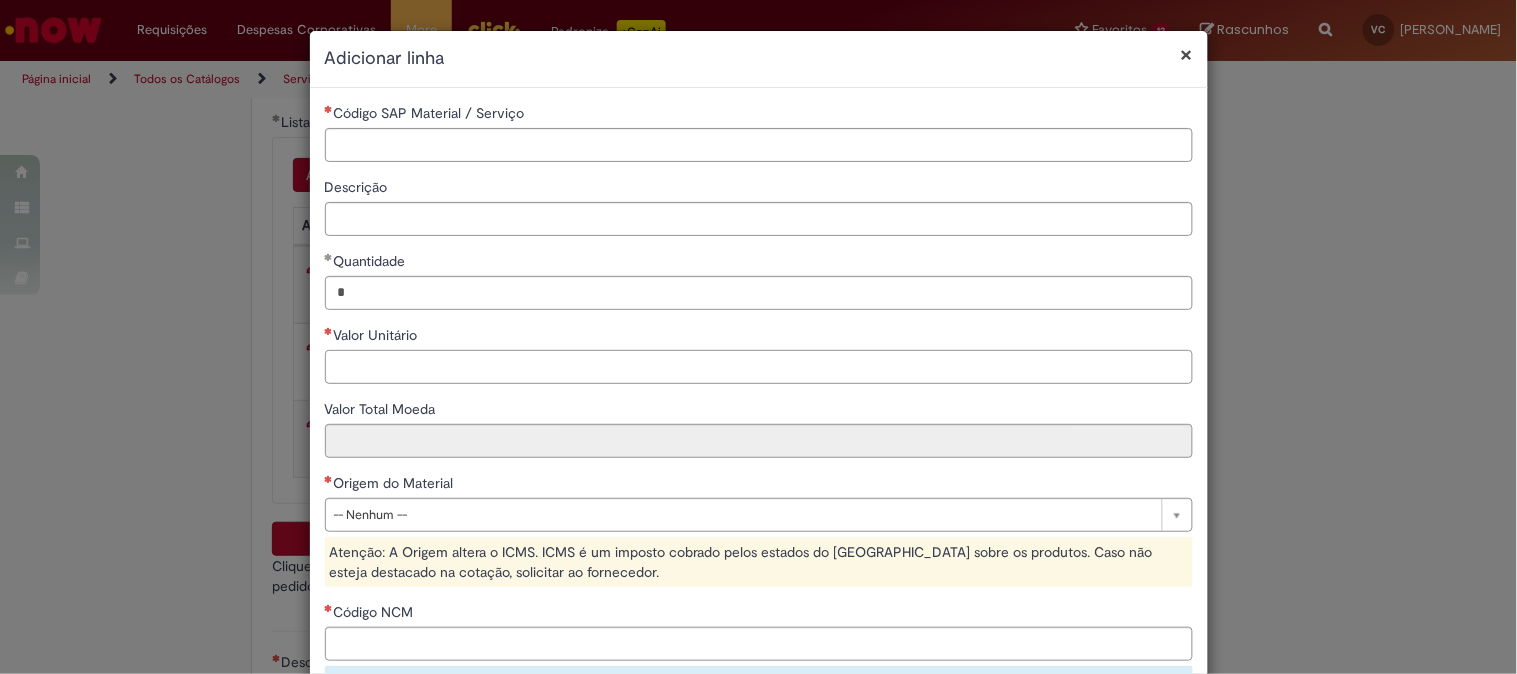 click on "Valor Unitário" at bounding box center (759, 367) 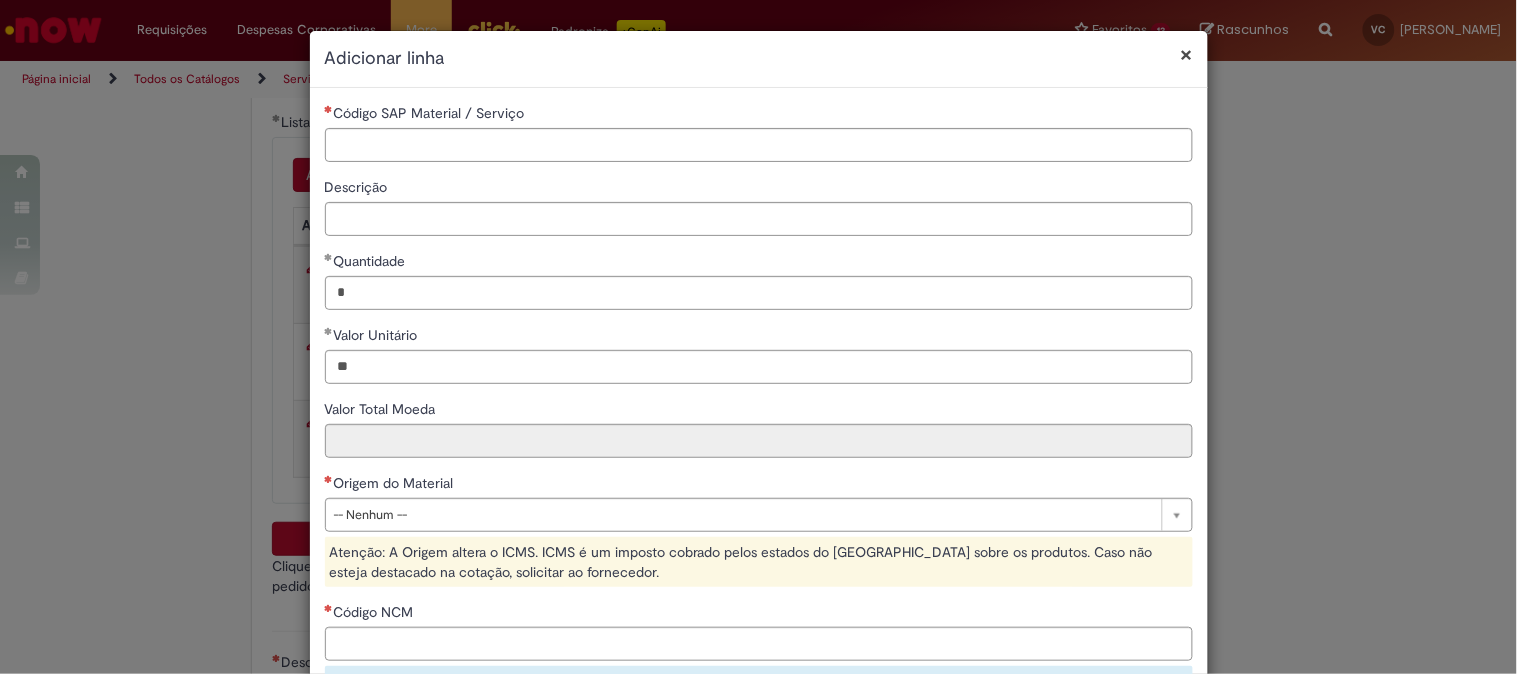 type on "*****" 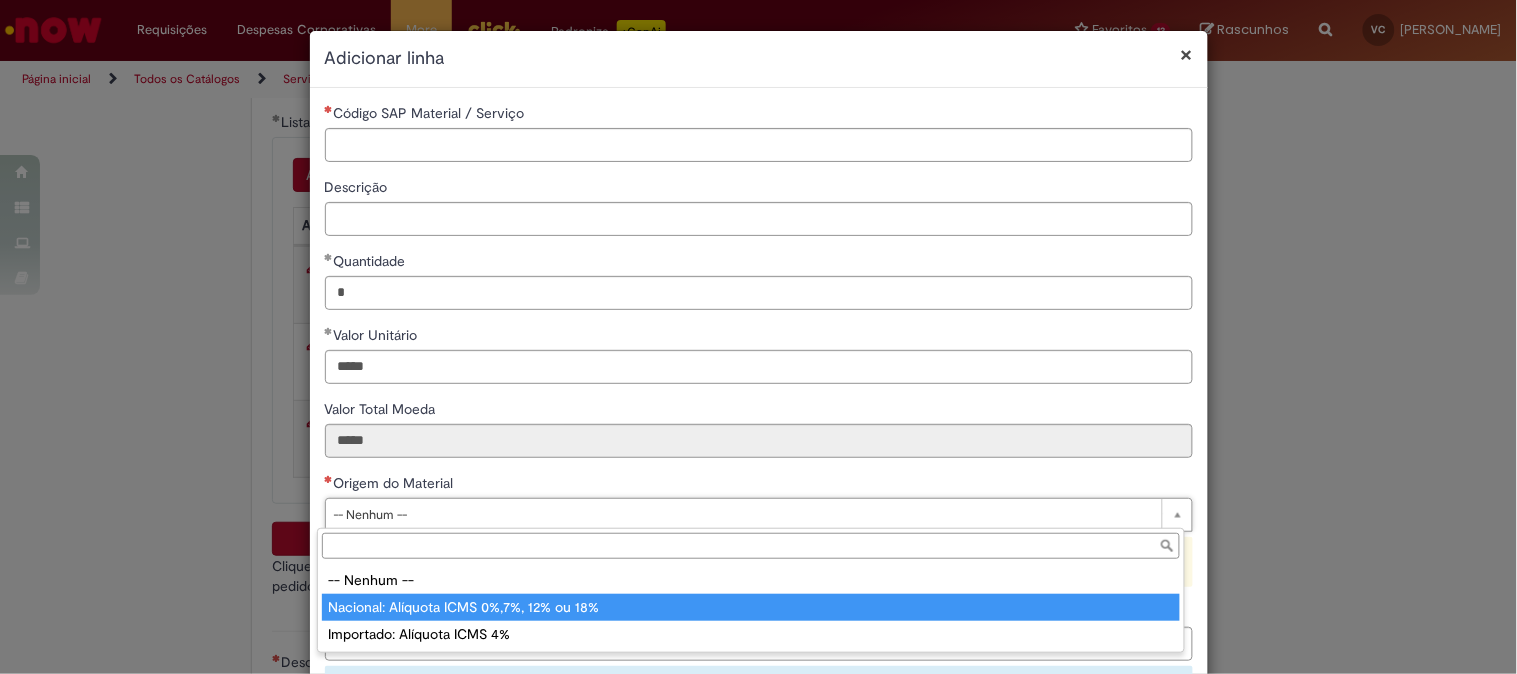 type on "**********" 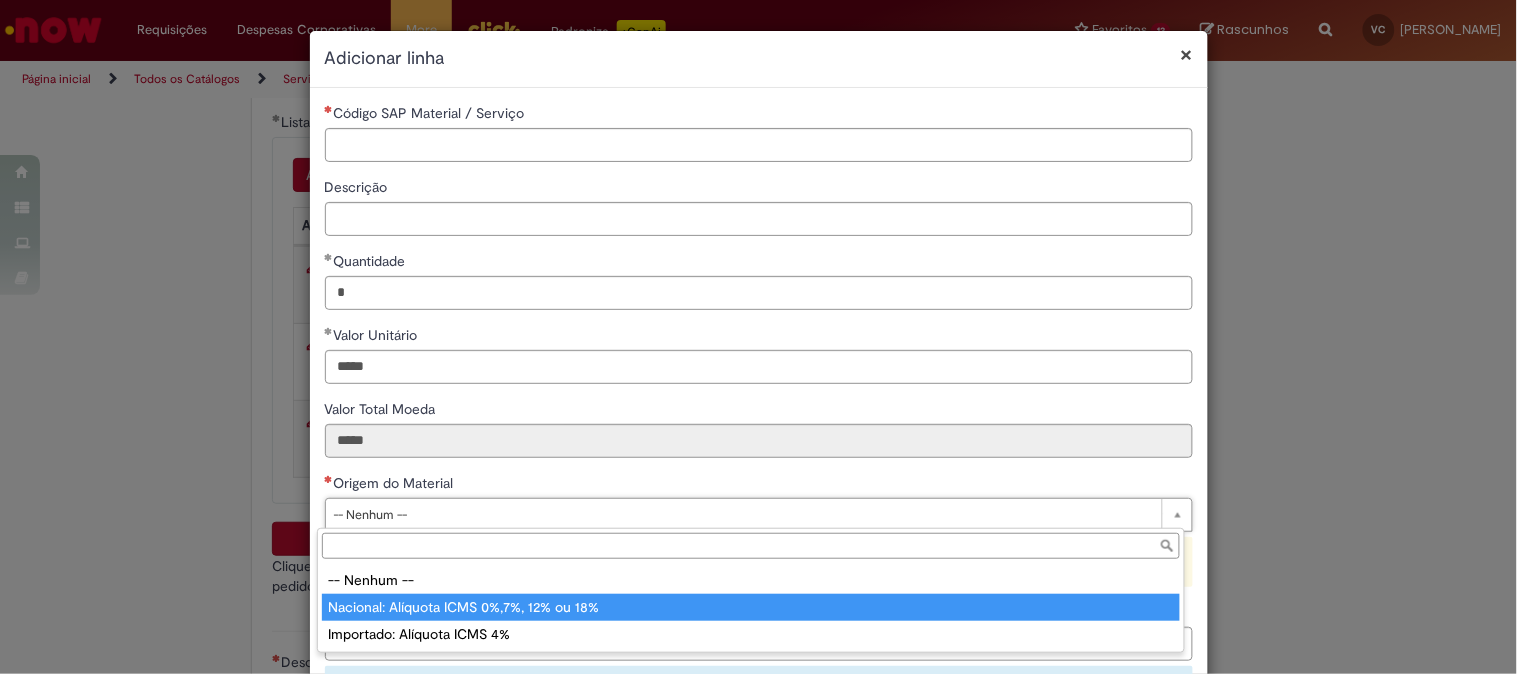 select on "*" 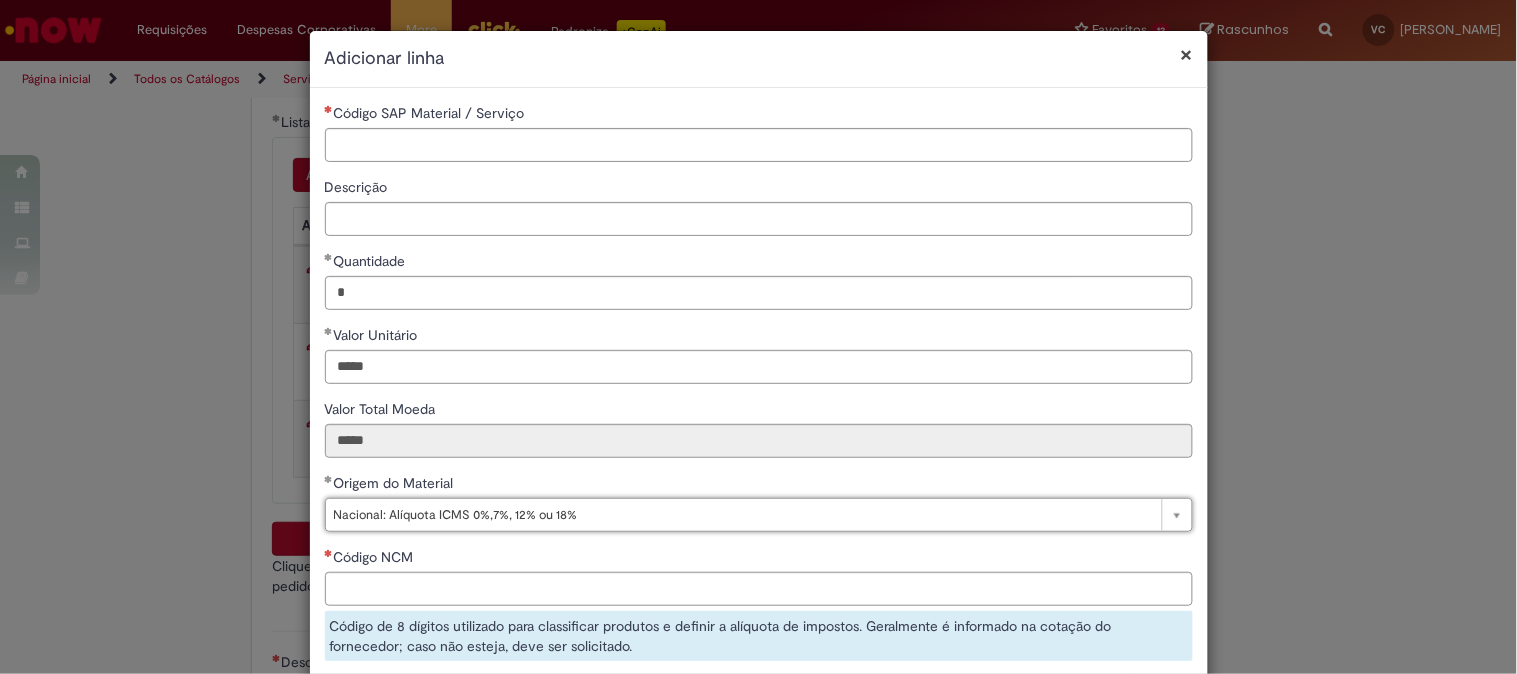 scroll, scrollTop: 222, scrollLeft: 0, axis: vertical 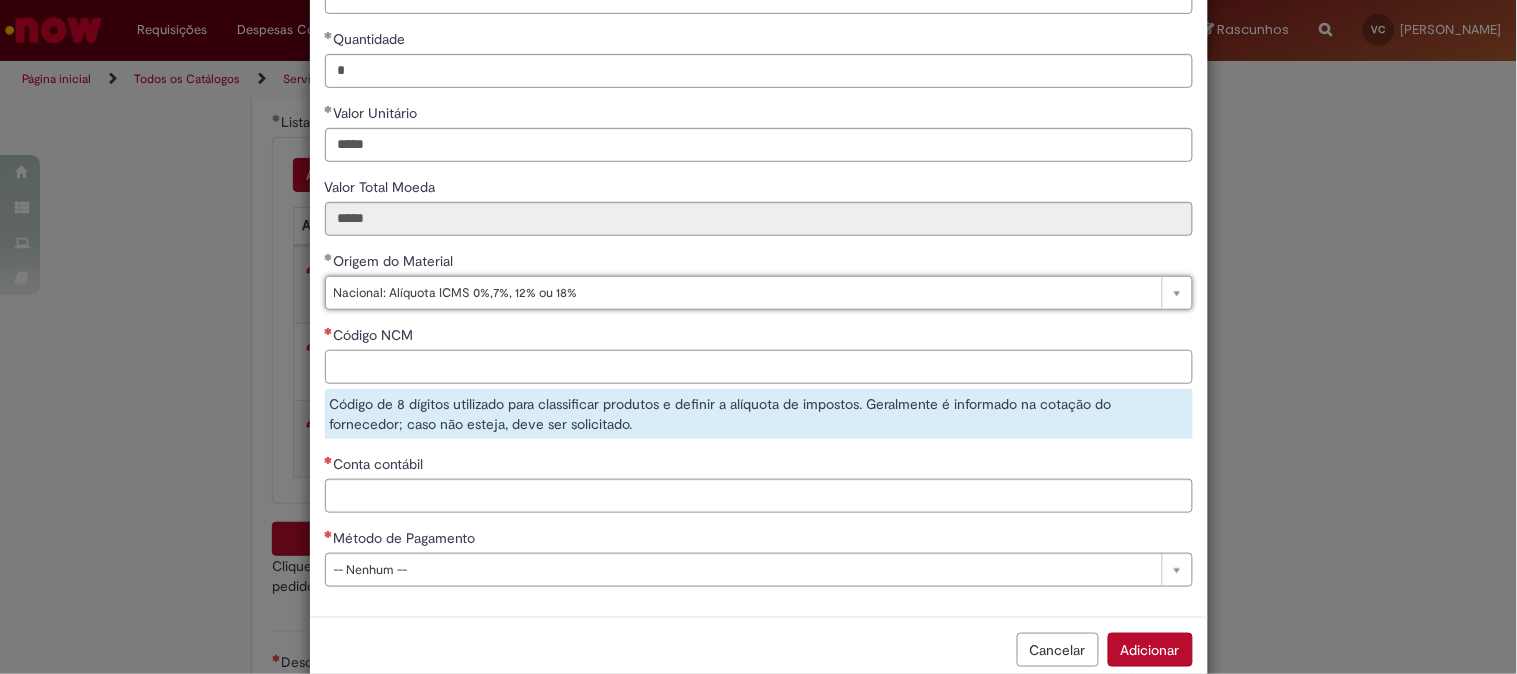 click on "Código NCM" at bounding box center [759, 367] 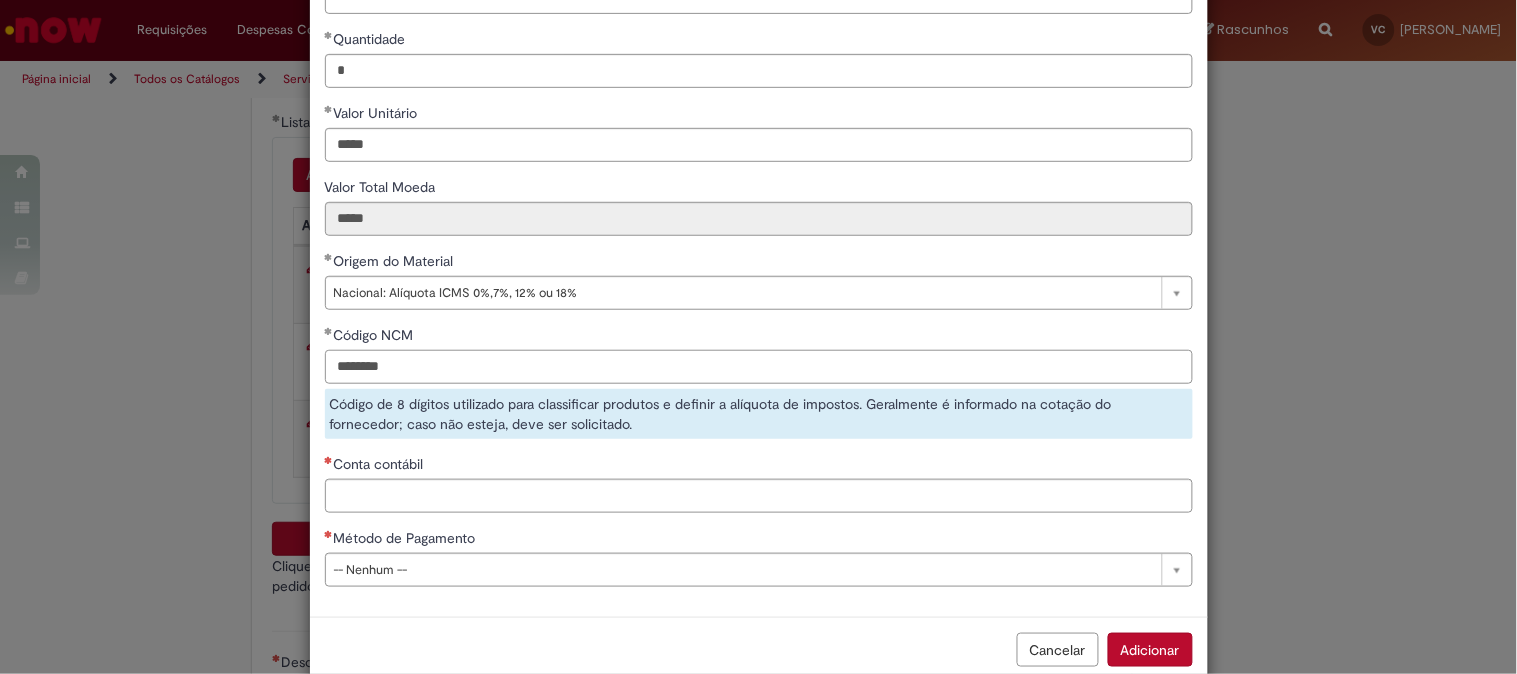 type on "********" 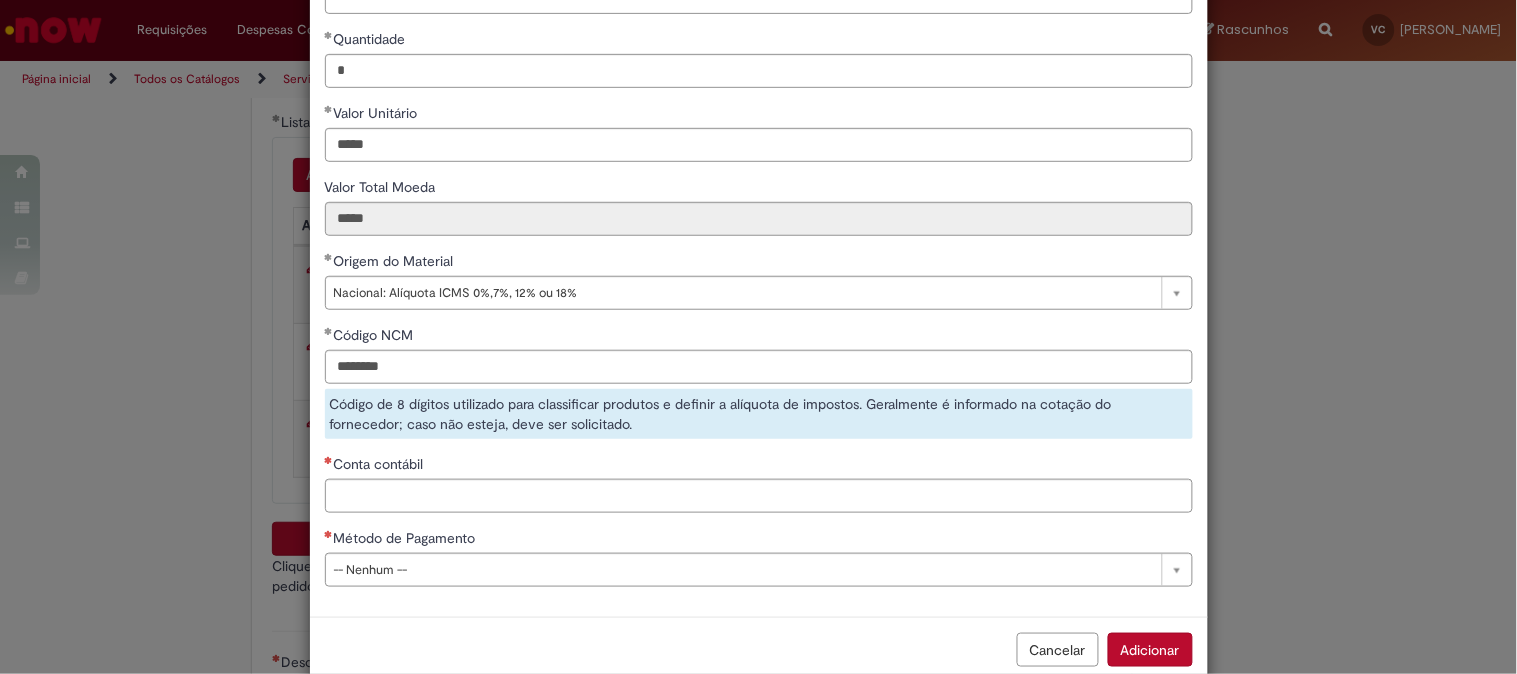 click on "**********" at bounding box center (759, 241) 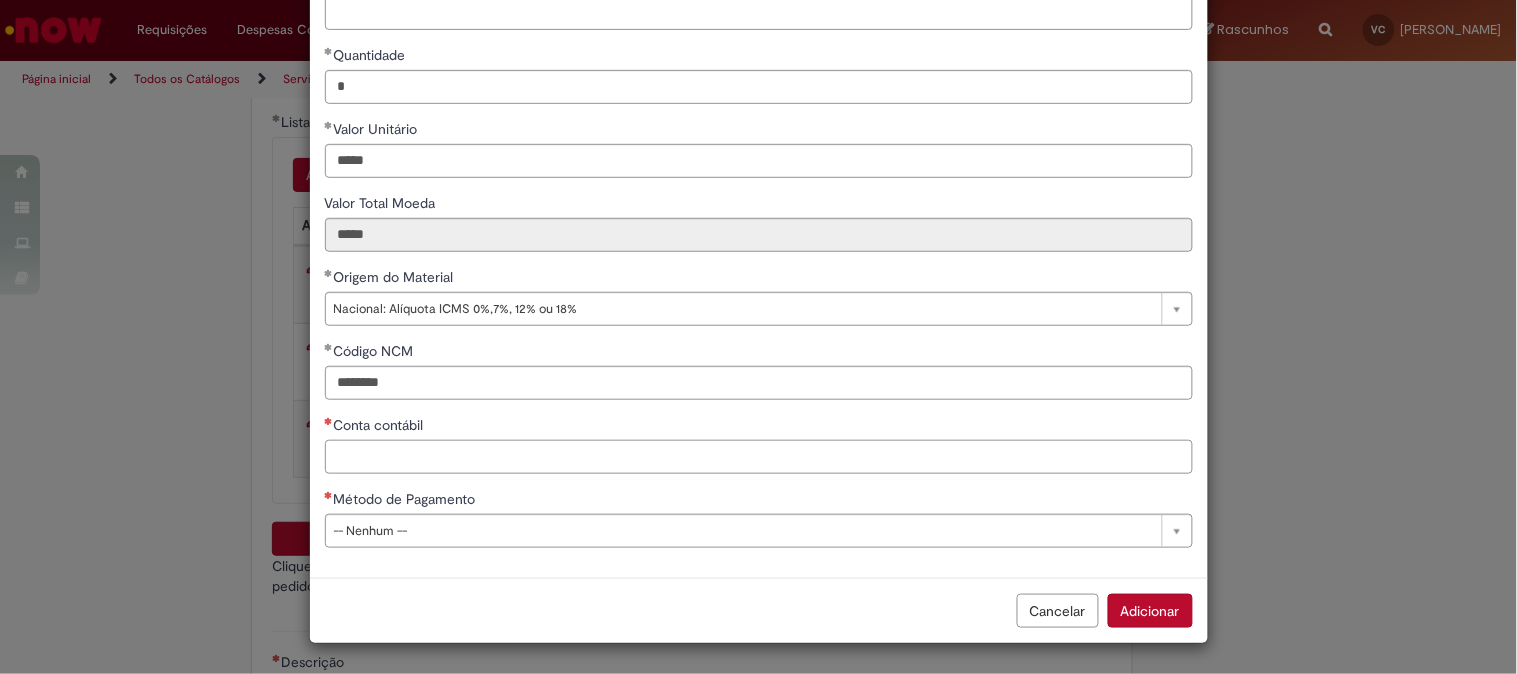 click on "Conta contábil" at bounding box center [759, 457] 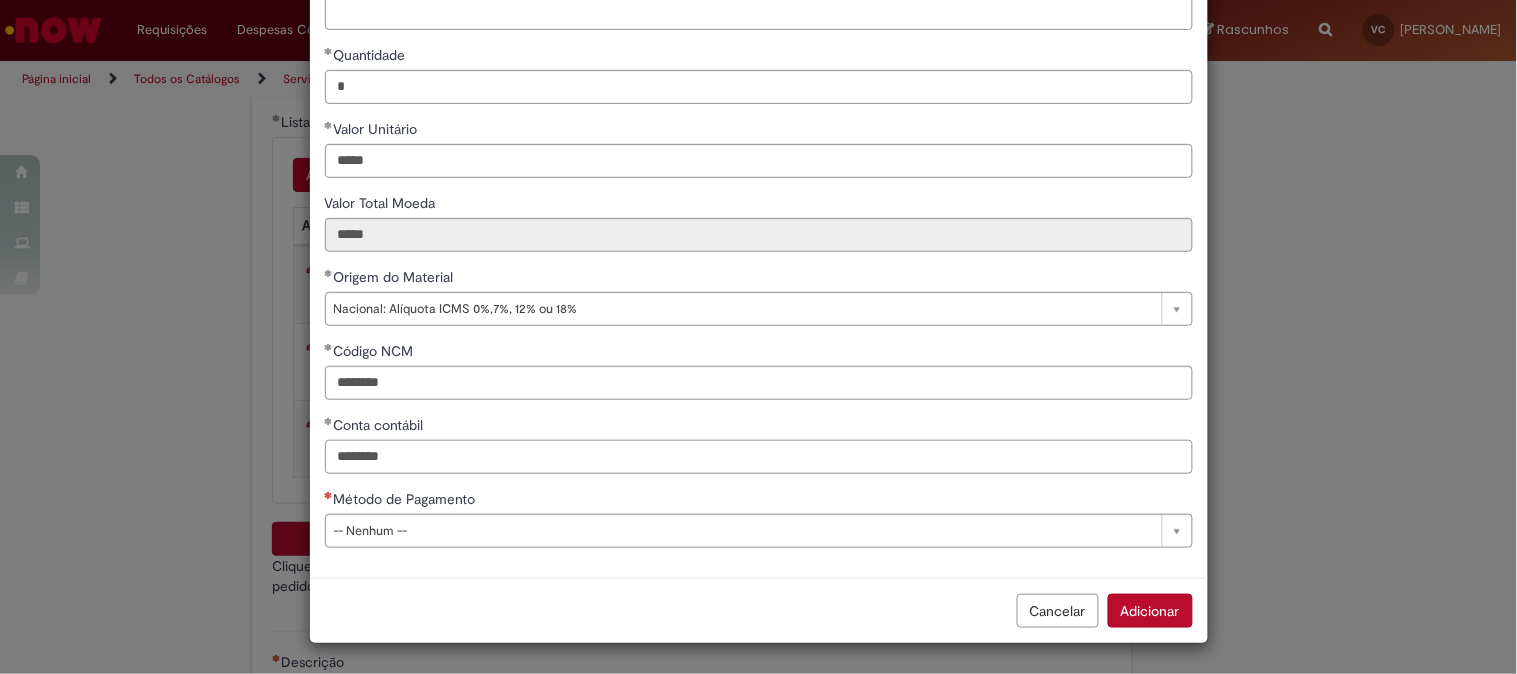 type on "********" 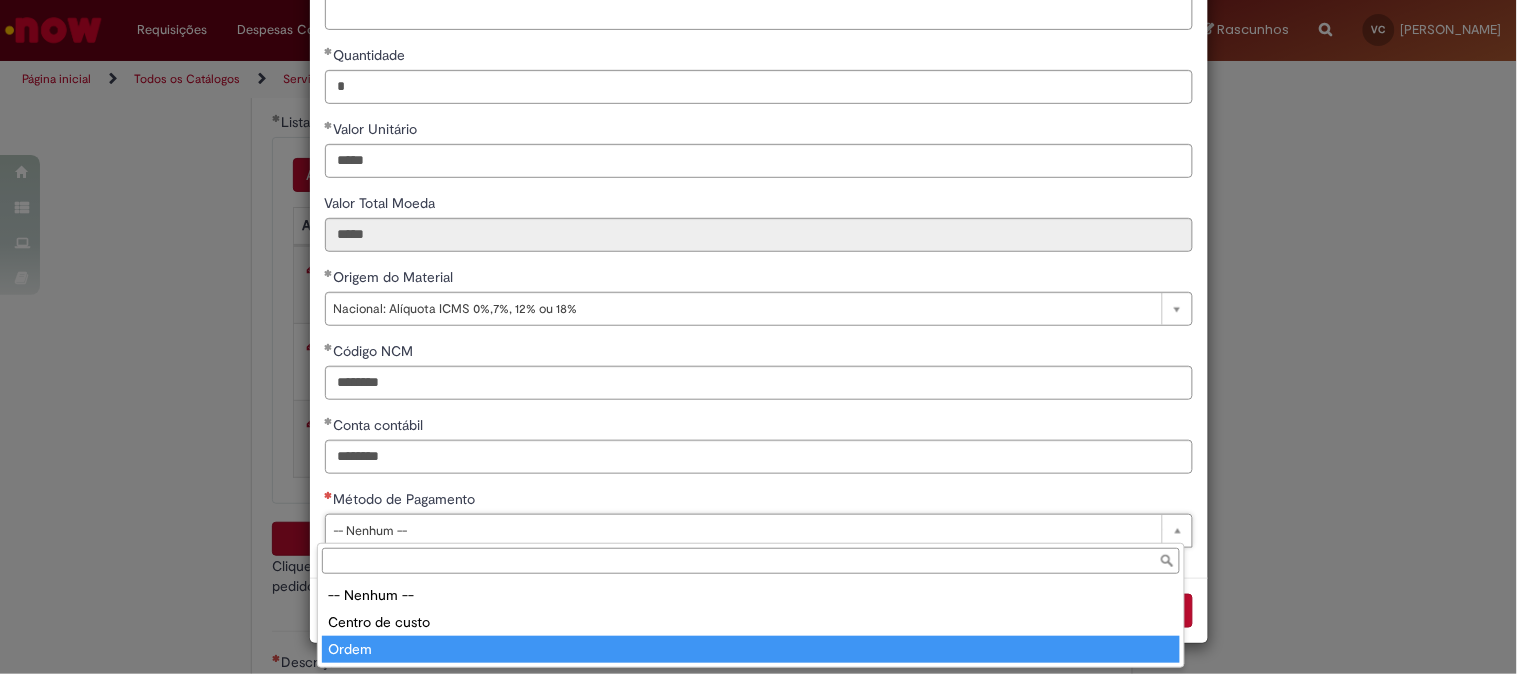 type on "*****" 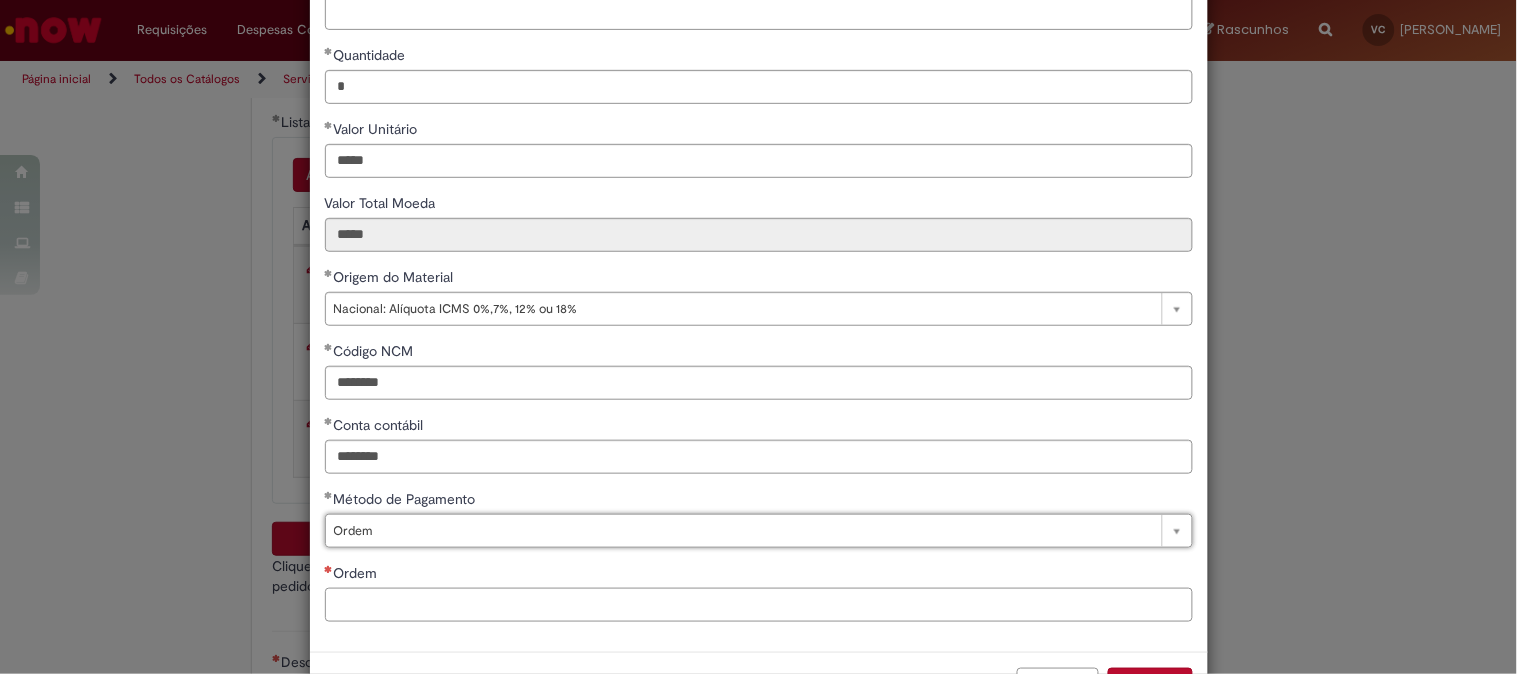 click on "Ordem" at bounding box center (759, 605) 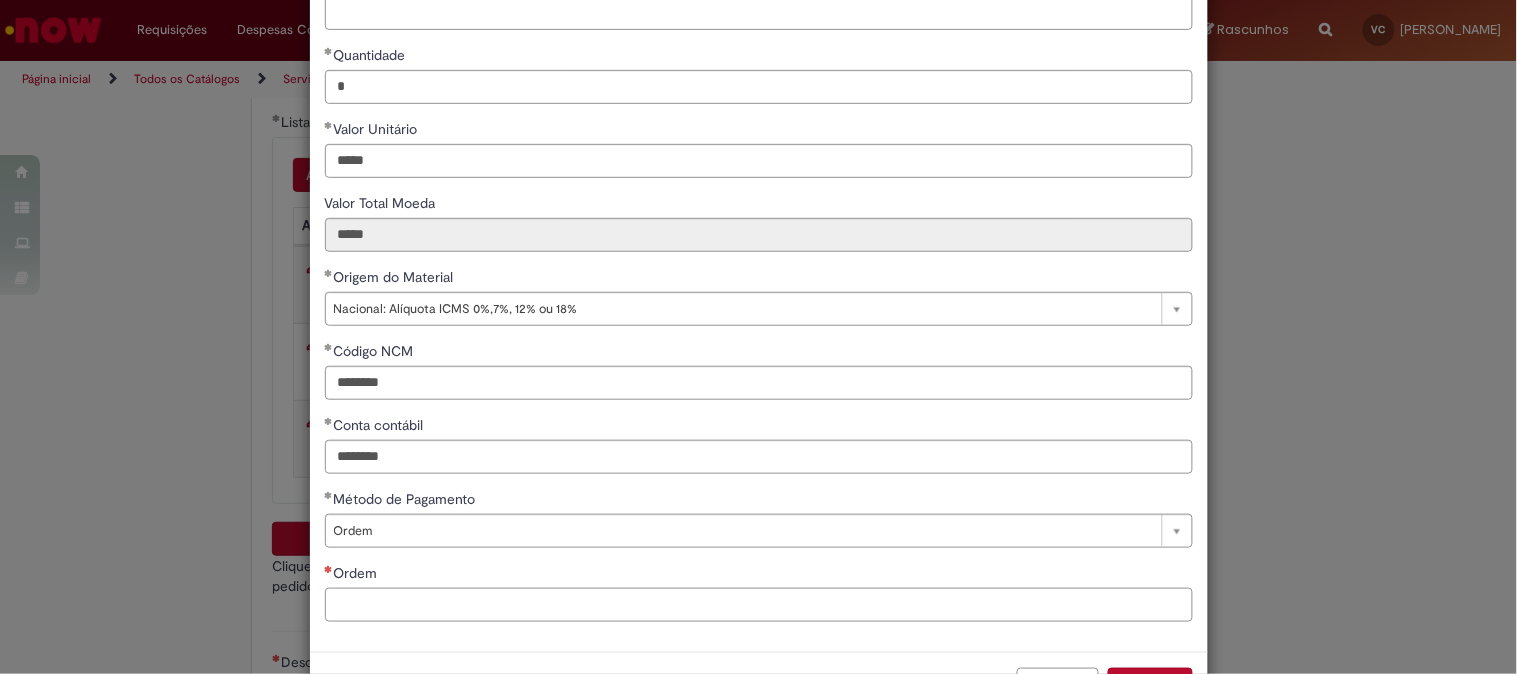 paste on "**********" 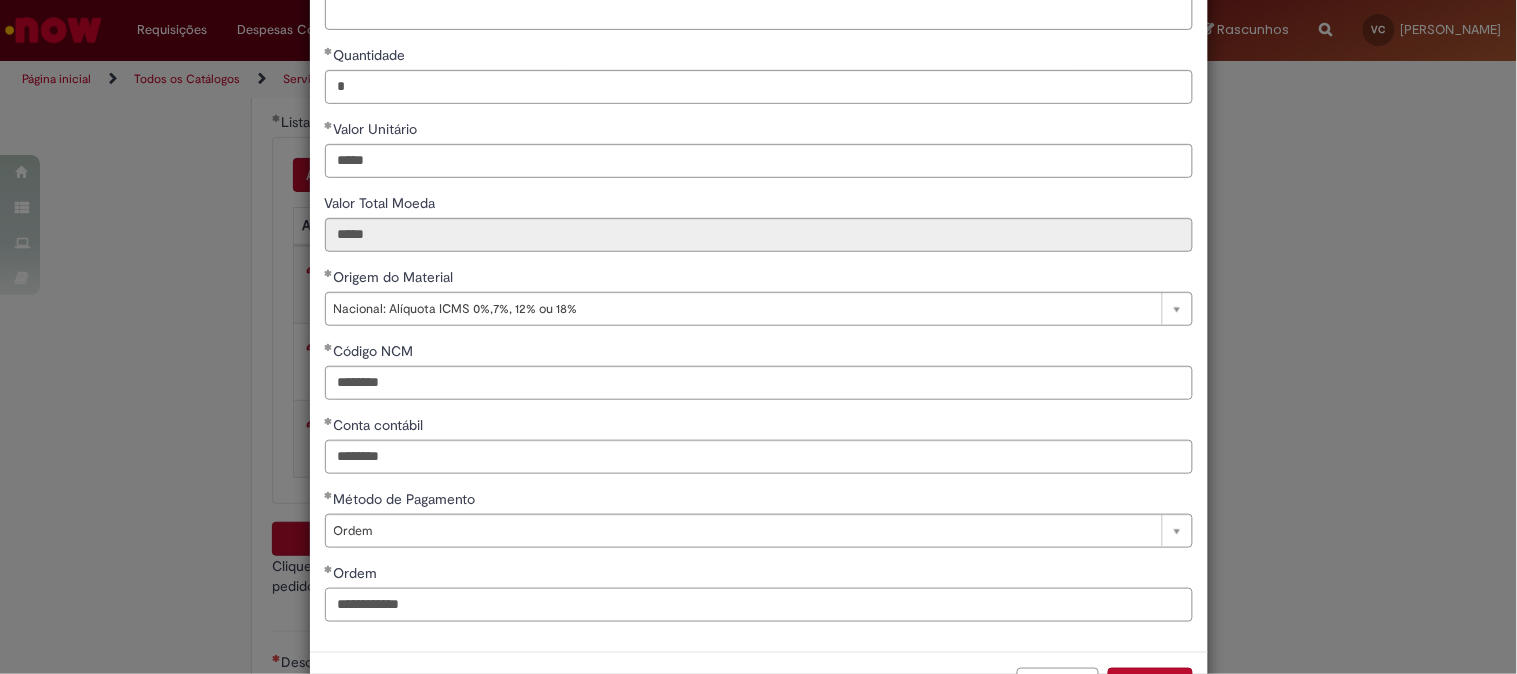 scroll, scrollTop: 0, scrollLeft: 0, axis: both 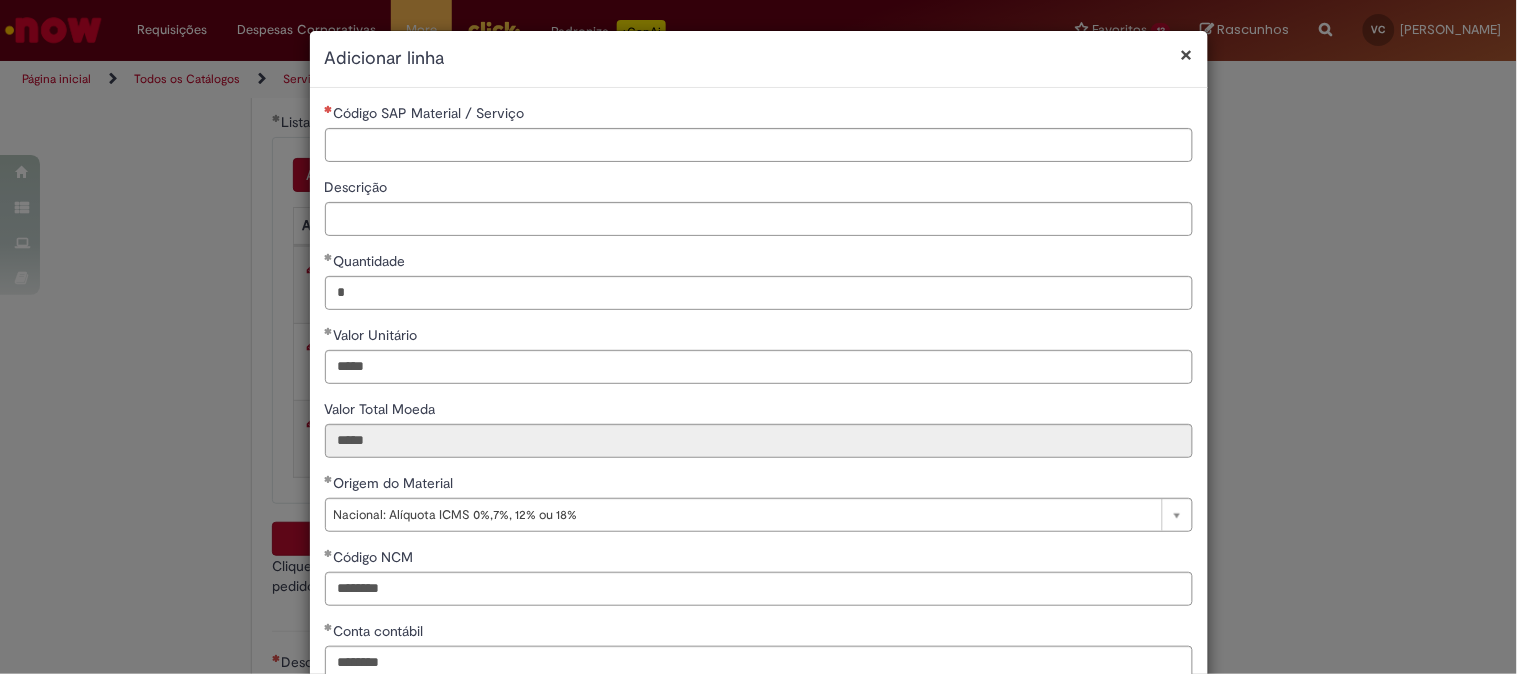 type on "**********" 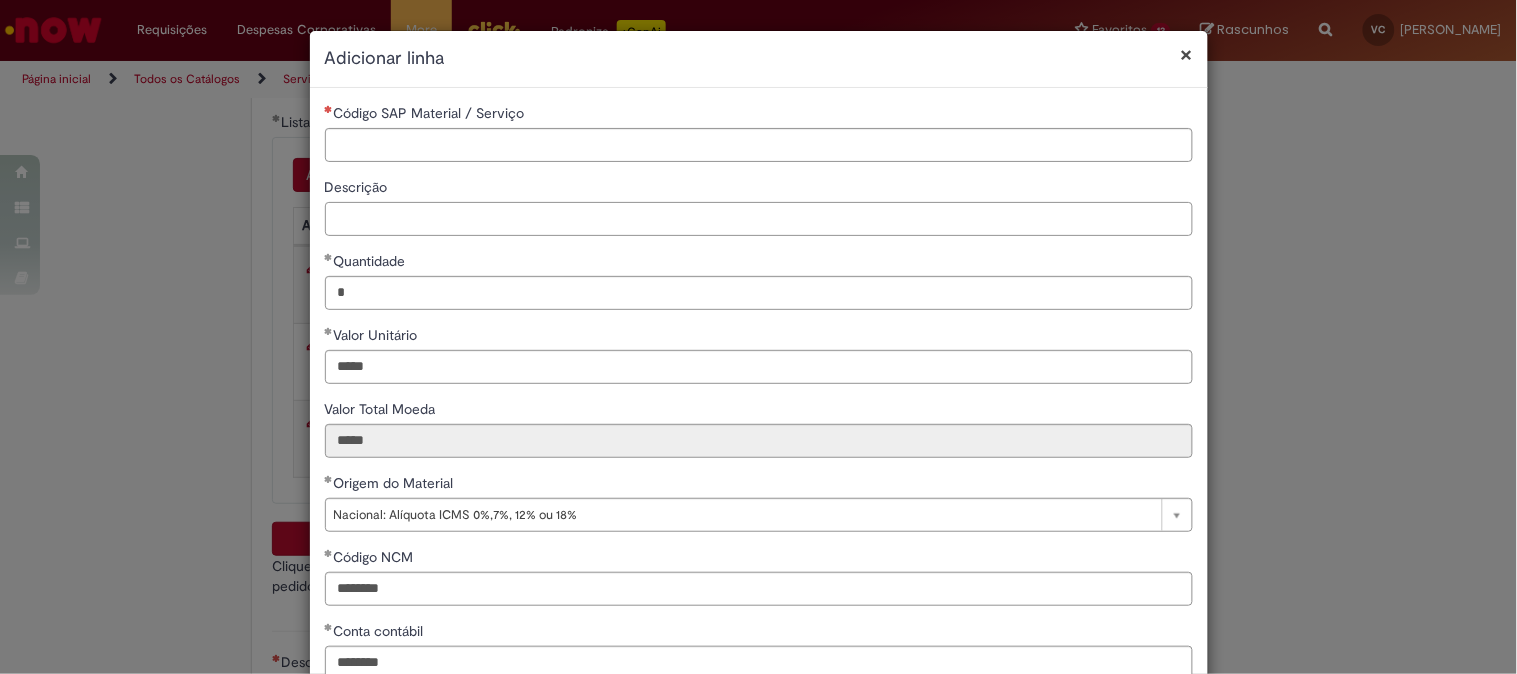 click on "Descrição" at bounding box center (759, 219) 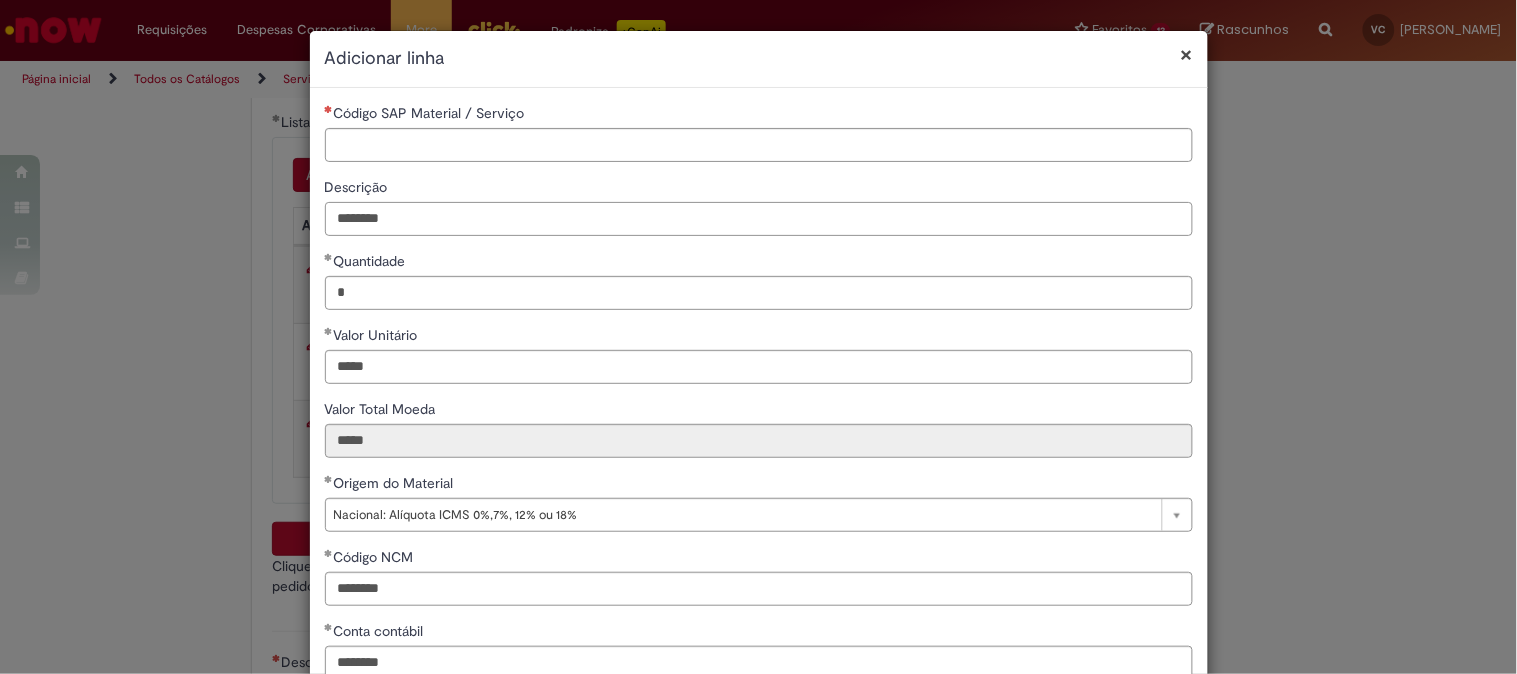type on "********" 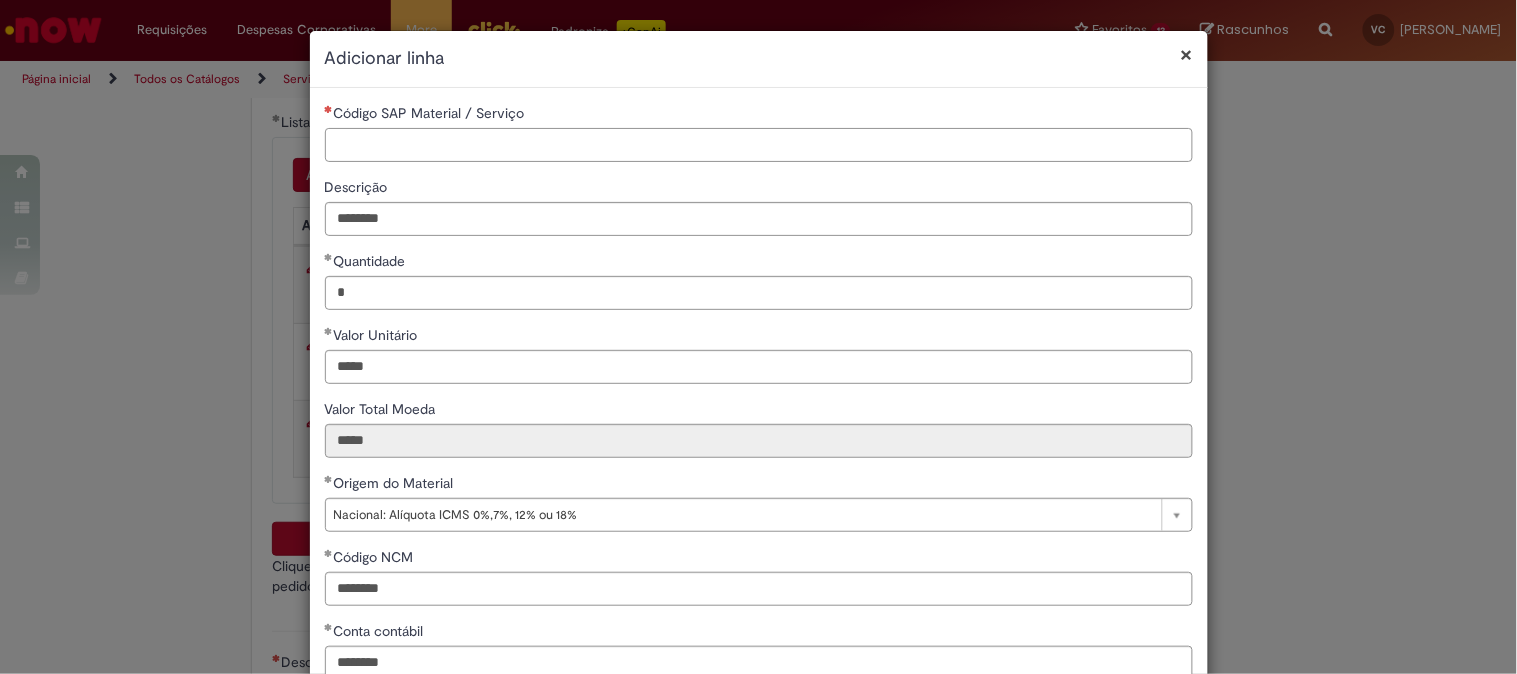 click on "Código SAP Material / Serviço" at bounding box center (759, 145) 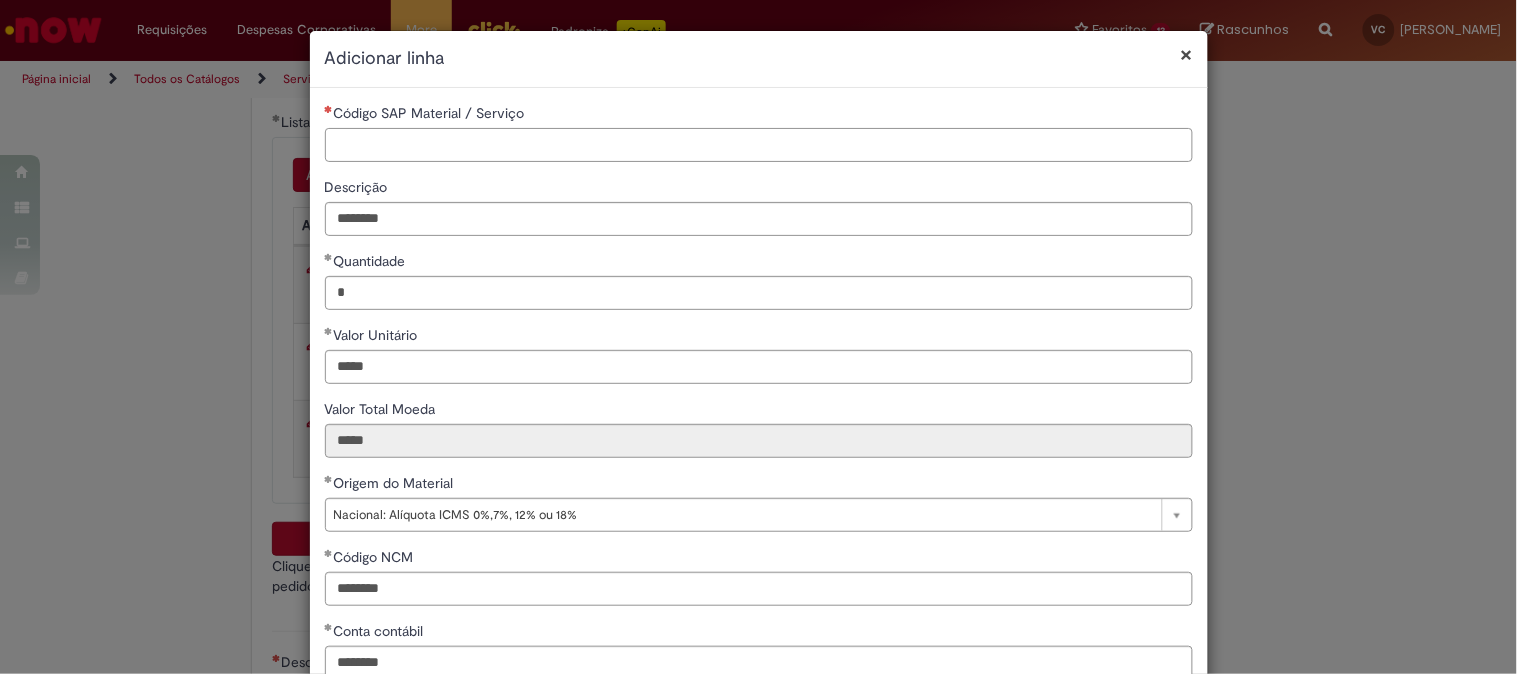 paste on "********" 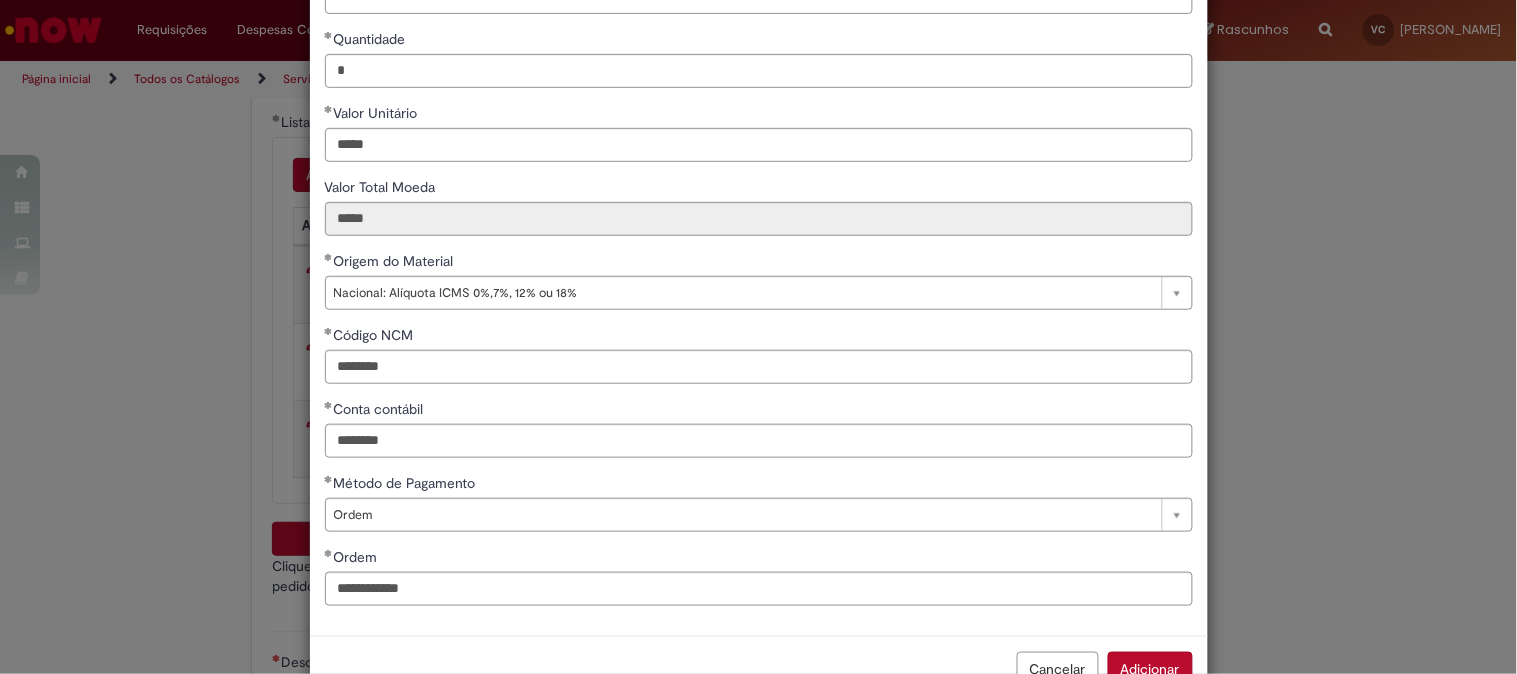 scroll, scrollTop: 280, scrollLeft: 0, axis: vertical 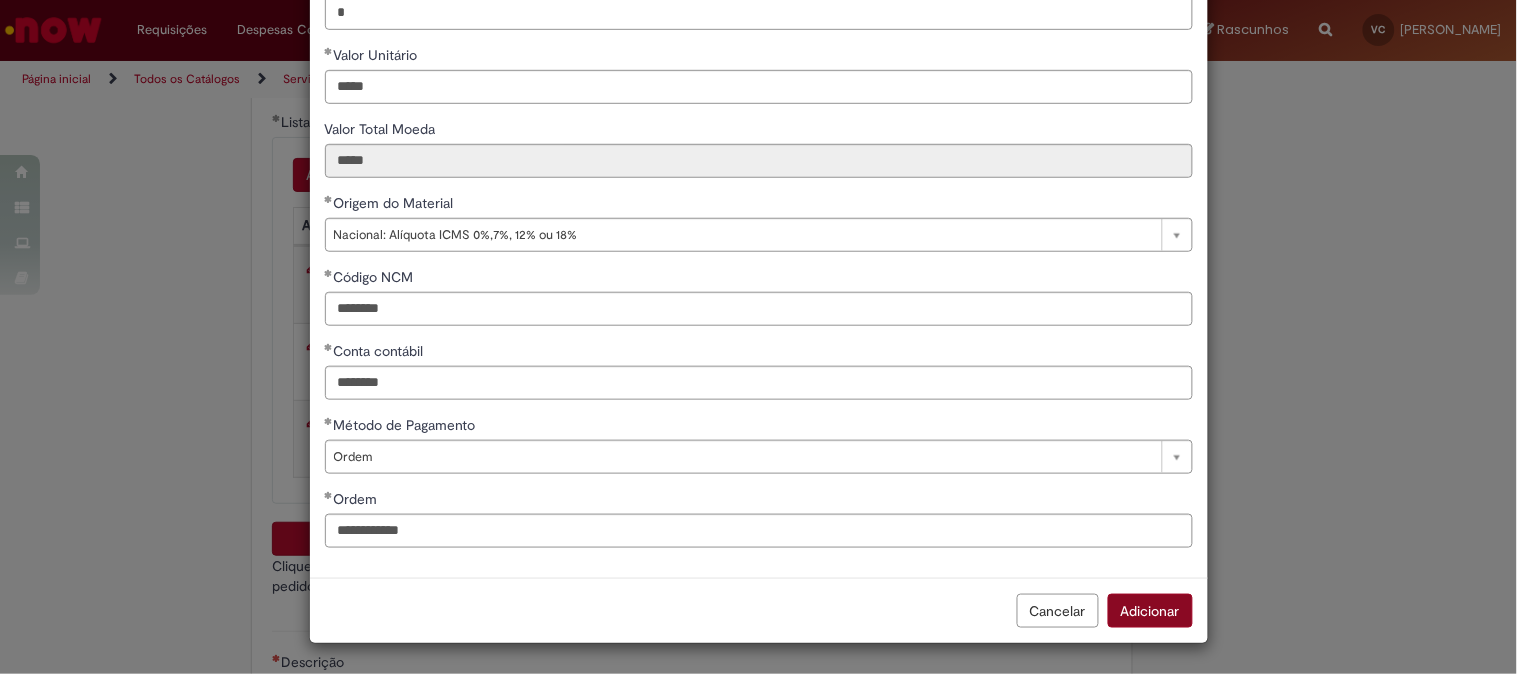 type on "********" 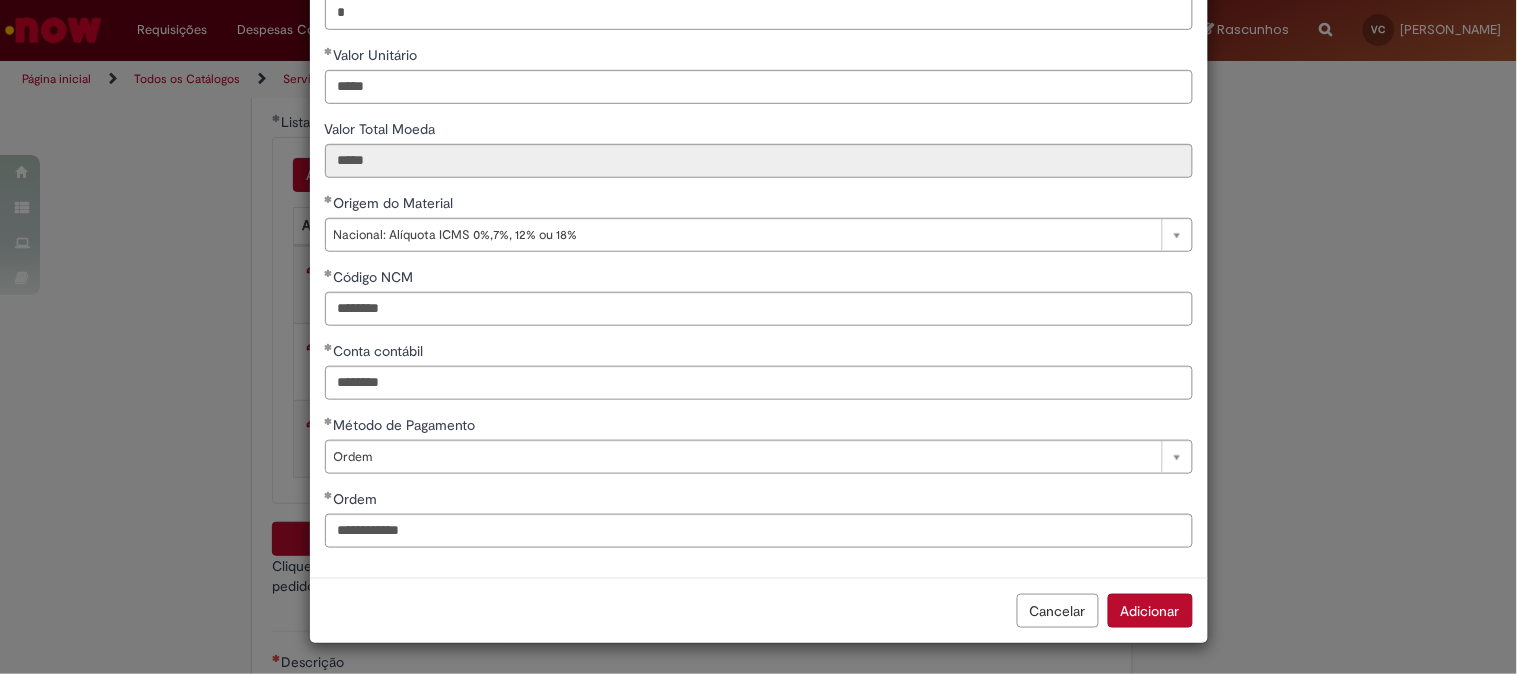 click on "Adicionar" at bounding box center [1150, 611] 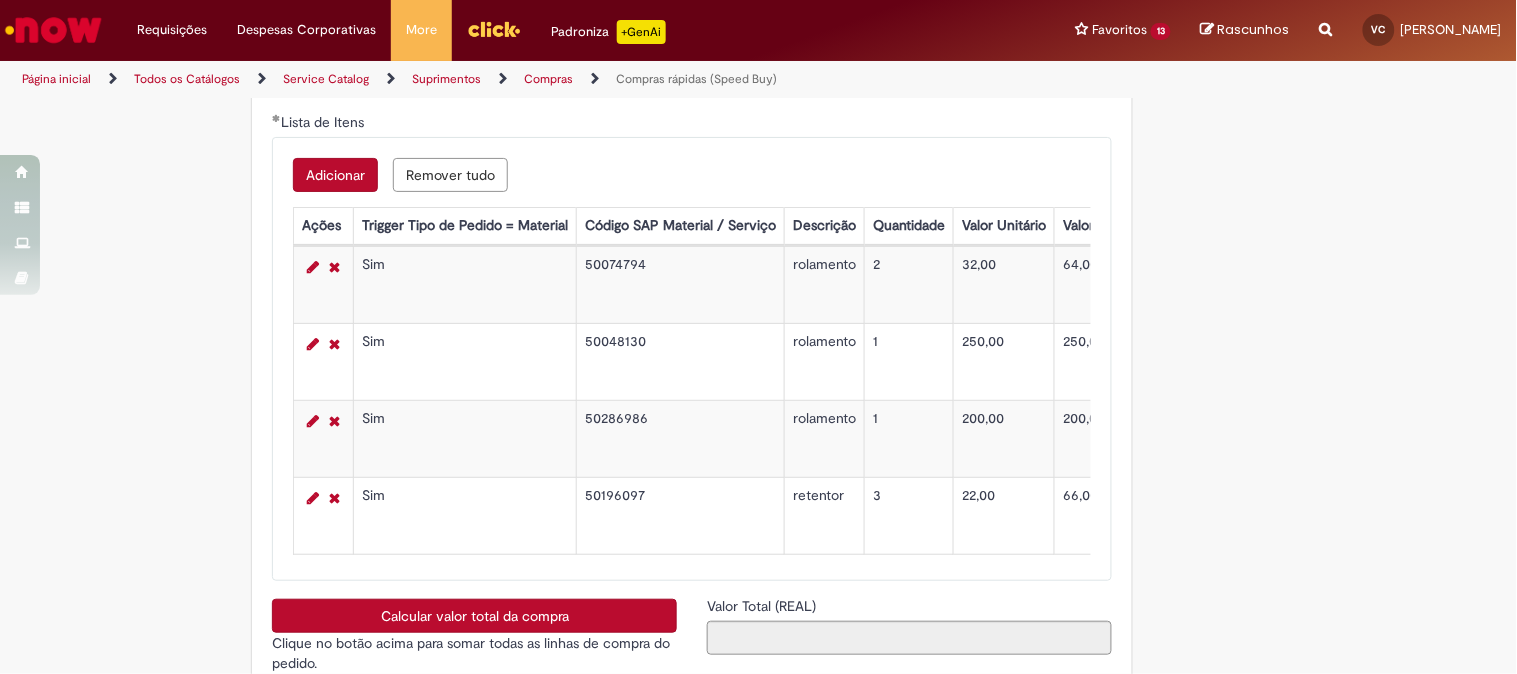 scroll, scrollTop: 3444, scrollLeft: 0, axis: vertical 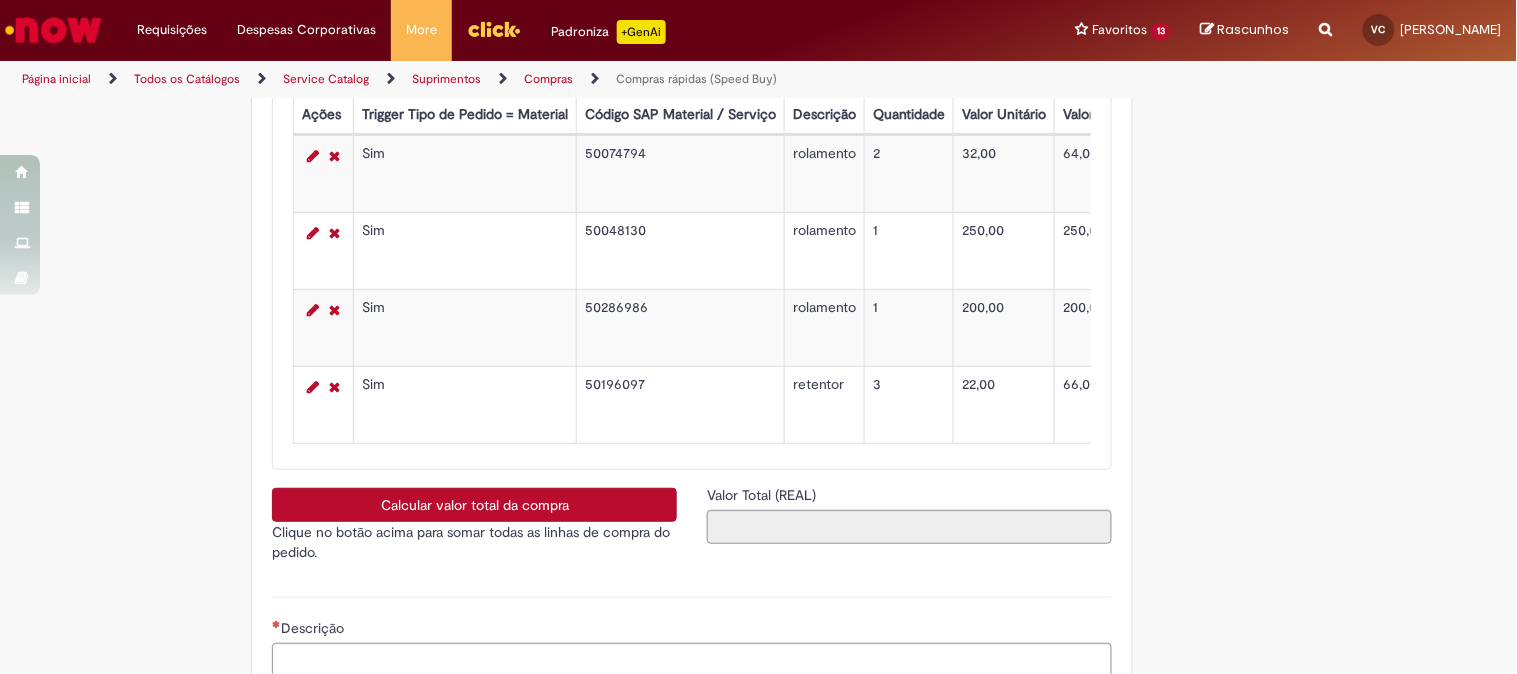 click on "Calcular valor total da compra" at bounding box center [474, 505] 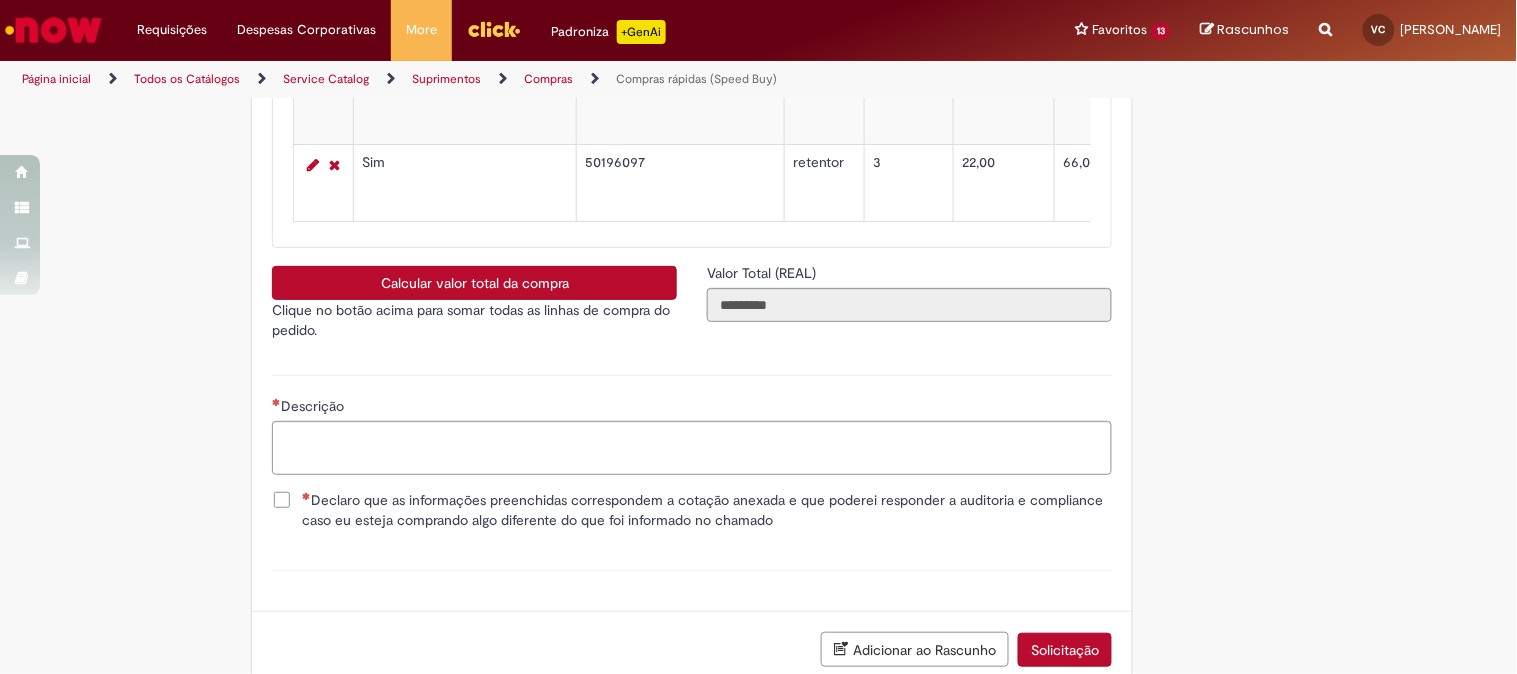 scroll, scrollTop: 3837, scrollLeft: 0, axis: vertical 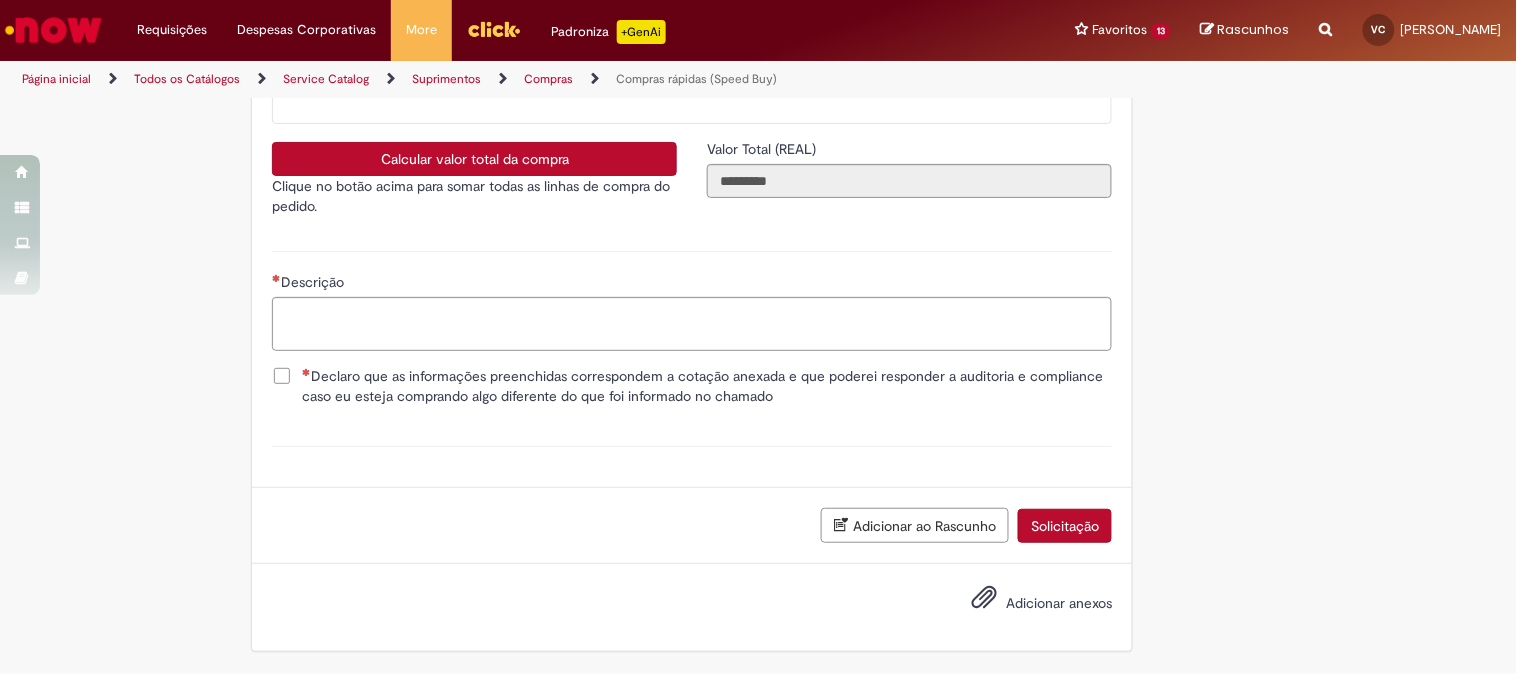 drag, startPoint x: 275, startPoint y: 371, endPoint x: 313, endPoint y: 348, distance: 44.418465 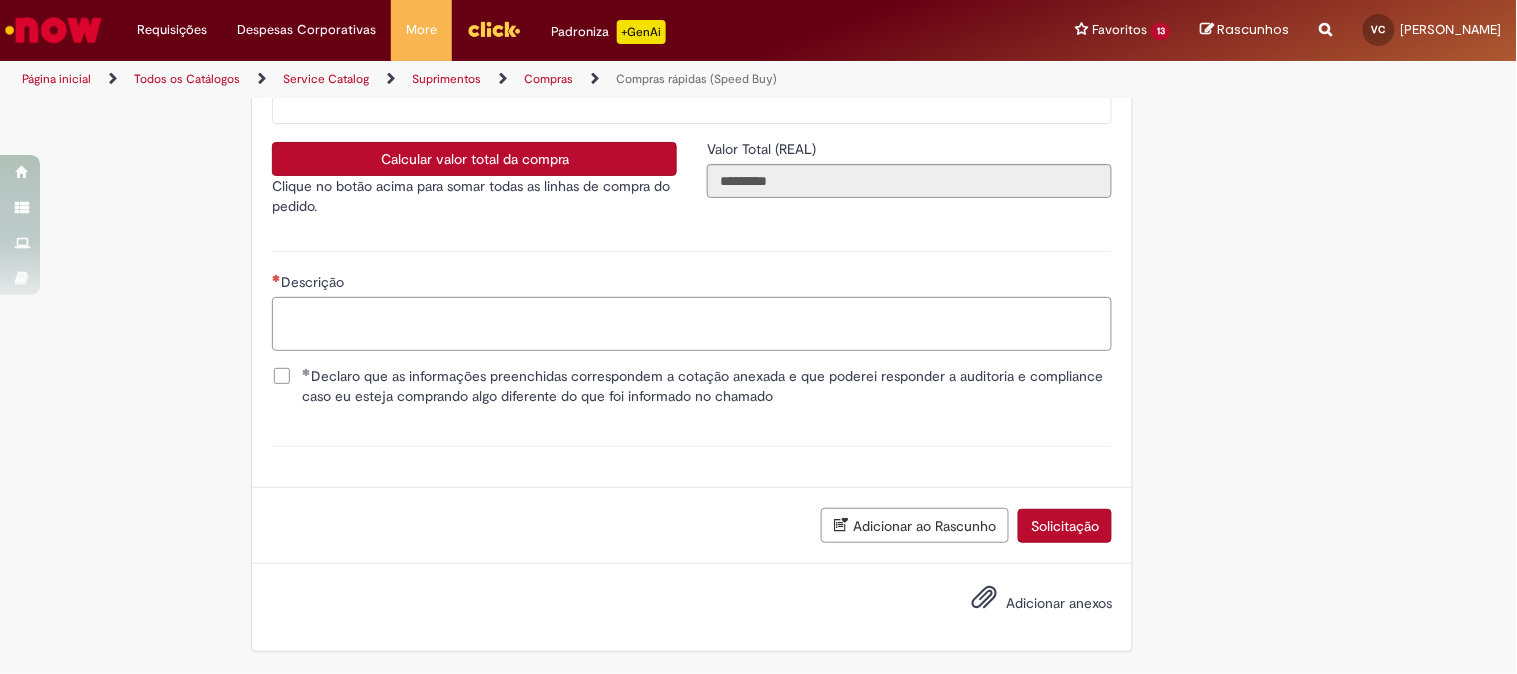 click on "Descrição" at bounding box center [692, 324] 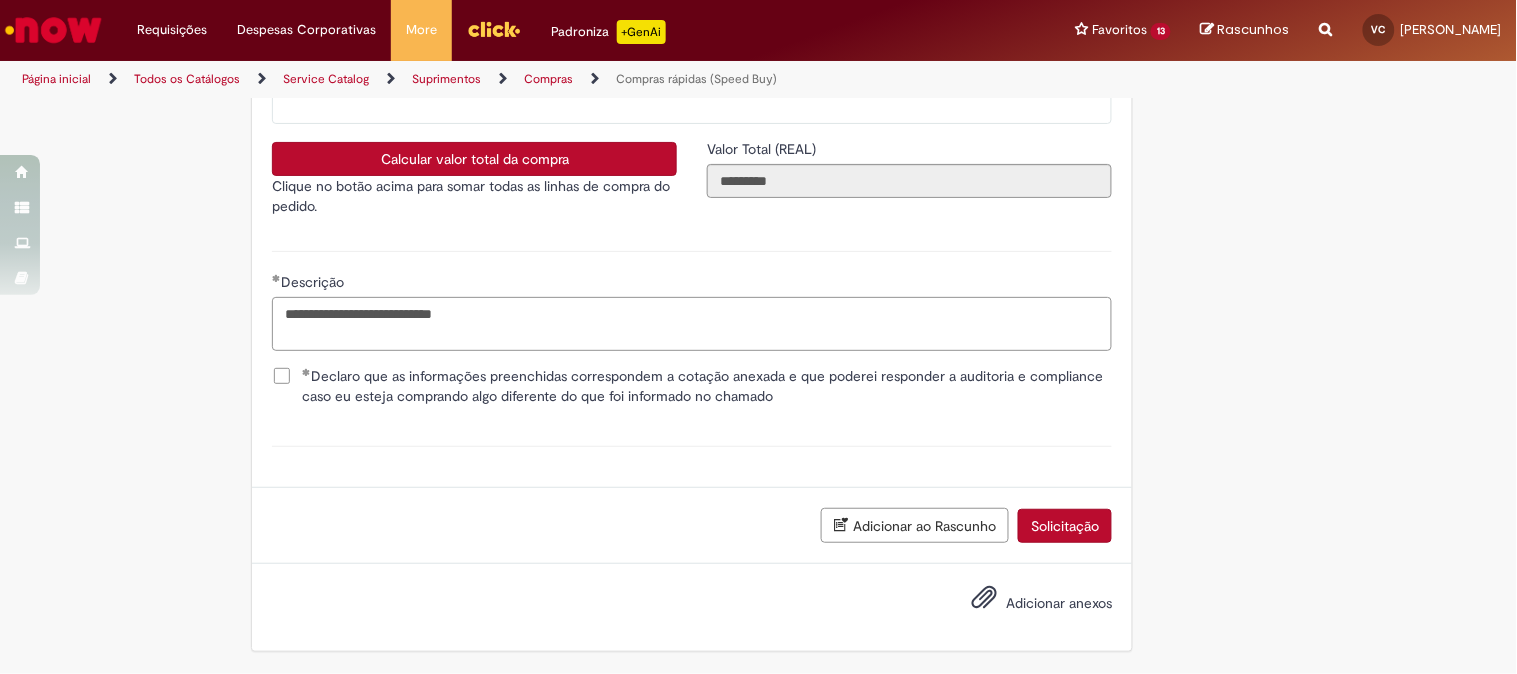 type on "**********" 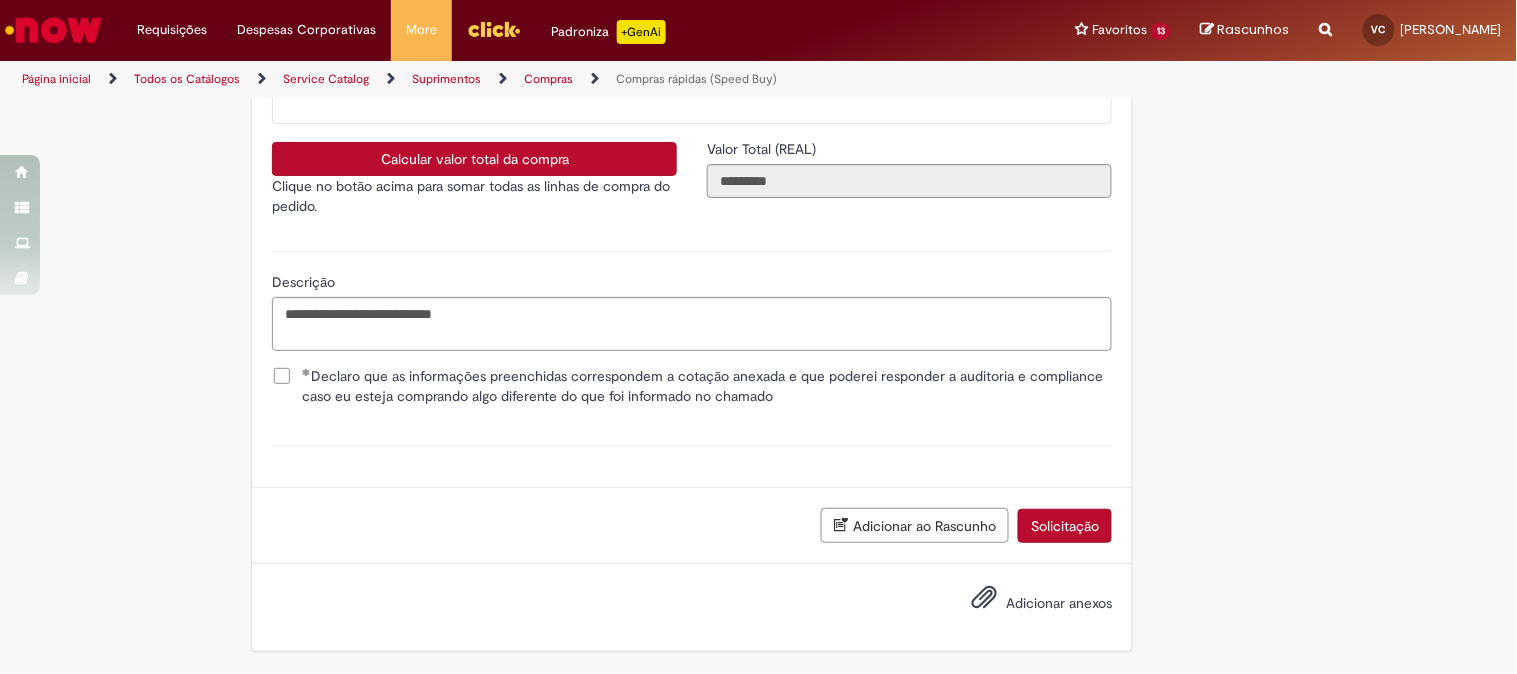 click on "Adicionar anexos" at bounding box center [1059, 604] 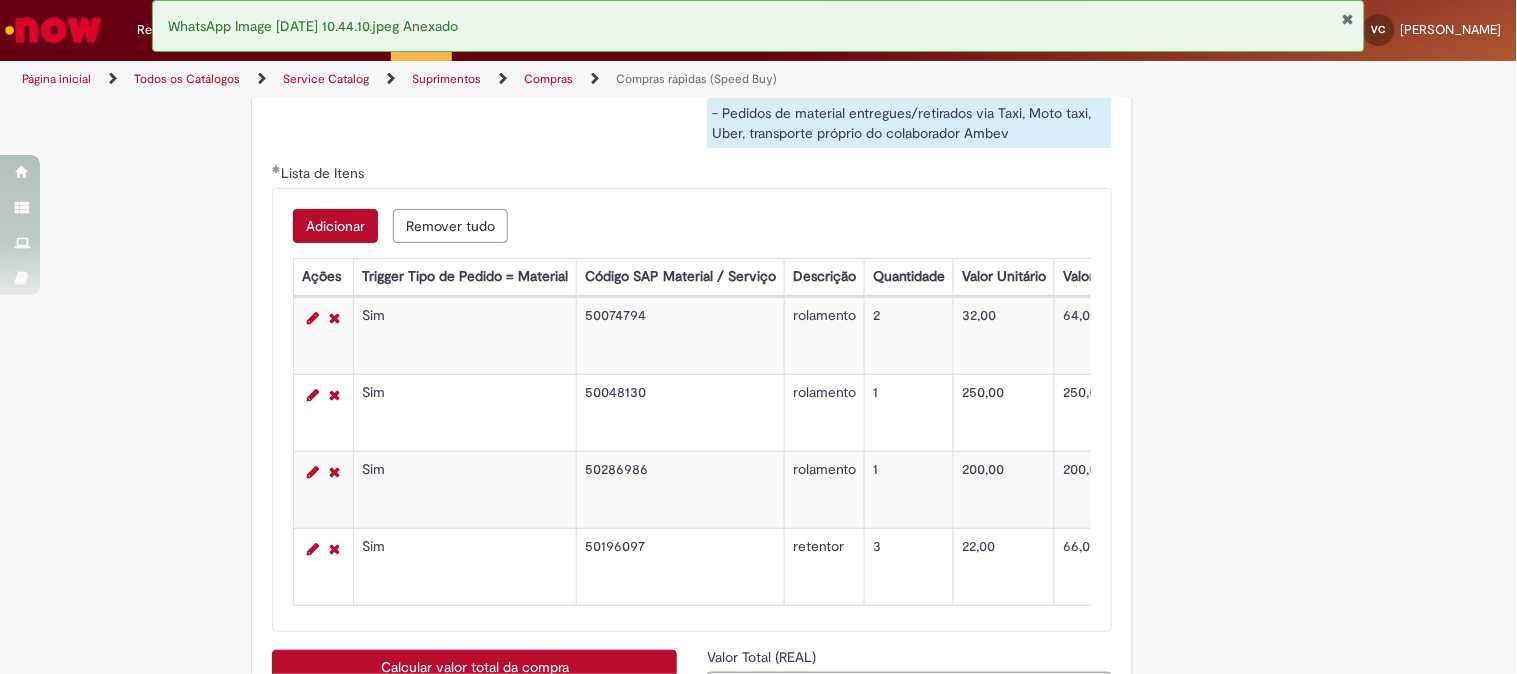 scroll, scrollTop: 3393, scrollLeft: 0, axis: vertical 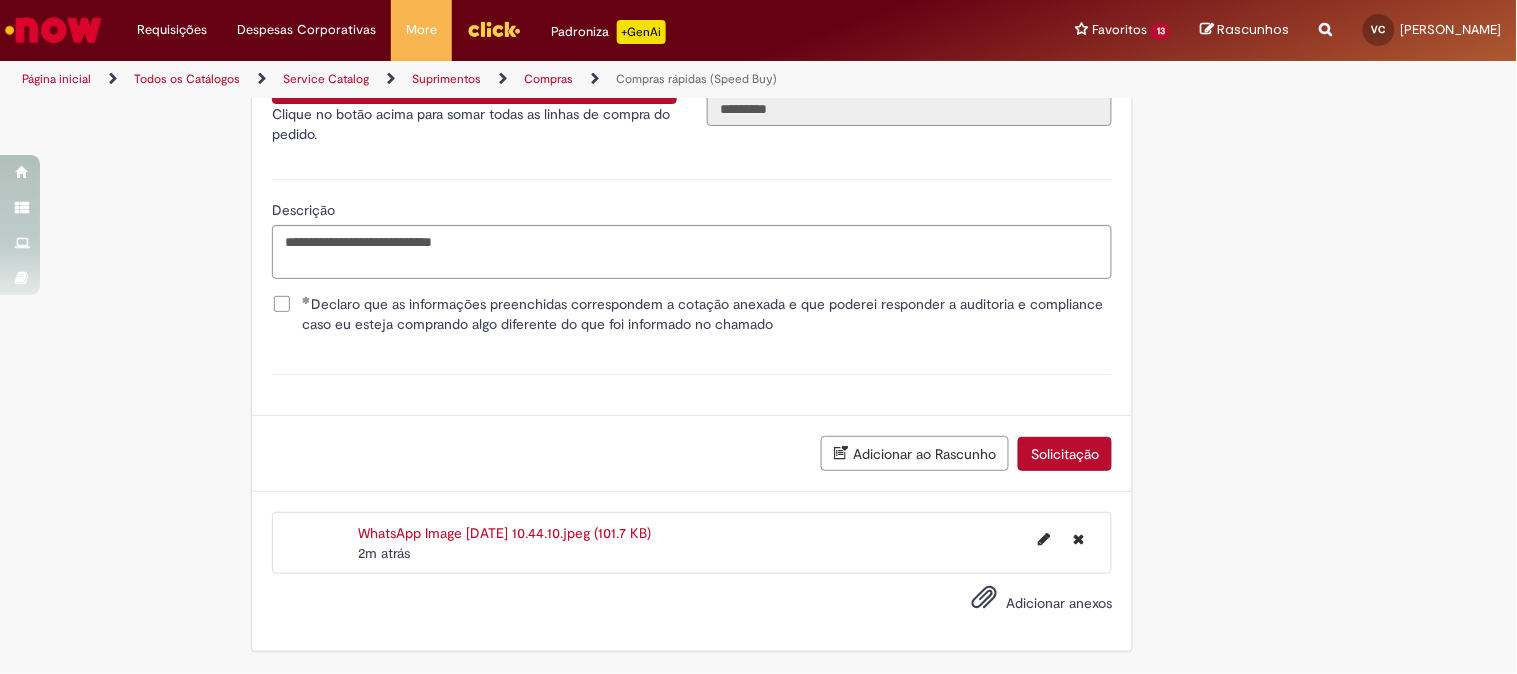 click on "Solicitação" at bounding box center [1065, 454] 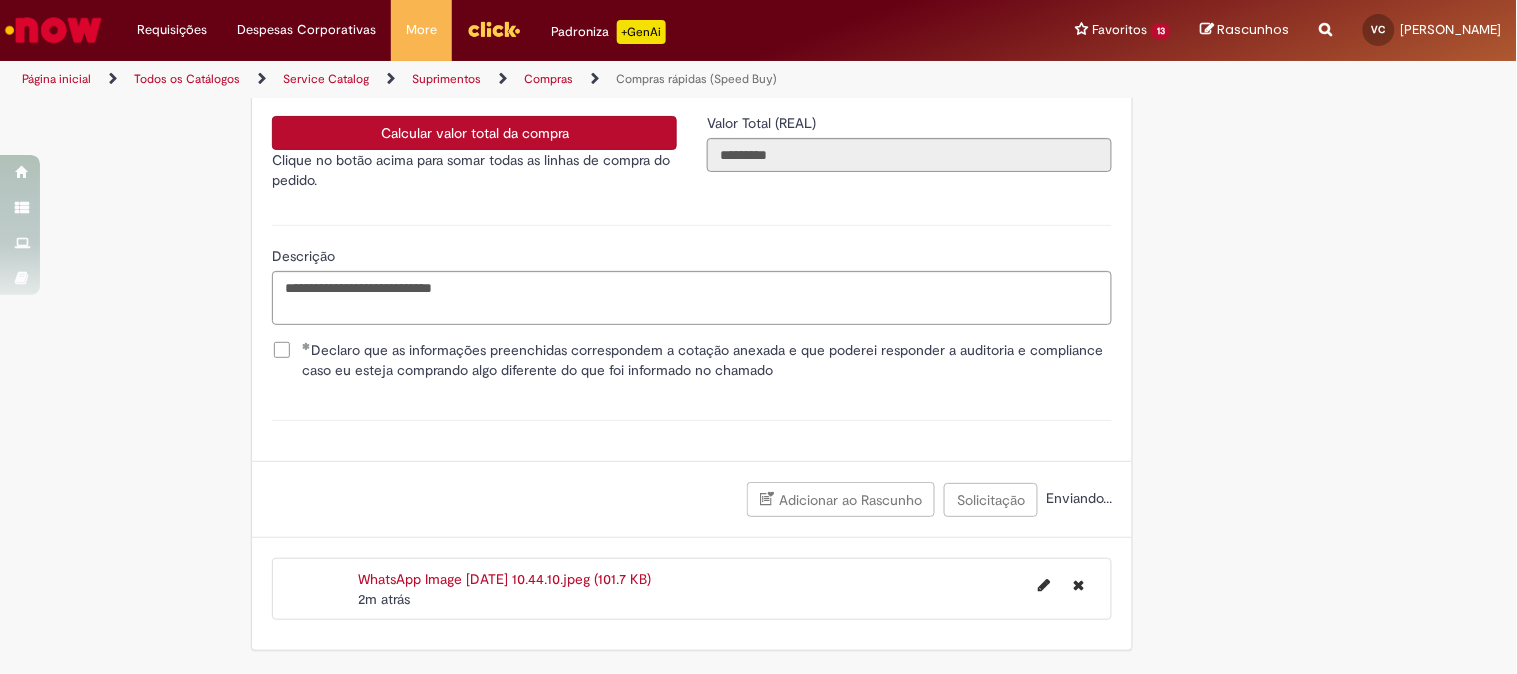 scroll, scrollTop: 3863, scrollLeft: 0, axis: vertical 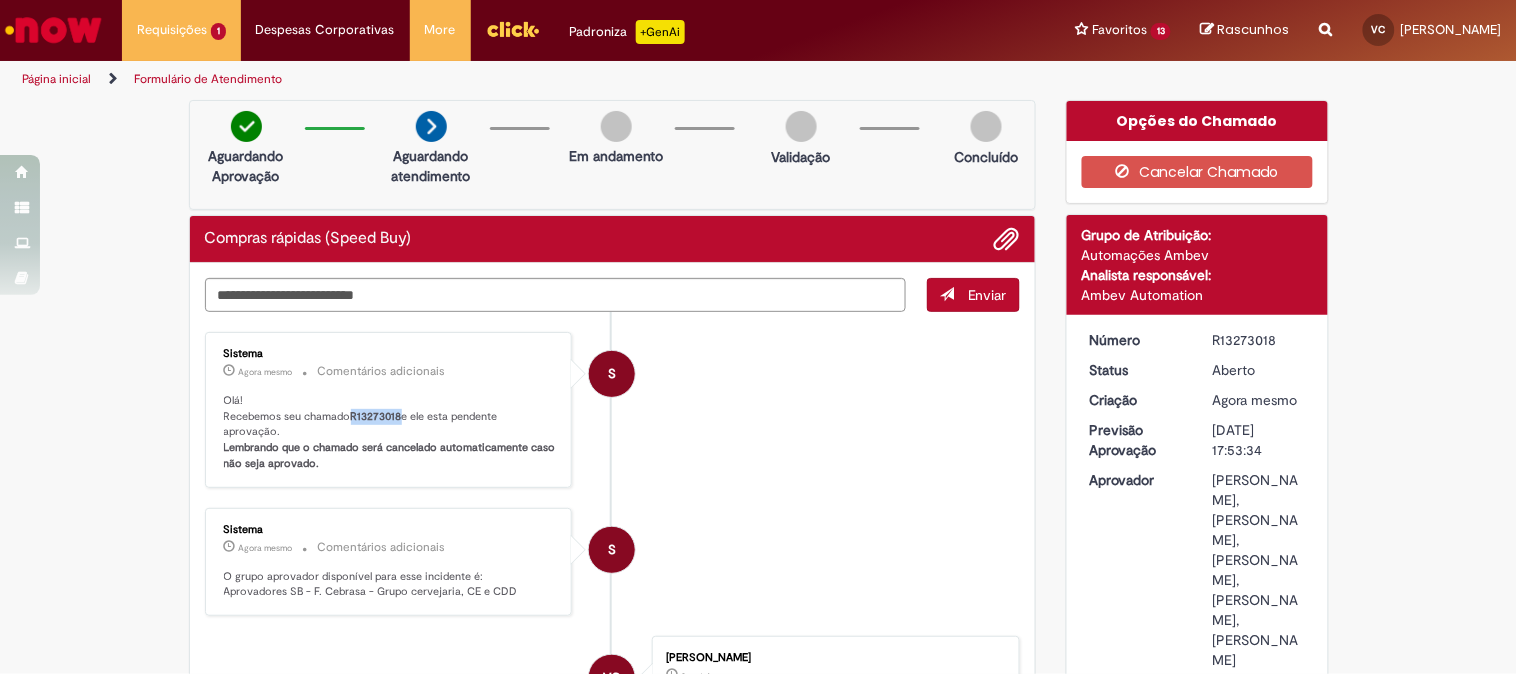 drag, startPoint x: 394, startPoint y: 418, endPoint x: 344, endPoint y: 420, distance: 50.039986 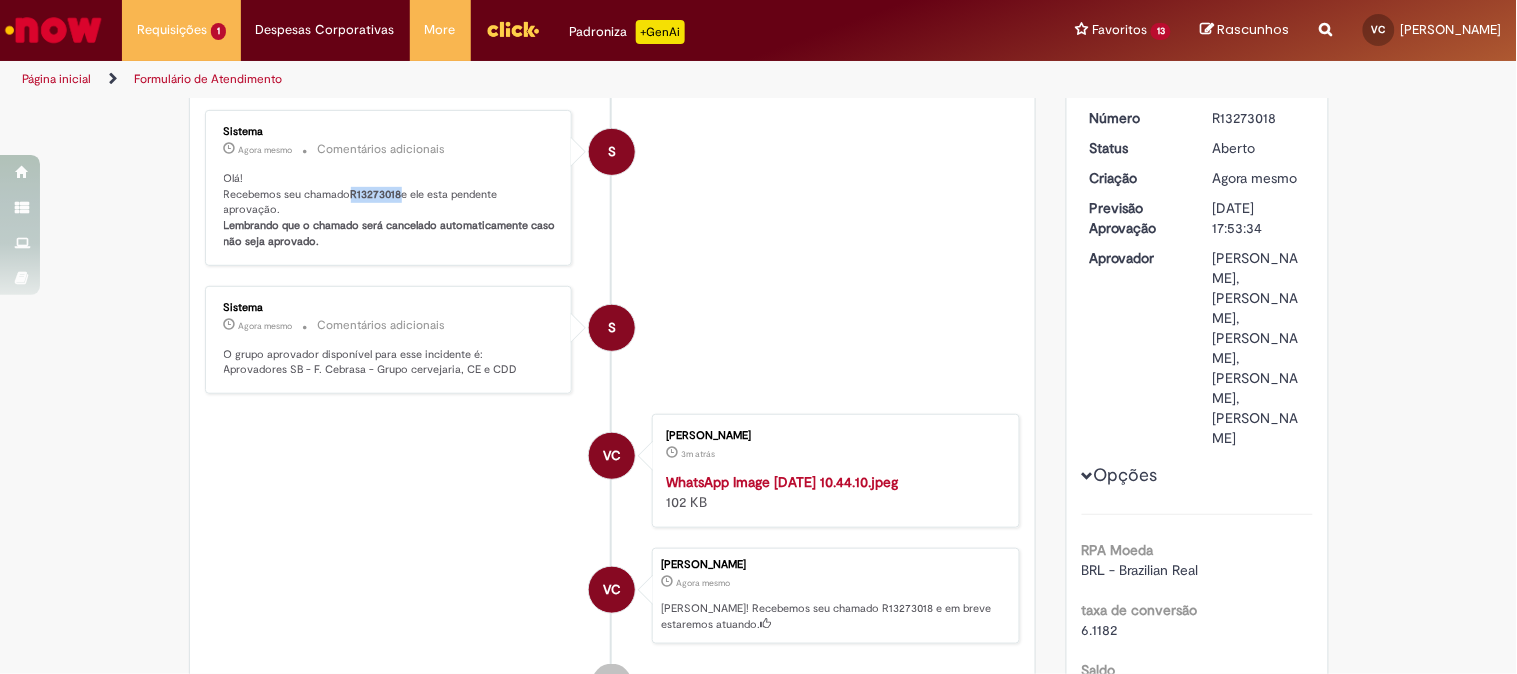 scroll, scrollTop: 0, scrollLeft: 0, axis: both 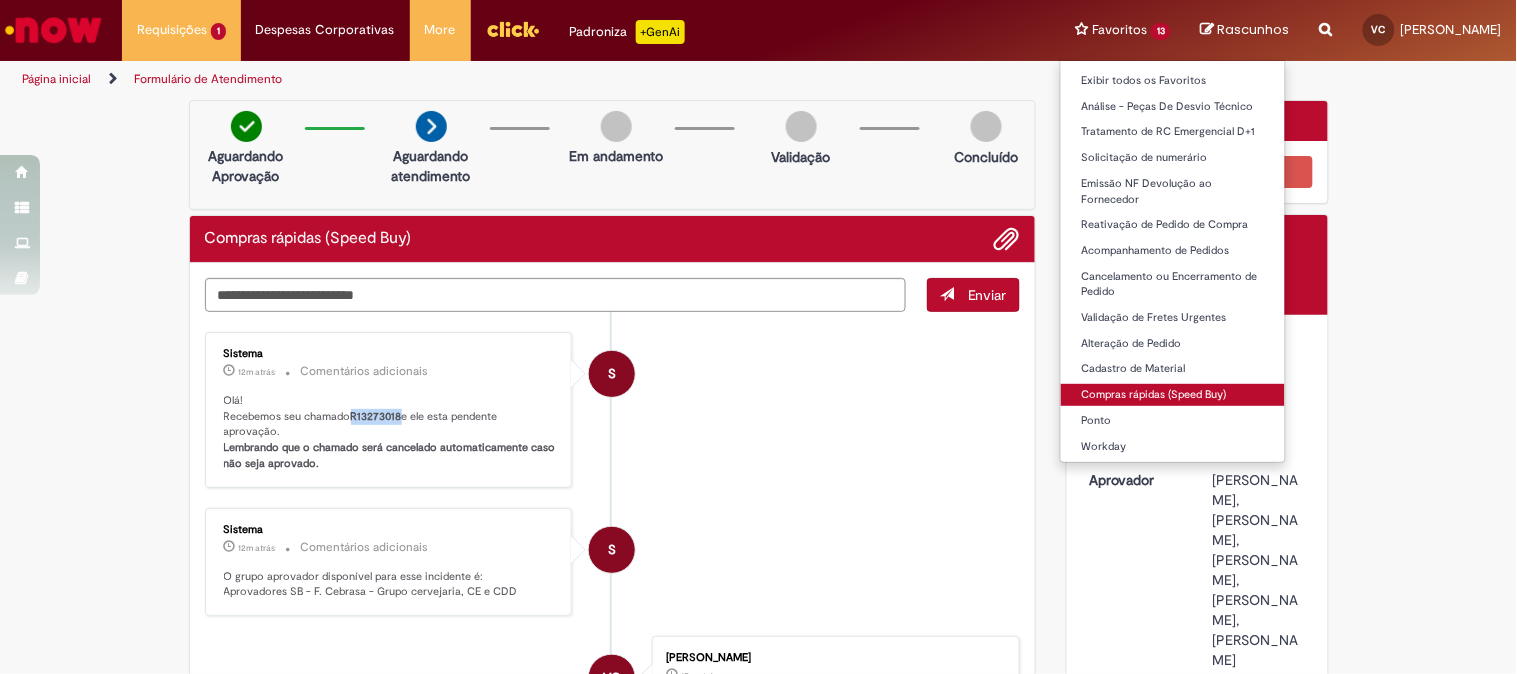 click on "Compras rápidas (Speed Buy)" at bounding box center [1173, 395] 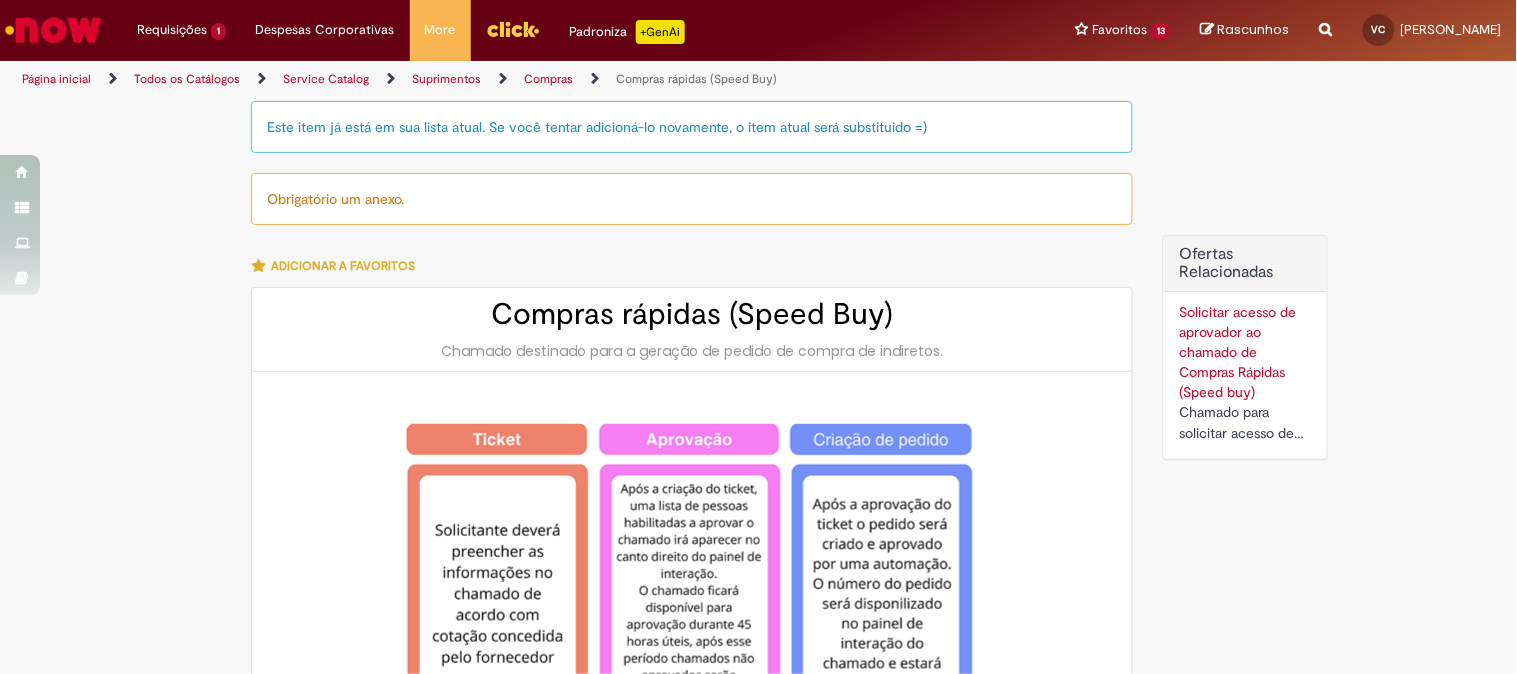 type on "********" 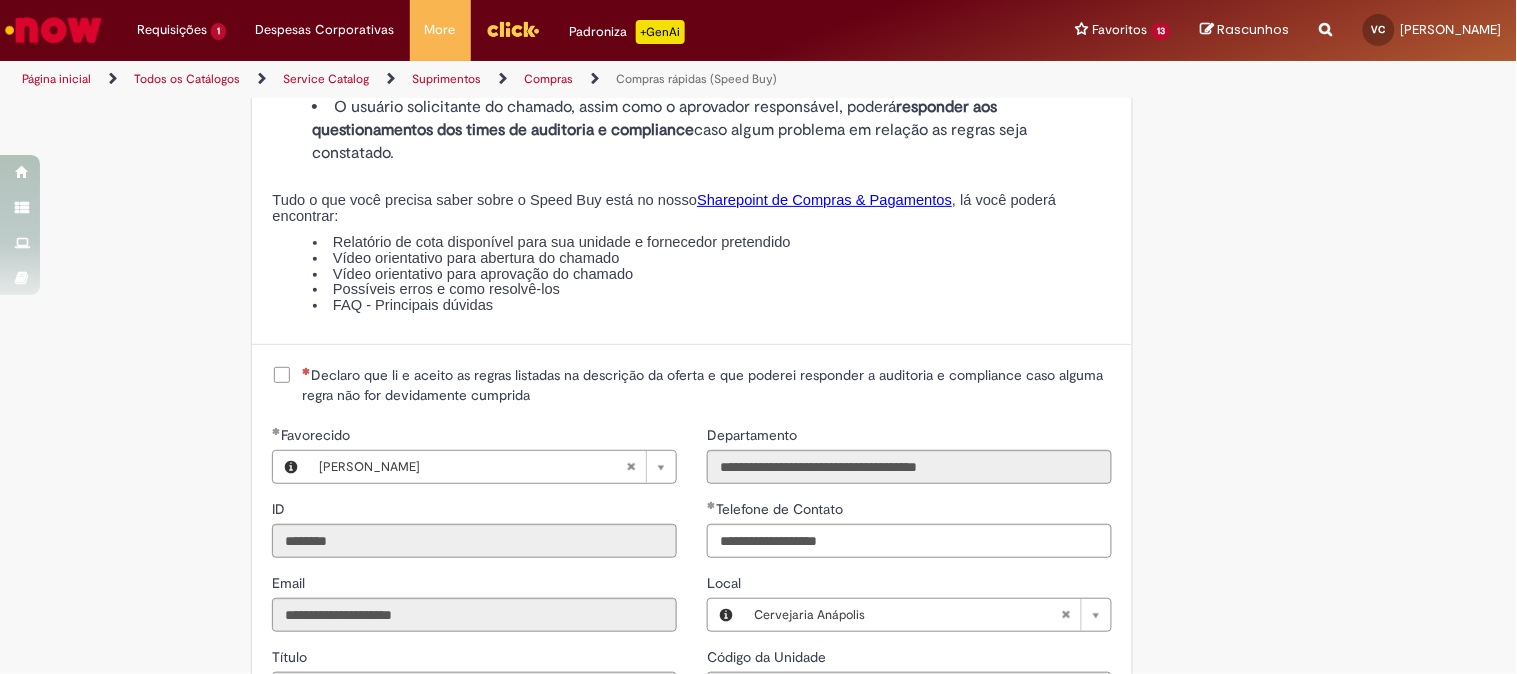 scroll, scrollTop: 2555, scrollLeft: 0, axis: vertical 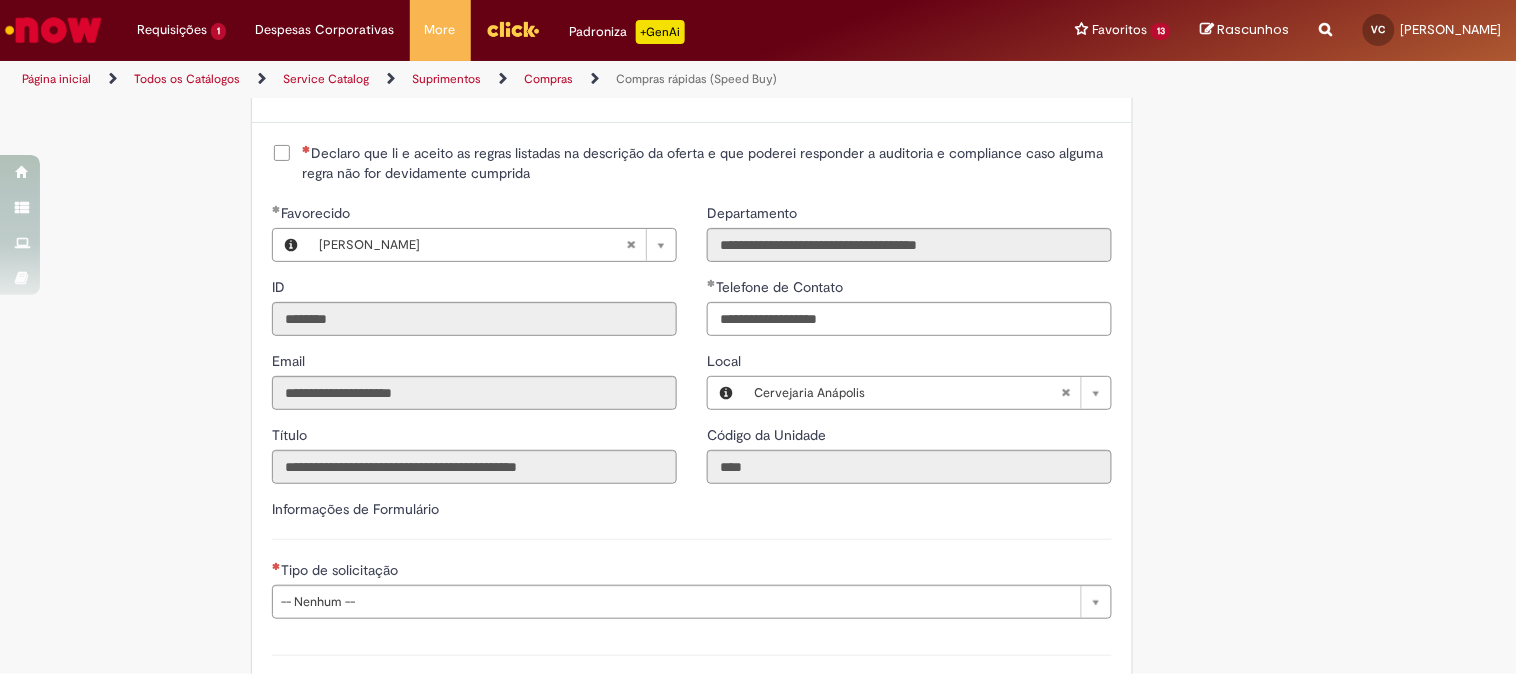 click on "Declaro que li e aceito as regras listadas na descrição da oferta e que poderei responder a auditoria e compliance caso alguma regra não for devidamente cumprida" at bounding box center (707, 163) 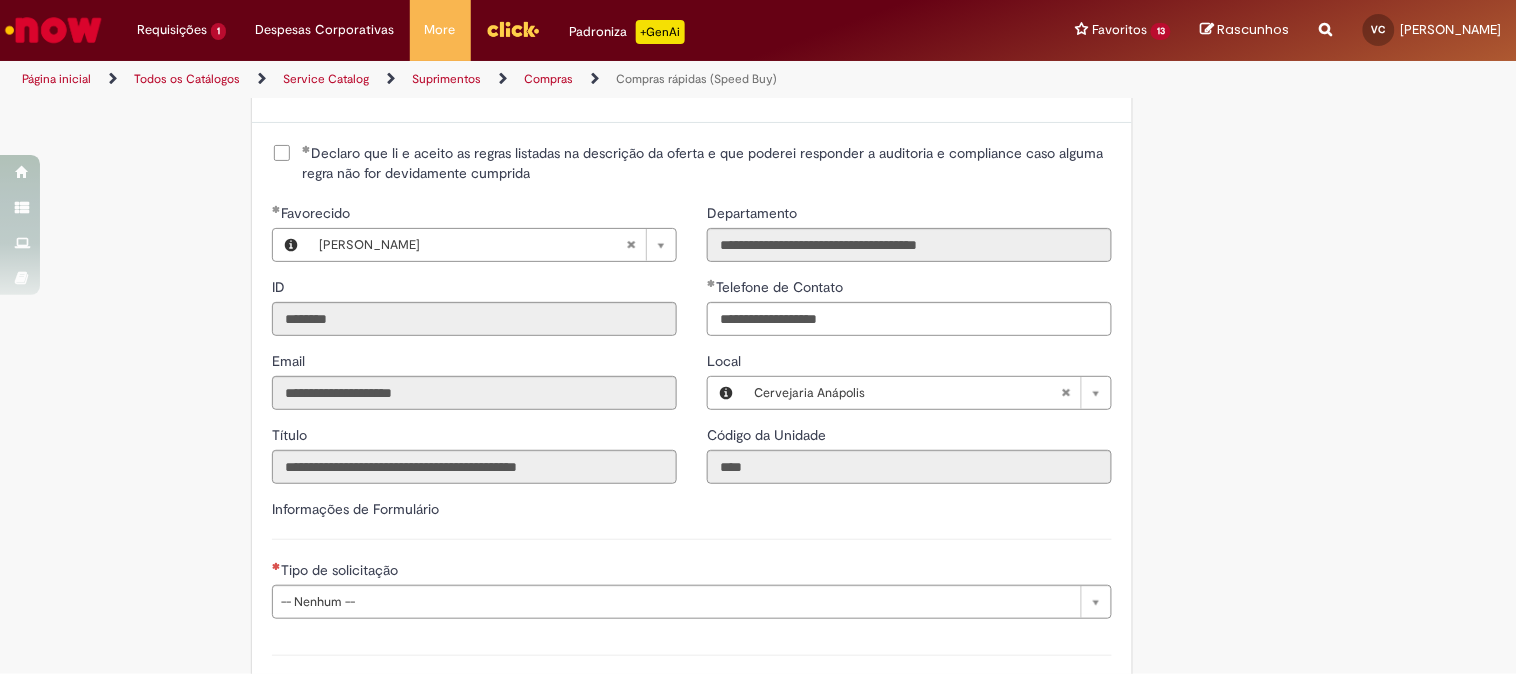 scroll, scrollTop: 2777, scrollLeft: 0, axis: vertical 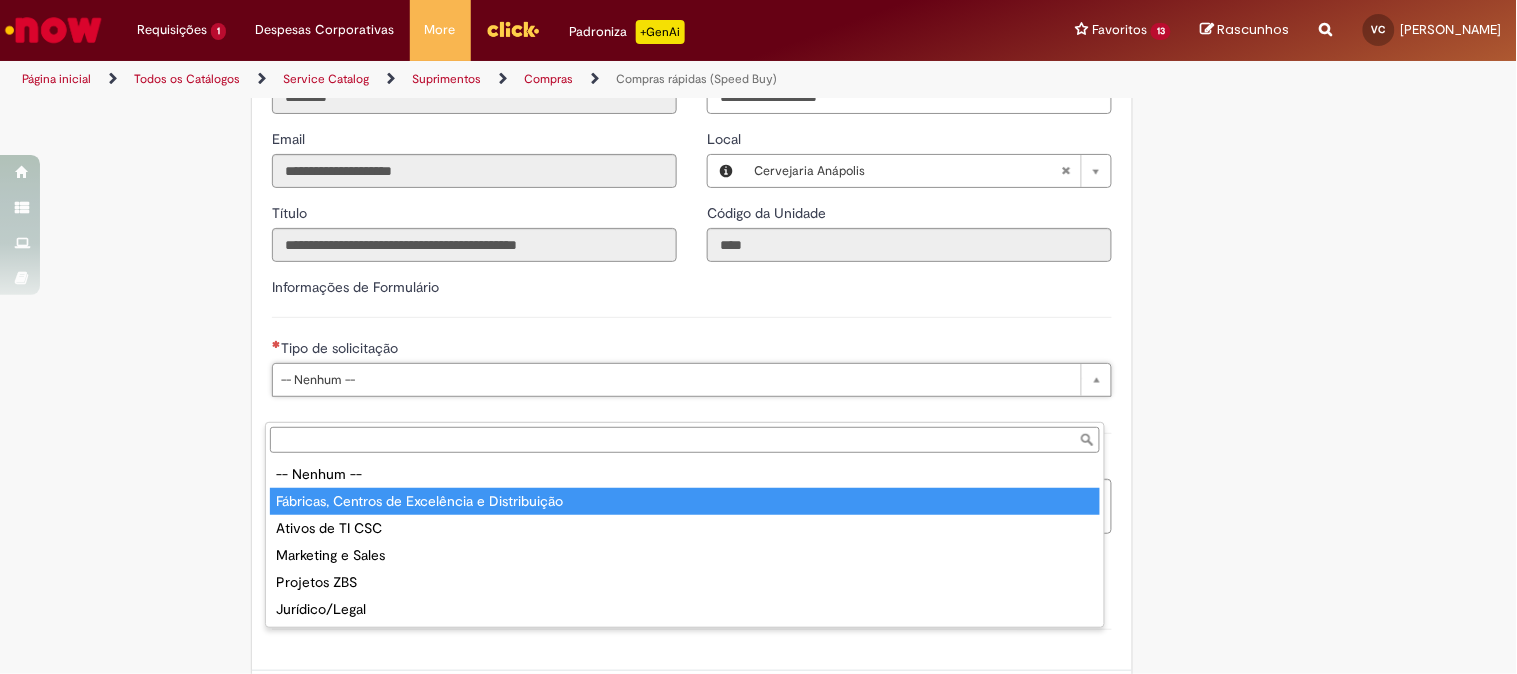 type on "**********" 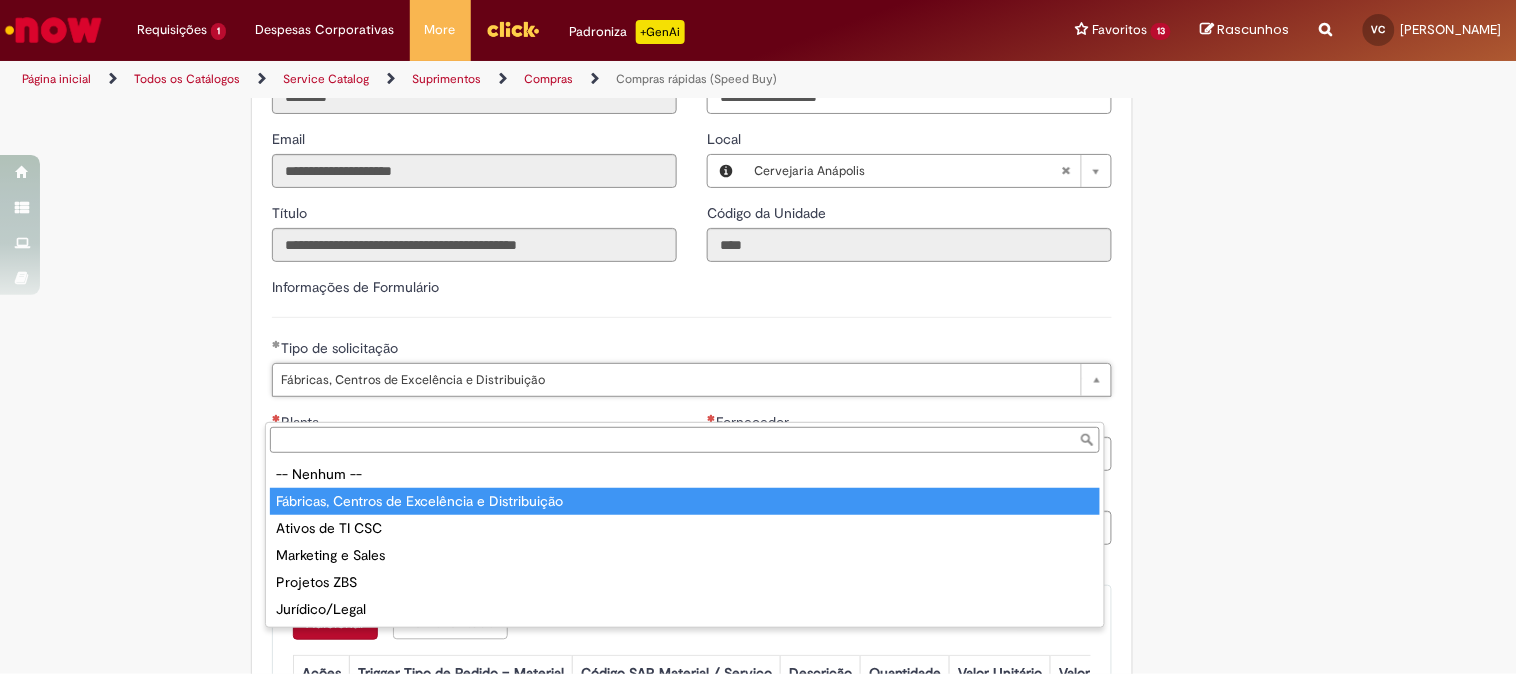 type on "**********" 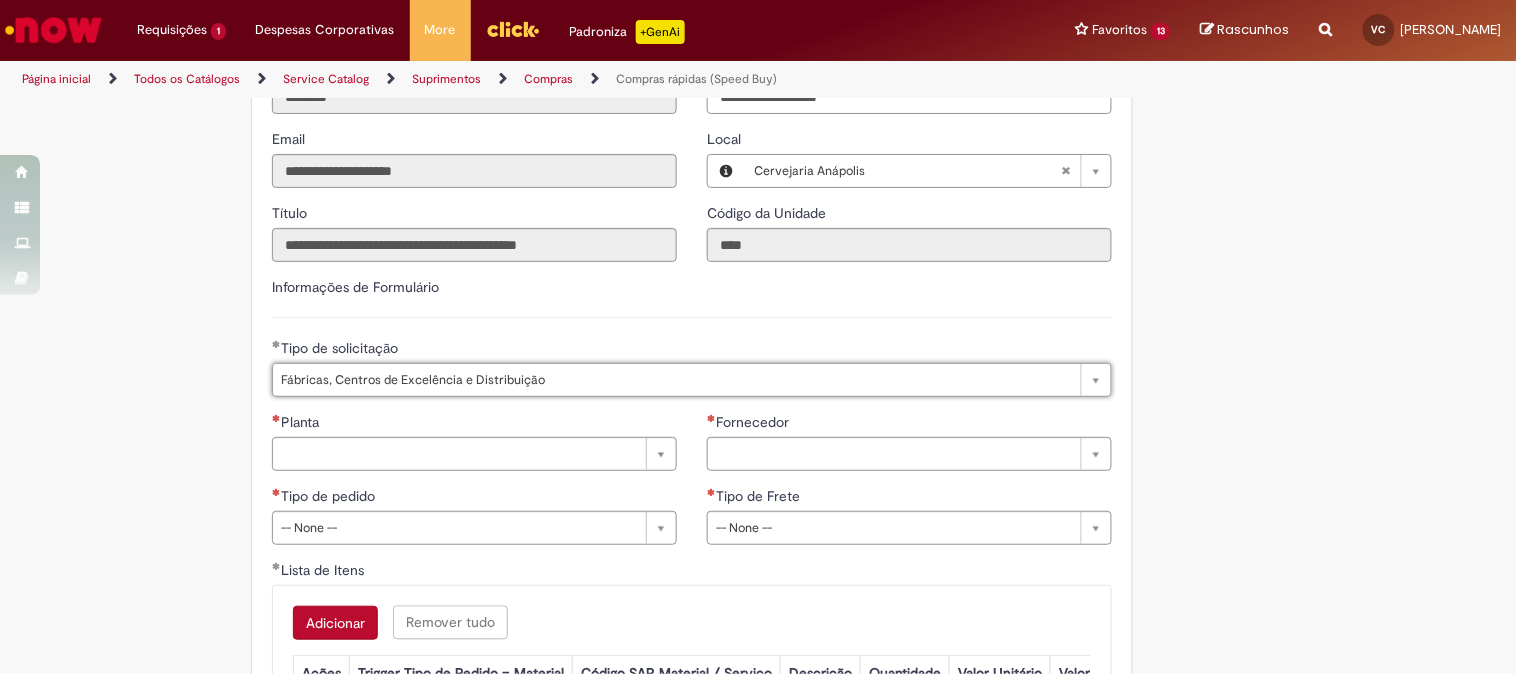 scroll, scrollTop: 0, scrollLeft: 287, axis: horizontal 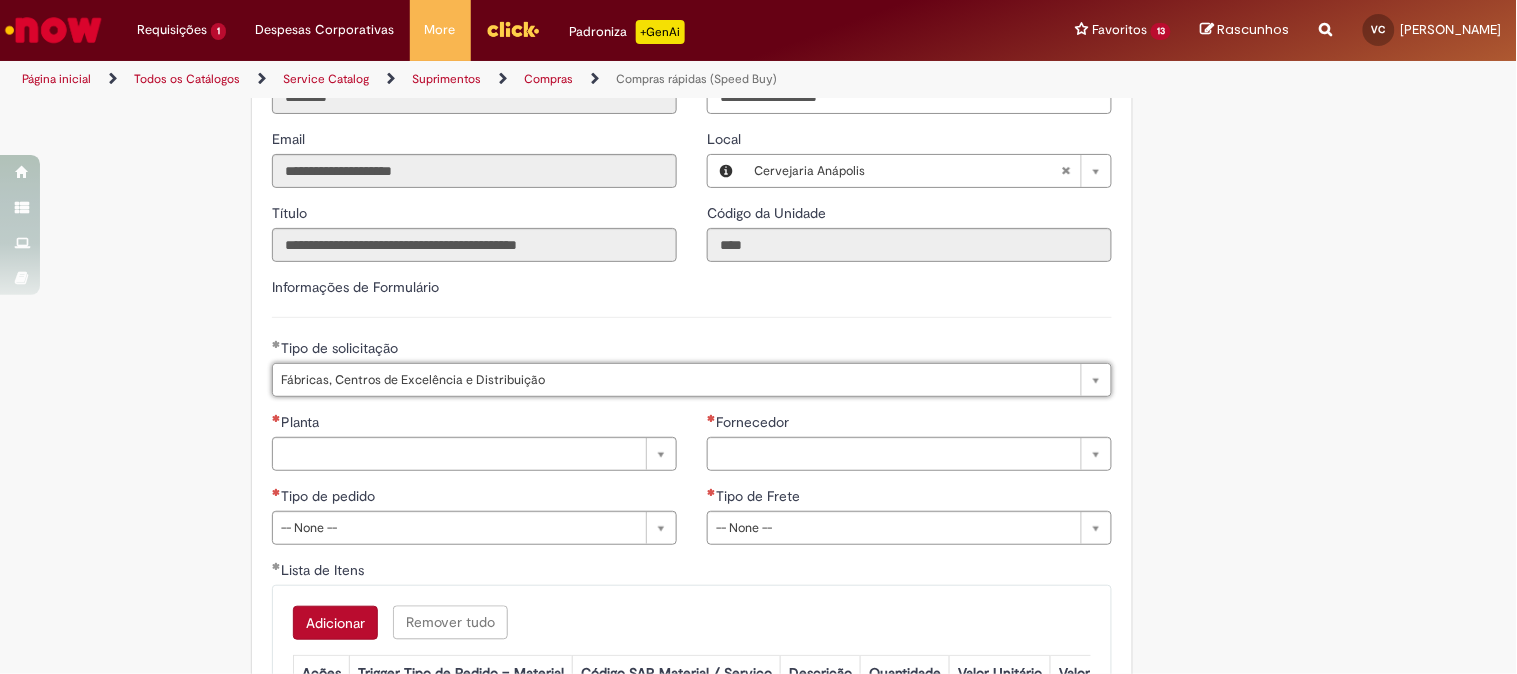 click on "Informações de Formulário" at bounding box center (692, 297) 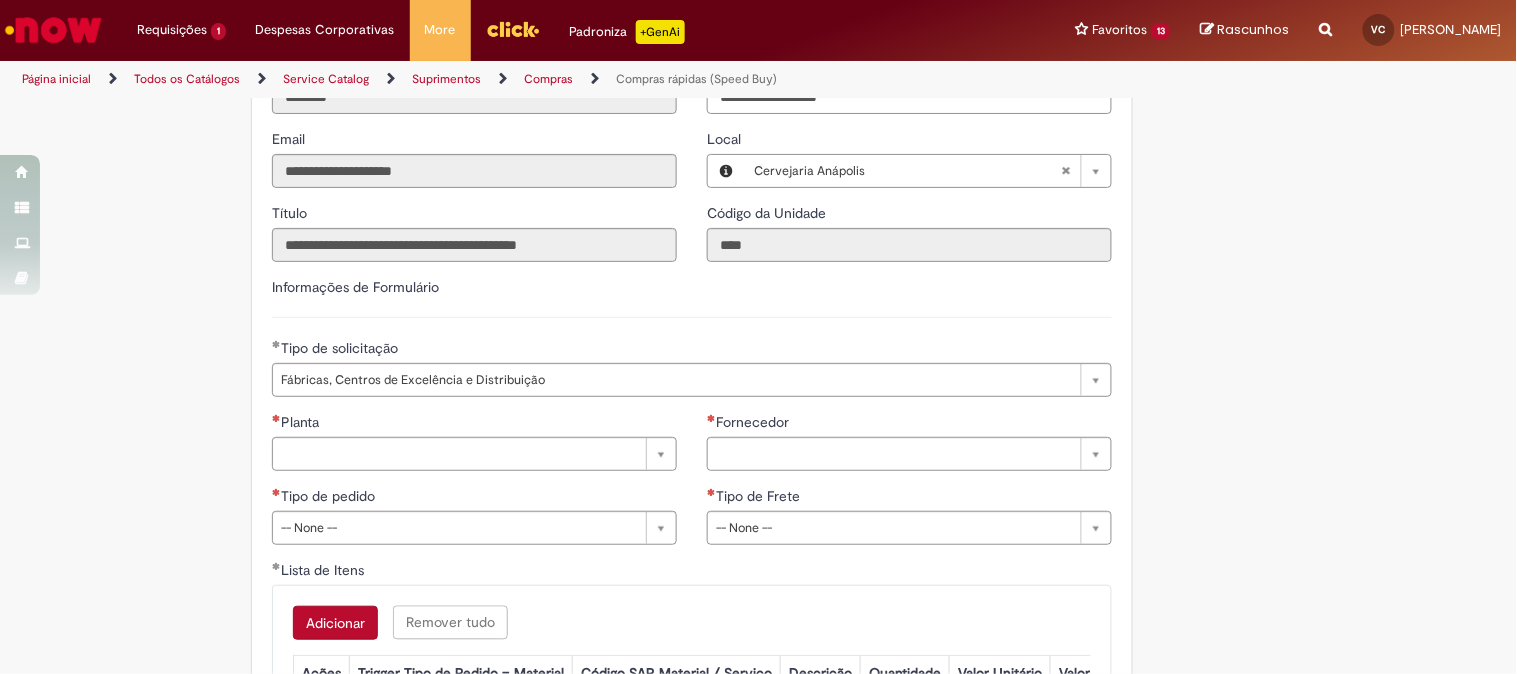 scroll, scrollTop: 0, scrollLeft: 0, axis: both 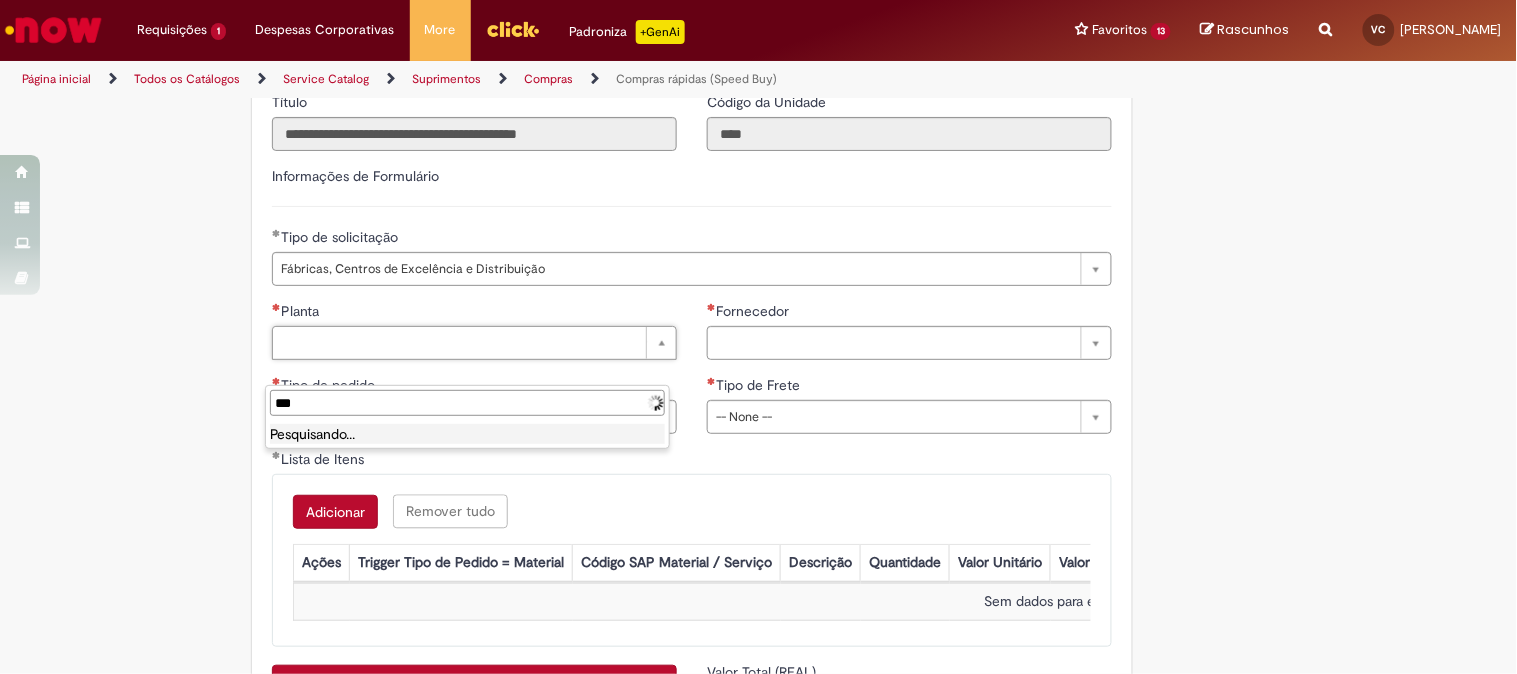 type on "****" 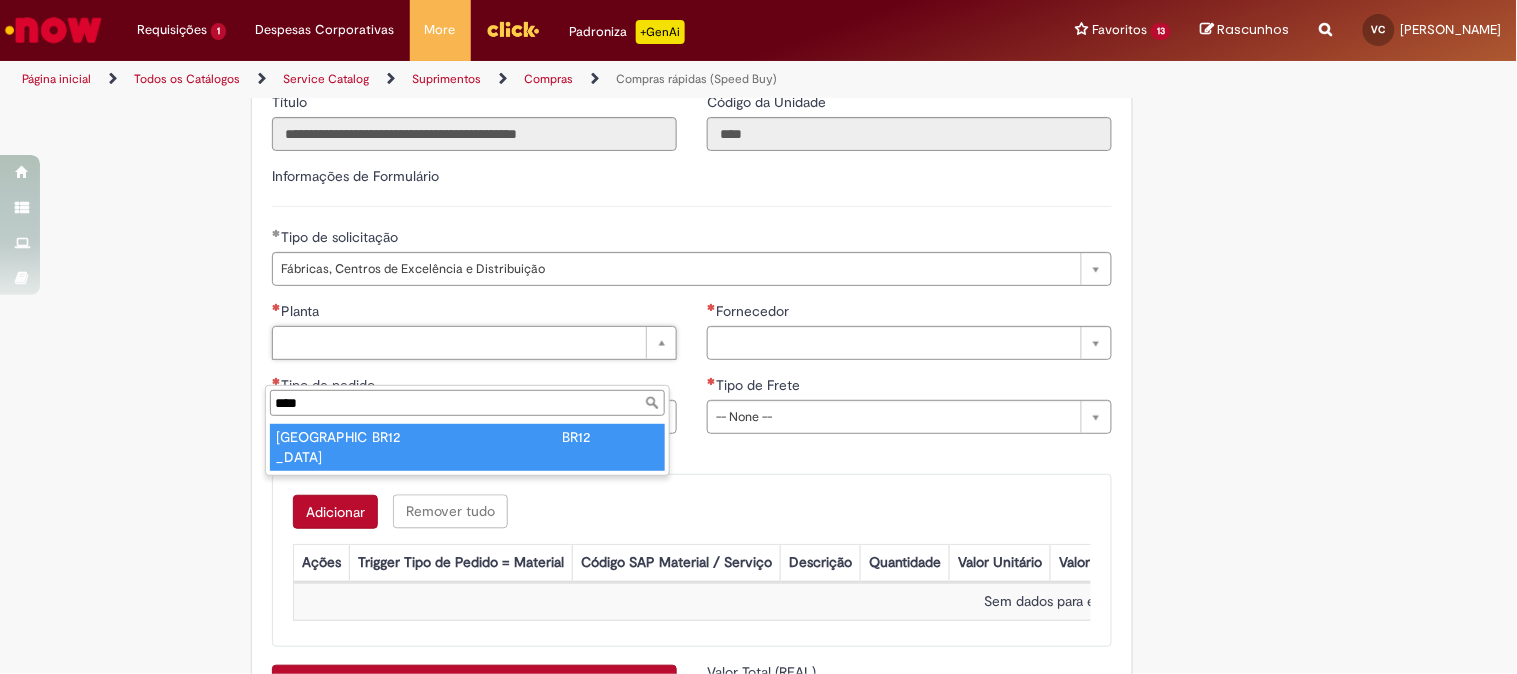 type on "********" 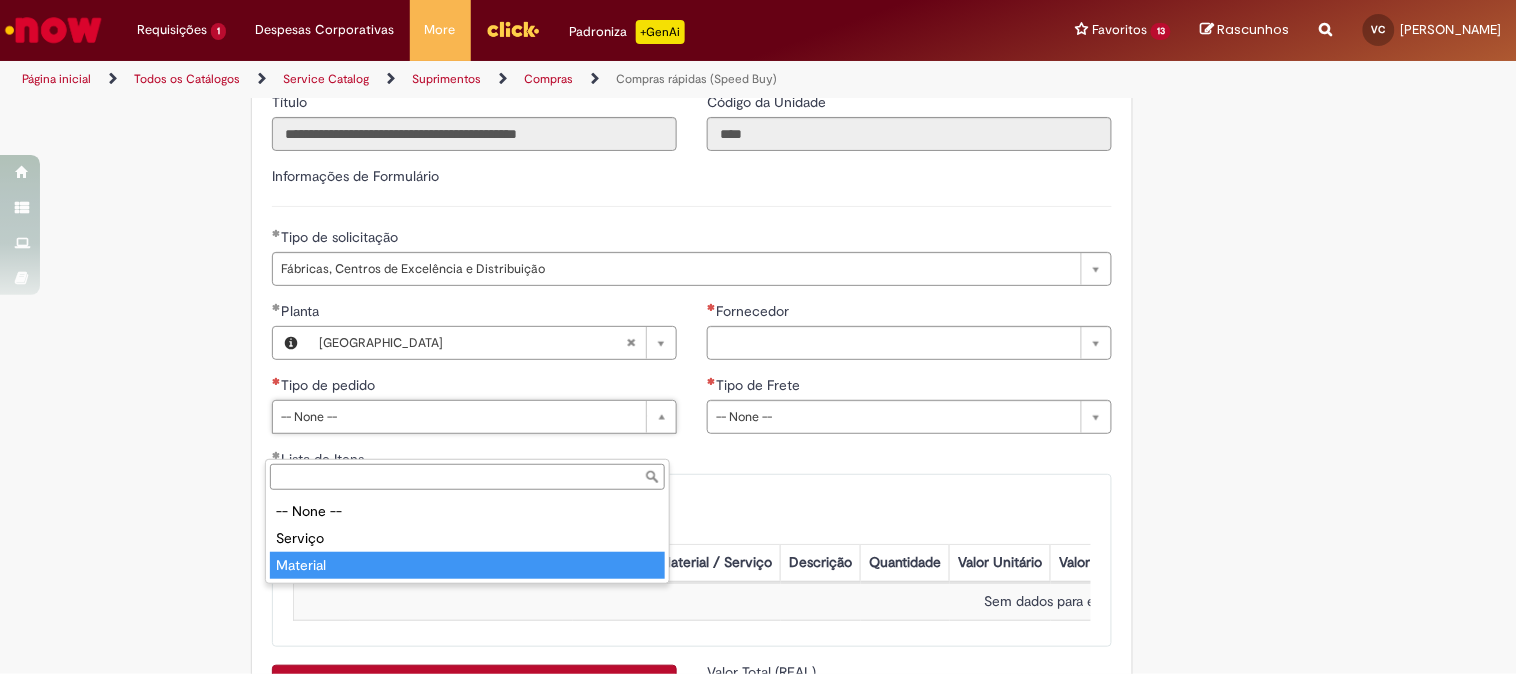 drag, startPoint x: 352, startPoint y: 552, endPoint x: 473, endPoint y: 543, distance: 121.33425 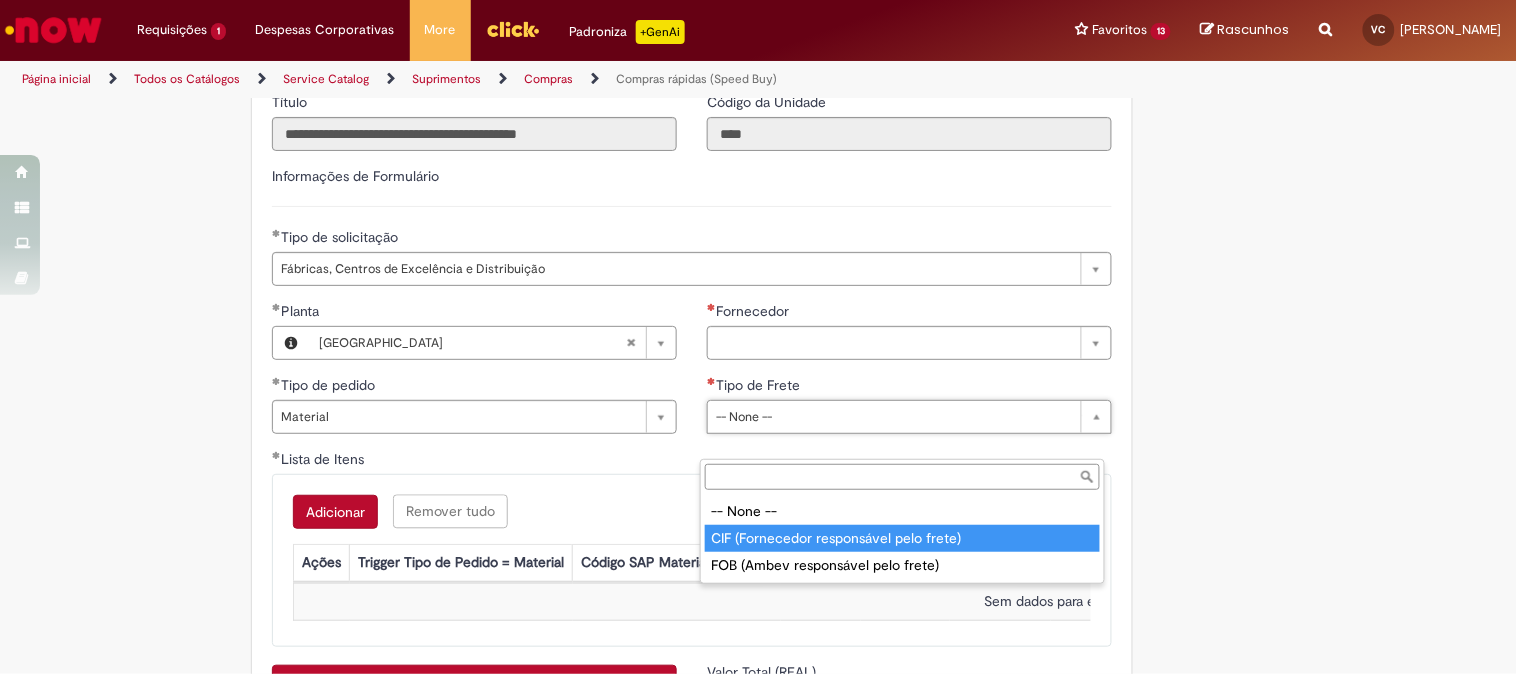 type on "**********" 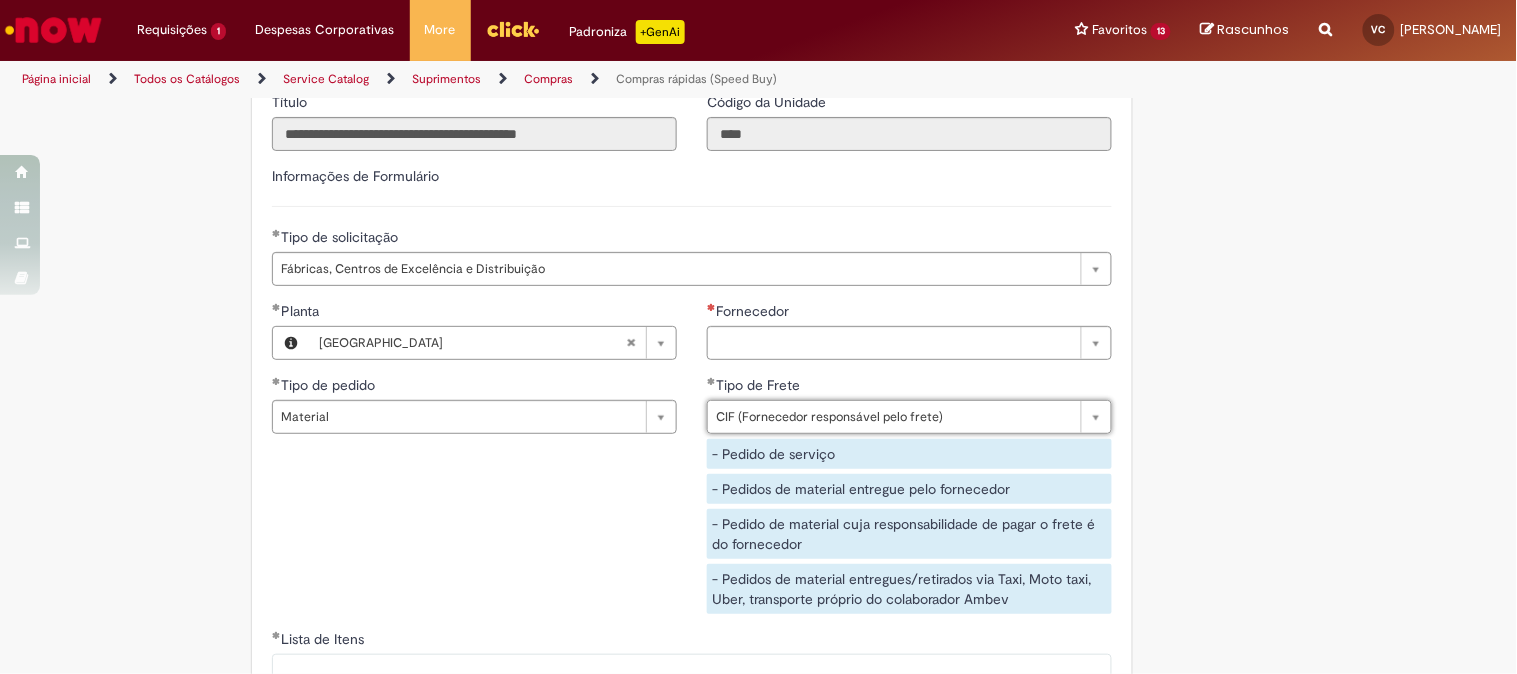 click on "**********" at bounding box center [692, 233] 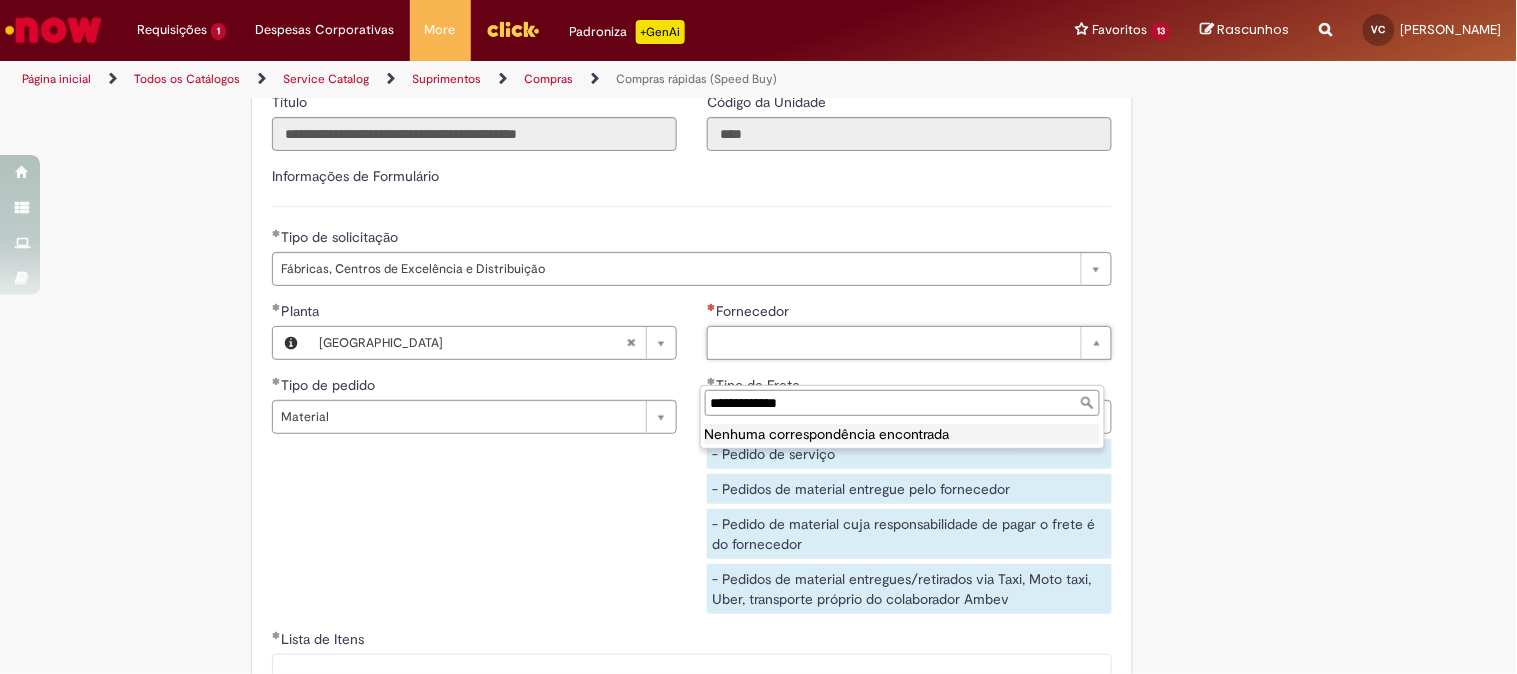 click on "**********" at bounding box center [902, 403] 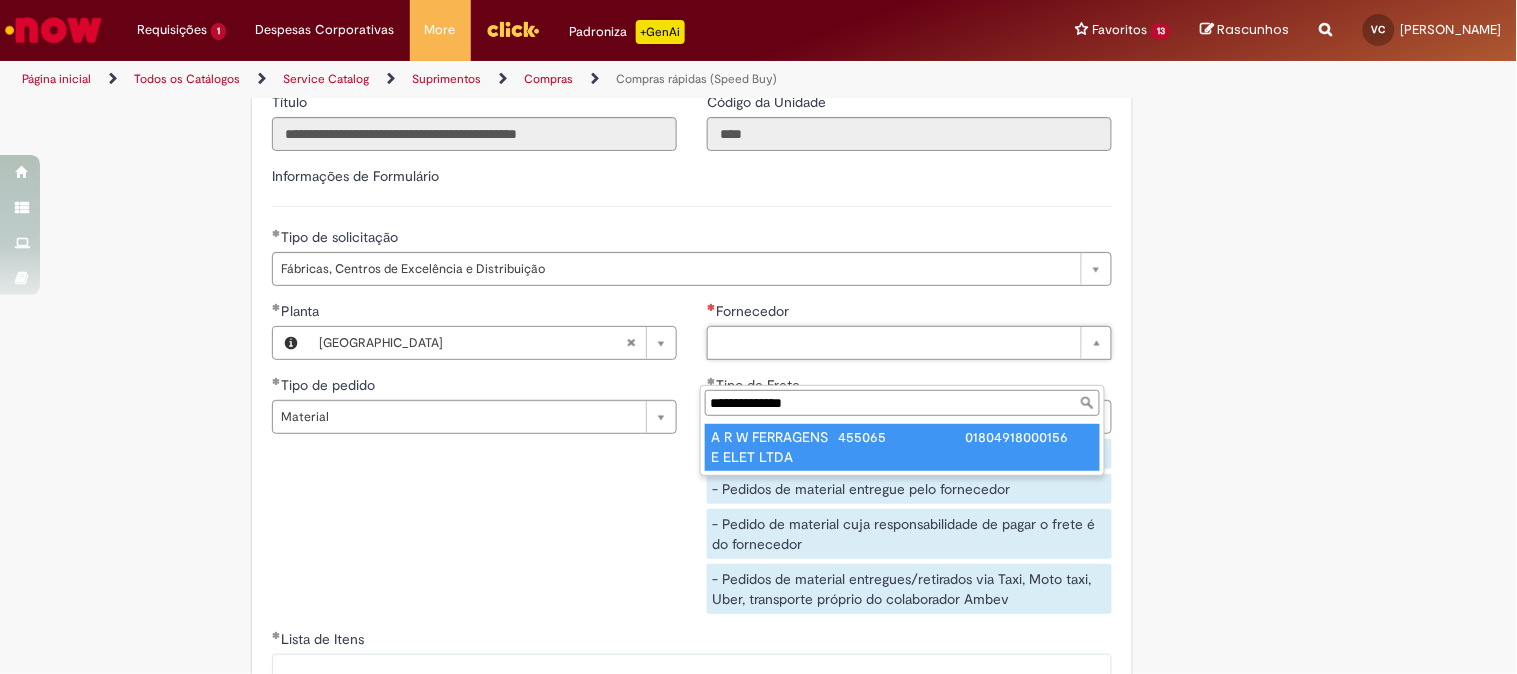 type on "**********" 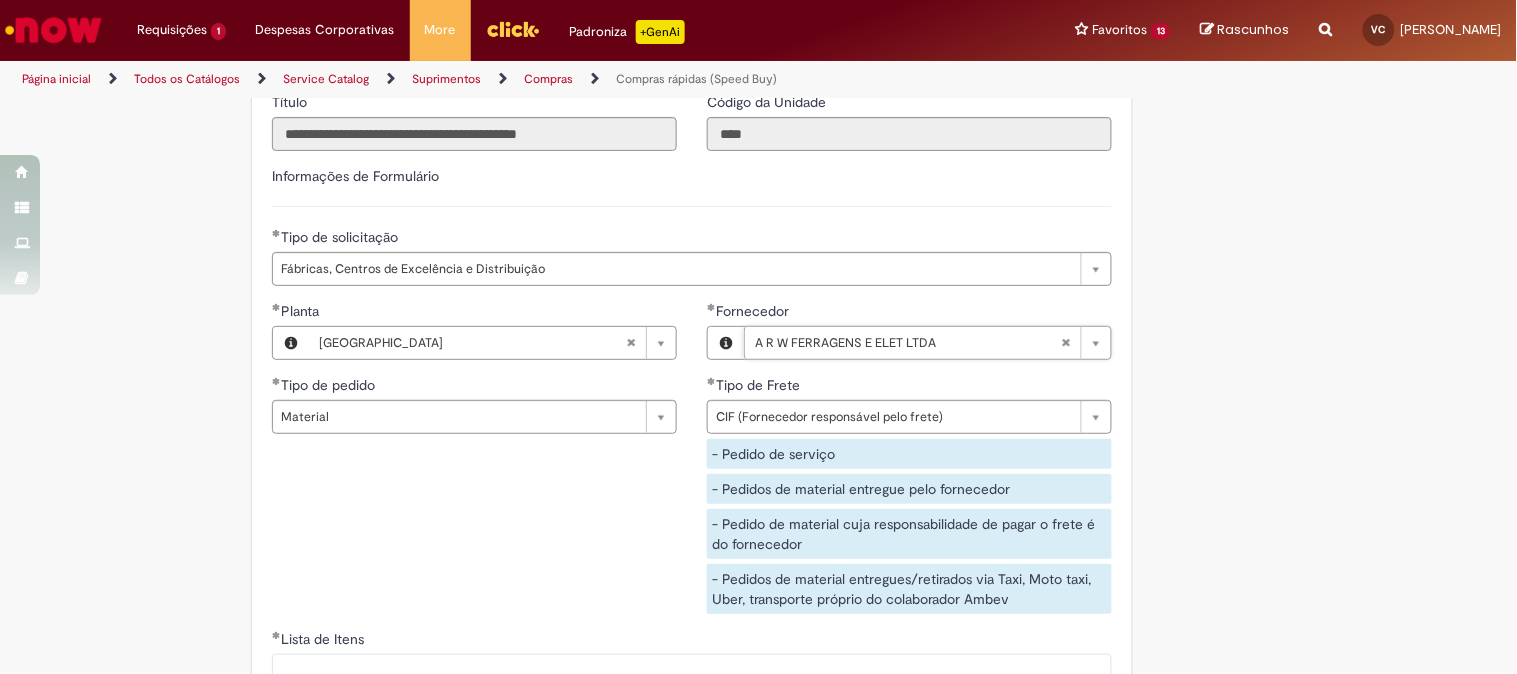 click on "**********" at bounding box center [692, 465] 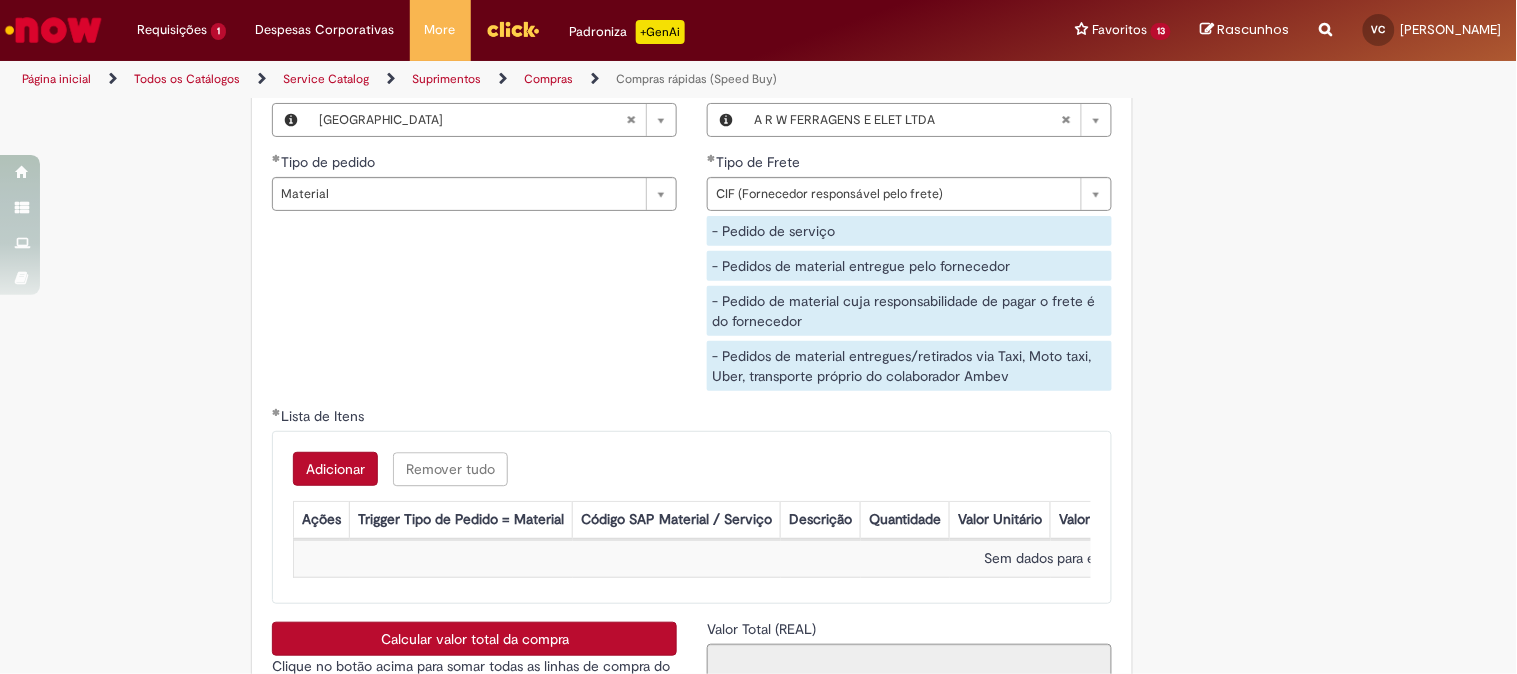 scroll, scrollTop: 3222, scrollLeft: 0, axis: vertical 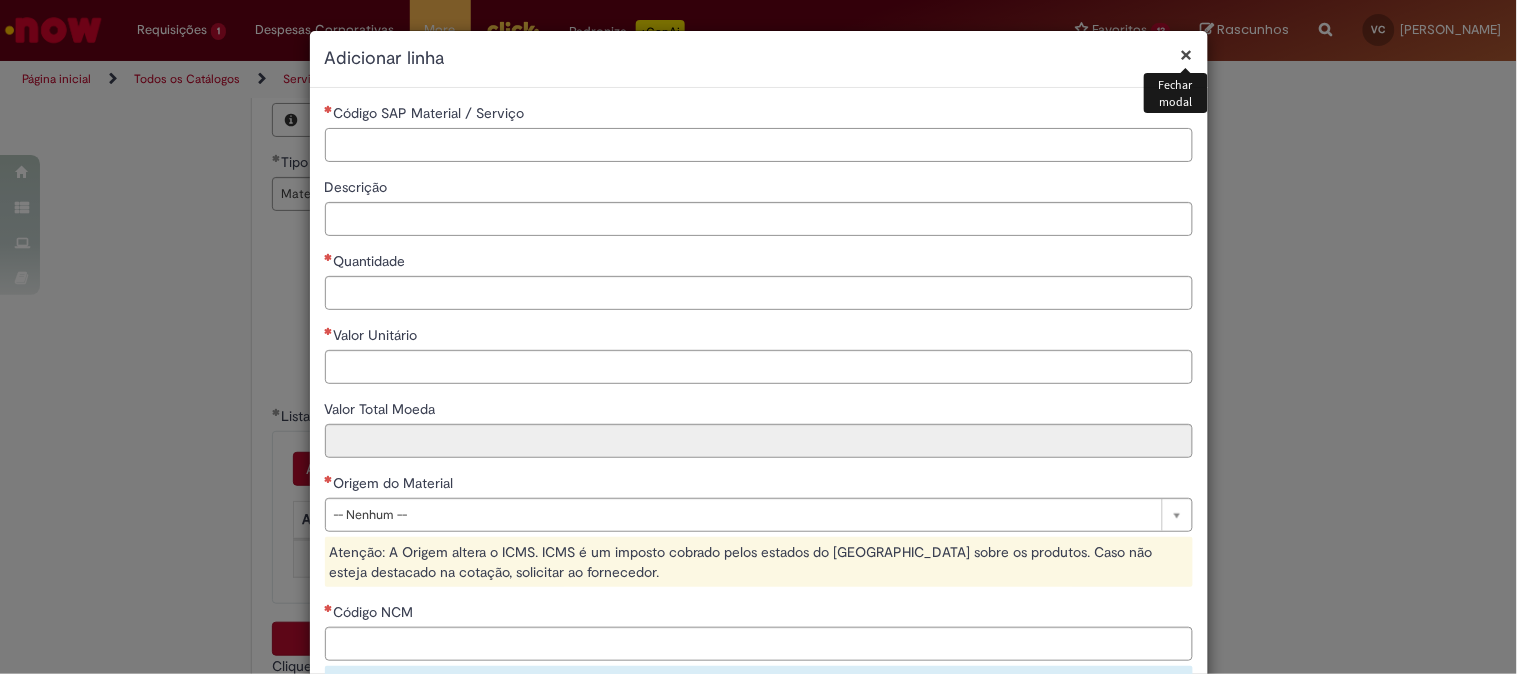 click on "Código SAP Material / Serviço" at bounding box center [759, 145] 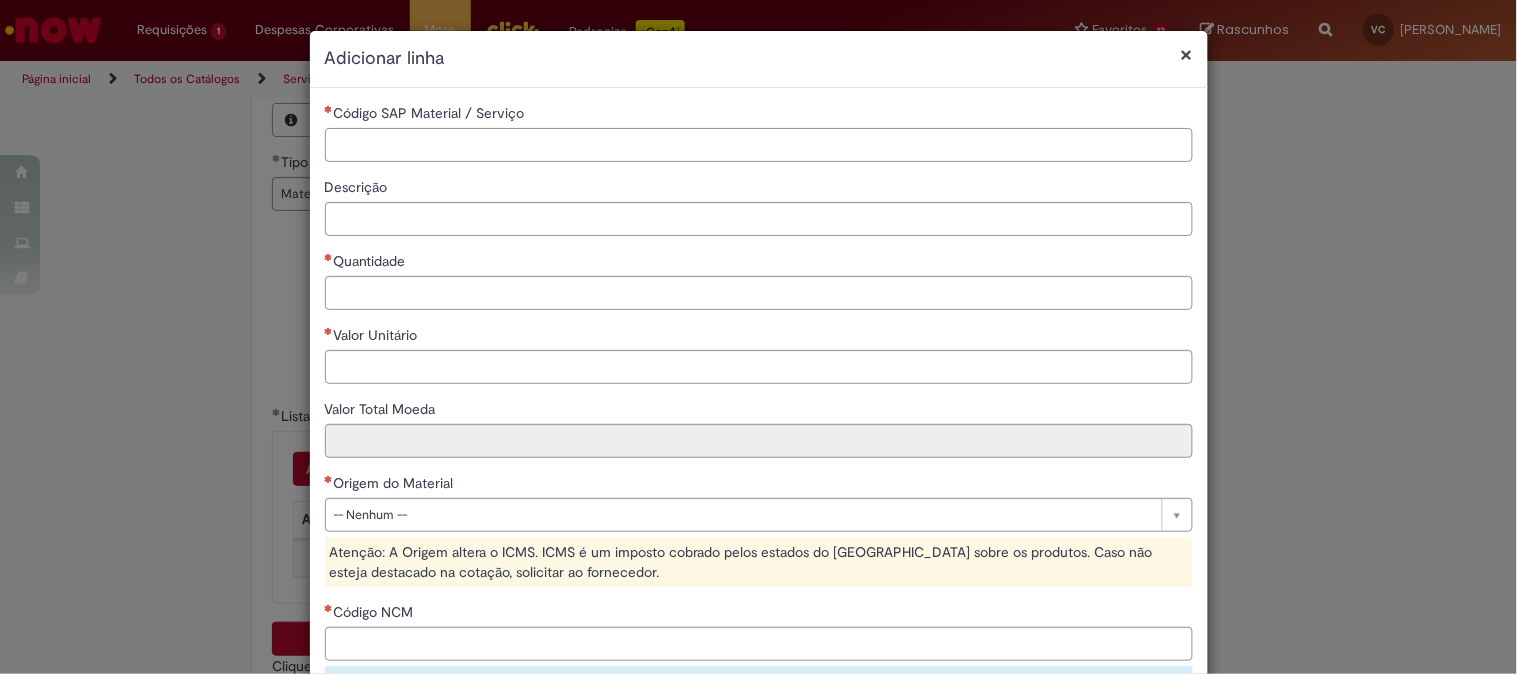 paste on "********" 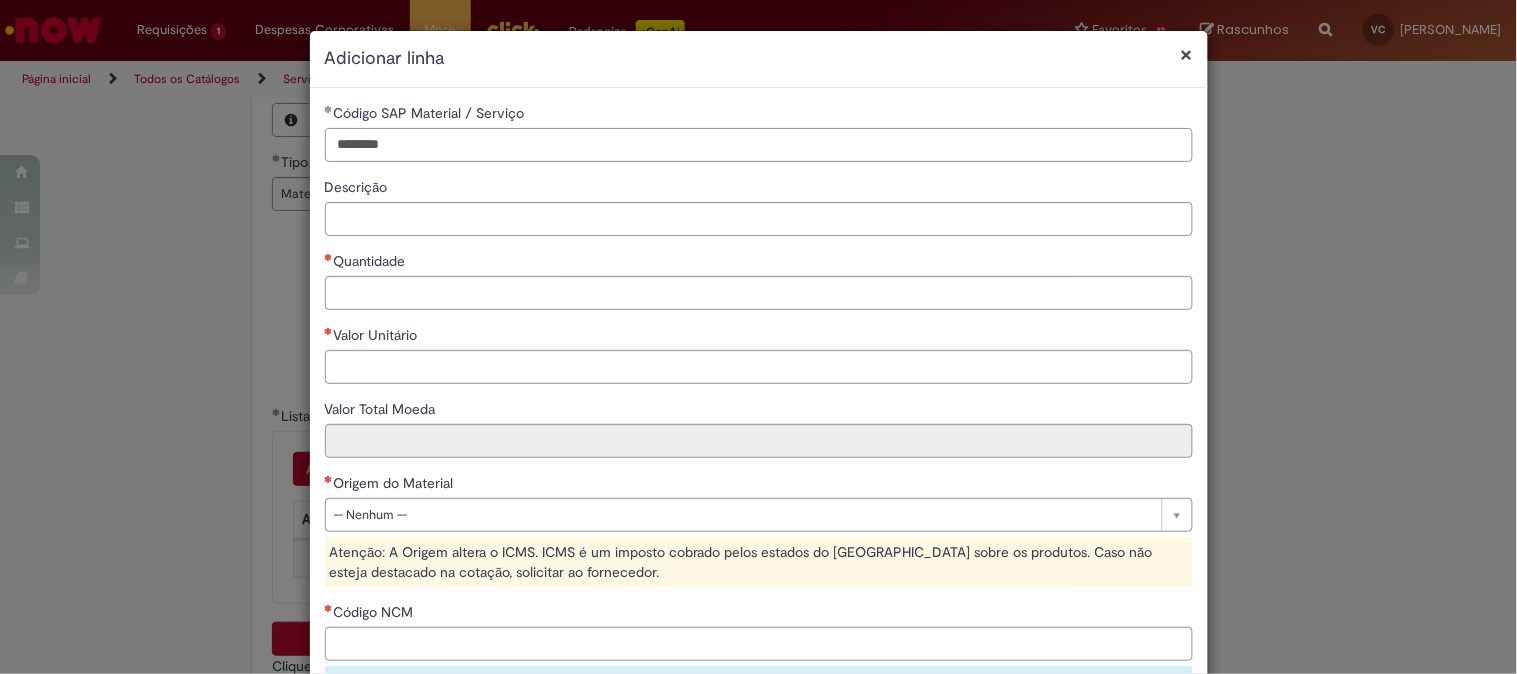 type on "********" 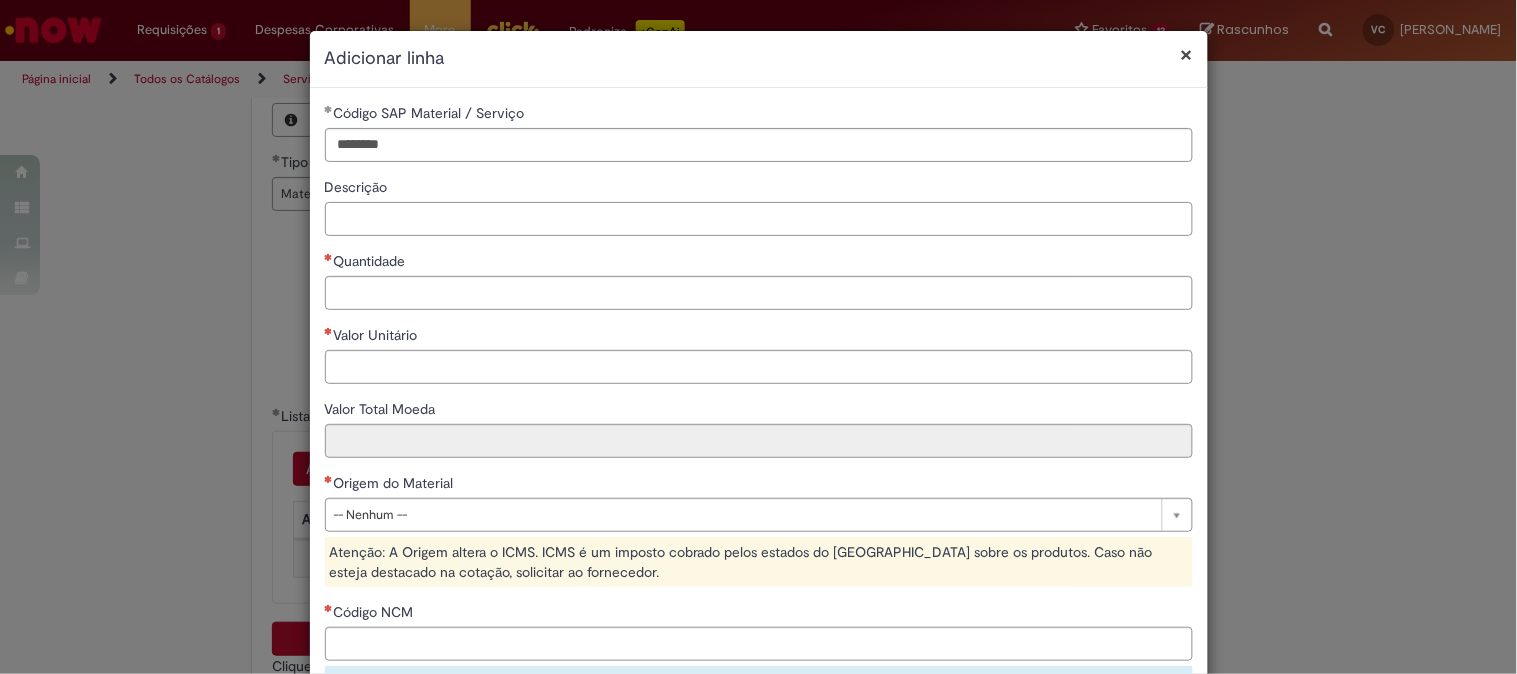 click on "Descrição" at bounding box center [759, 219] 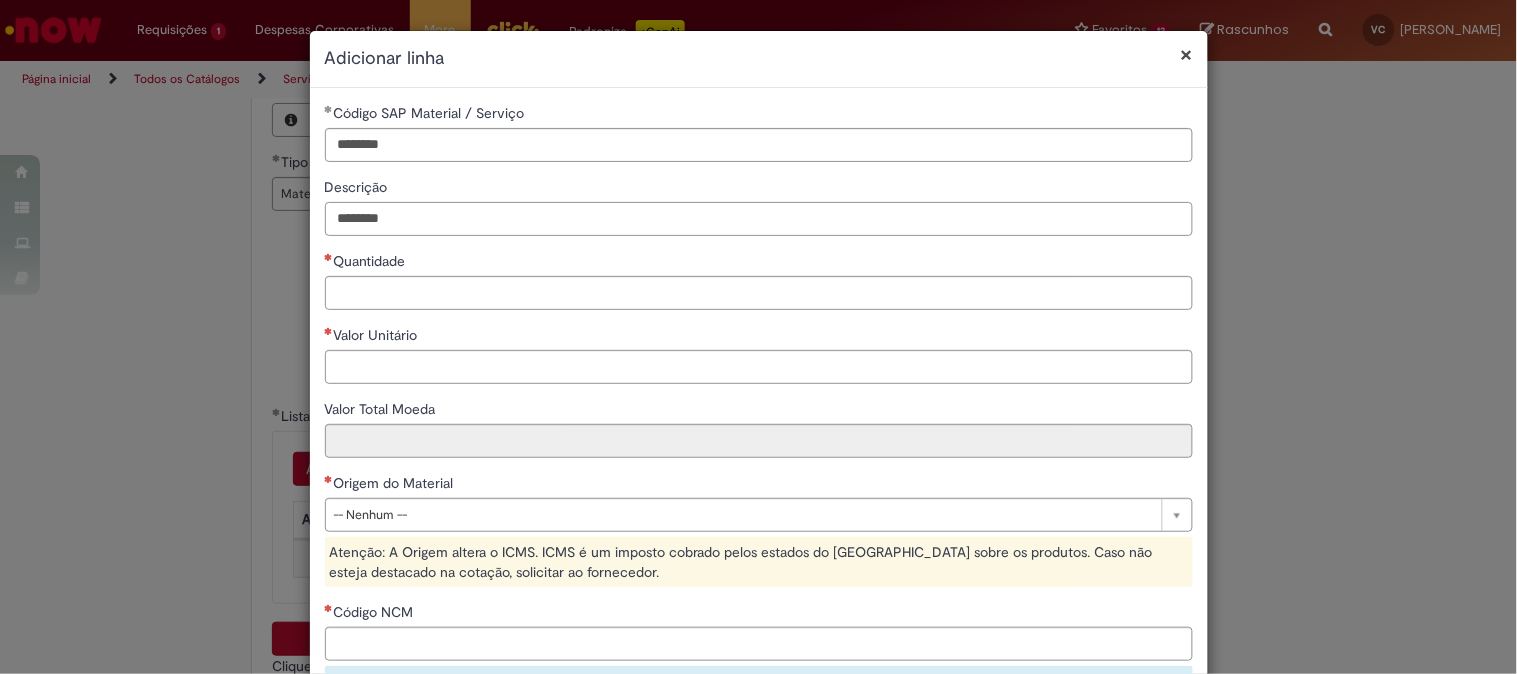 type on "********" 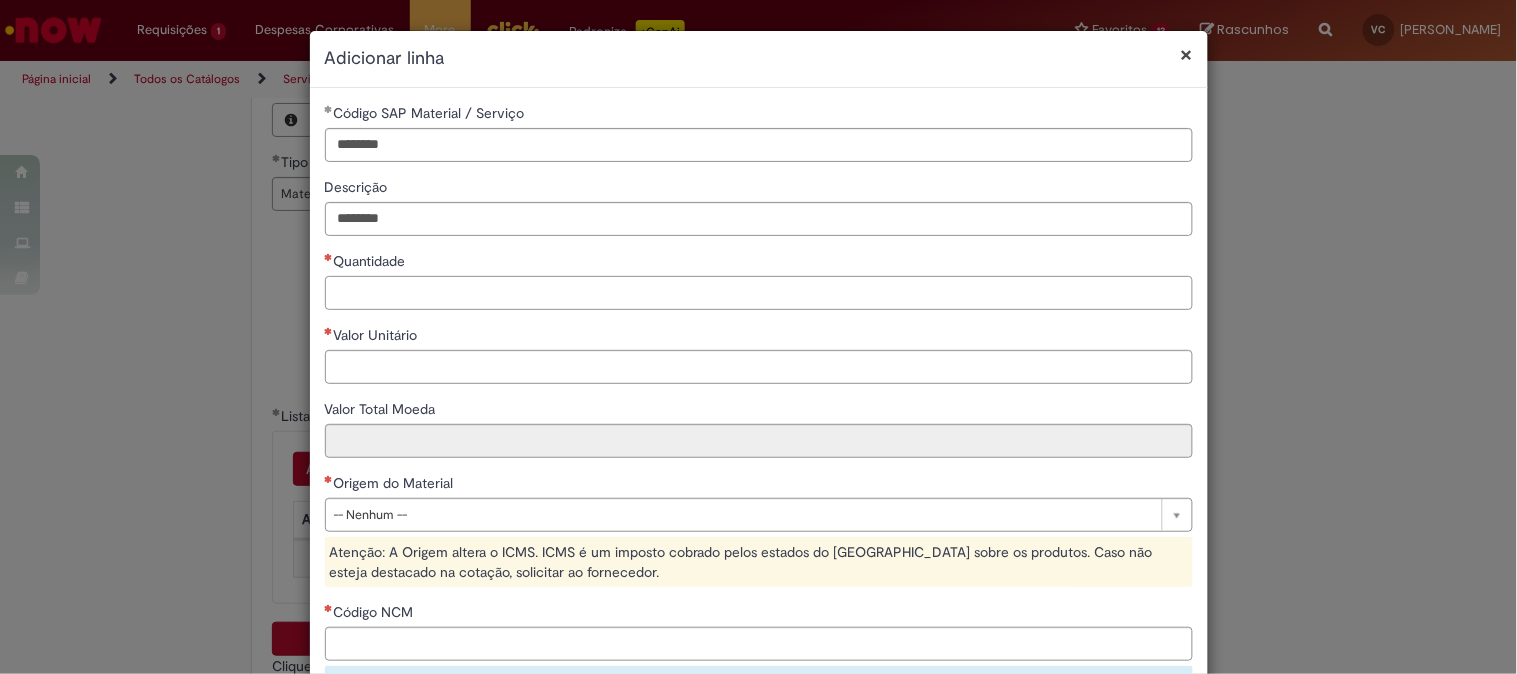 click on "Quantidade" at bounding box center [759, 293] 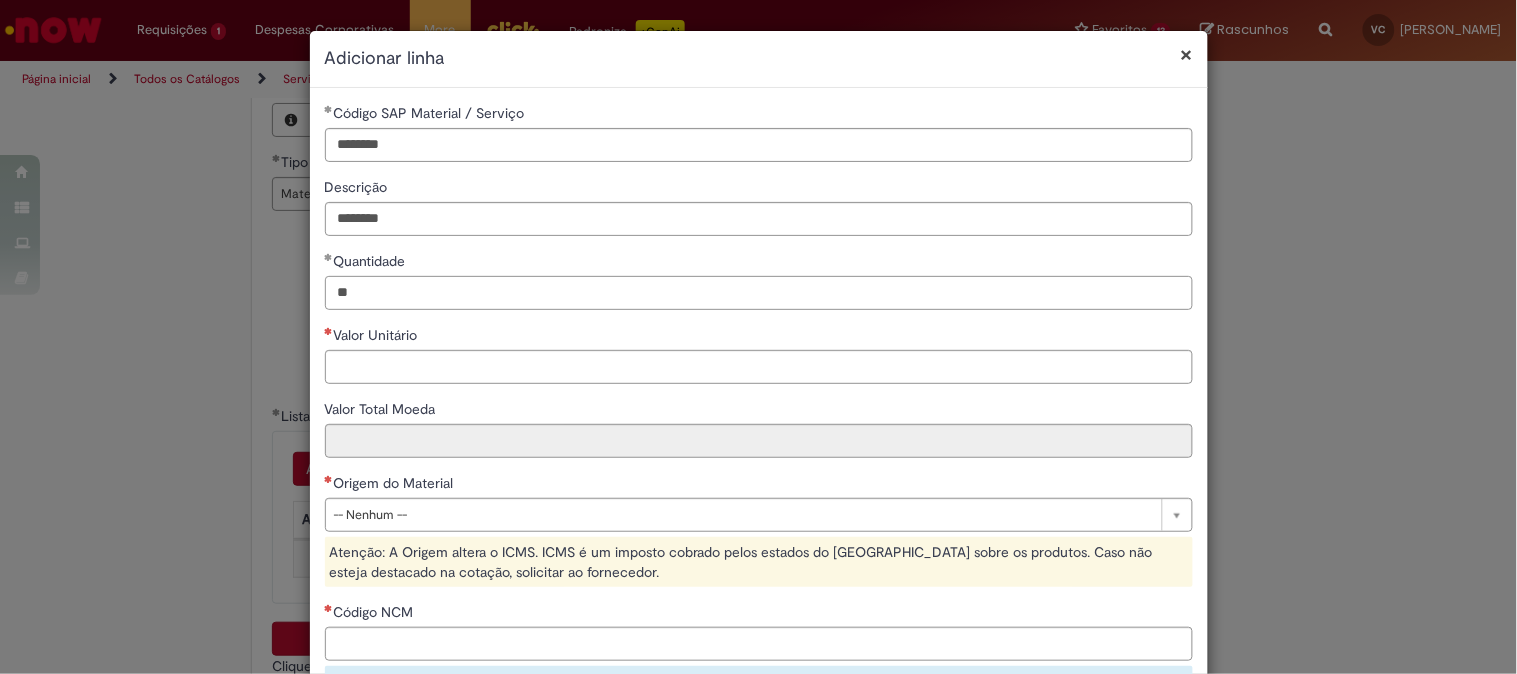 type on "**" 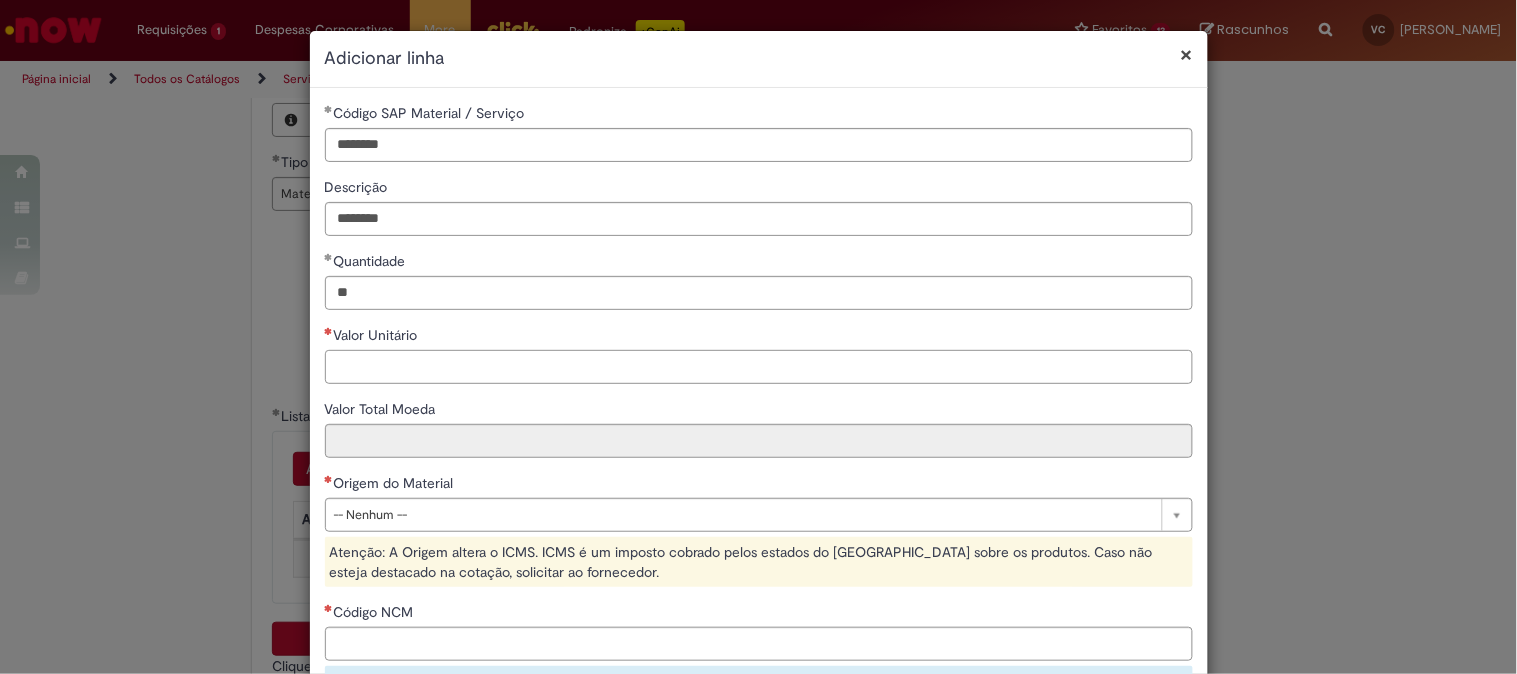 click on "Valor Unitário" at bounding box center [759, 367] 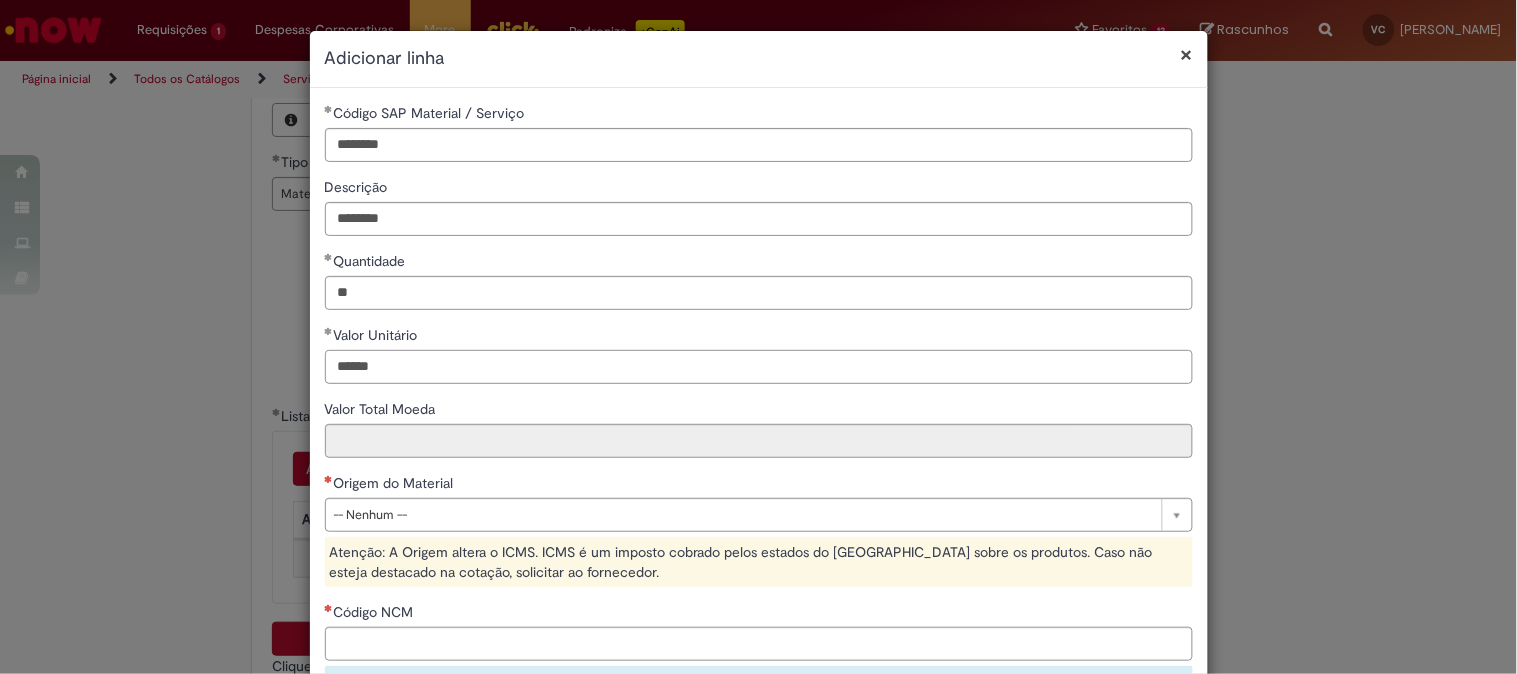 type on "******" 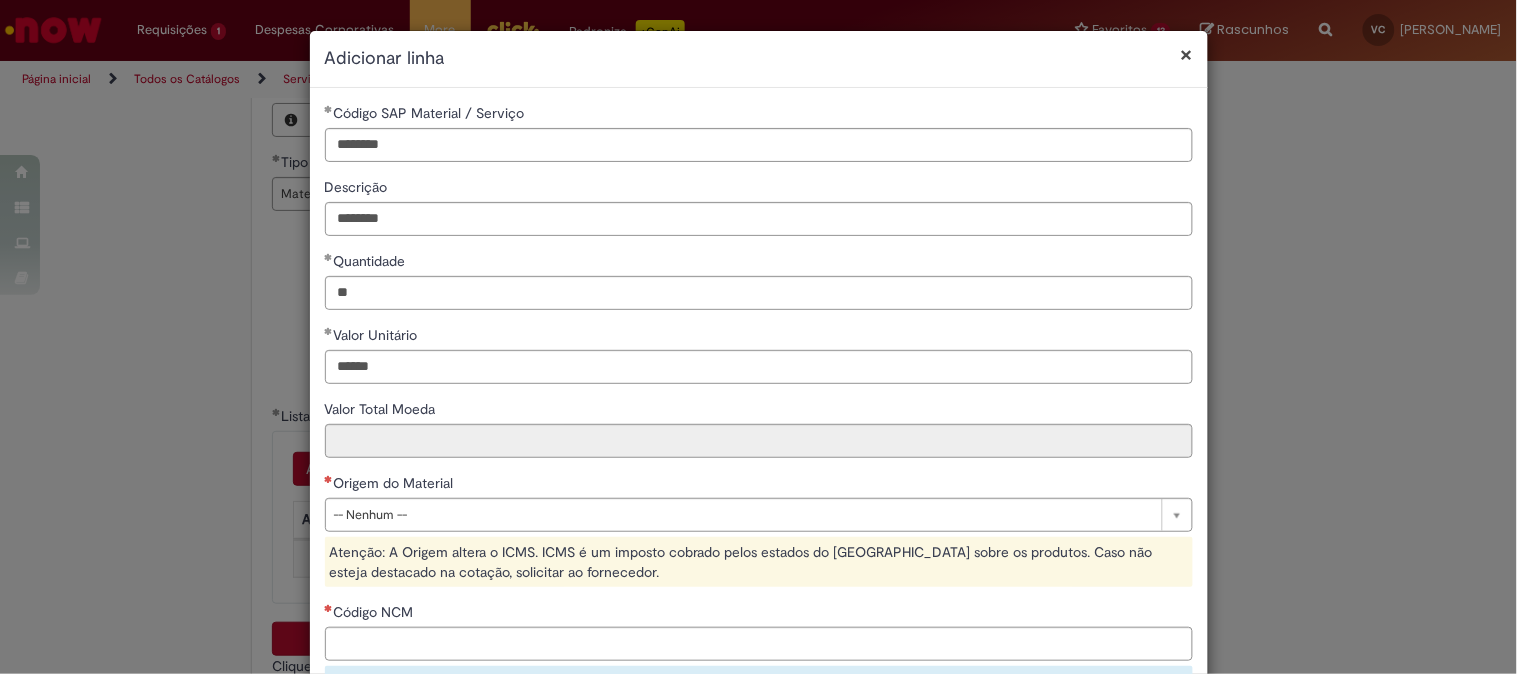 type on "********" 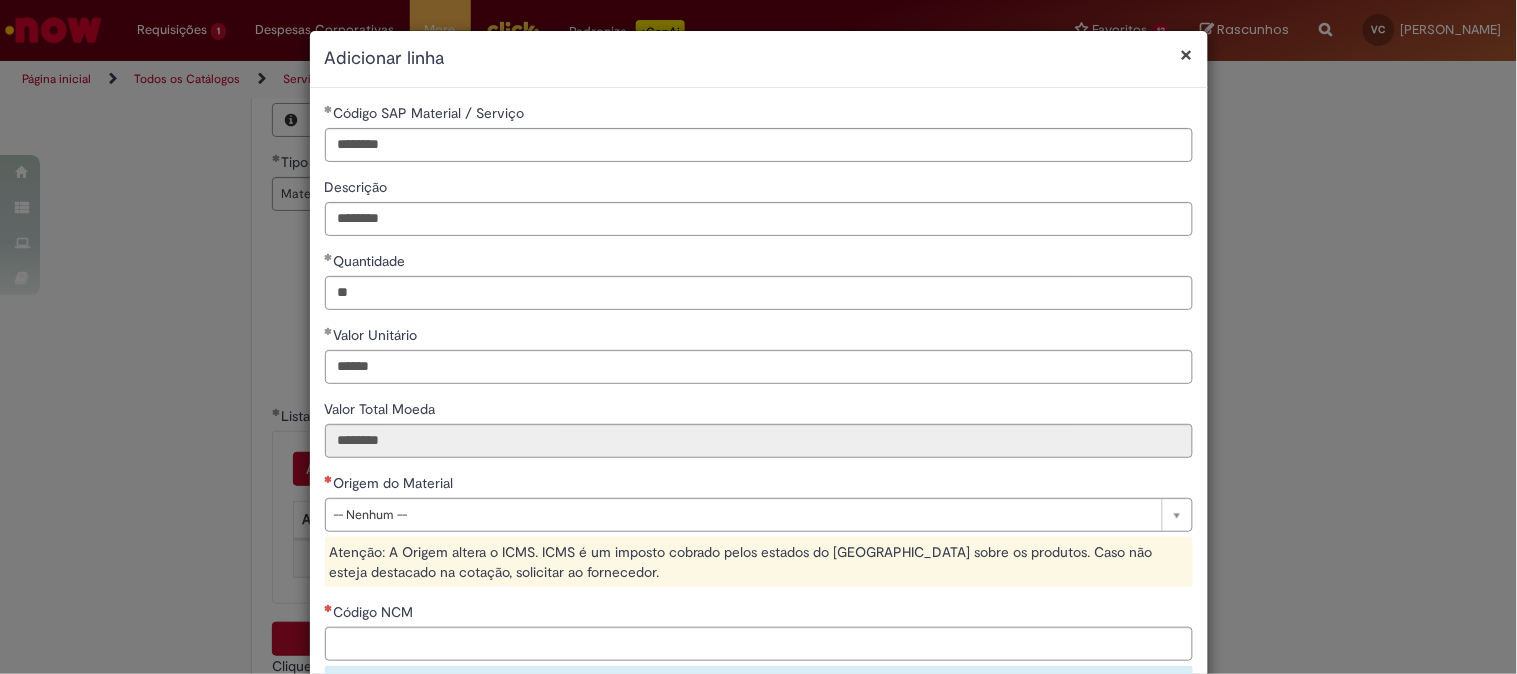click on "Valor Unitário" at bounding box center [759, 337] 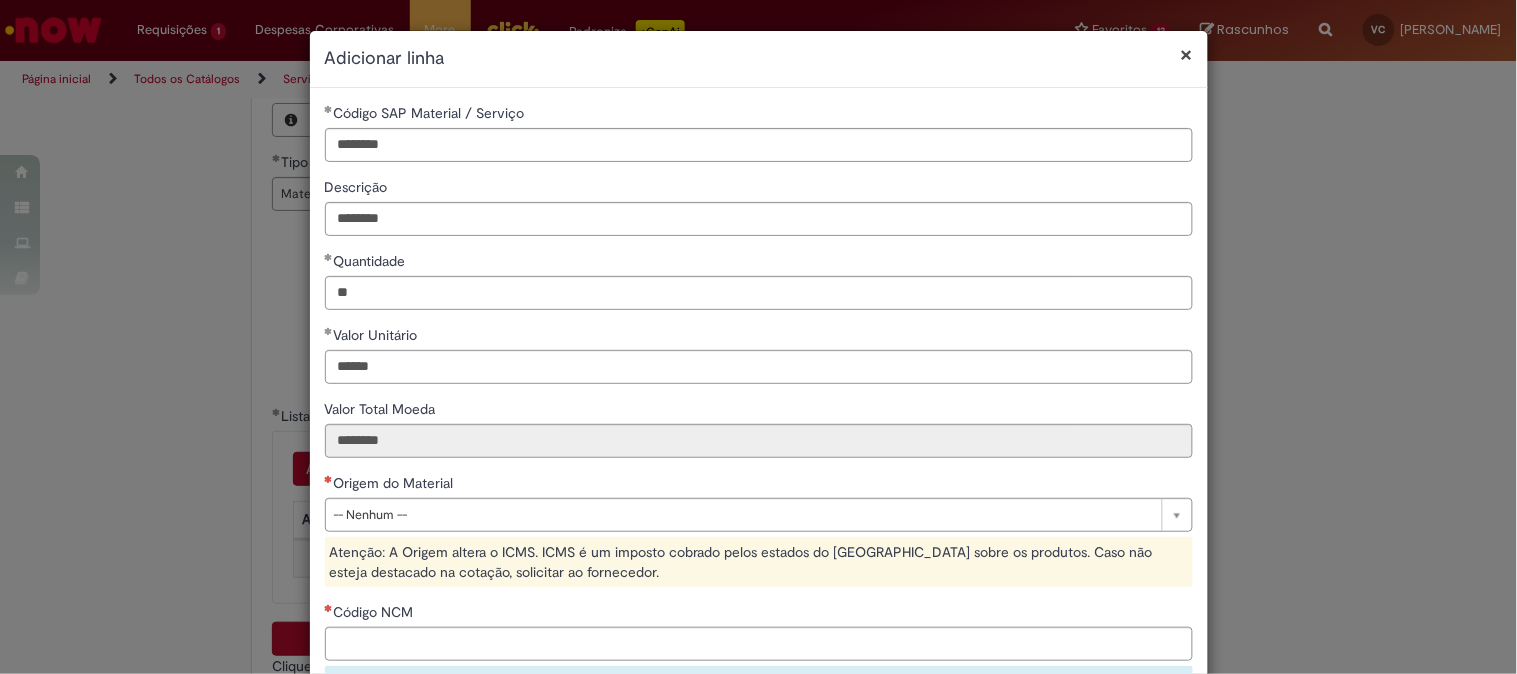 scroll, scrollTop: 317, scrollLeft: 0, axis: vertical 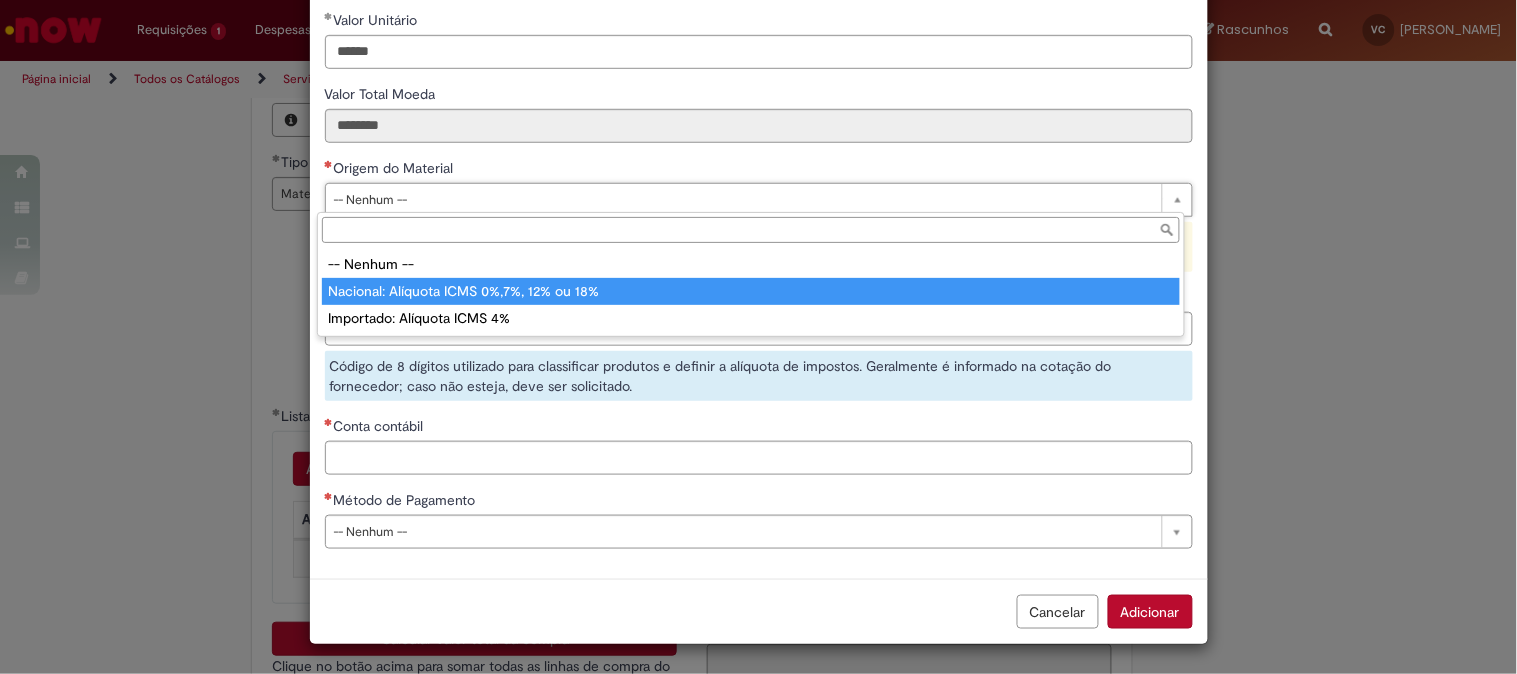 type on "**********" 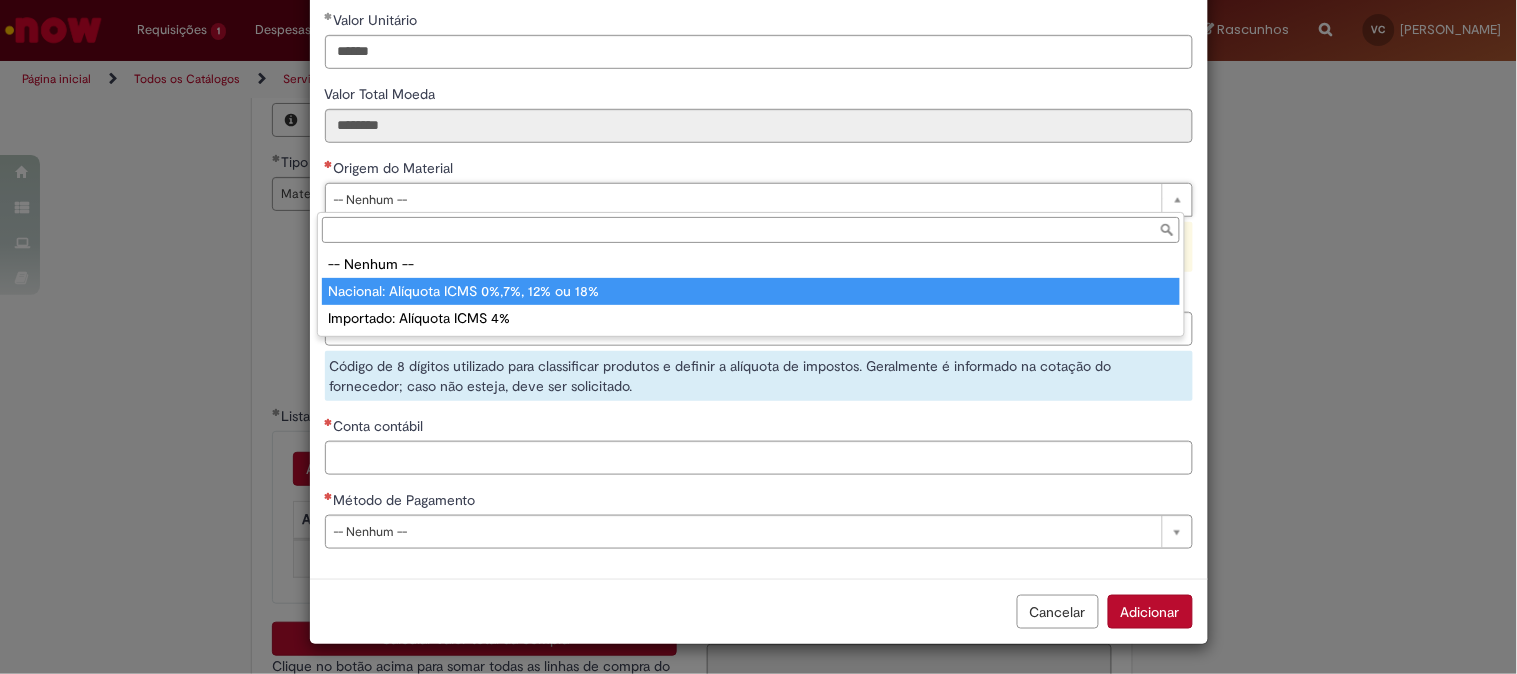 scroll, scrollTop: 261, scrollLeft: 0, axis: vertical 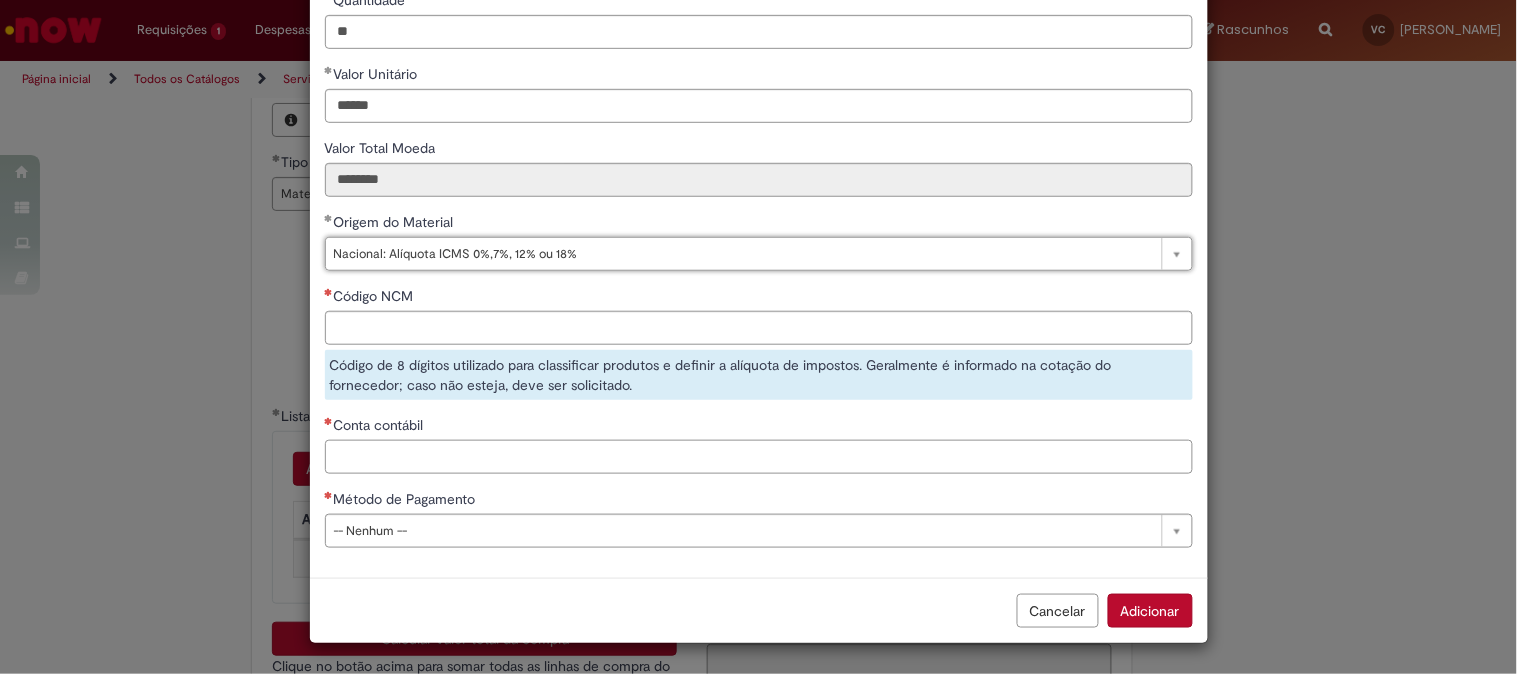 click on "Conta contábil" at bounding box center (759, 457) 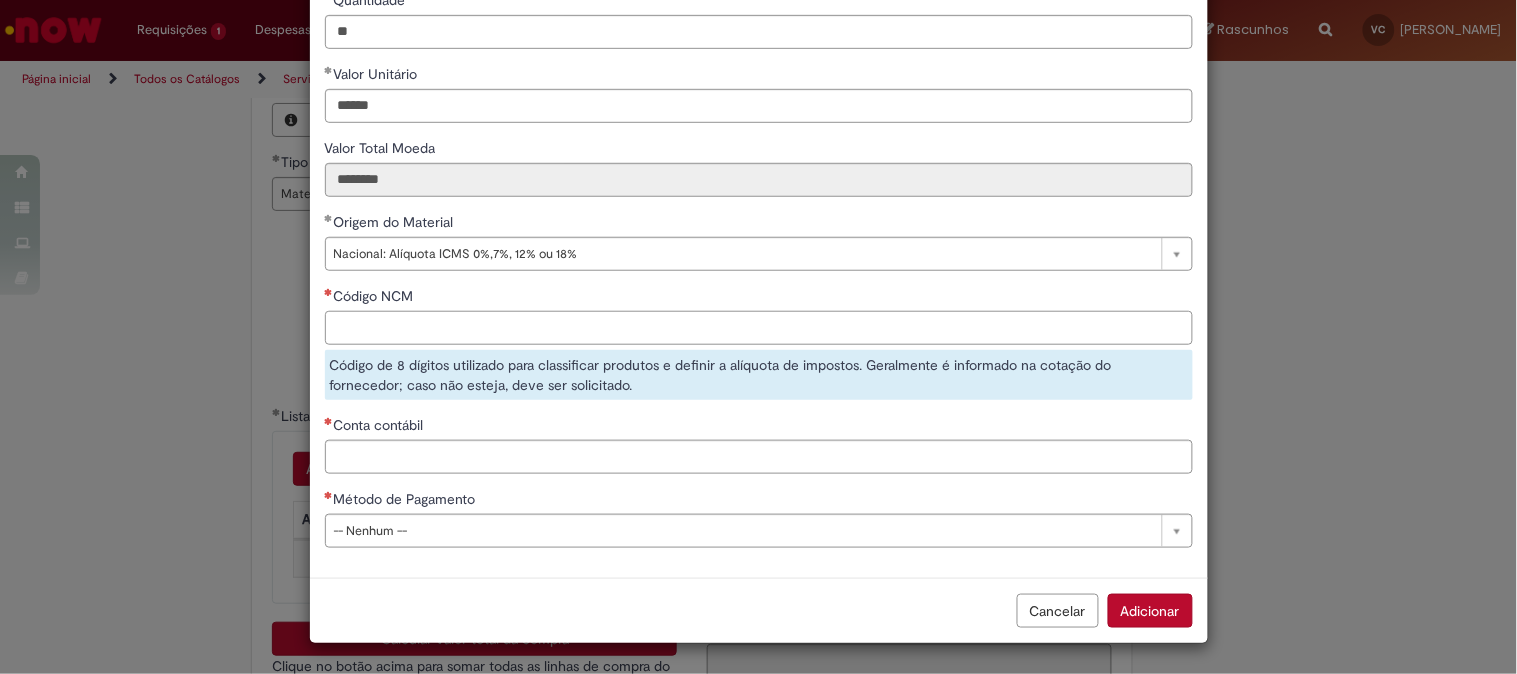click on "Código NCM" at bounding box center (759, 328) 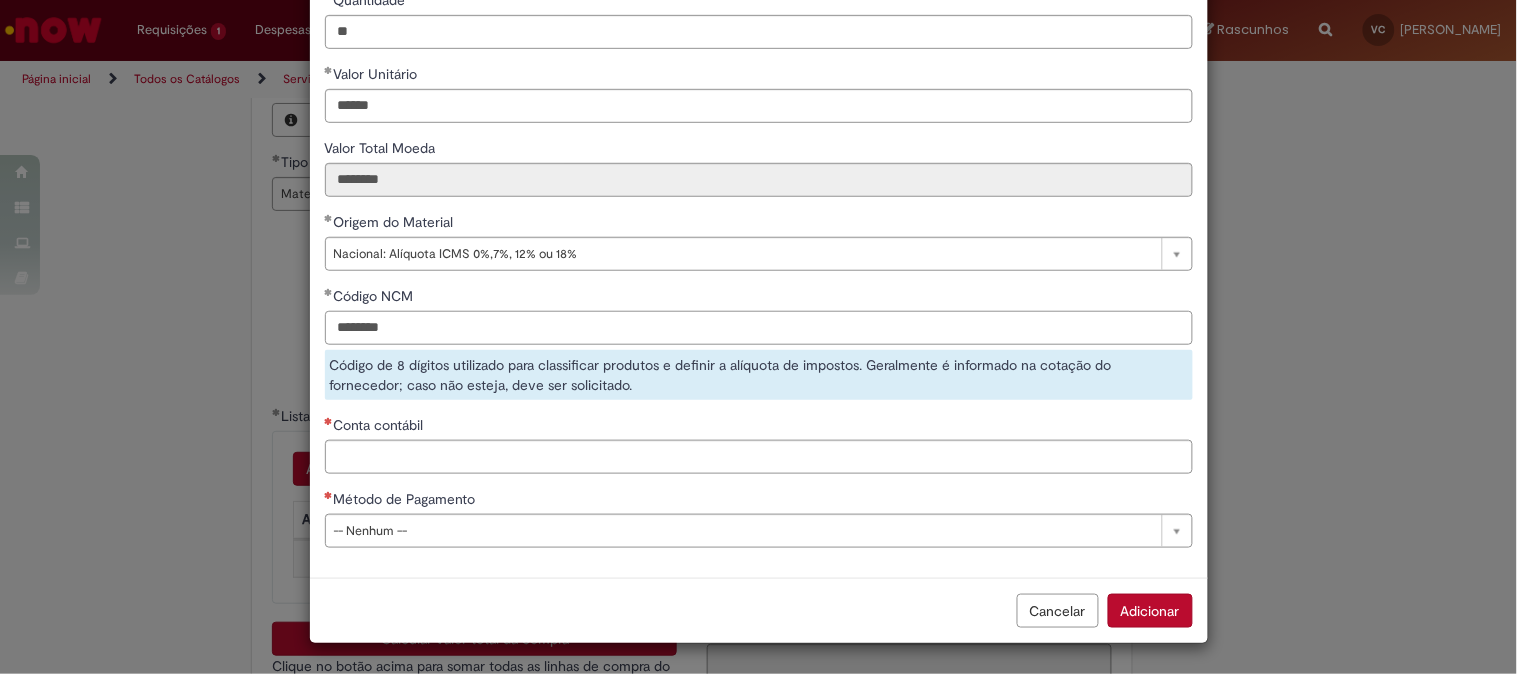 type on "********" 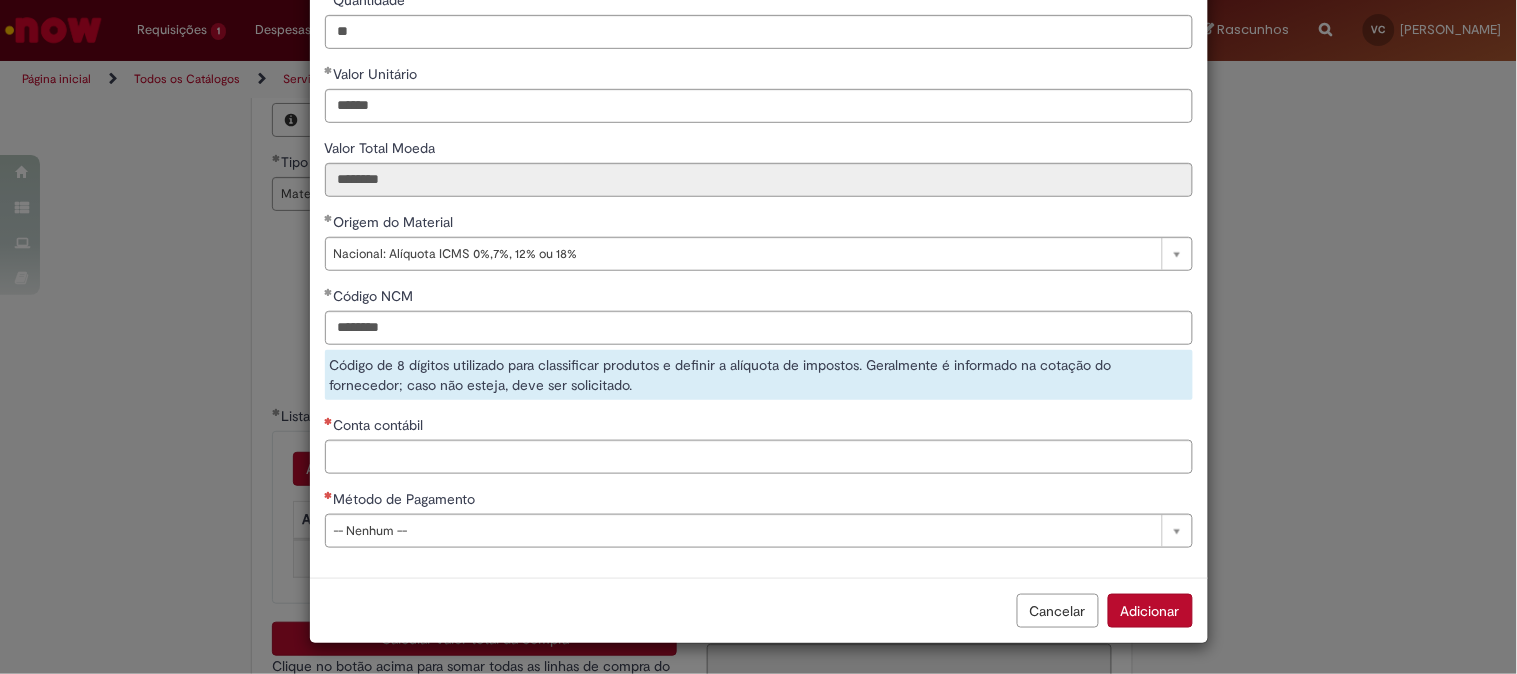 click on "**********" at bounding box center [759, 202] 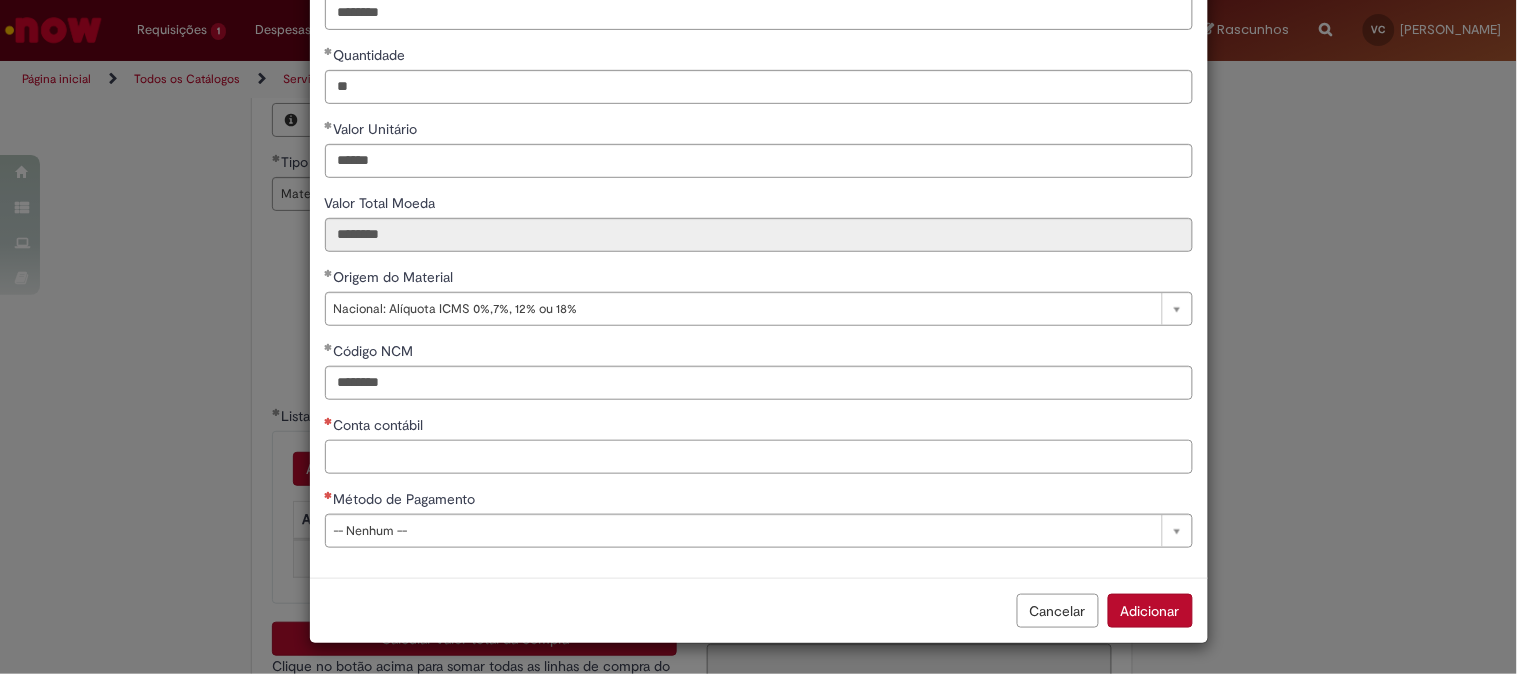 click on "Conta contábil" at bounding box center (759, 457) 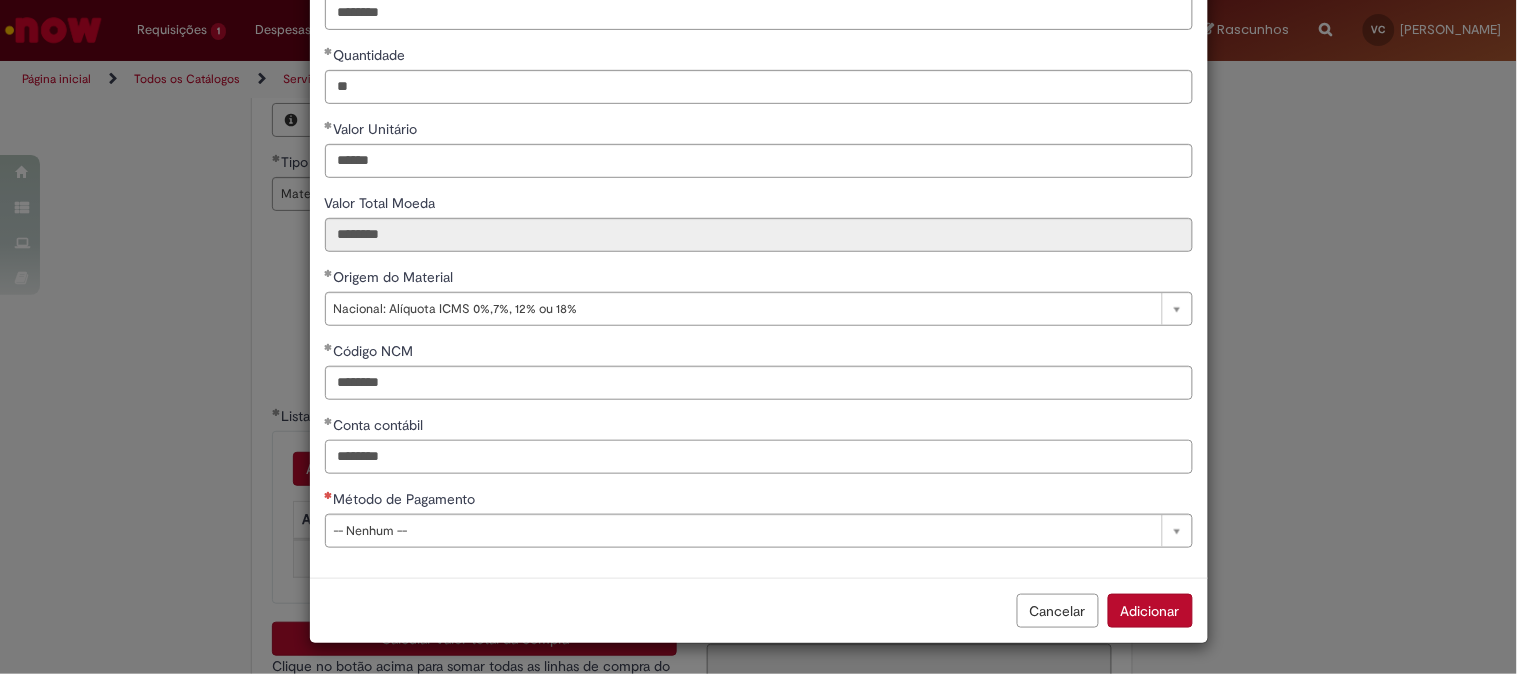 type on "********" 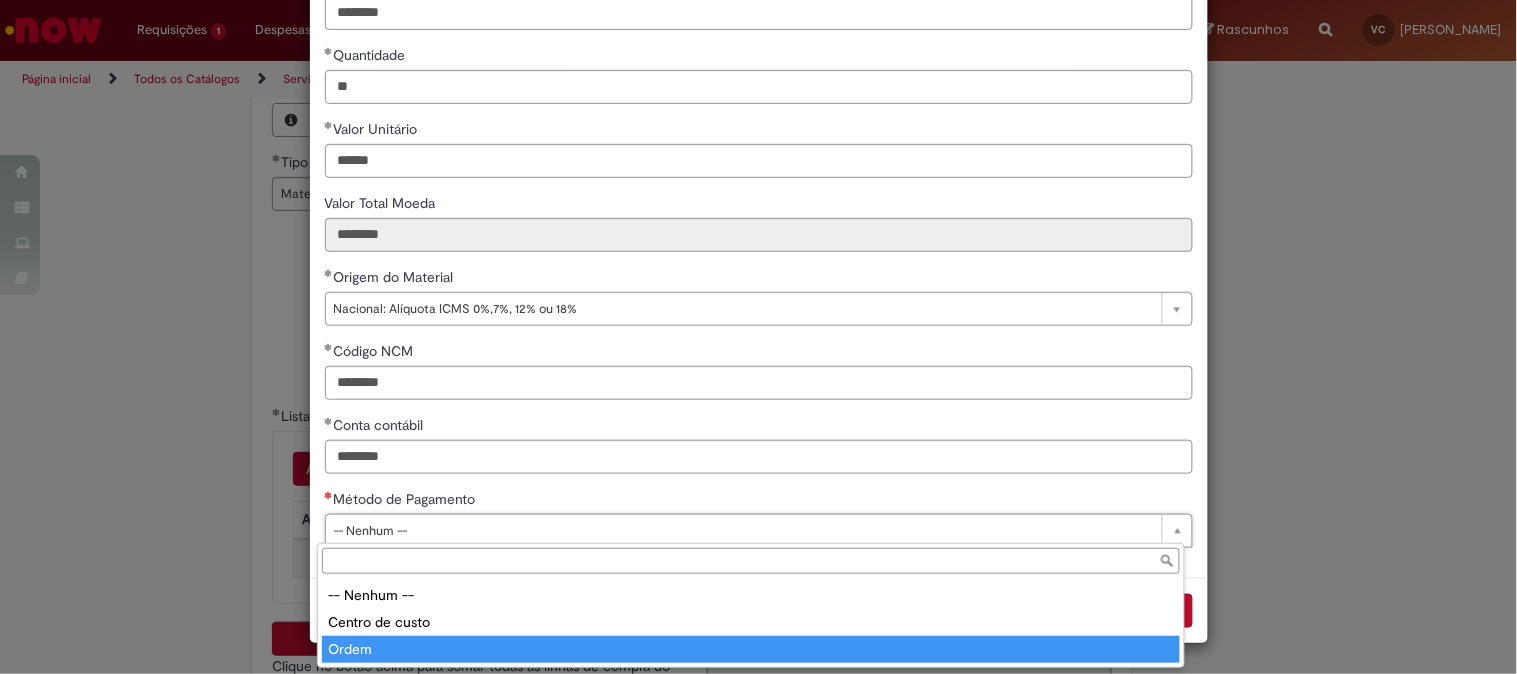 type on "*****" 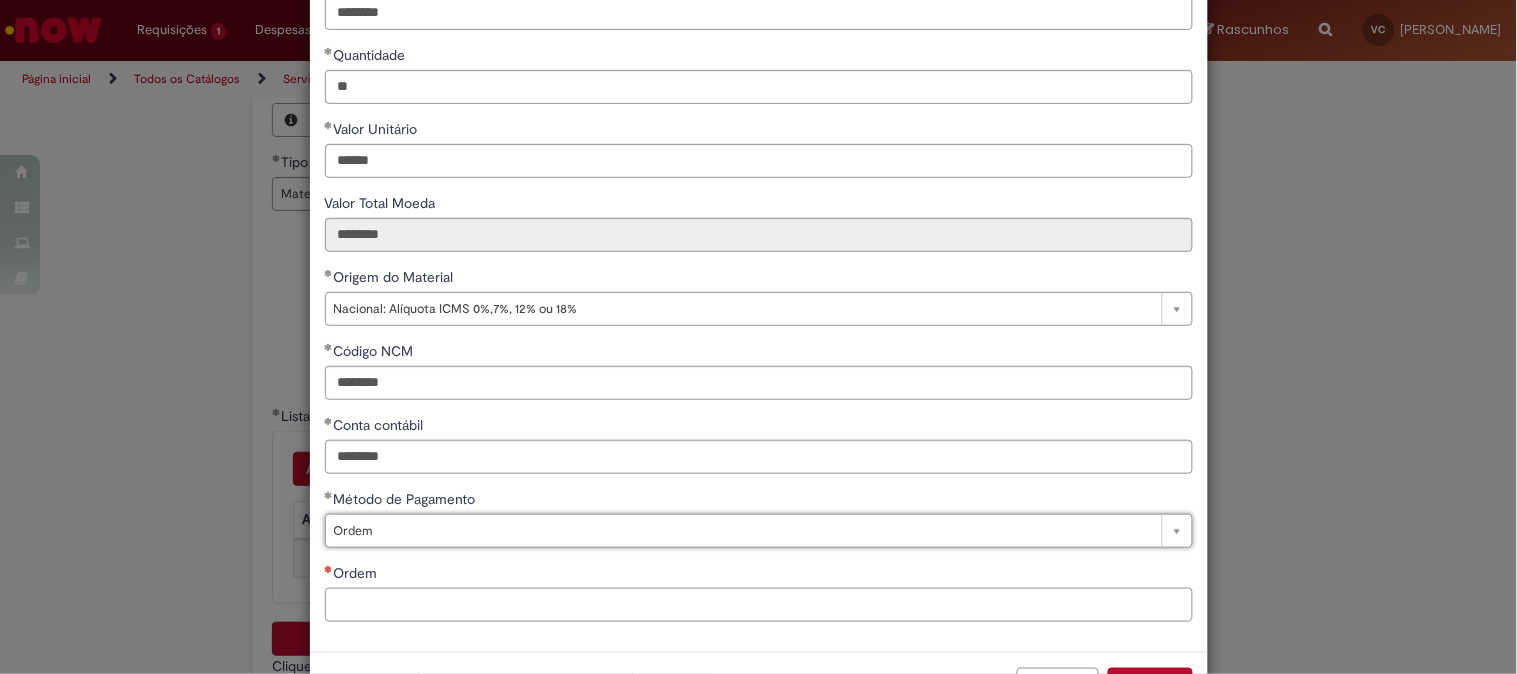 click on "Ordem" at bounding box center [759, 605] 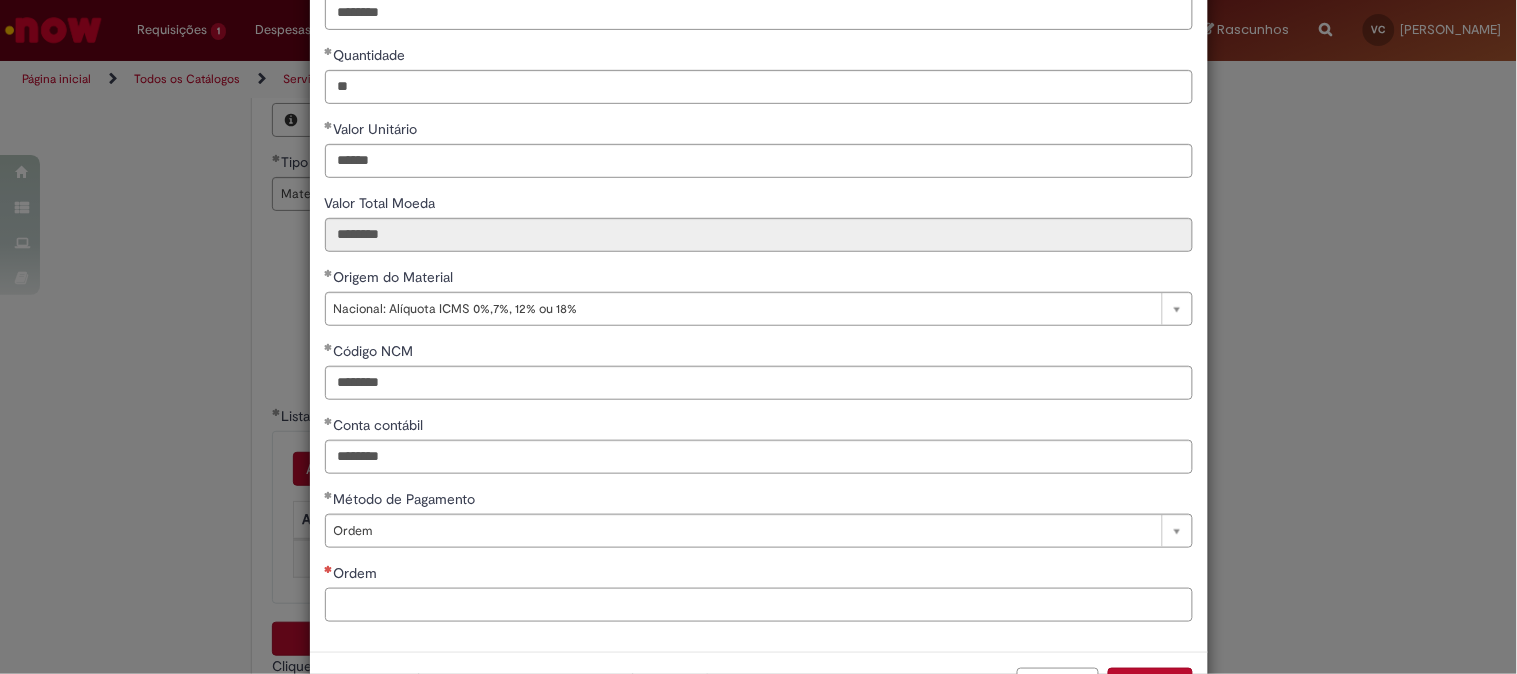 paste on "**********" 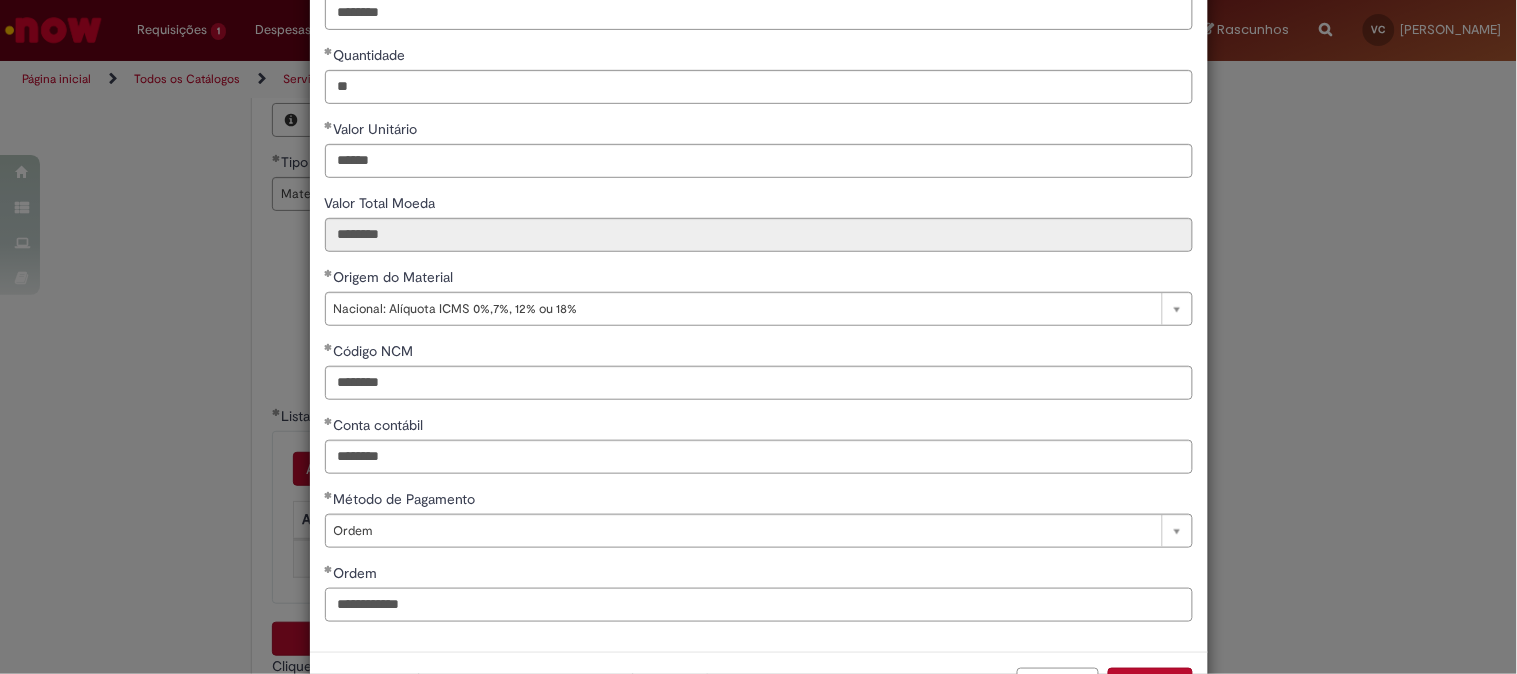 type on "**********" 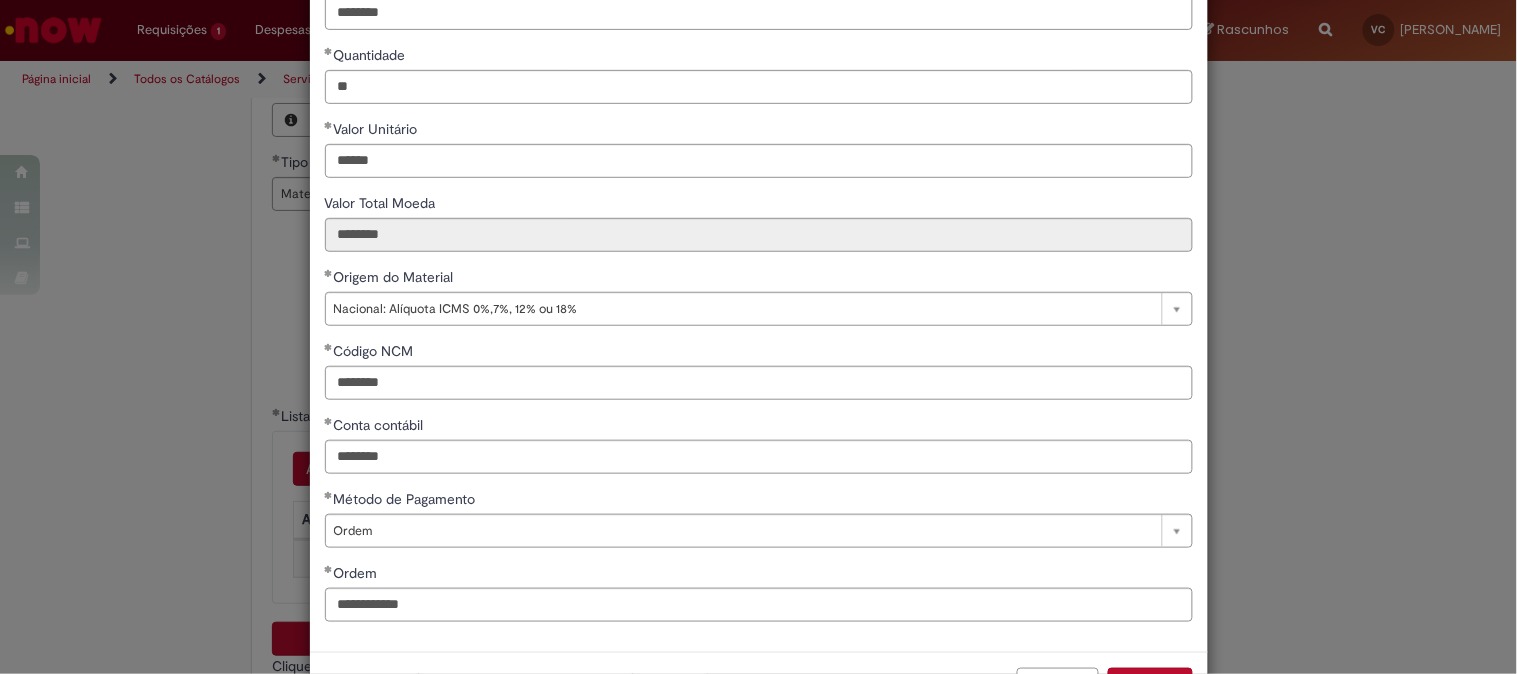 click on "Ordem" at bounding box center [759, 575] 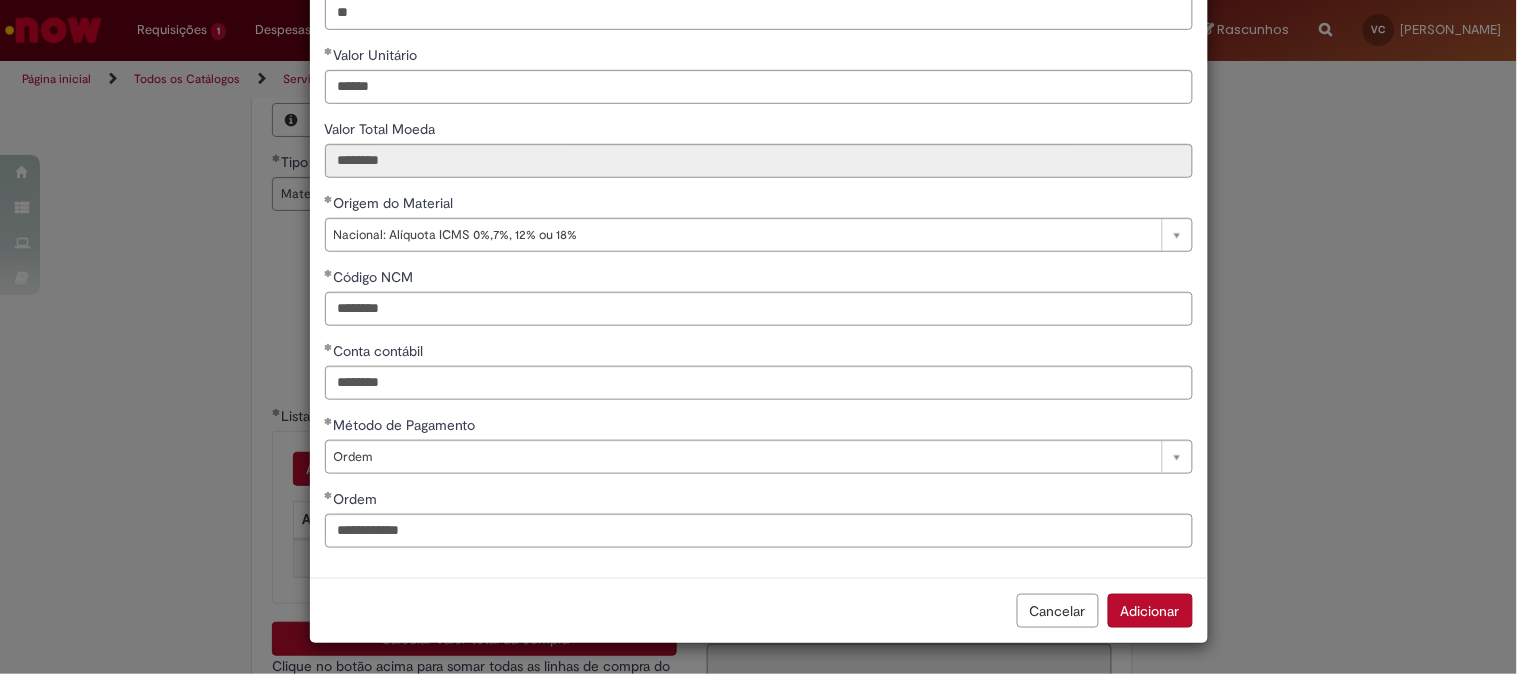 click on "Adicionar" at bounding box center (1150, 611) 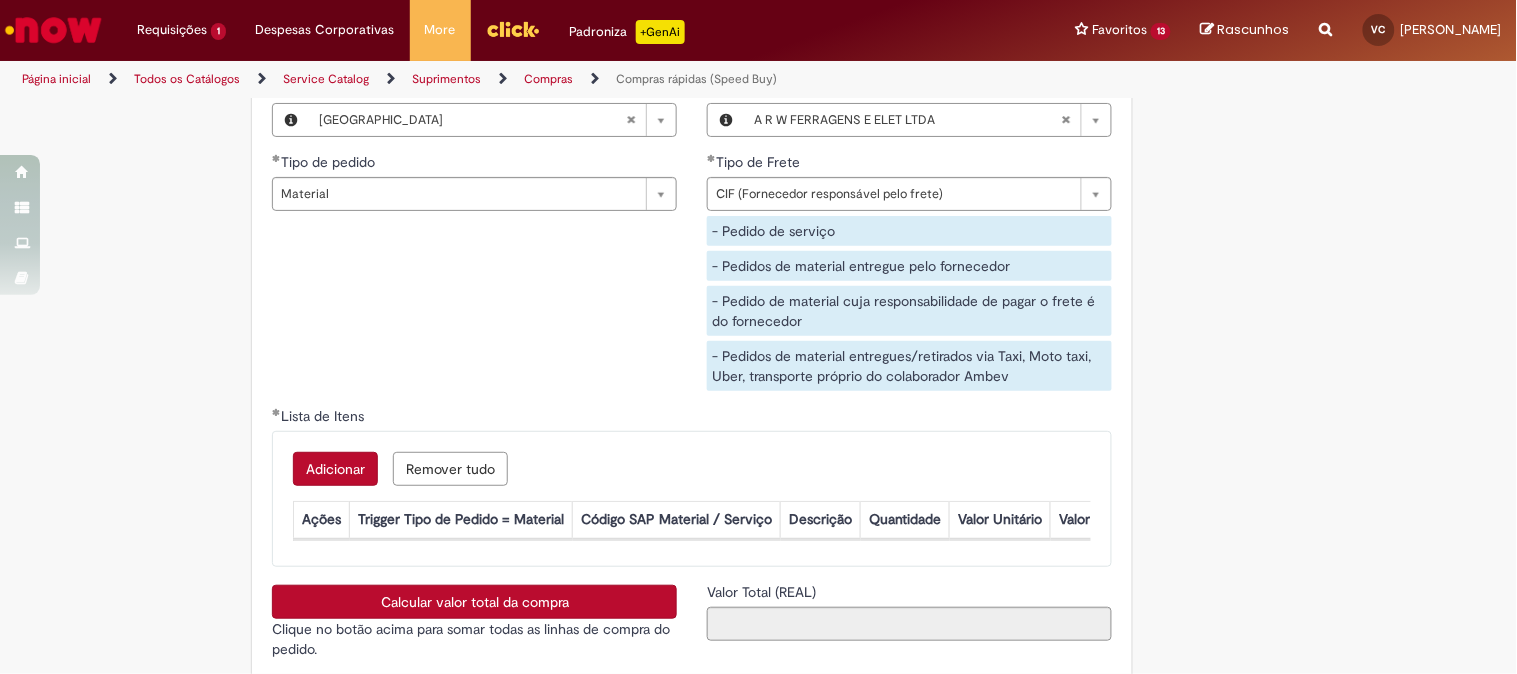 scroll, scrollTop: 280, scrollLeft: 0, axis: vertical 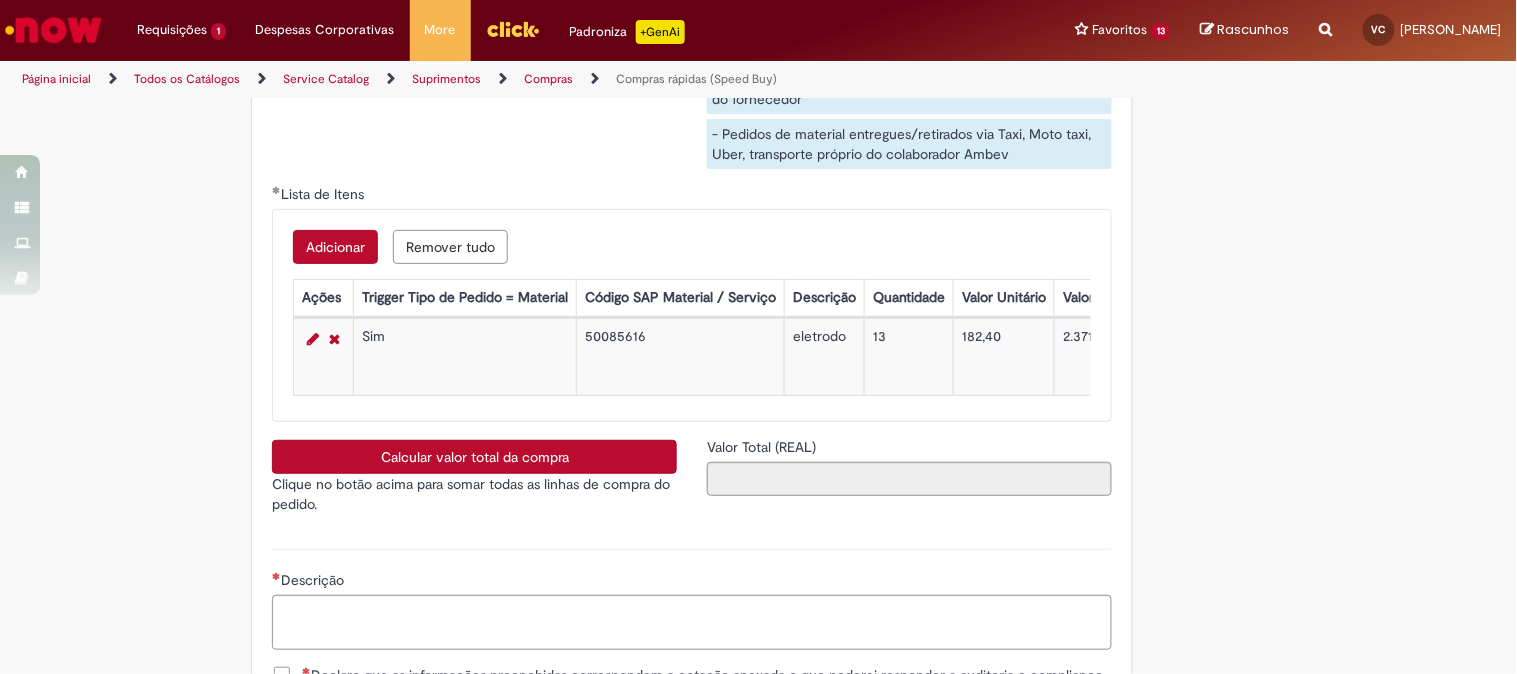 click on "Calcular valor total da compra" at bounding box center [474, 457] 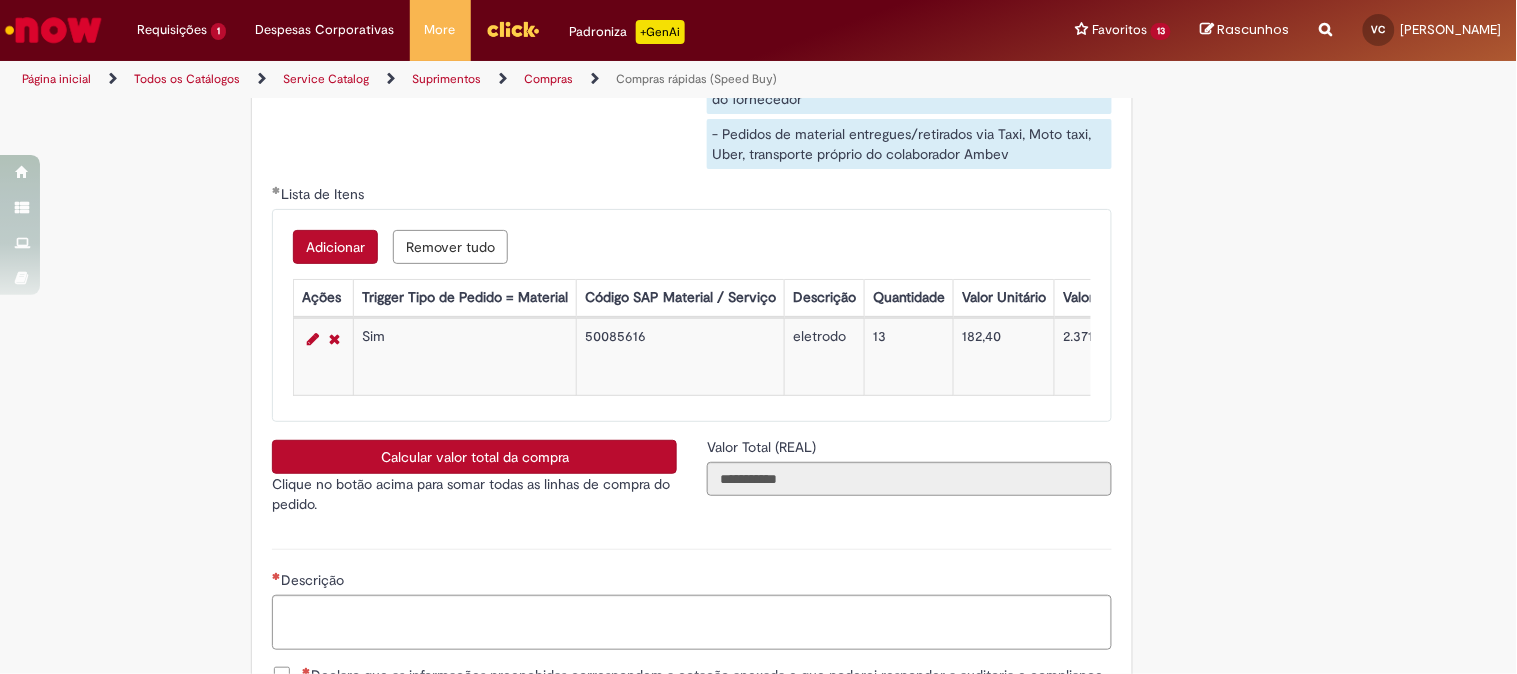 click on "Adicionar" at bounding box center [335, 247] 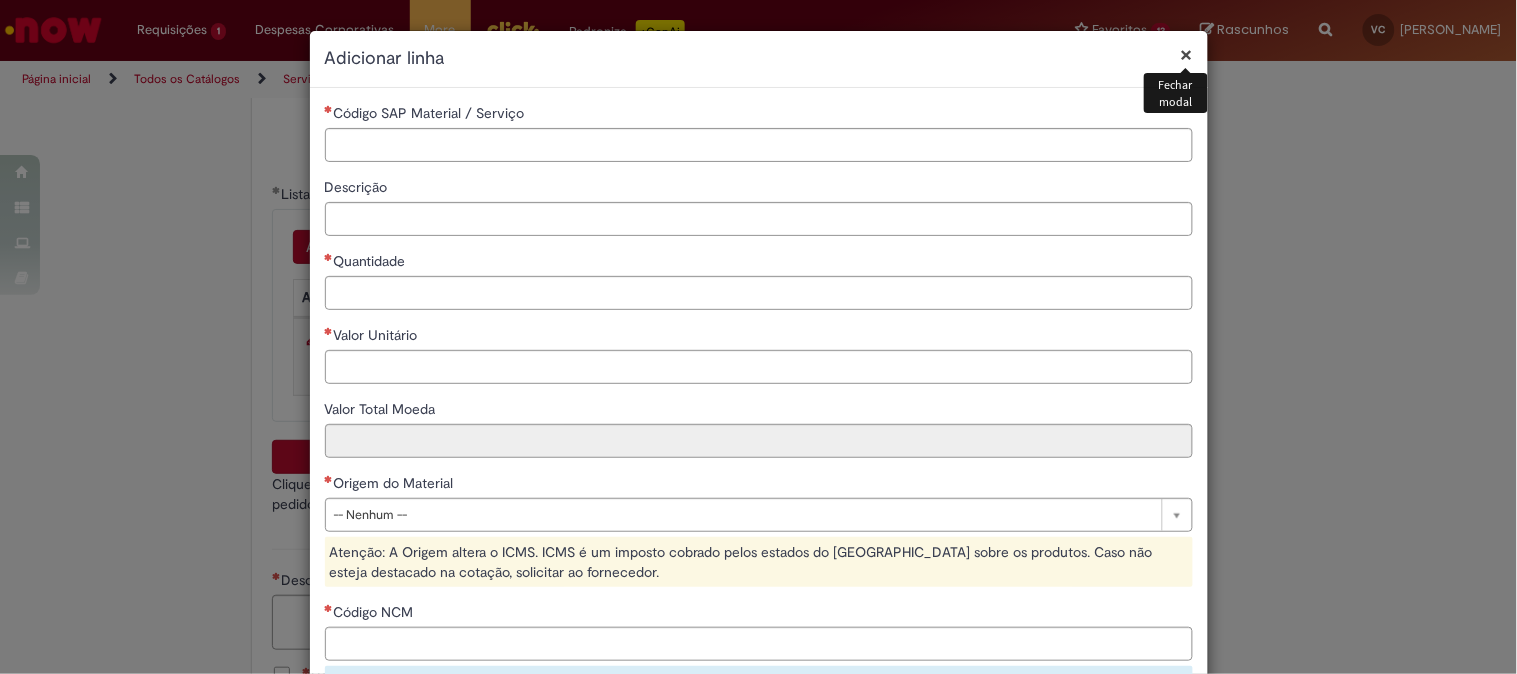 scroll, scrollTop: 315, scrollLeft: 0, axis: vertical 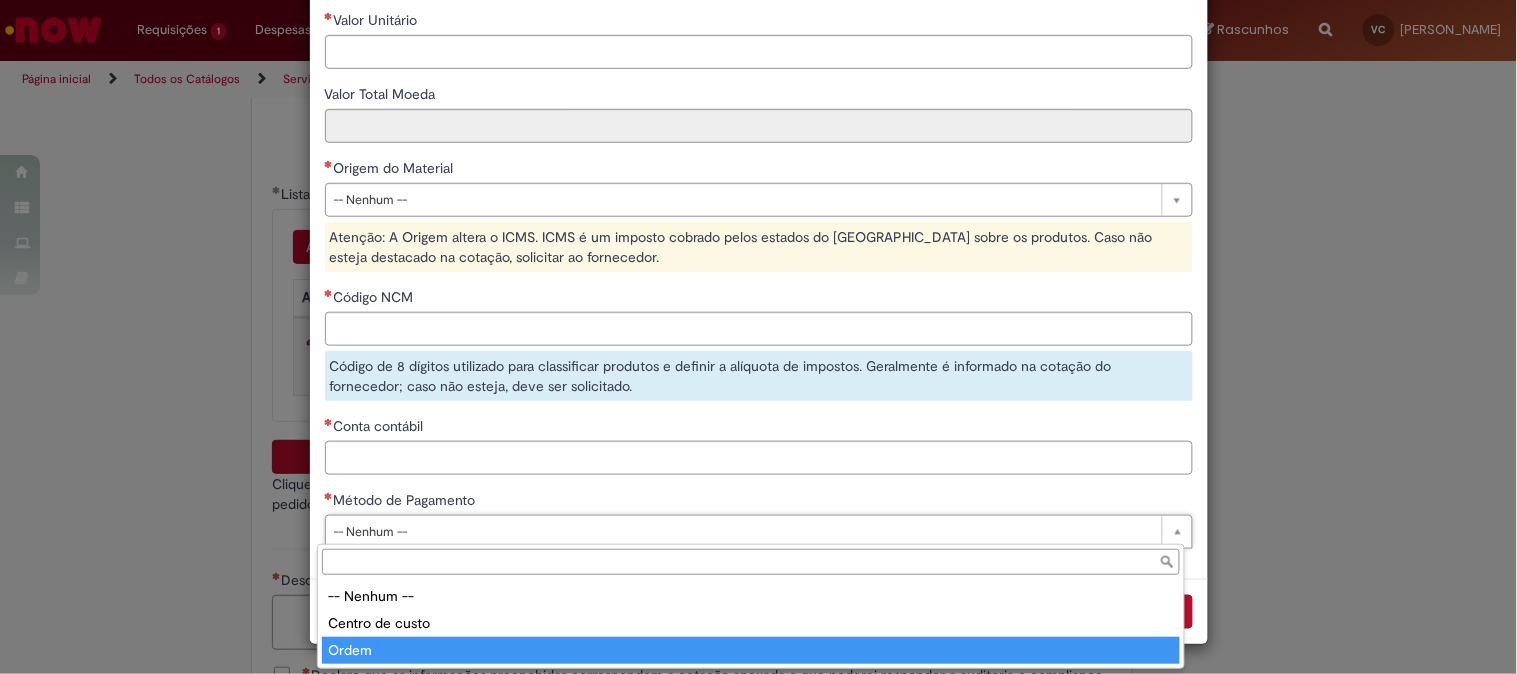 type on "*****" 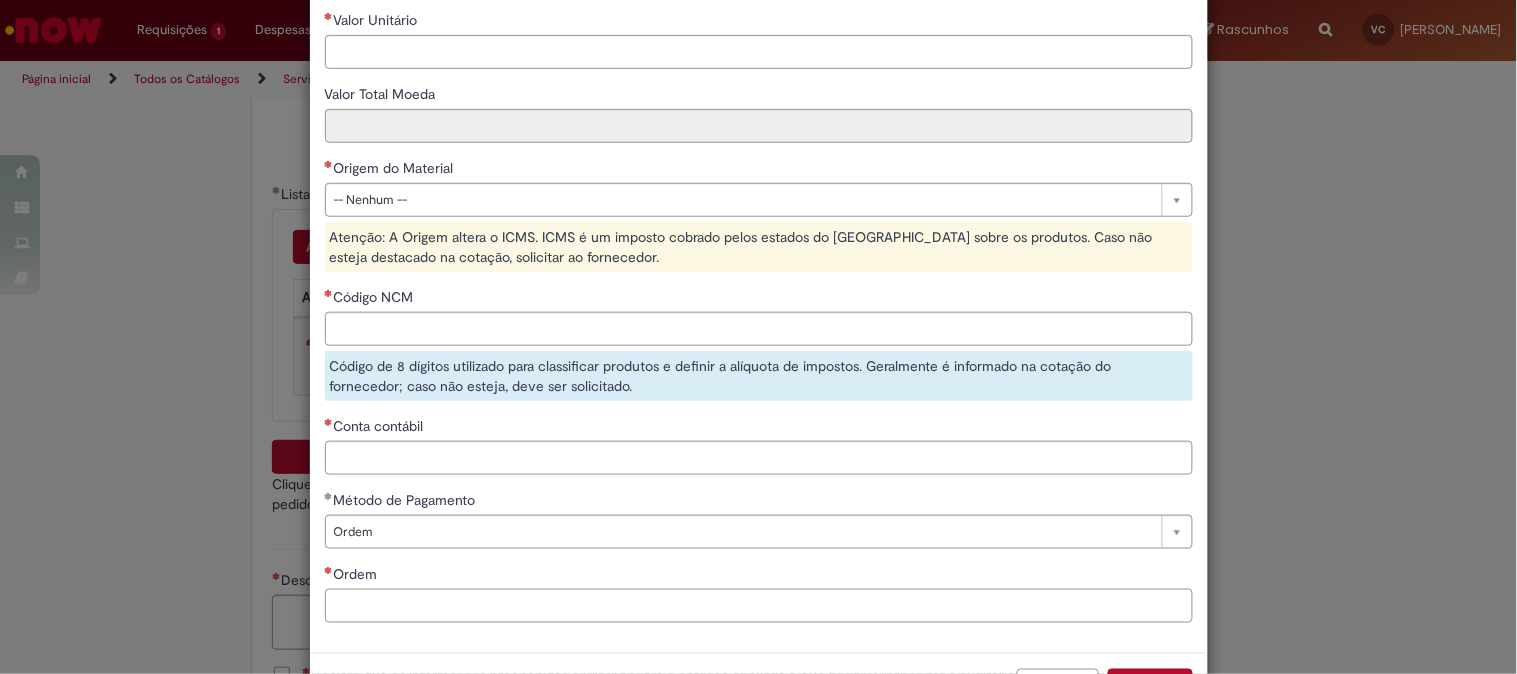 click on "Ordem" at bounding box center (759, 606) 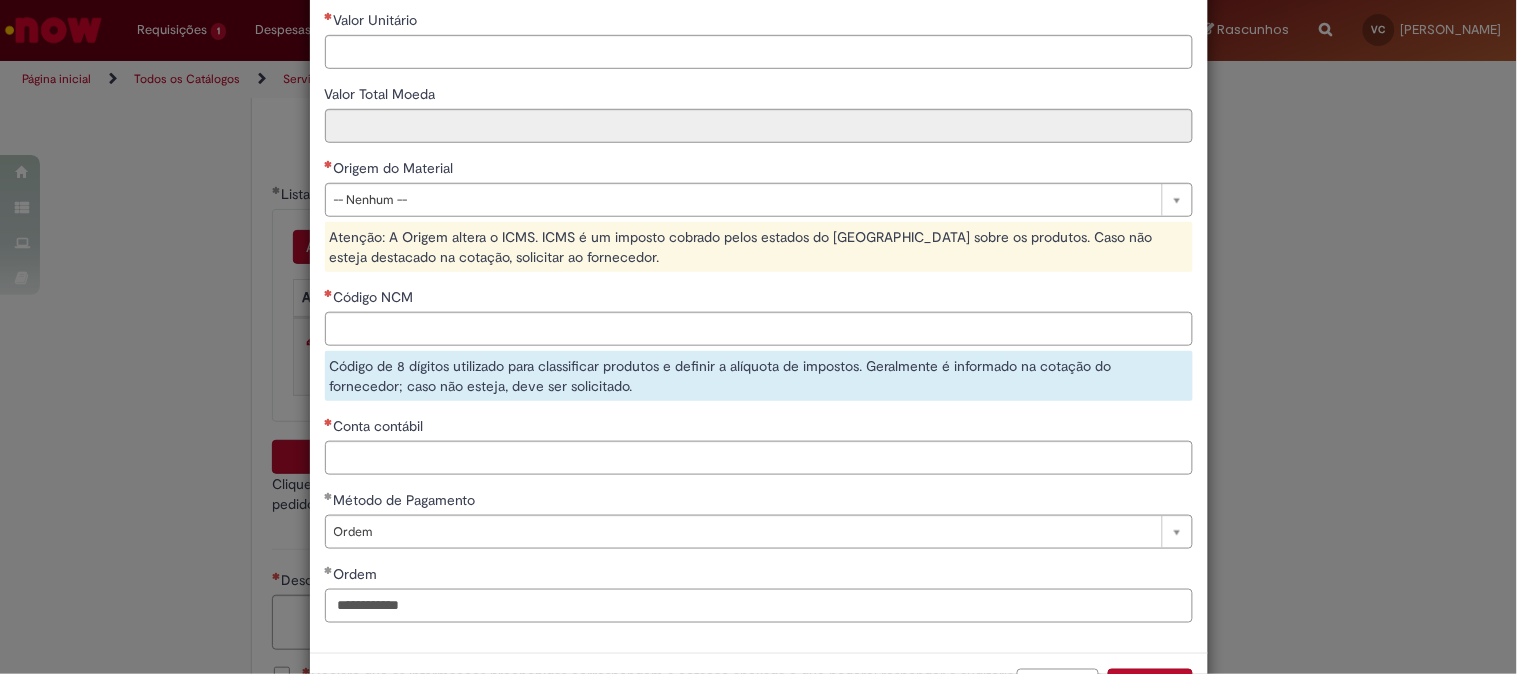 type on "**********" 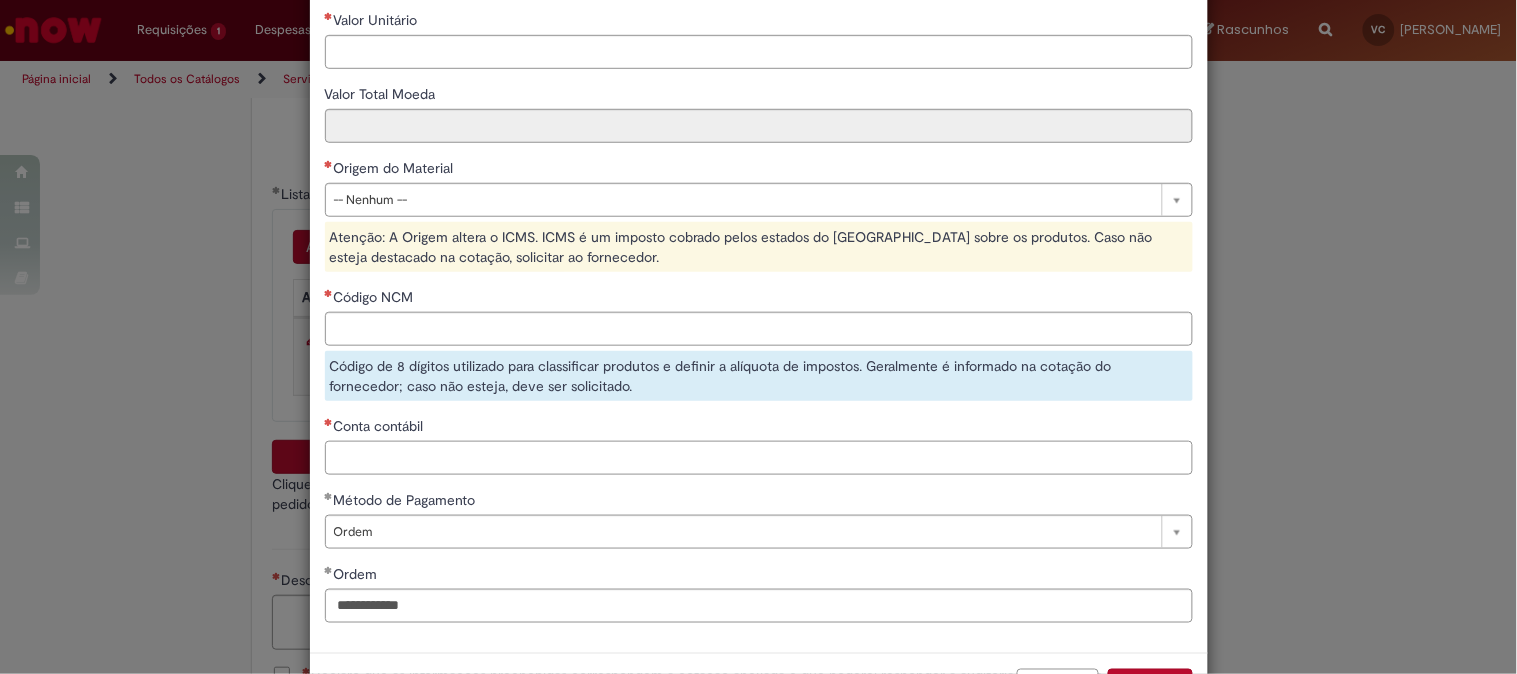 click on "Conta contábil" at bounding box center (759, 458) 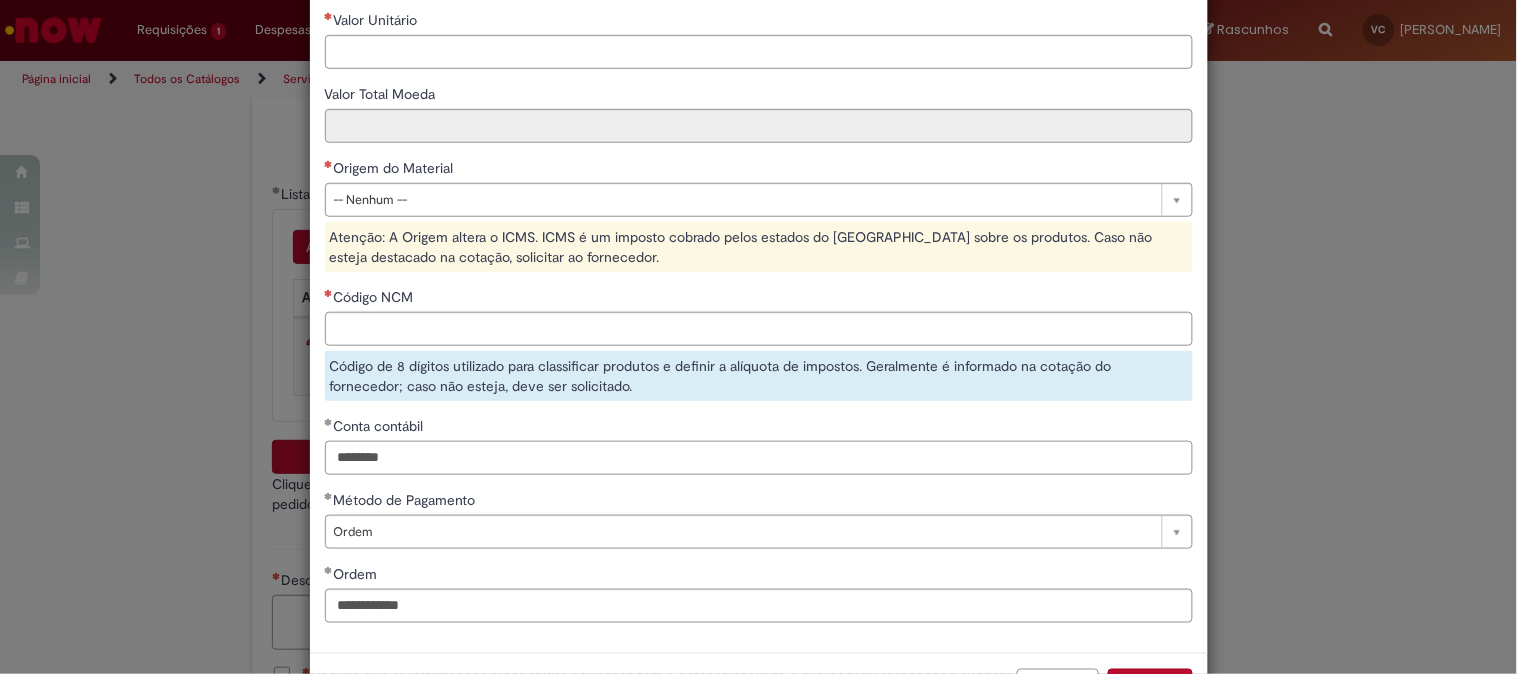 type on "********" 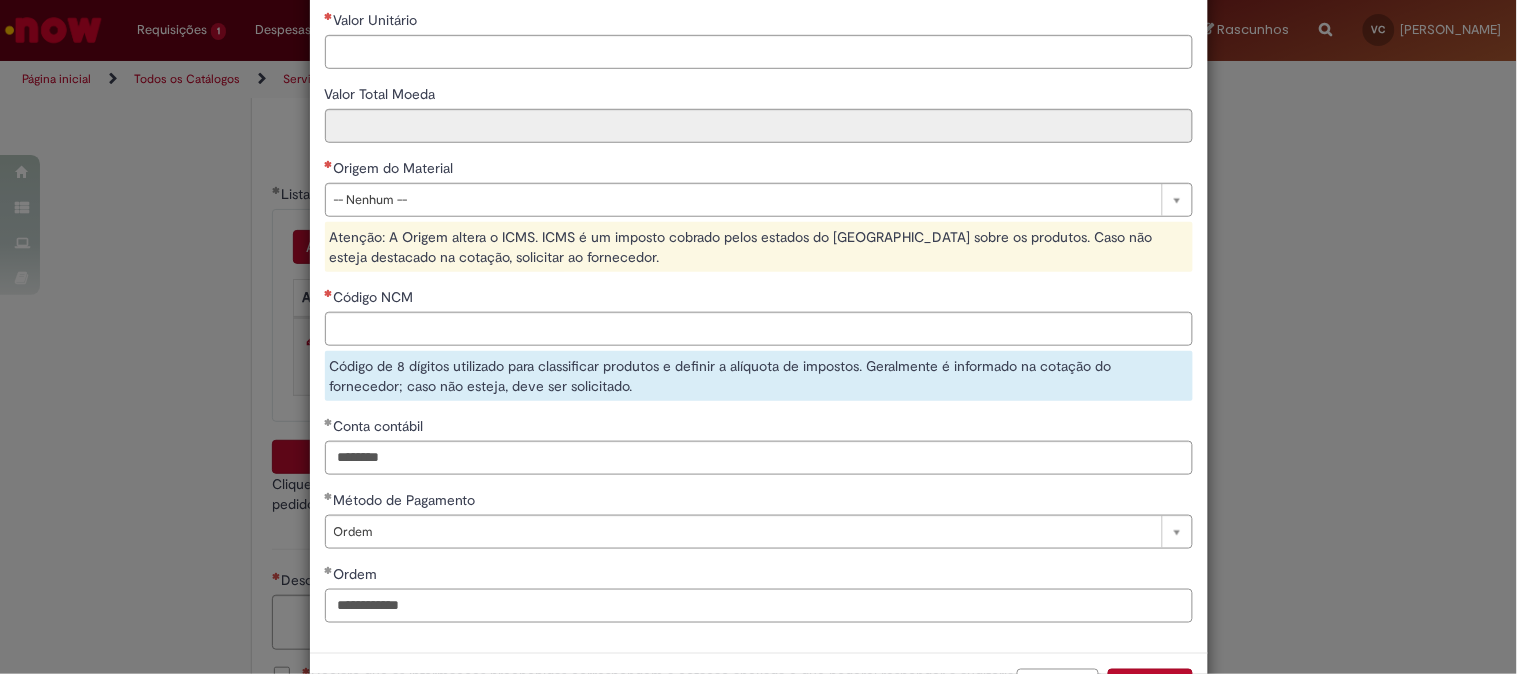 drag, startPoint x: 570, startPoint y: 606, endPoint x: 43, endPoint y: 613, distance: 527.0465 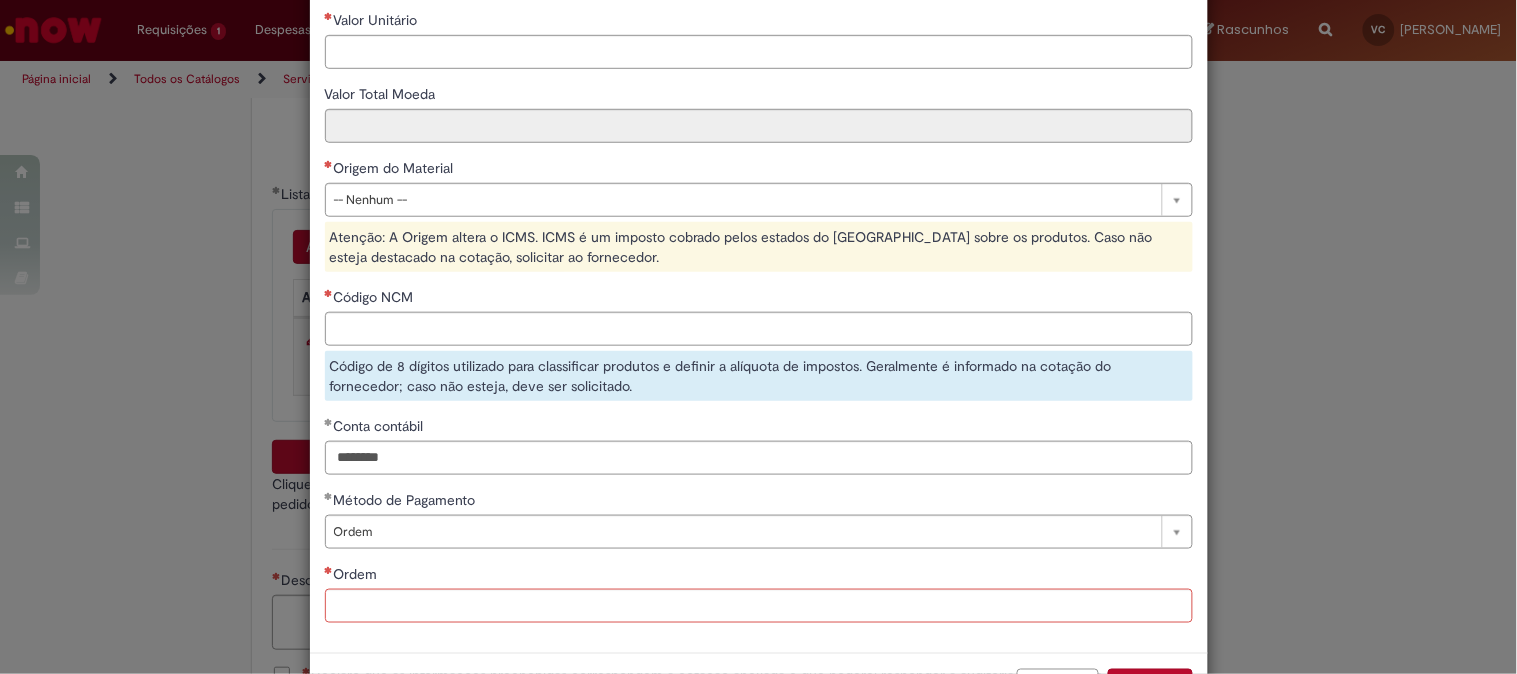 click on "Método de Pagamento" at bounding box center [759, 502] 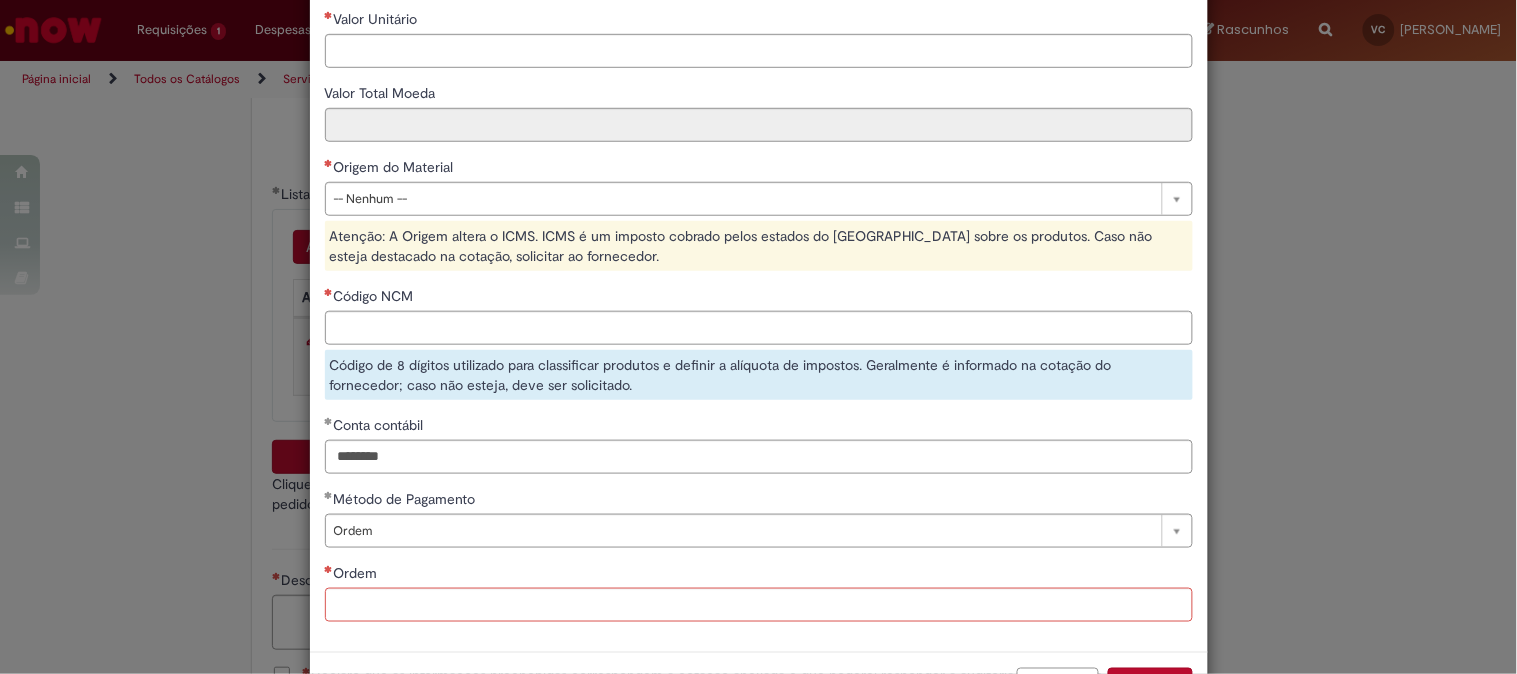 scroll, scrollTop: 315, scrollLeft: 0, axis: vertical 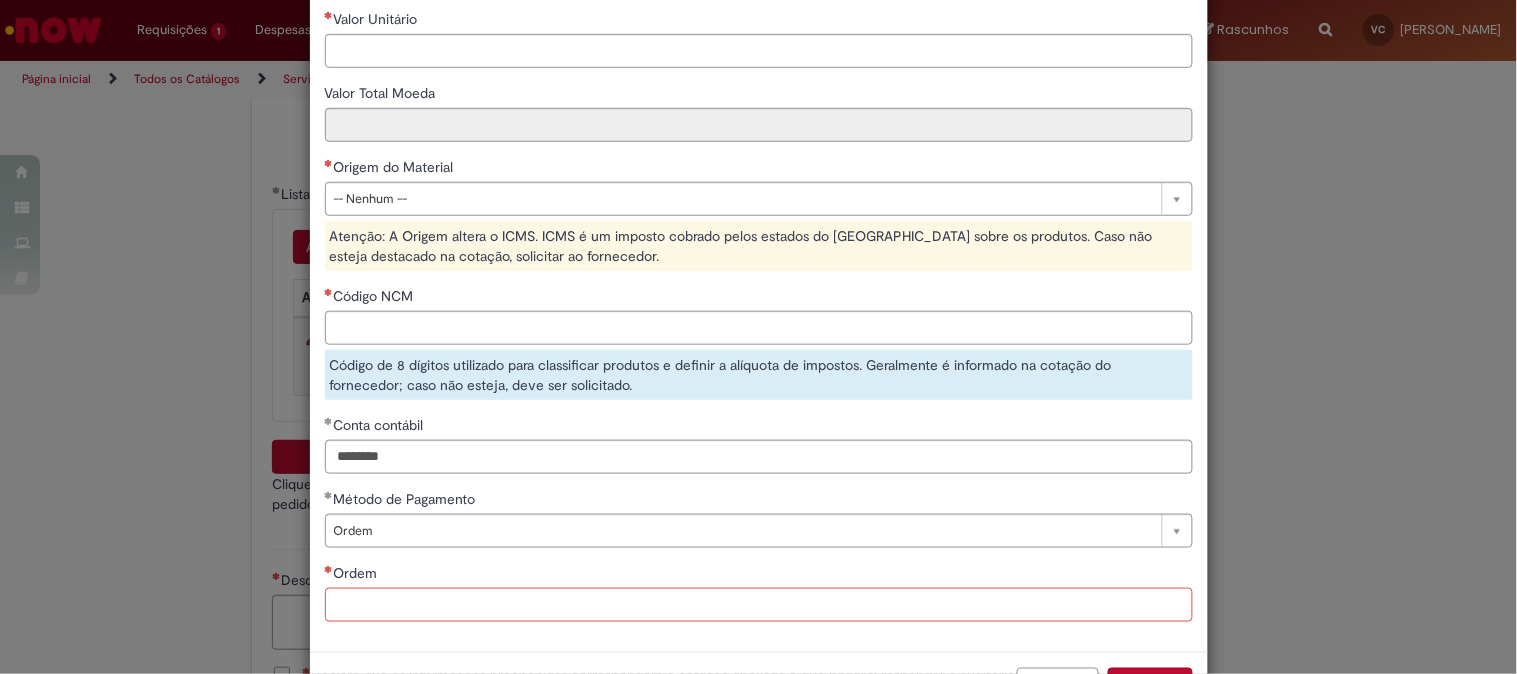 click on "Ordem" at bounding box center [759, 605] 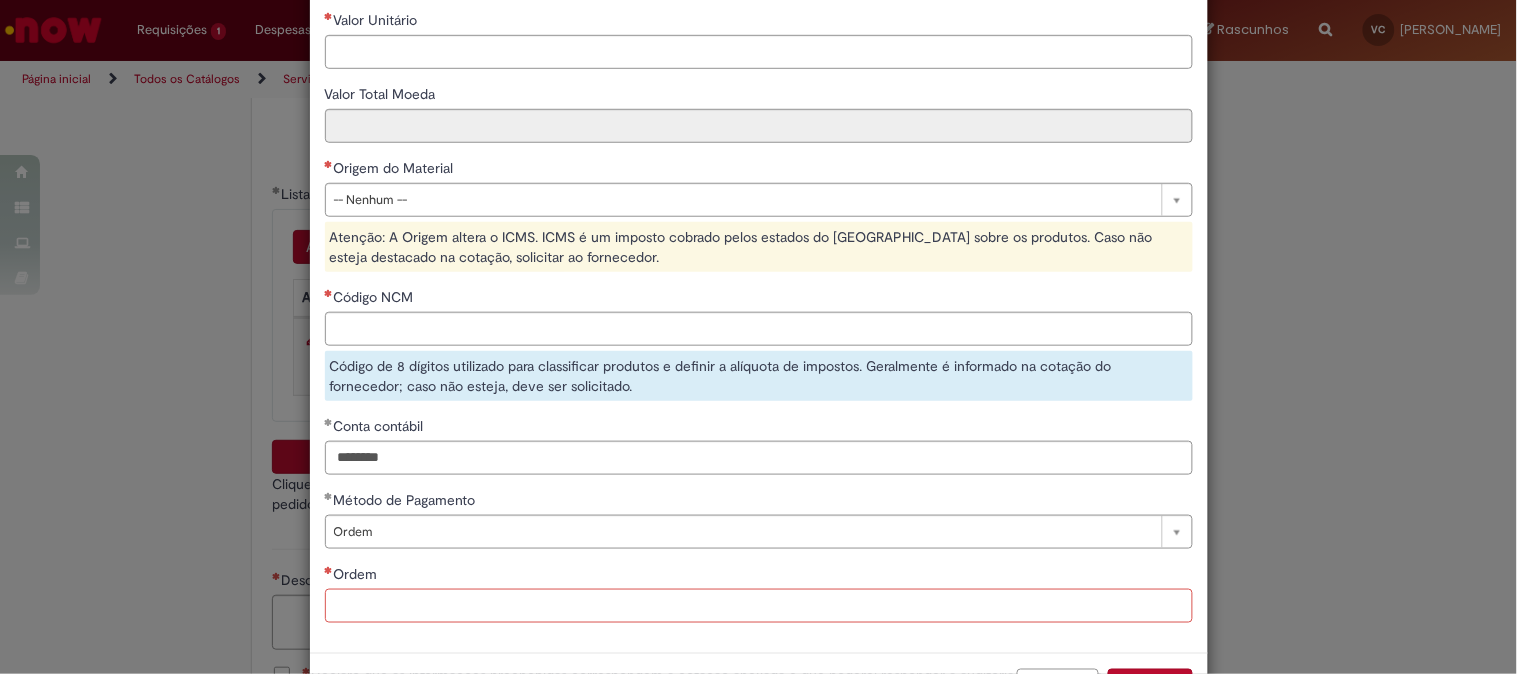 paste on "**********" 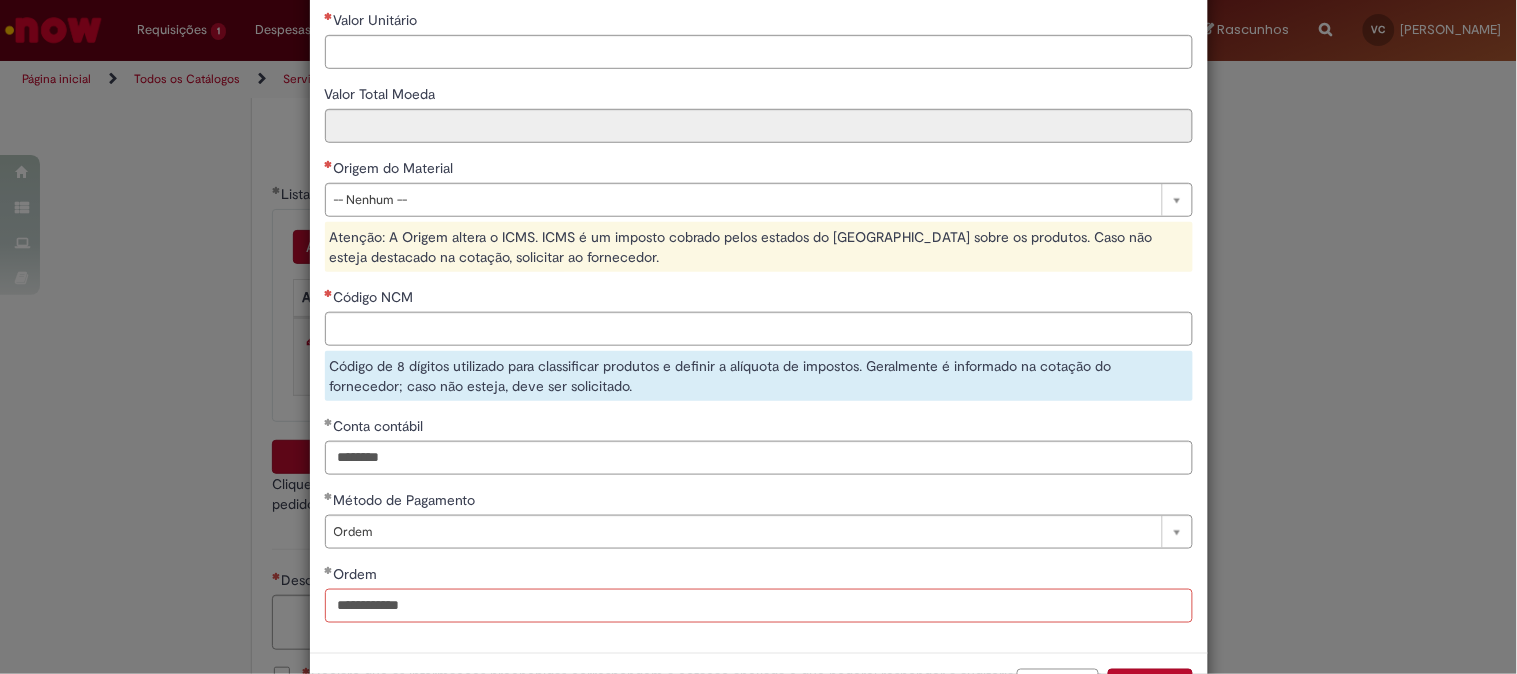 type on "**********" 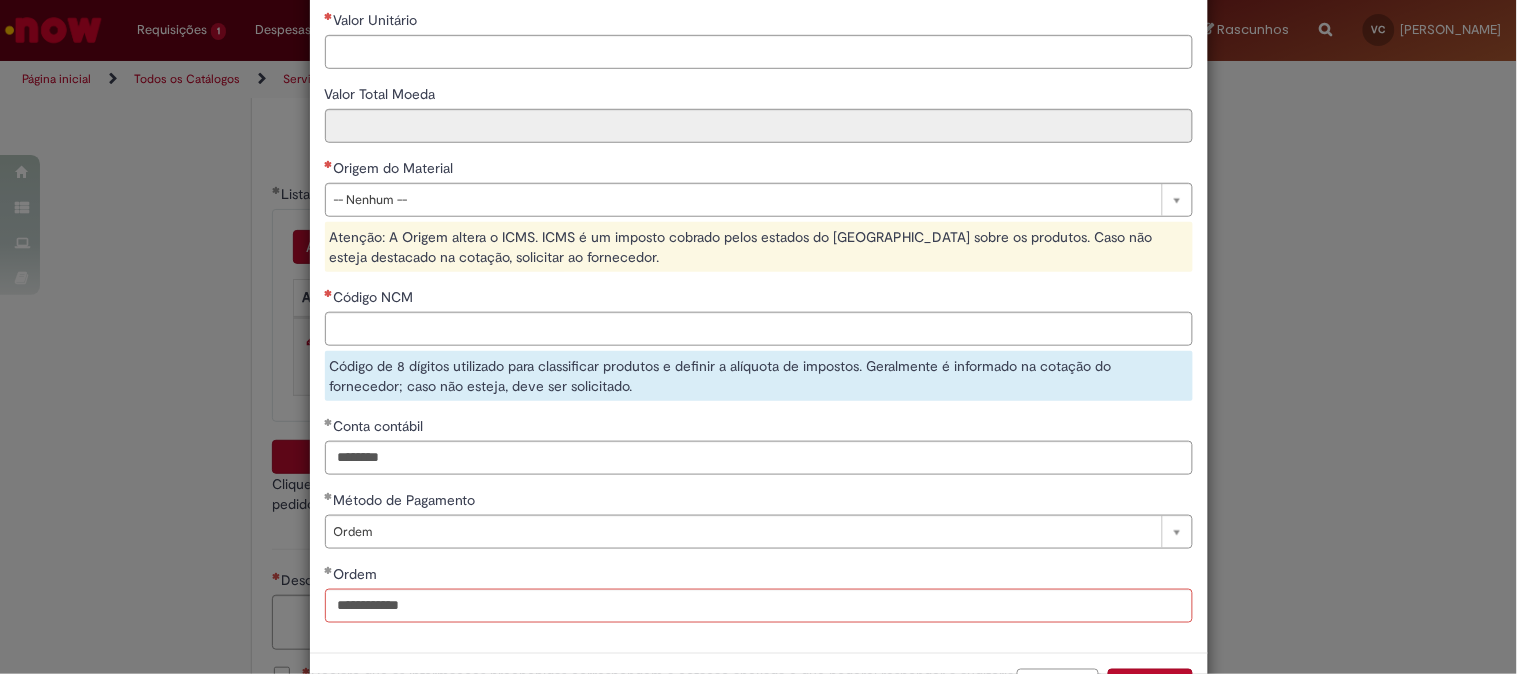 click on "Ordem" at bounding box center [759, 576] 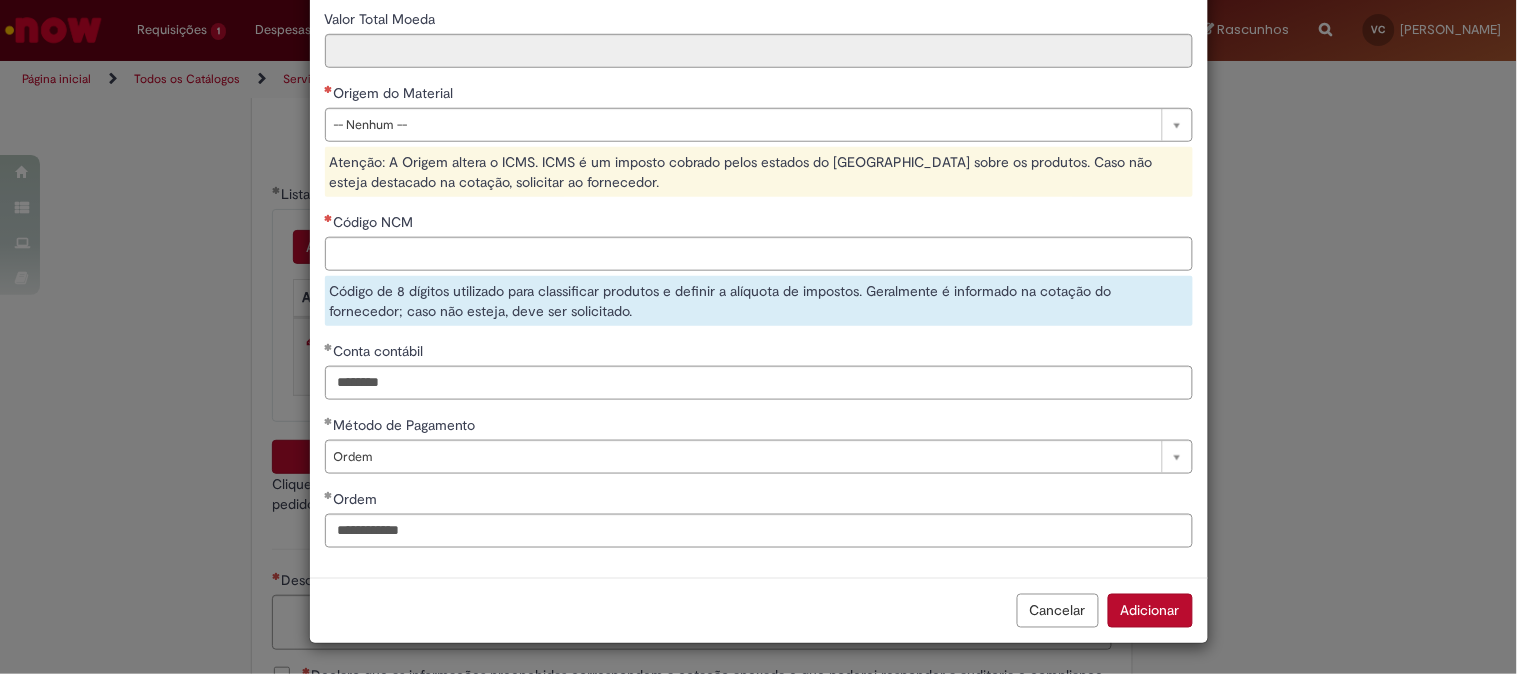 scroll, scrollTop: 281, scrollLeft: 0, axis: vertical 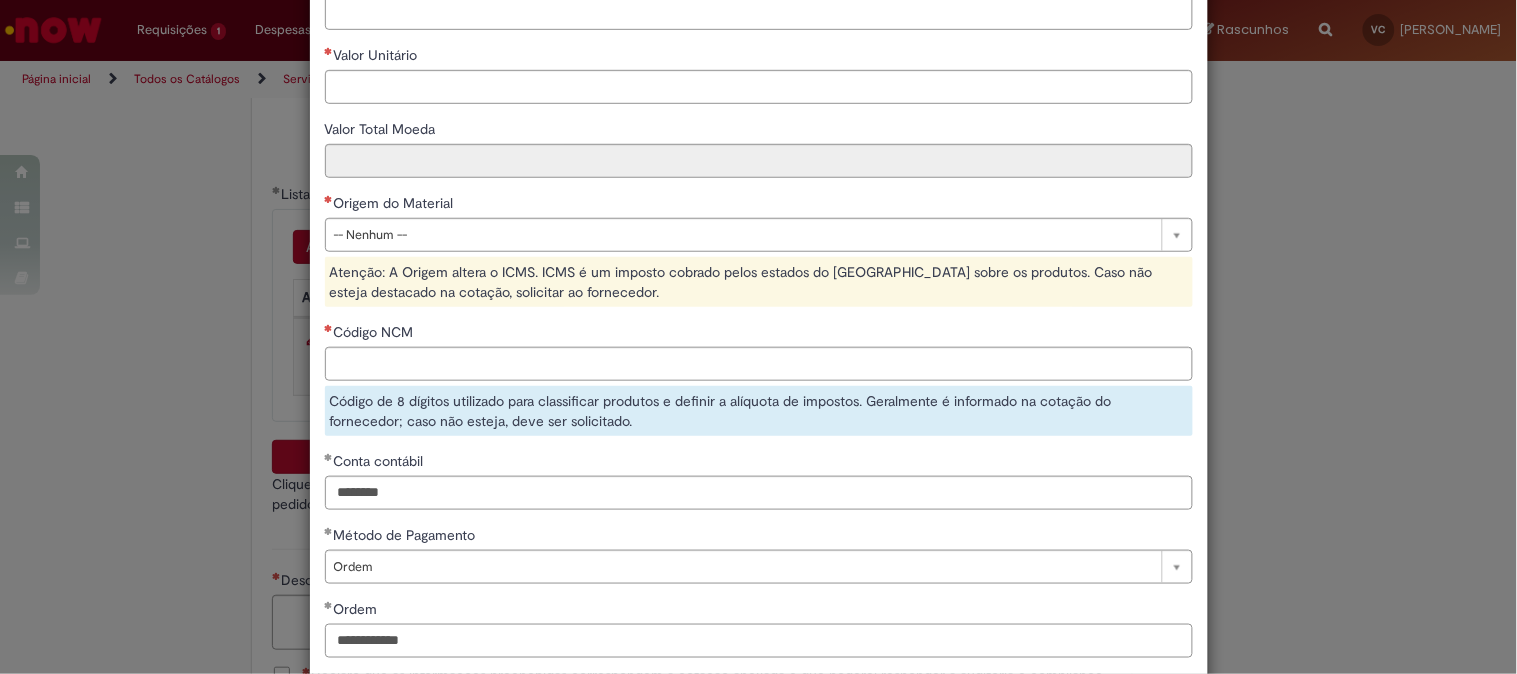 drag, startPoint x: 415, startPoint y: 638, endPoint x: 258, endPoint y: 615, distance: 158.67577 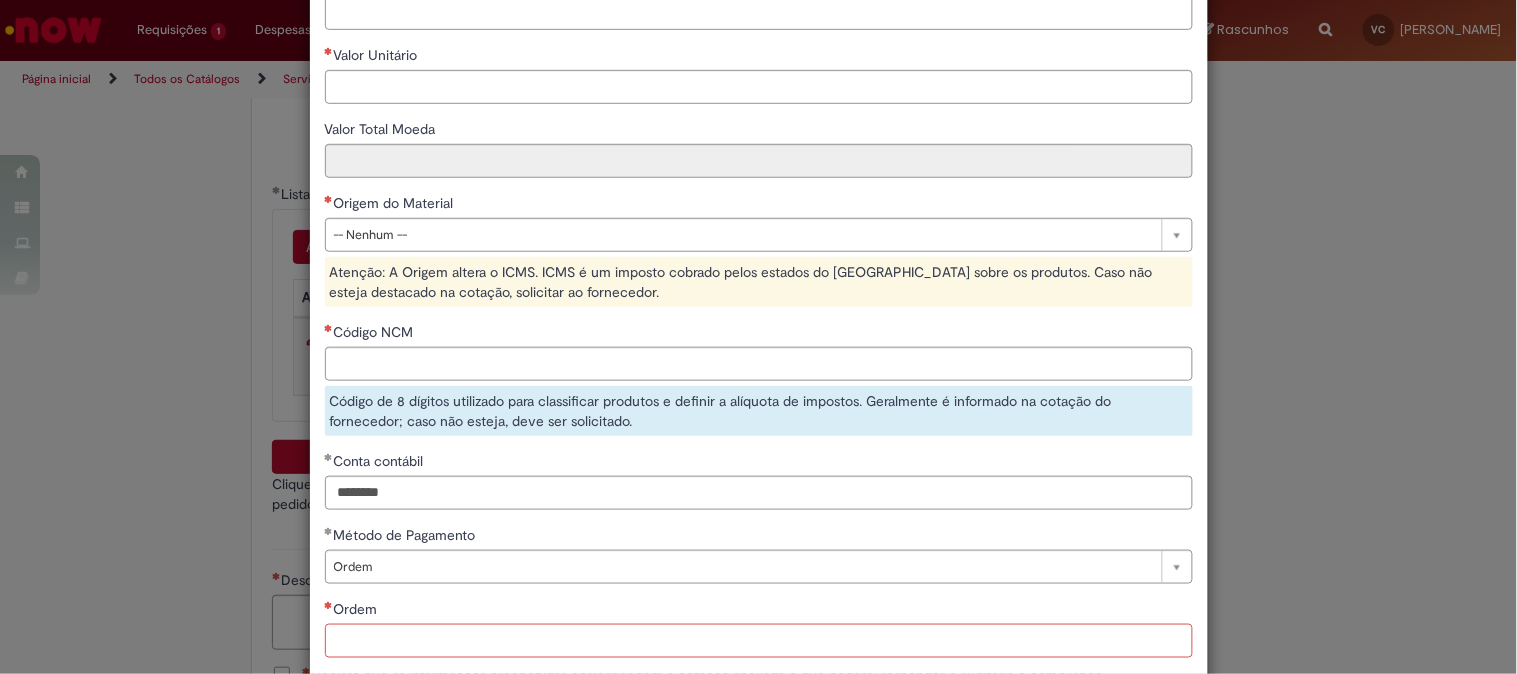 paste on "**********" 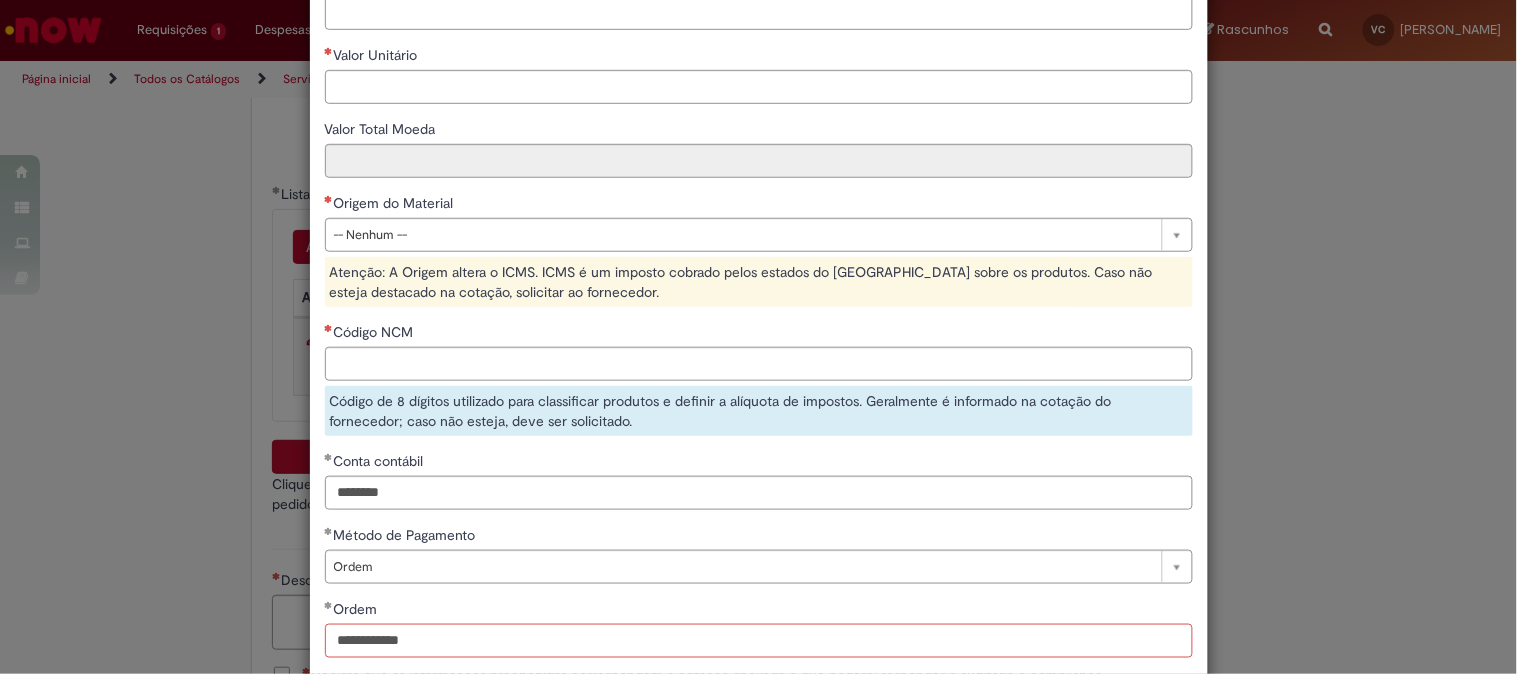 type on "**********" 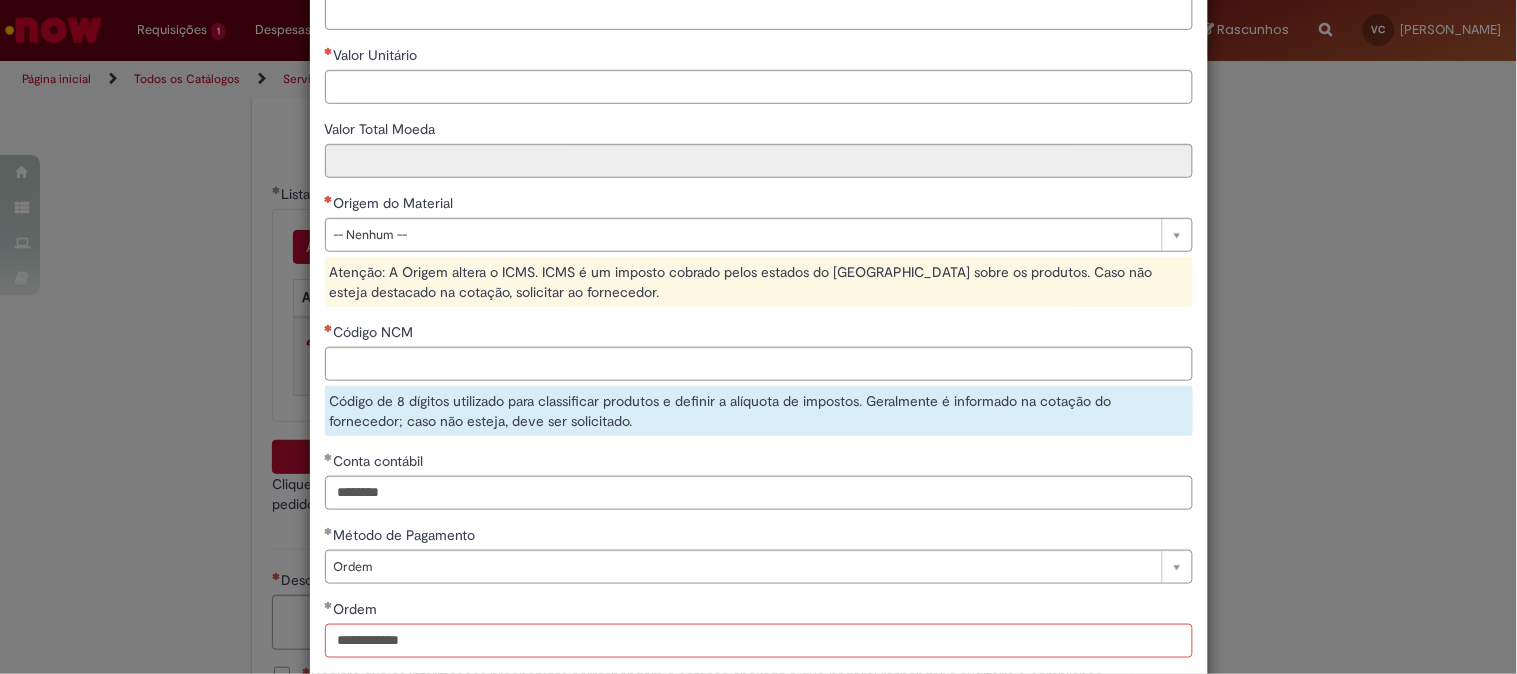 click on "**********" at bounding box center [759, 248] 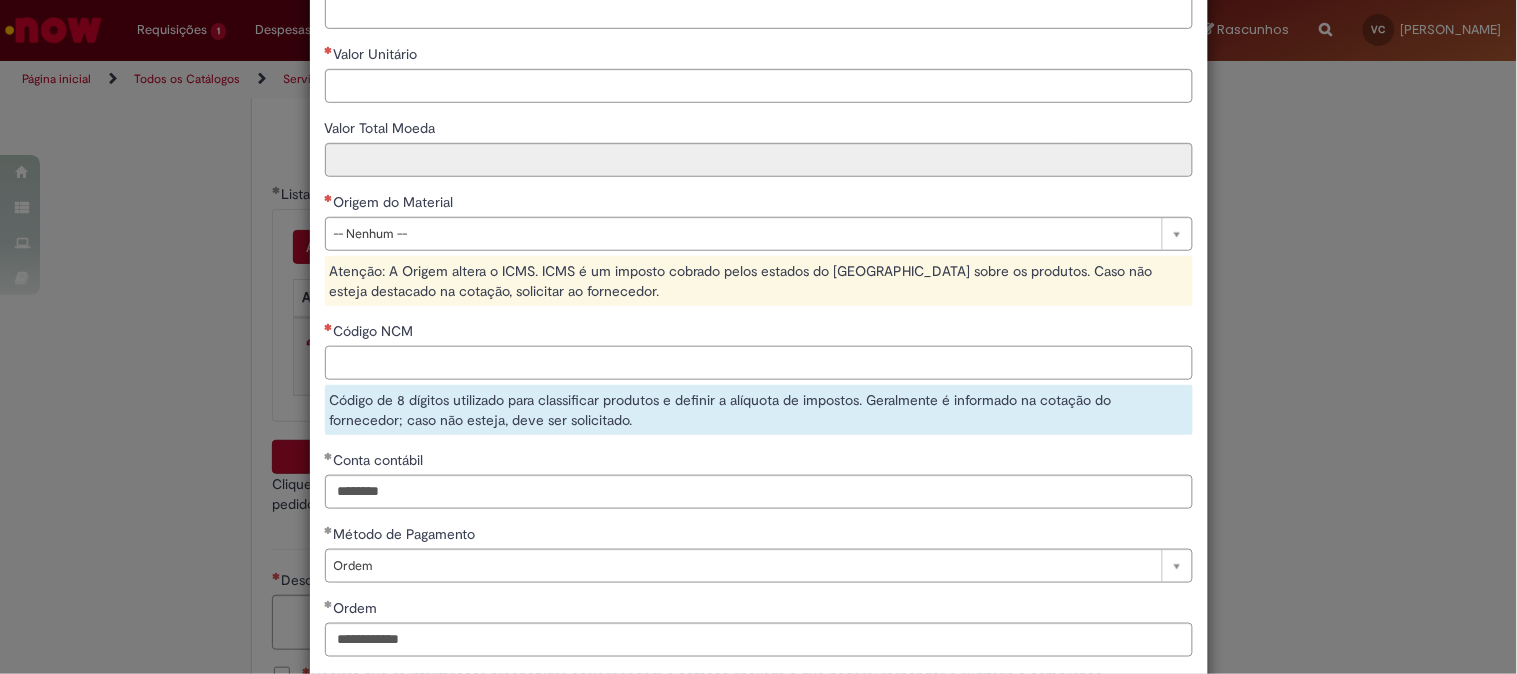 click on "Código NCM" at bounding box center [759, 363] 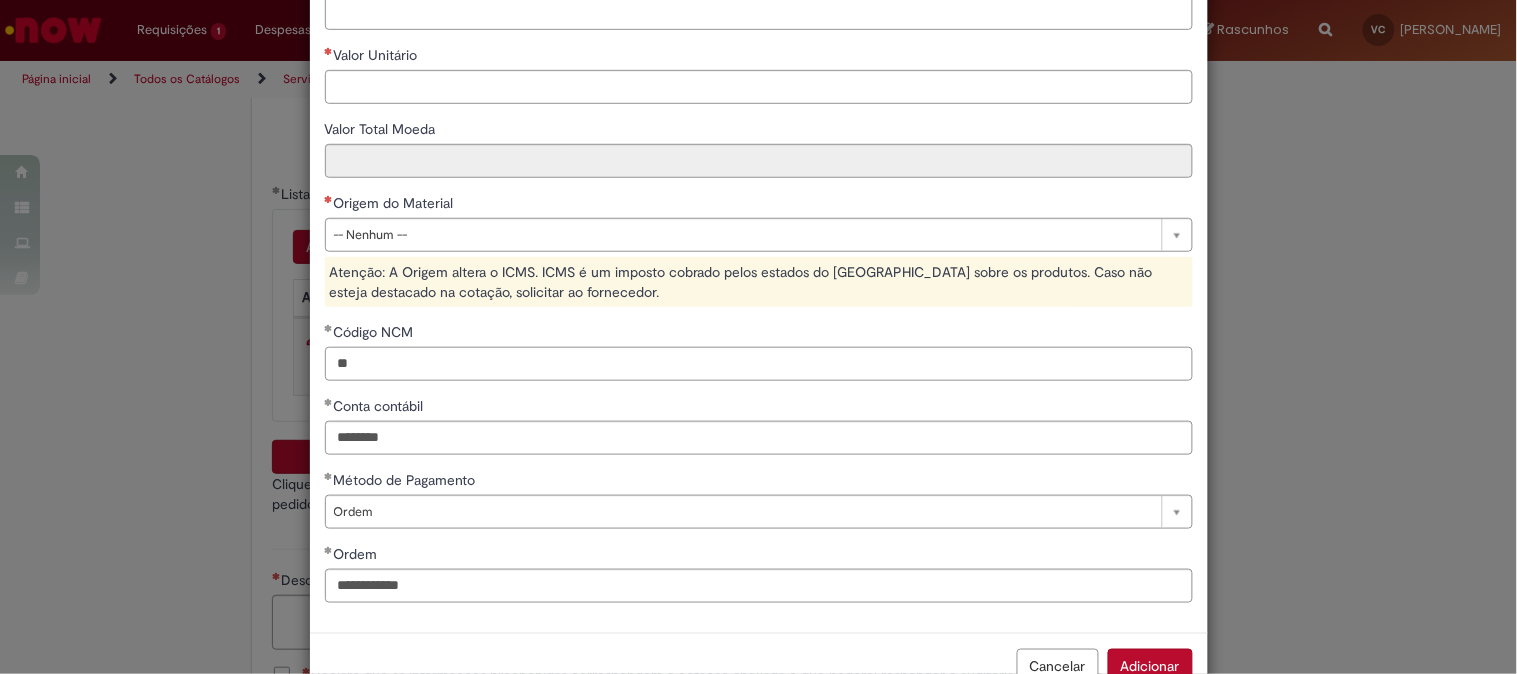 type on "*" 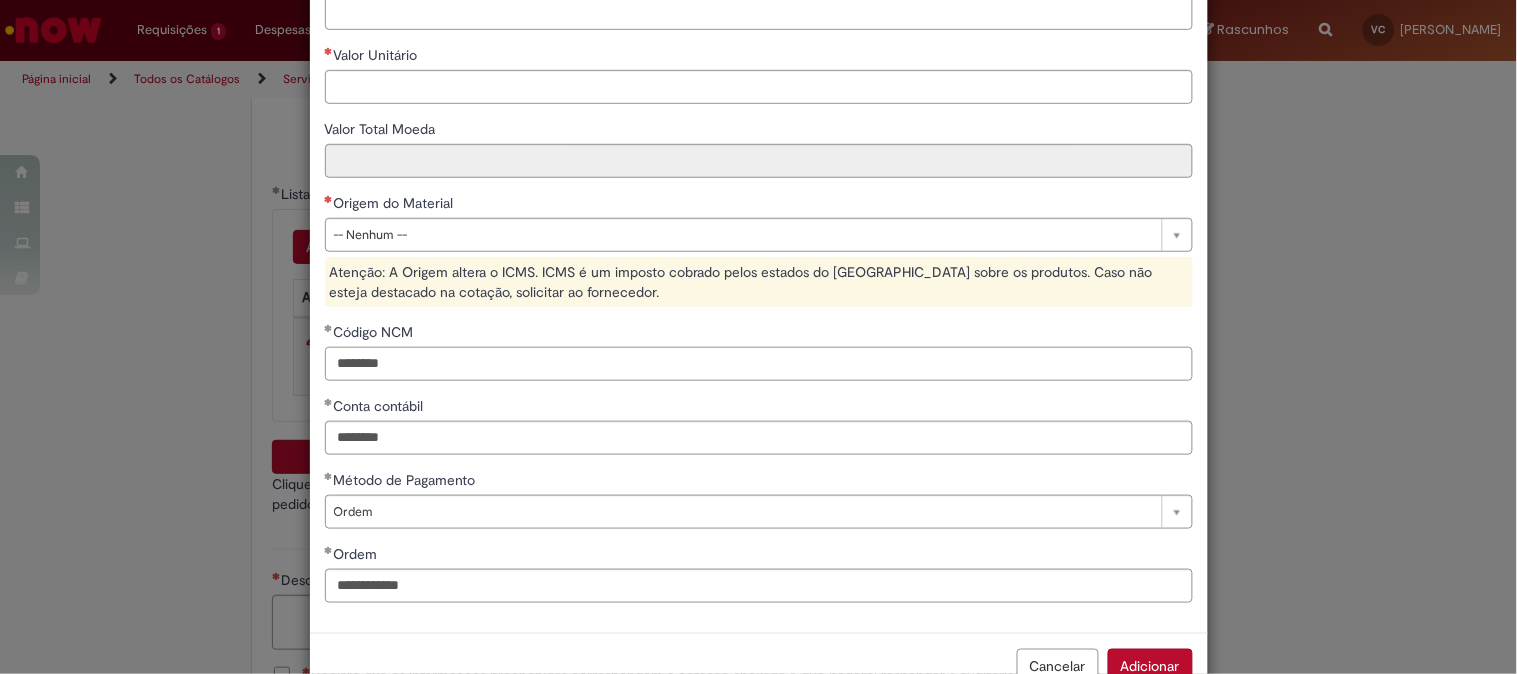 type on "********" 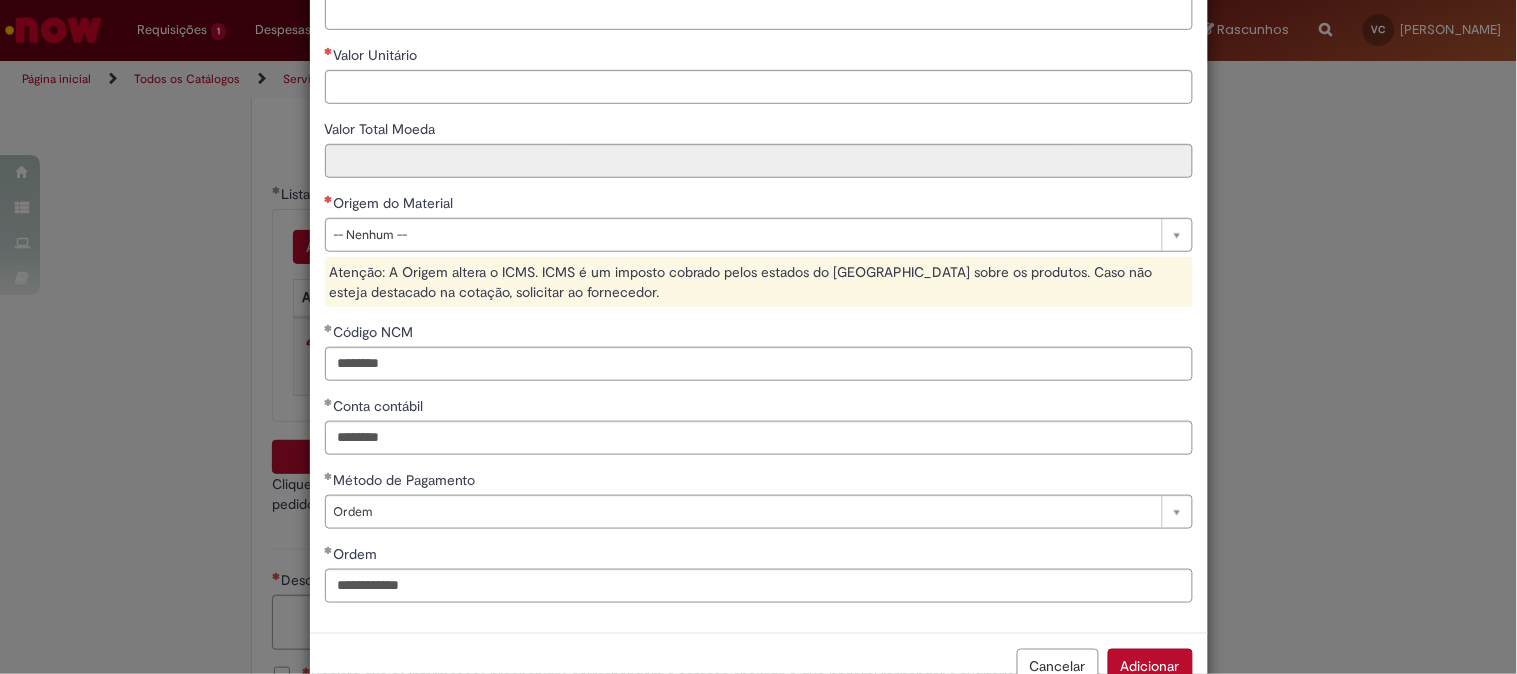 click on "**********" at bounding box center [759, 220] 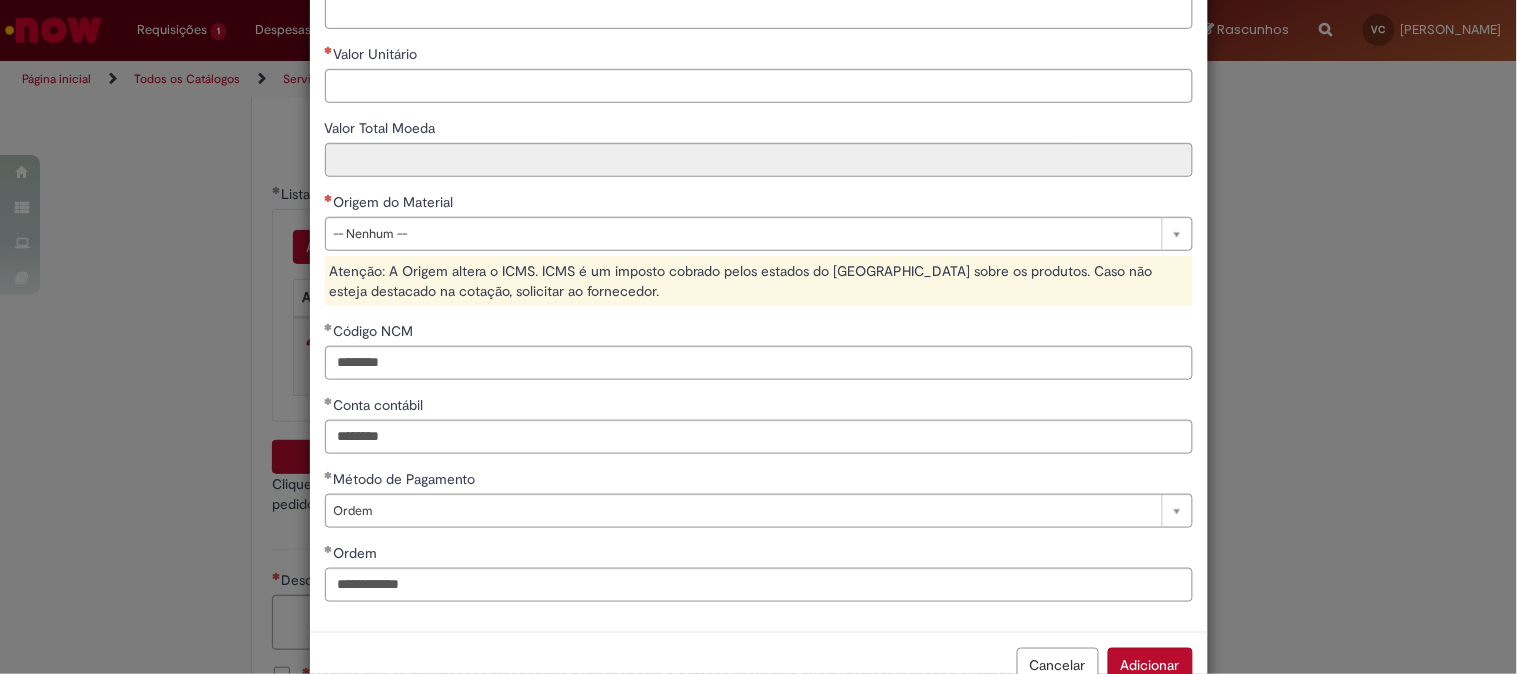 click on "Origem do Material" at bounding box center (759, 204) 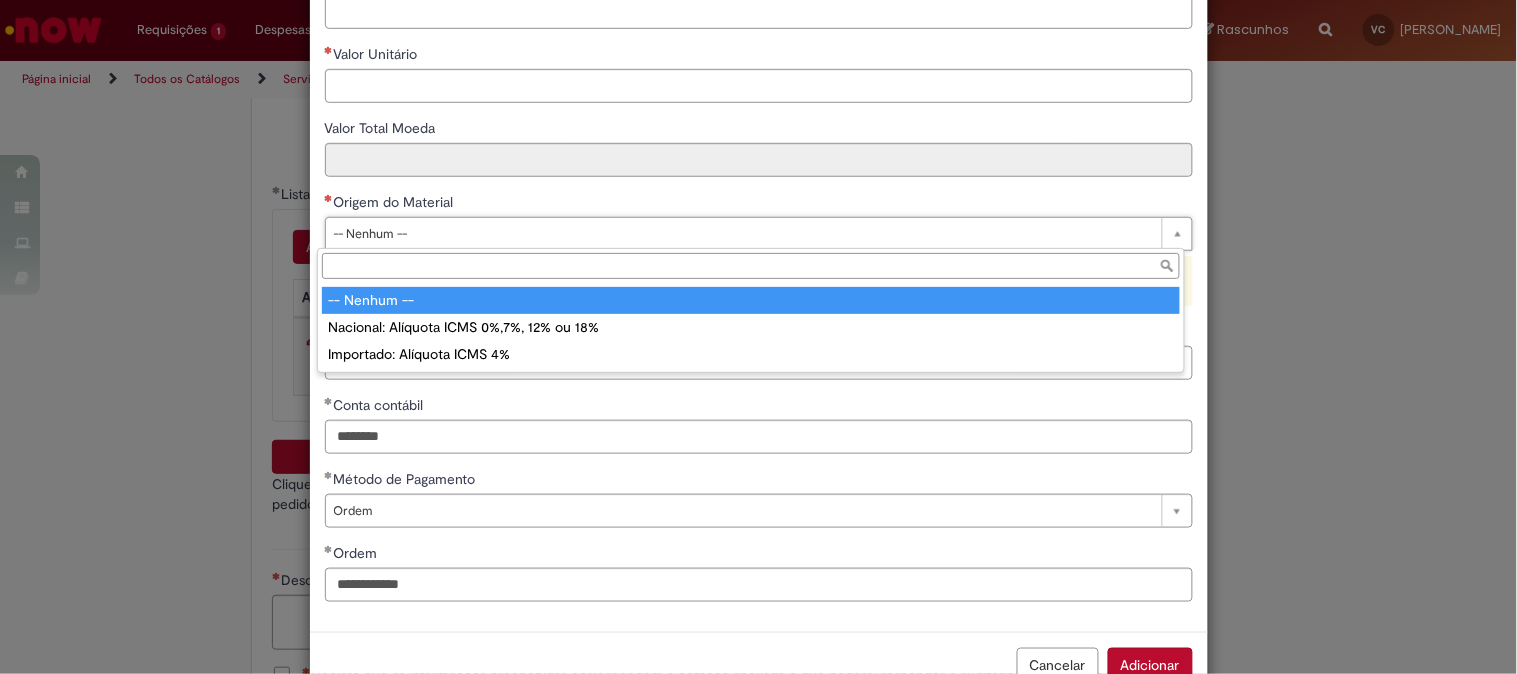 scroll, scrollTop: 280, scrollLeft: 0, axis: vertical 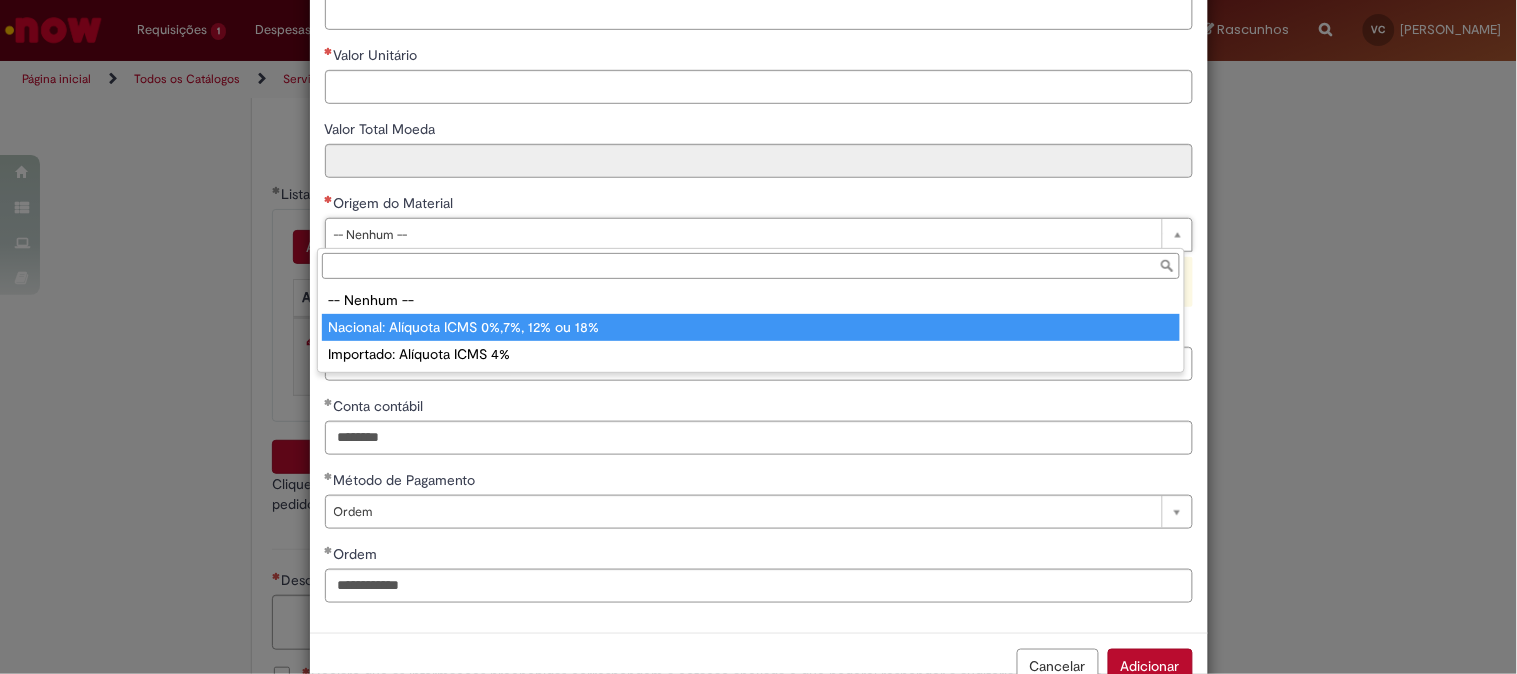 type on "**********" 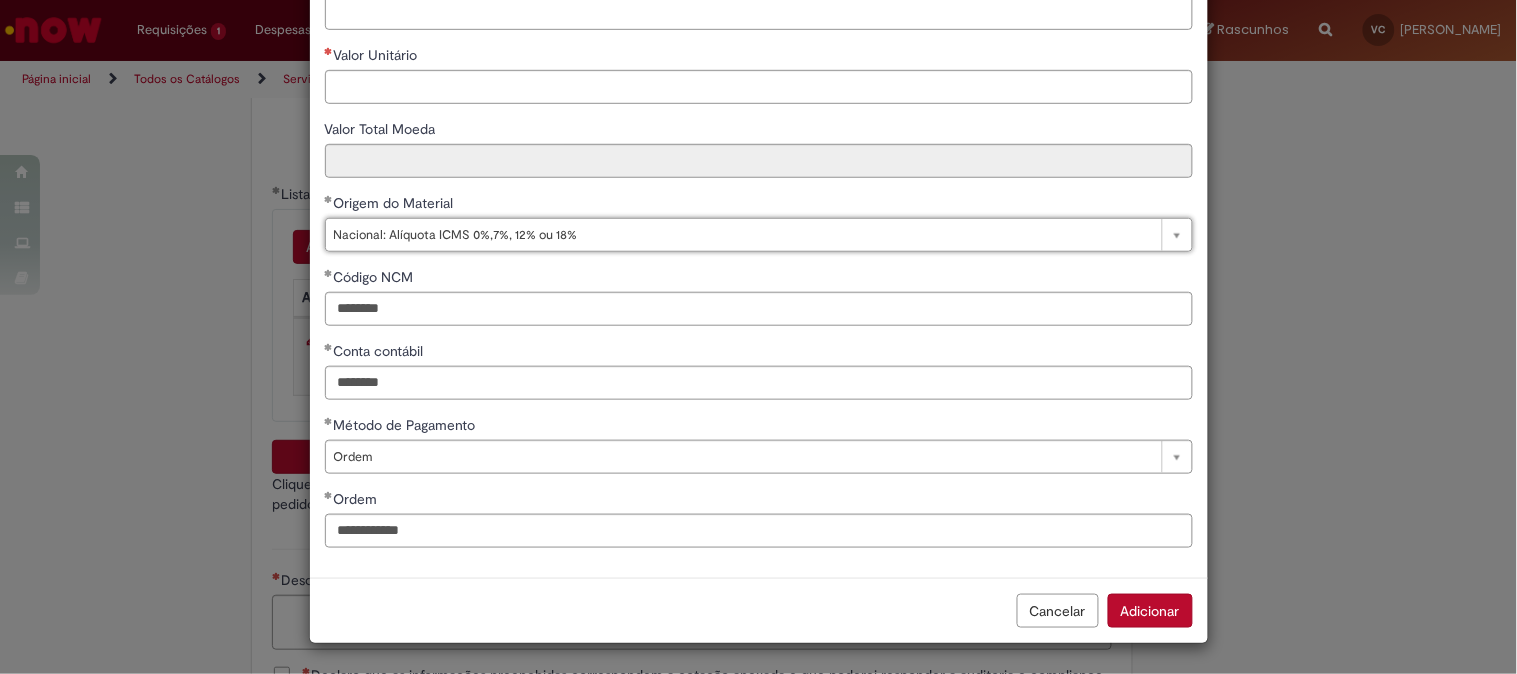 scroll, scrollTop: 168, scrollLeft: 0, axis: vertical 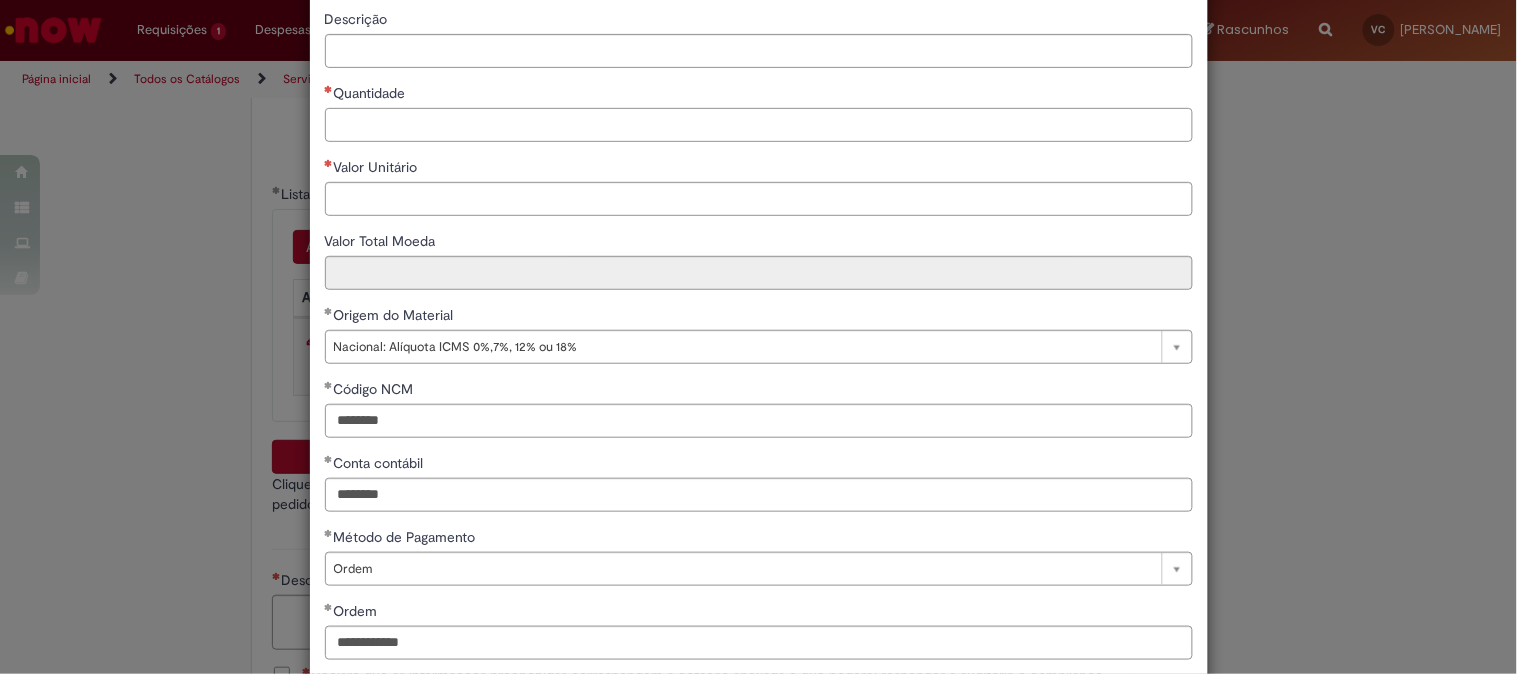 click on "Quantidade" at bounding box center [759, 125] 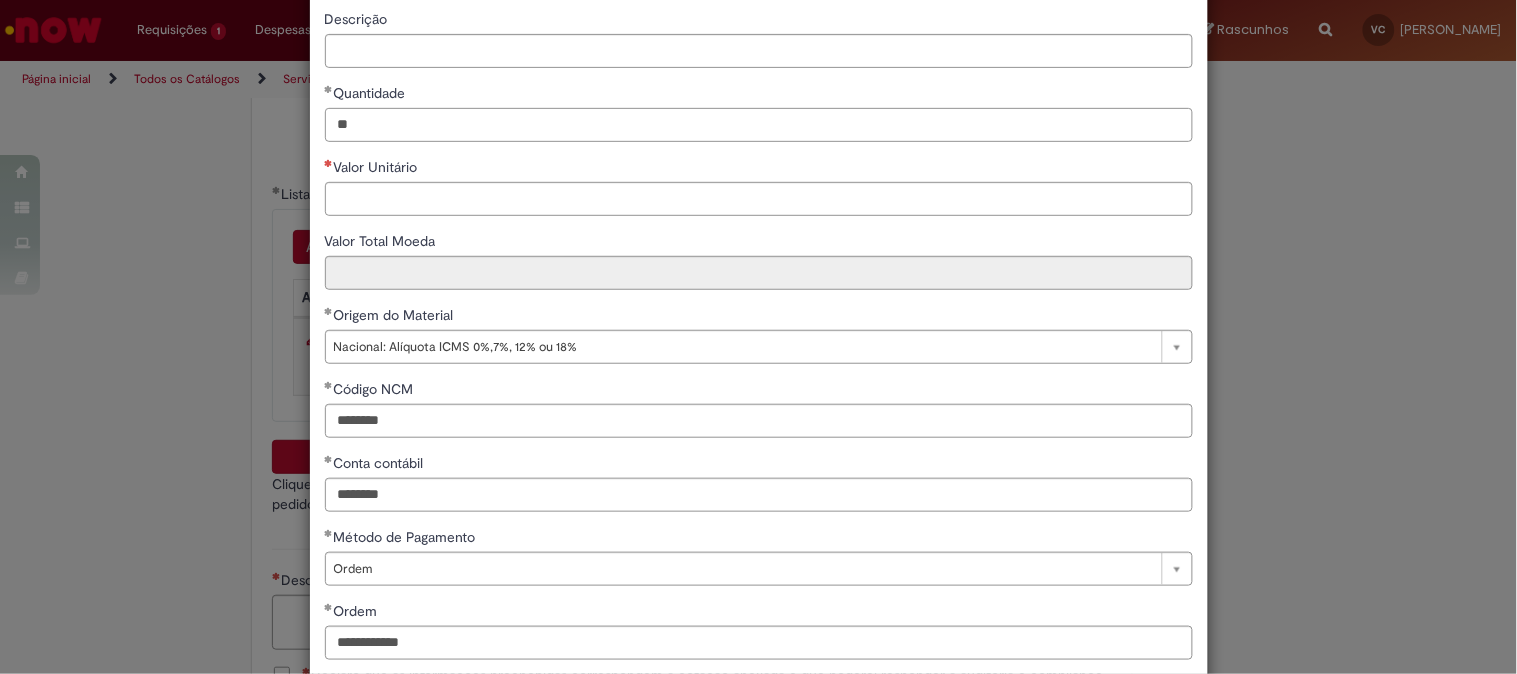 type on "**" 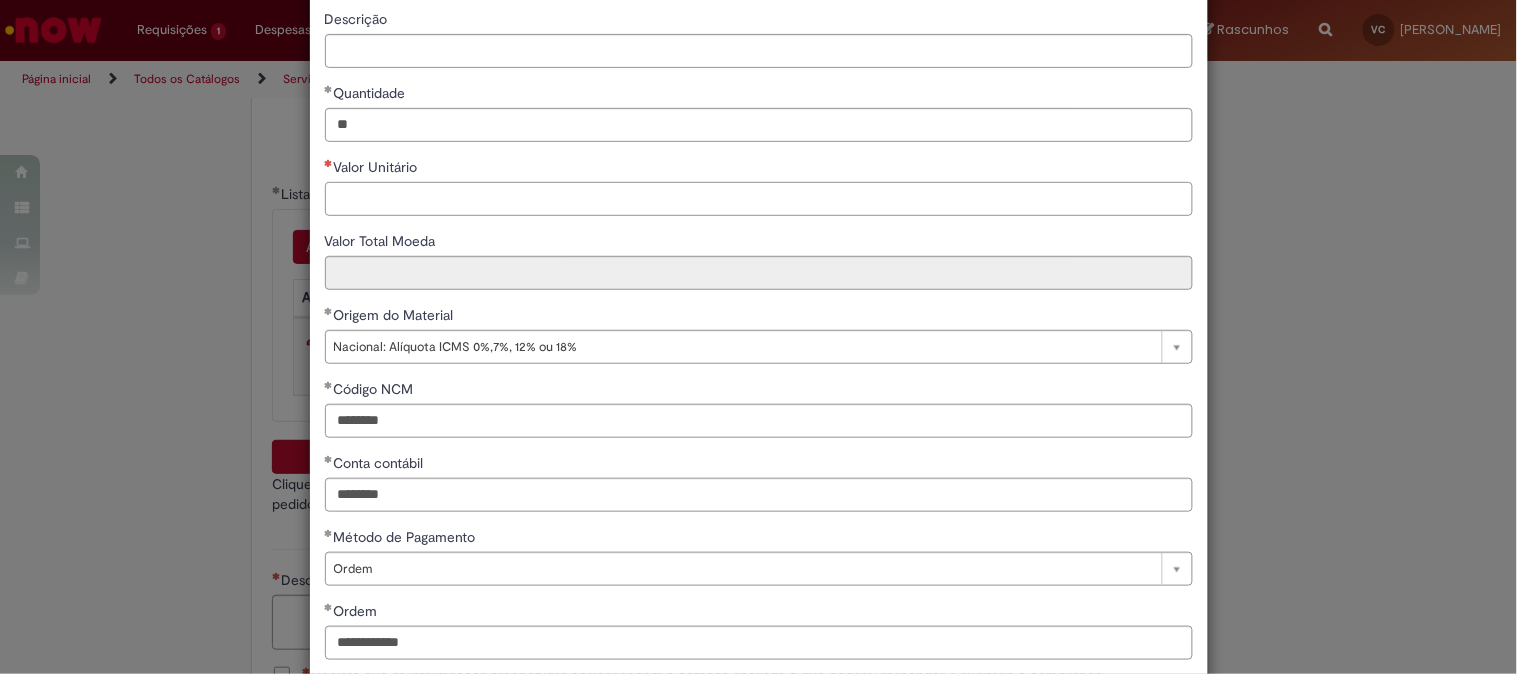 click on "Valor Unitário" at bounding box center (759, 199) 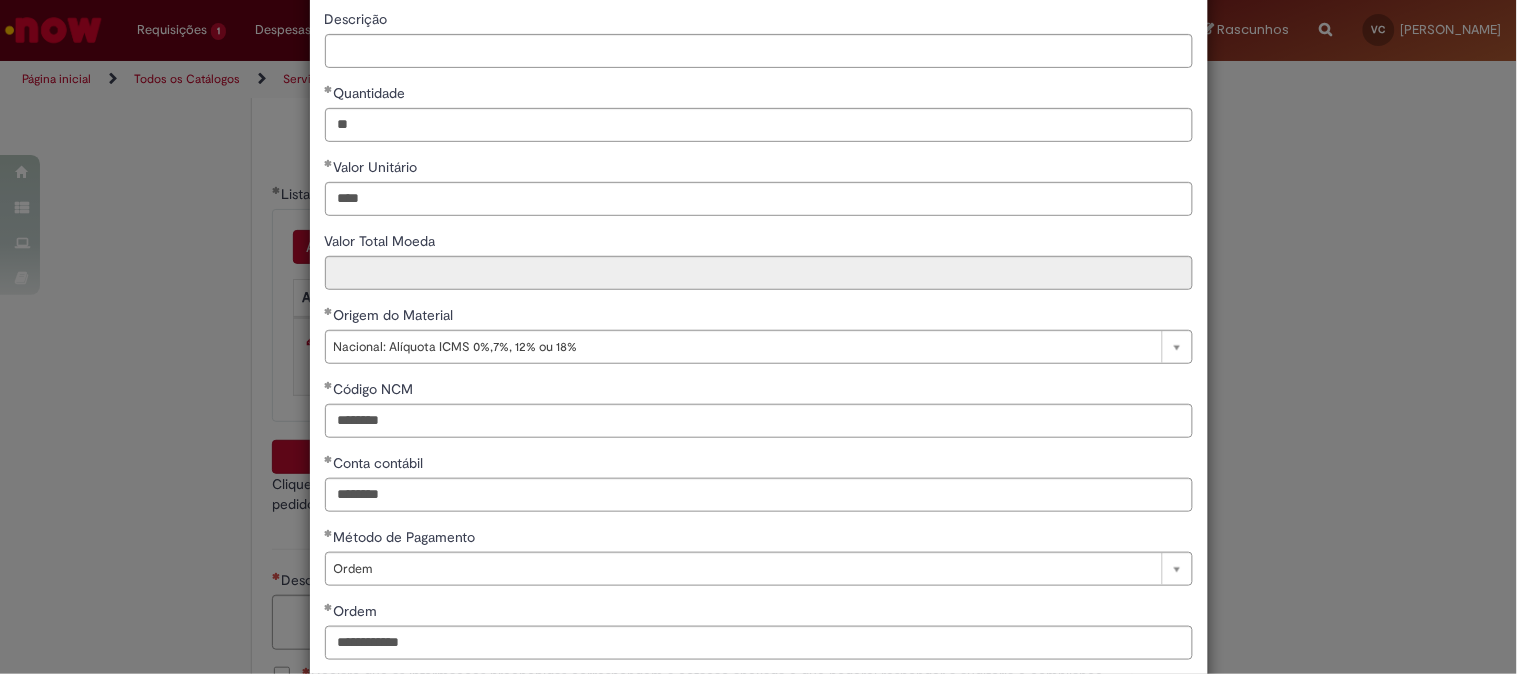 type on "*****" 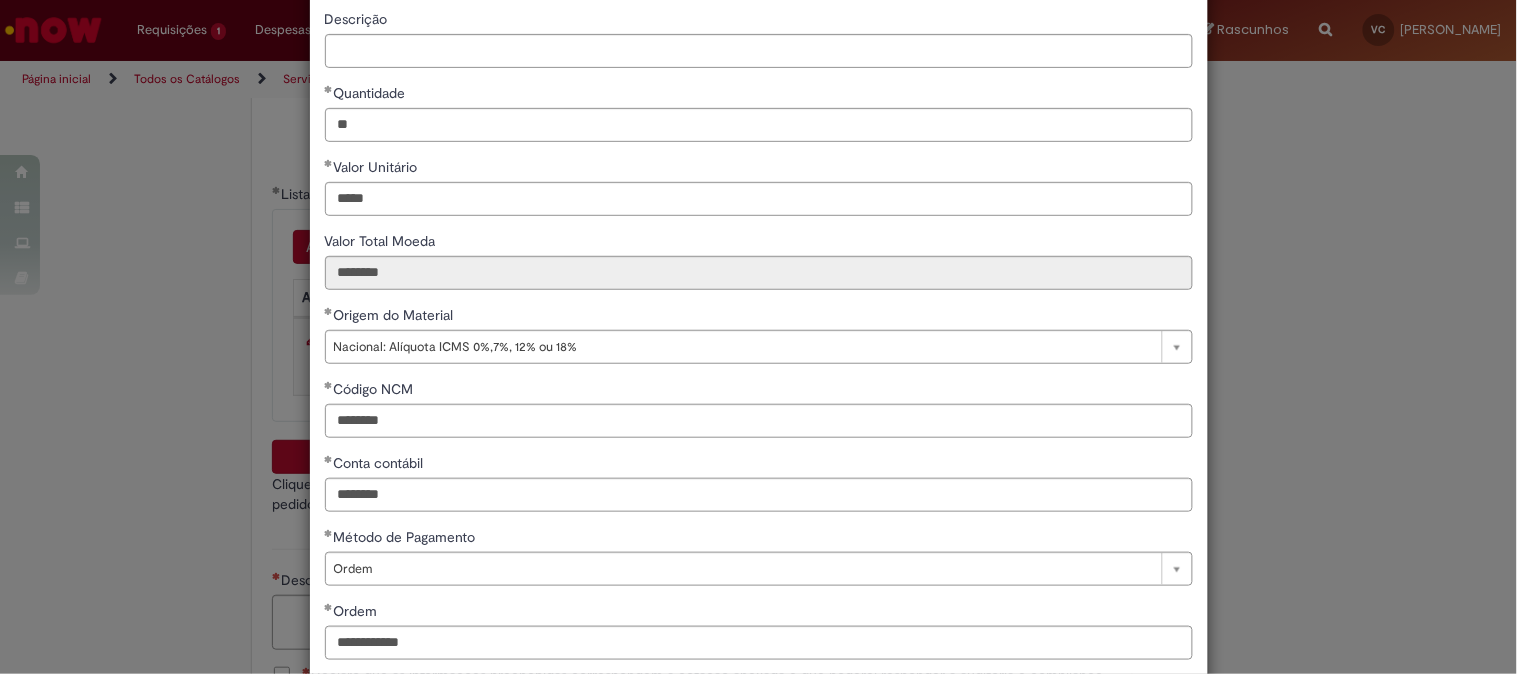 click on "**********" at bounding box center [759, 305] 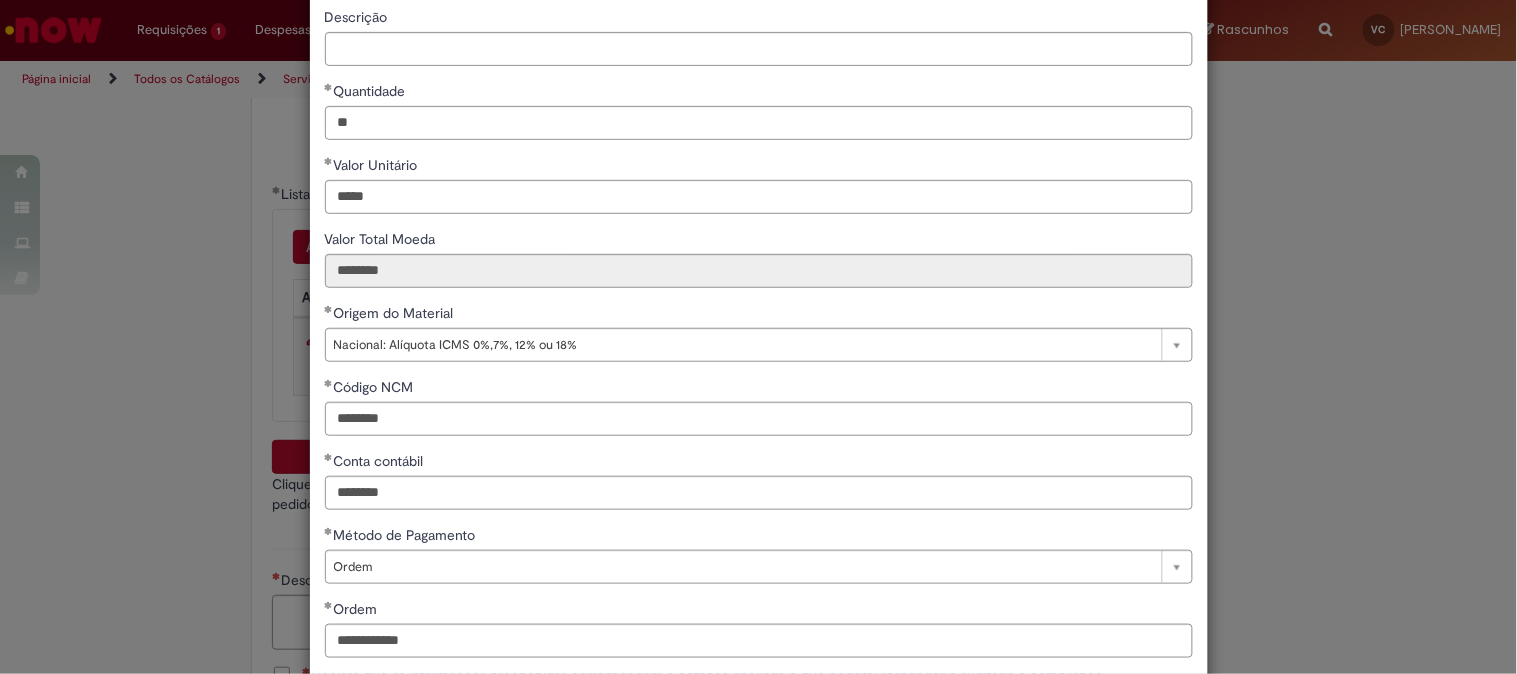 scroll, scrollTop: 170, scrollLeft: 0, axis: vertical 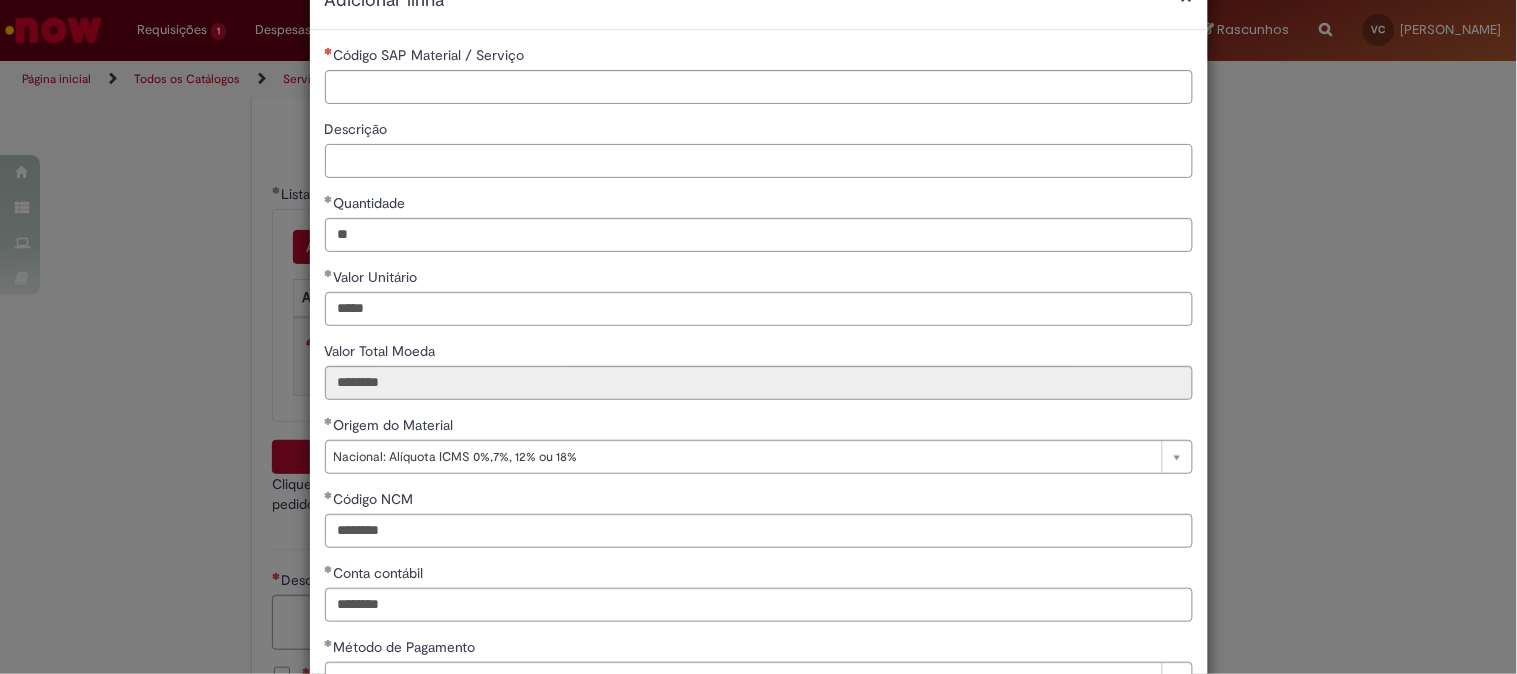click on "Descrição" at bounding box center (759, 161) 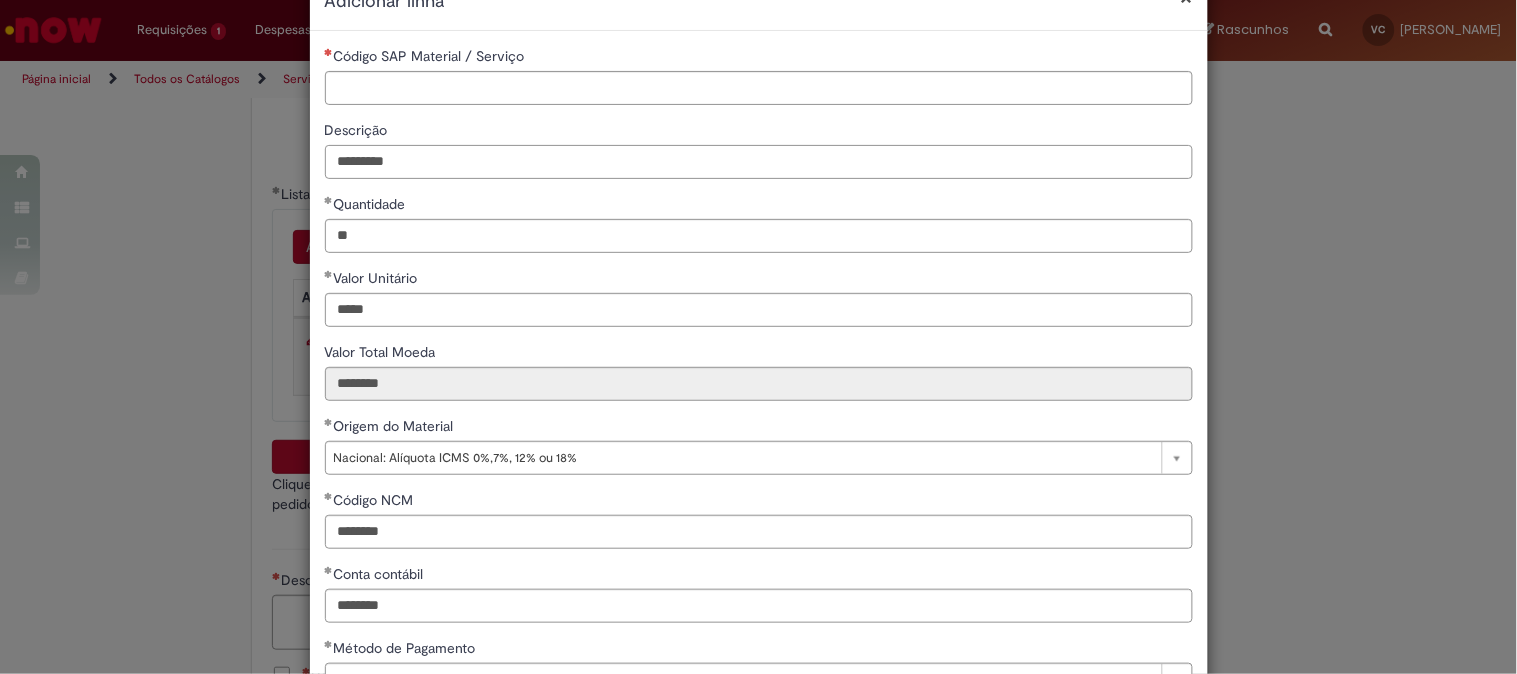 type on "*********" 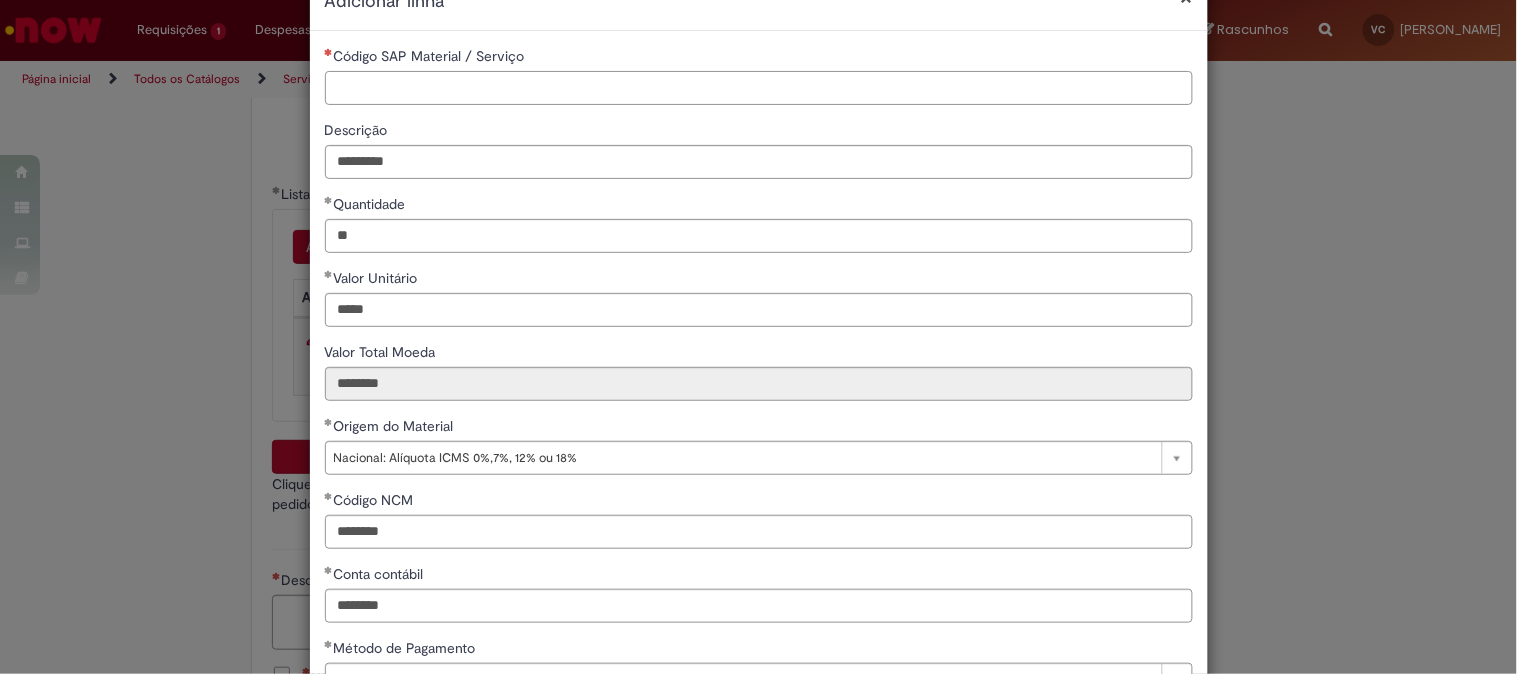 click on "Código SAP Material / Serviço" at bounding box center [759, 88] 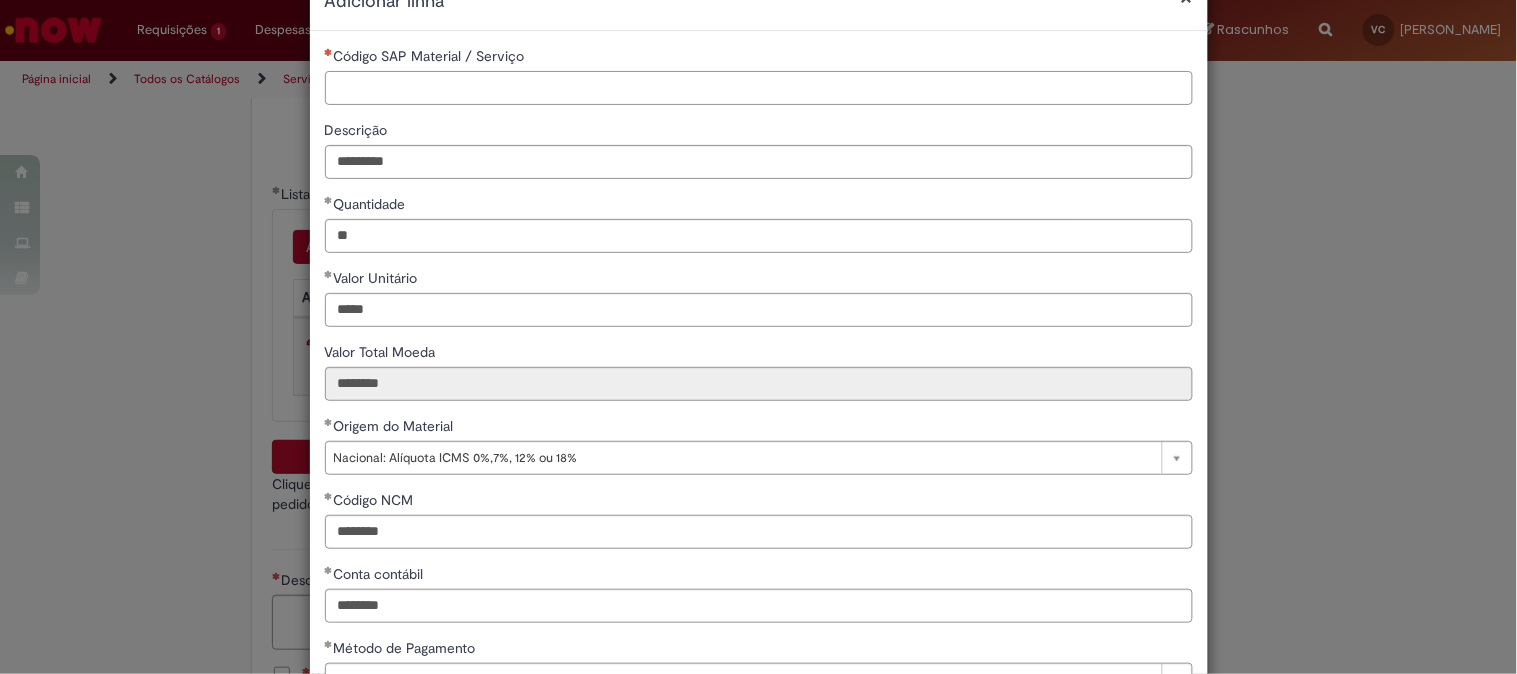 paste on "********" 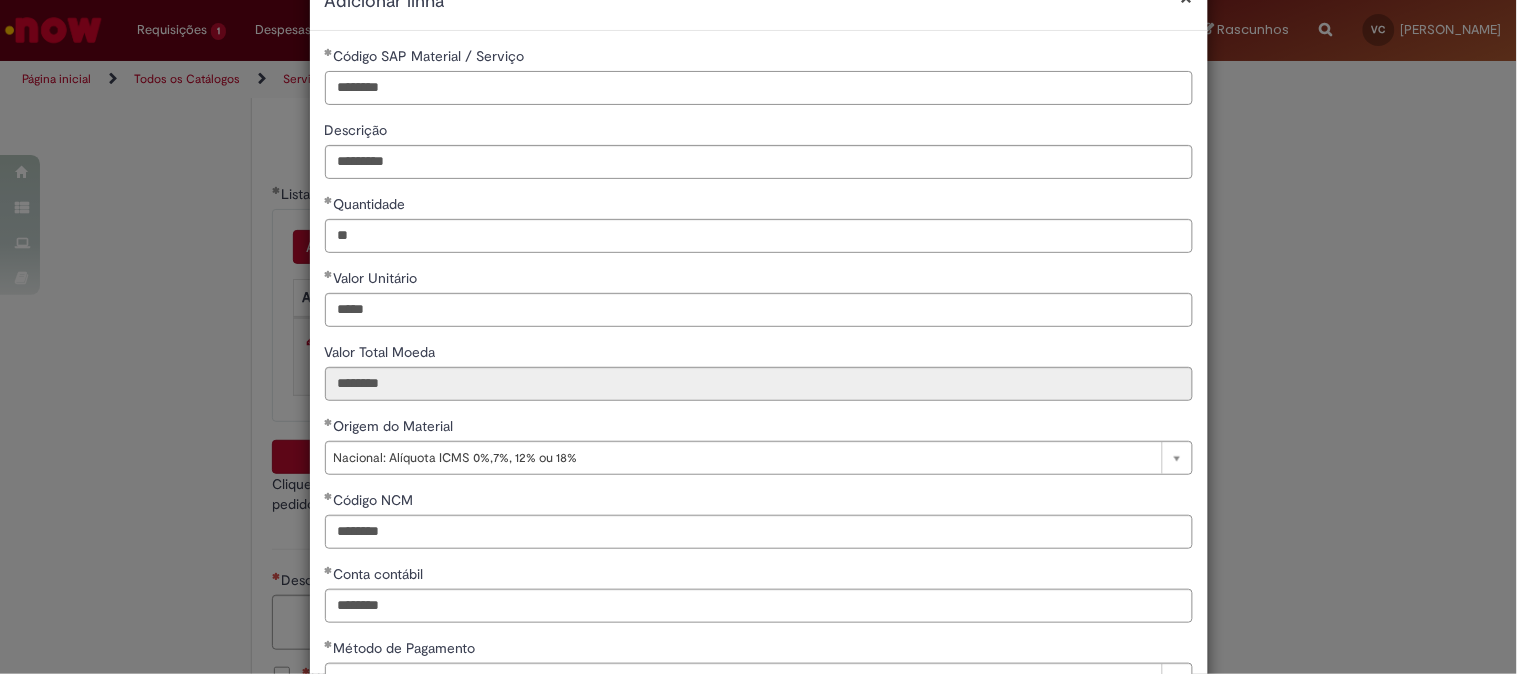 type on "********" 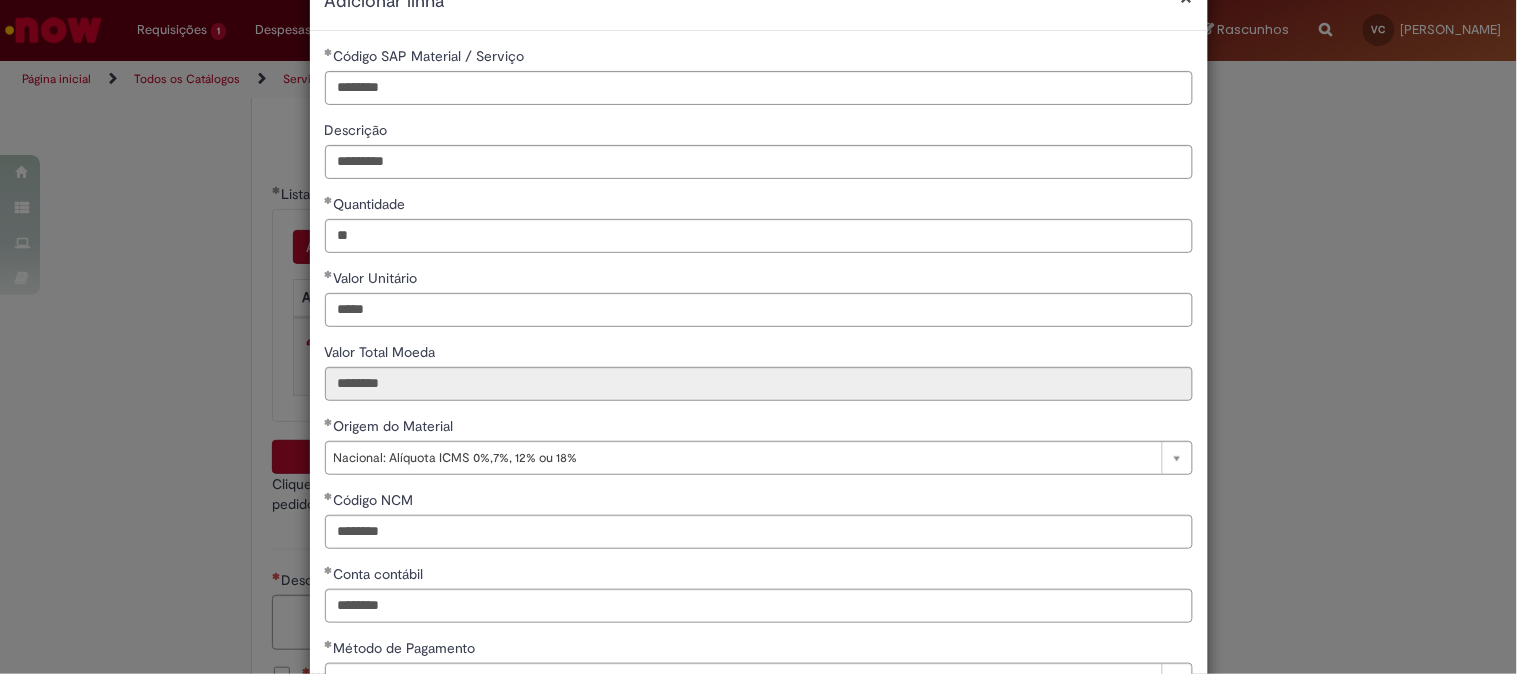 click on "**********" at bounding box center [759, 416] 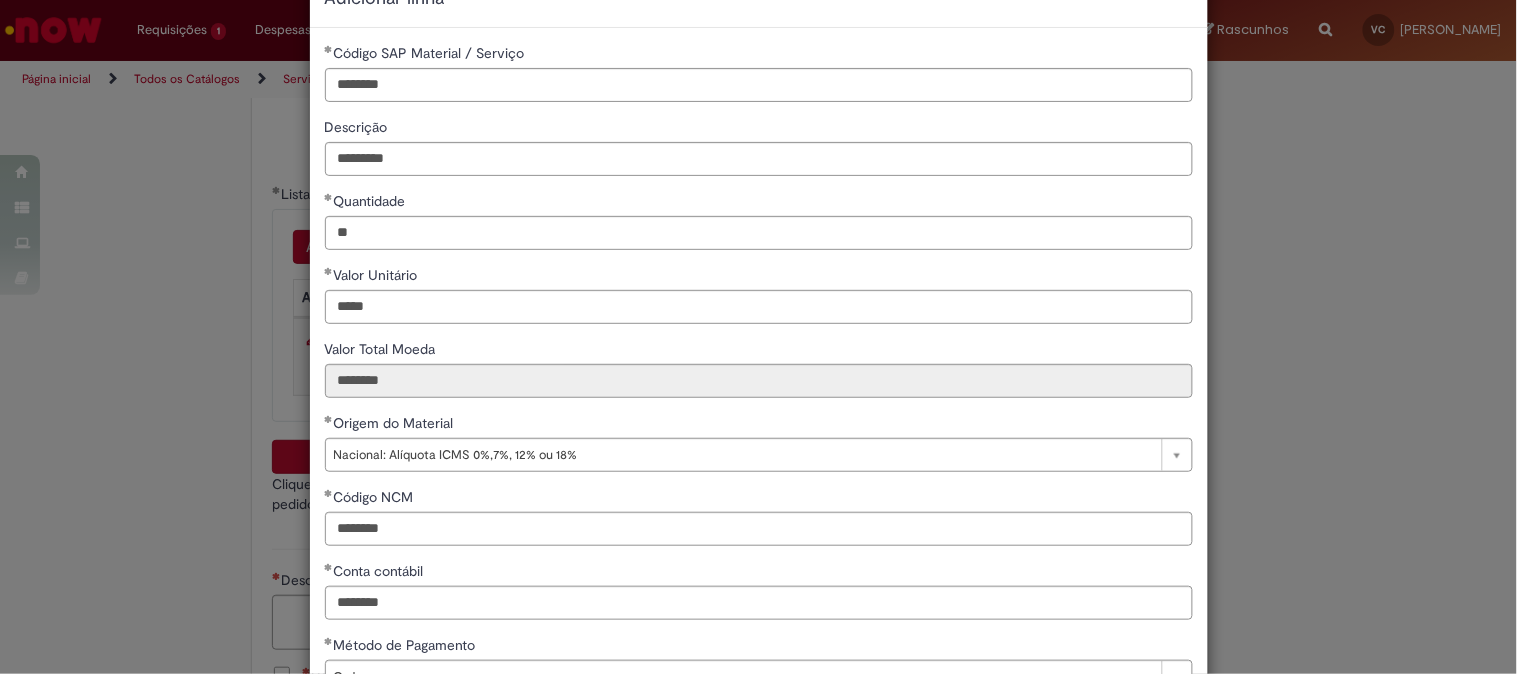 scroll, scrollTop: 0, scrollLeft: 0, axis: both 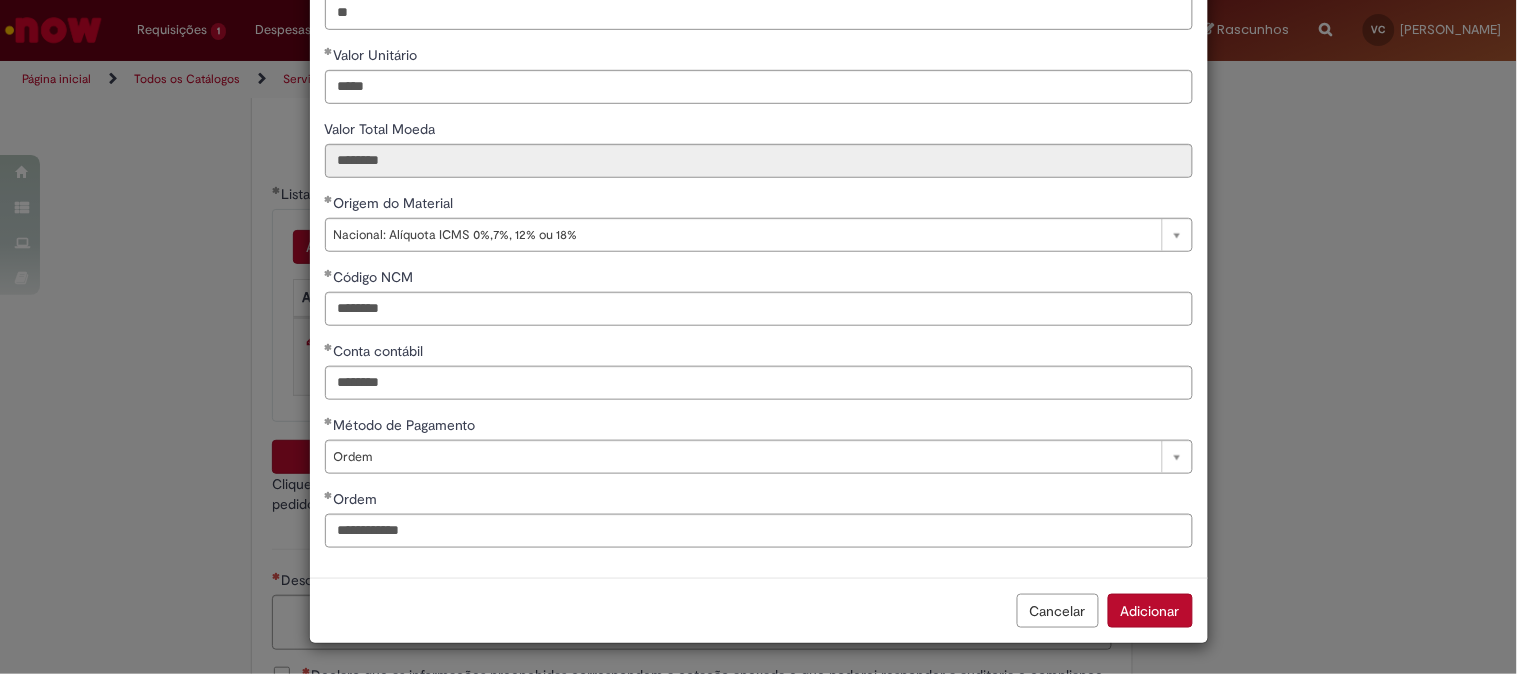 click on "Adicionar" at bounding box center [1150, 611] 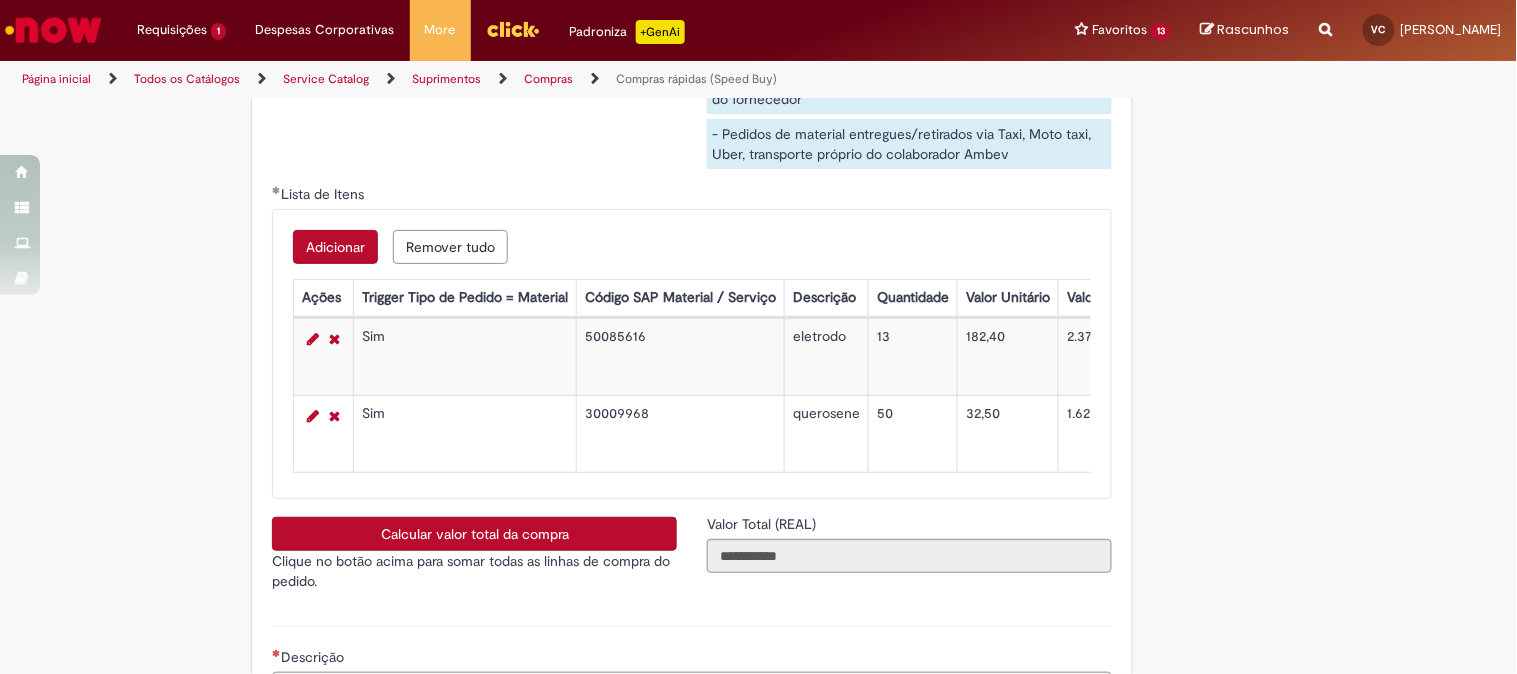 scroll, scrollTop: 280, scrollLeft: 0, axis: vertical 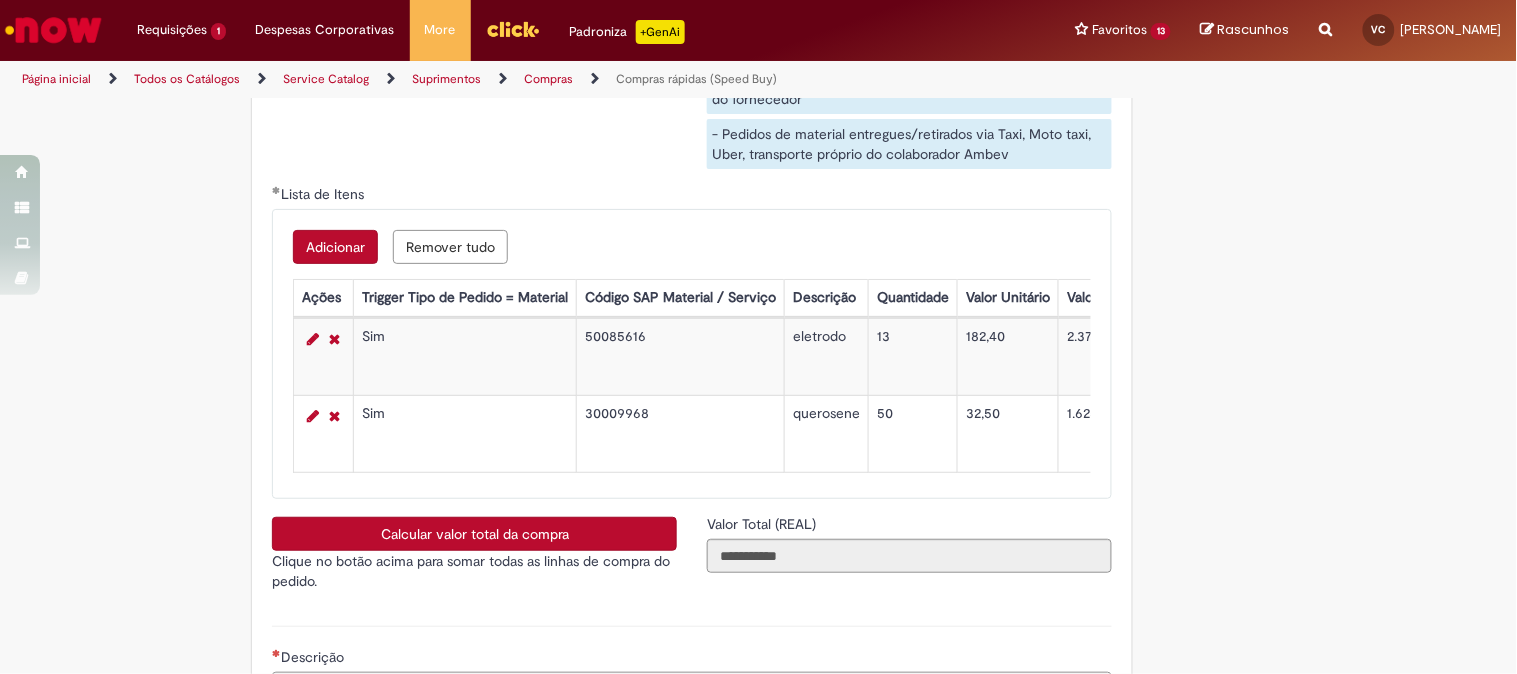 click on "Calcular valor total da compra" at bounding box center [474, 534] 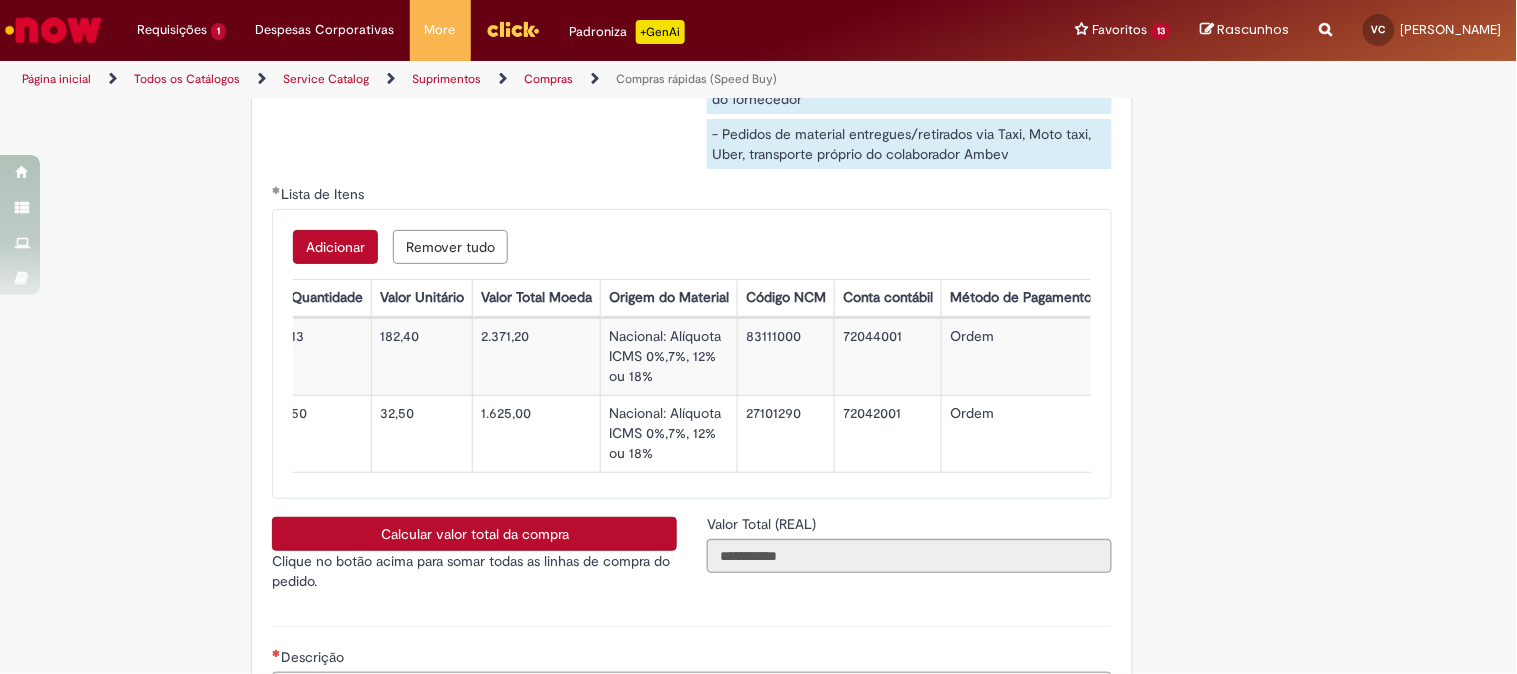 scroll, scrollTop: 0, scrollLeft: 732, axis: horizontal 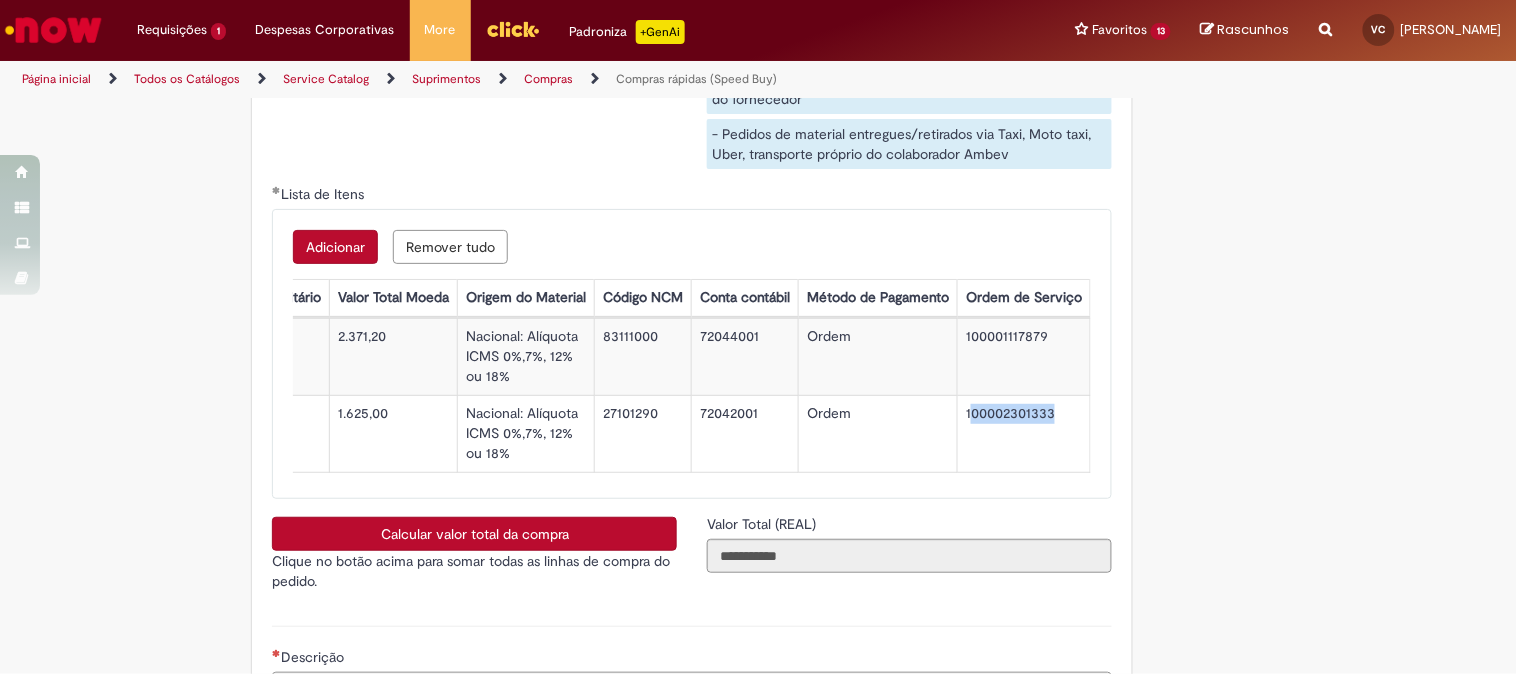 drag, startPoint x: 1053, startPoint y: 445, endPoint x: 963, endPoint y: 458, distance: 90.934044 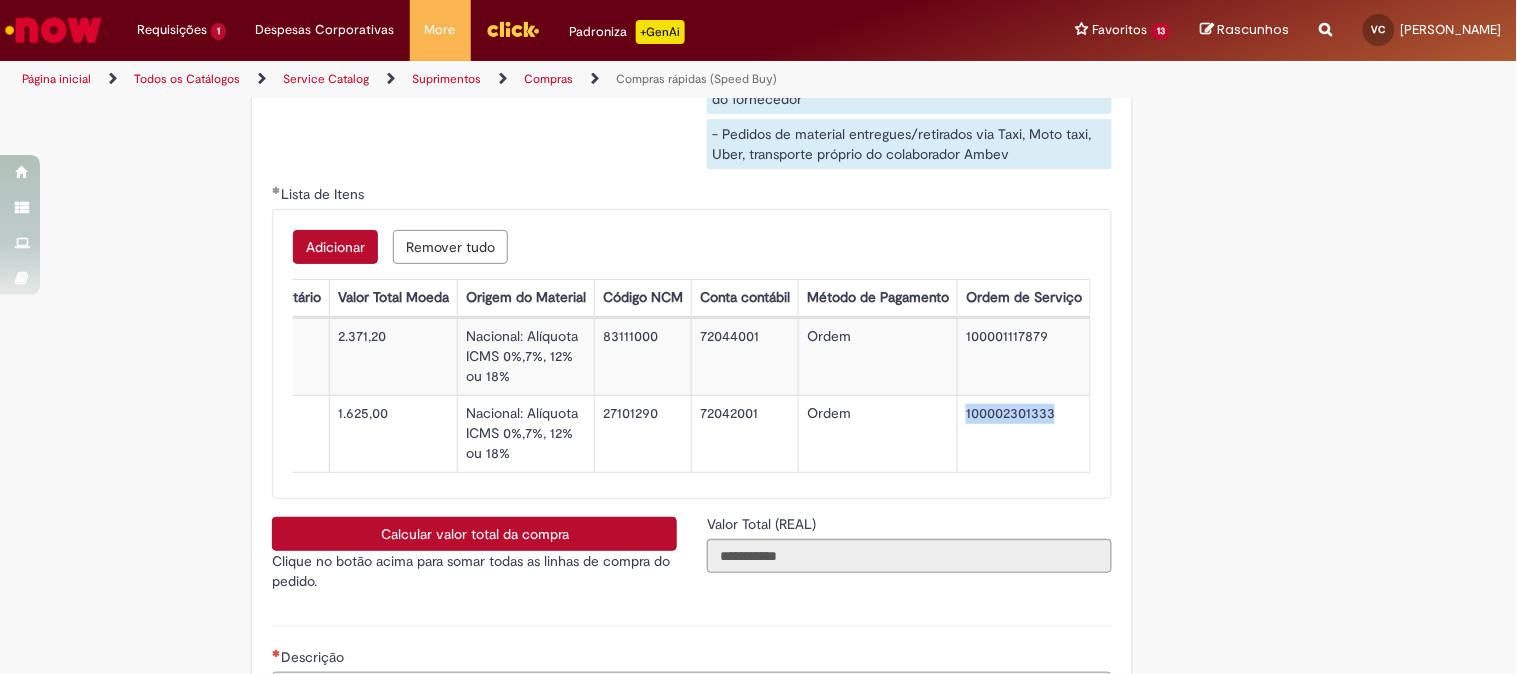 drag, startPoint x: 1050, startPoint y: 444, endPoint x: 958, endPoint y: 451, distance: 92.26592 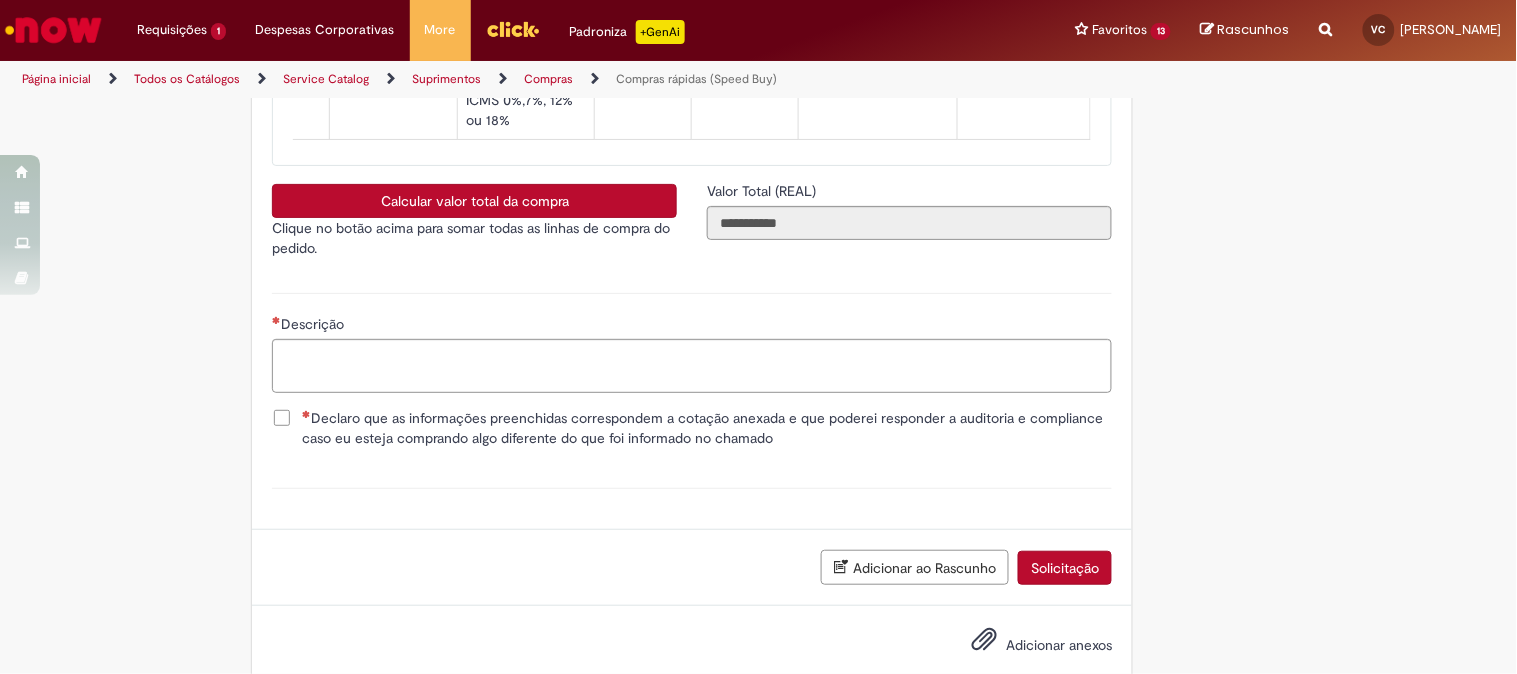 scroll, scrollTop: 3444, scrollLeft: 0, axis: vertical 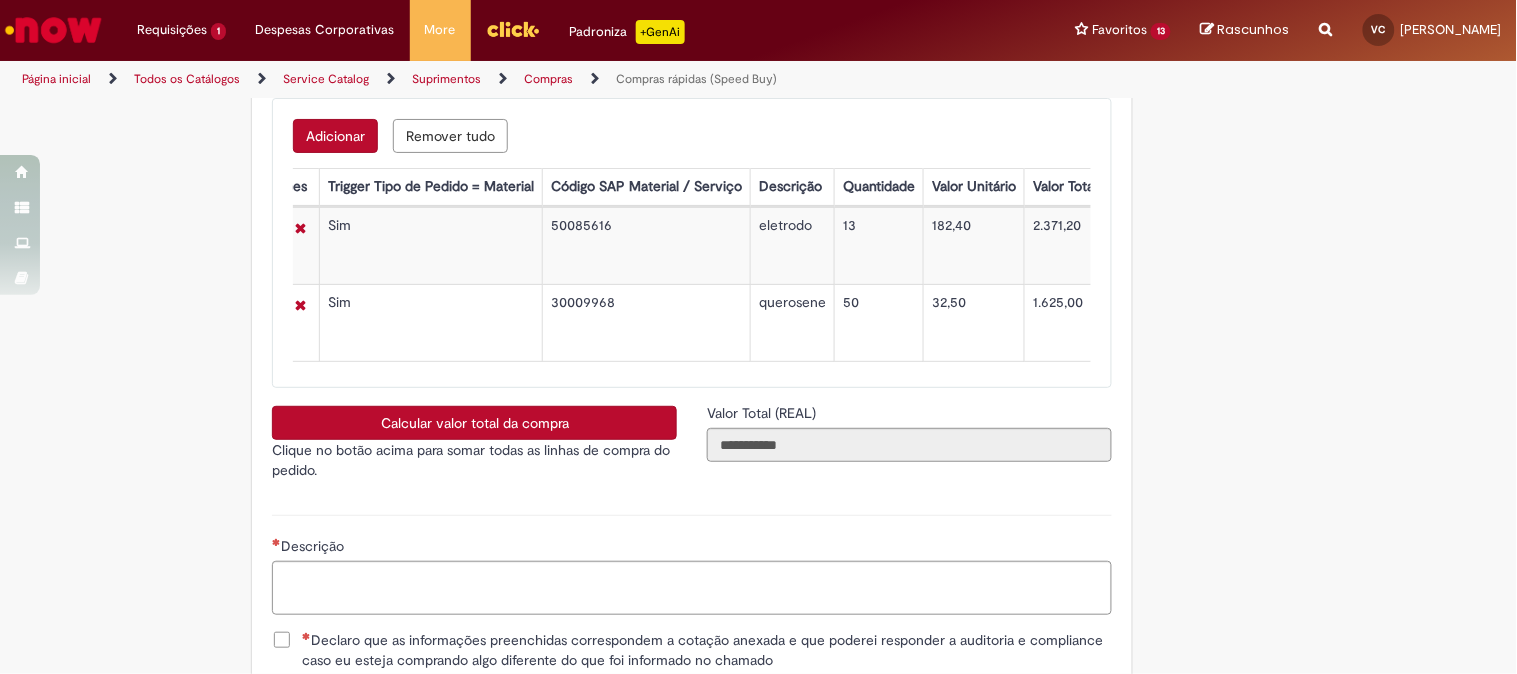 click on "Adicionar Remover tudo Lista de Itens Ações Trigger Tipo de Pedido = Material Código SAP Material / Serviço Descrição Quantidade Valor Unitário Valor Total Moeda Origem do Material Código NCM Conta contábil Método de Pagamento Ordem de Serviço Sim 50085616 eletrodo 13 182,40 2.371,20 Nacional: Alíquota ICMS 0%,7%, 12% ou 18% 83111000 72044001 Ordem 100001117879 Sim 30009968 querosene 50 32,50 1.625,00 Nacional: Alíquota ICMS 0%,7%, 12% ou 18% 27101290 72042001 Ordem 100002301333" at bounding box center [692, 243] 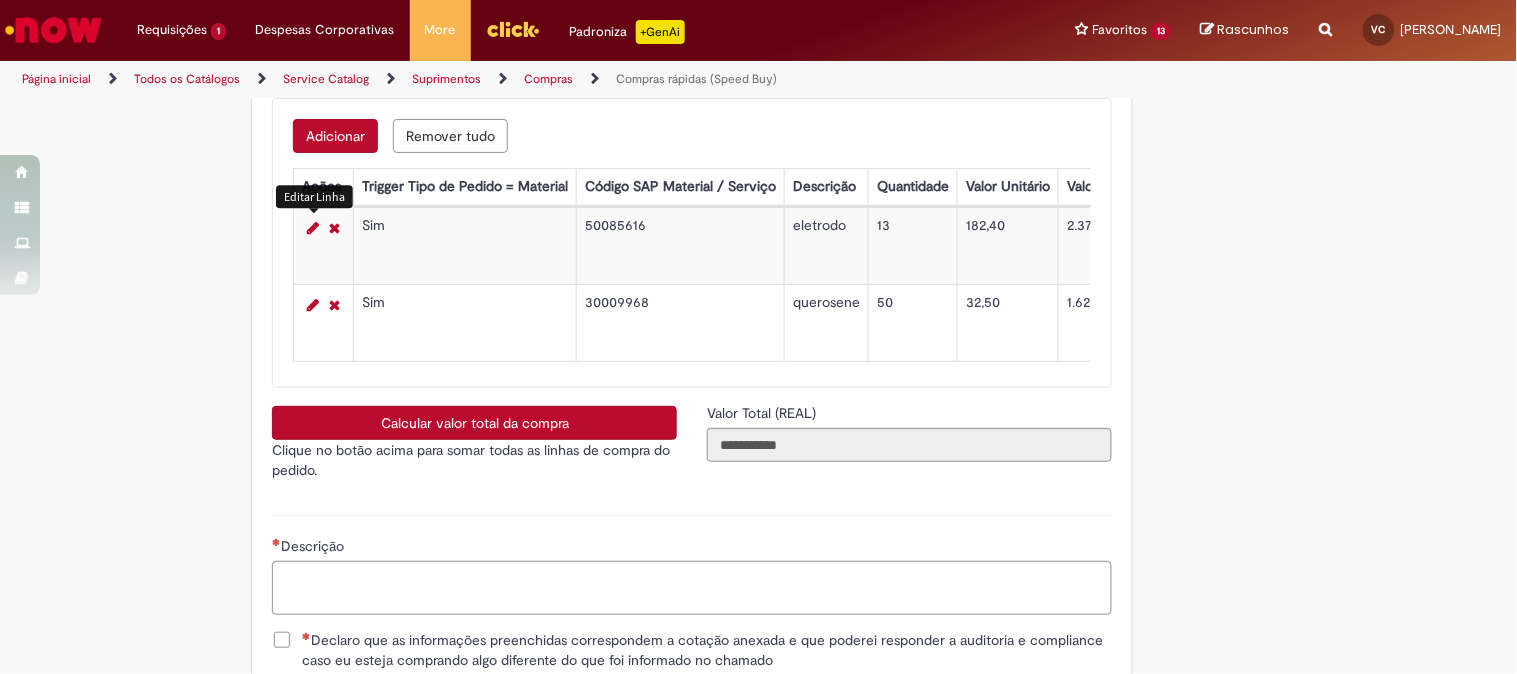 click at bounding box center [313, 228] 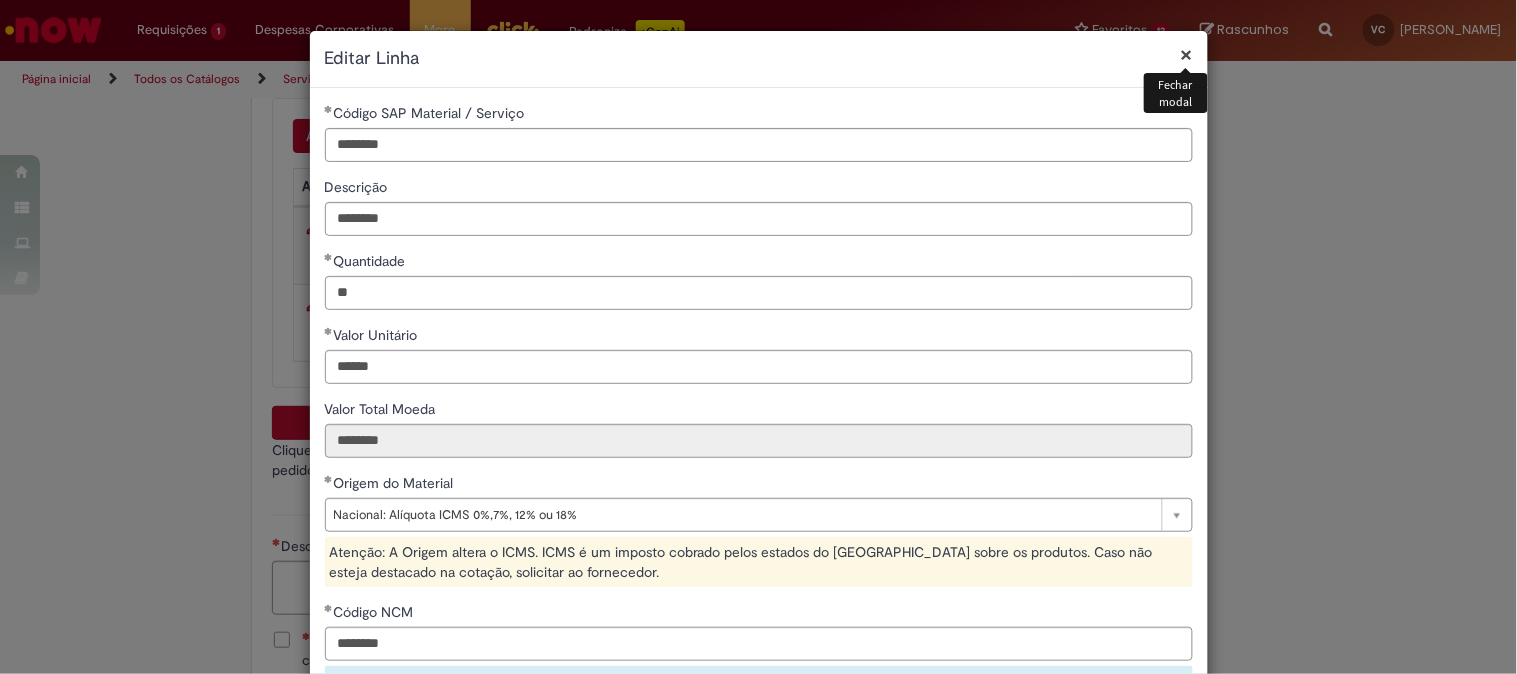 scroll, scrollTop: 390, scrollLeft: 0, axis: vertical 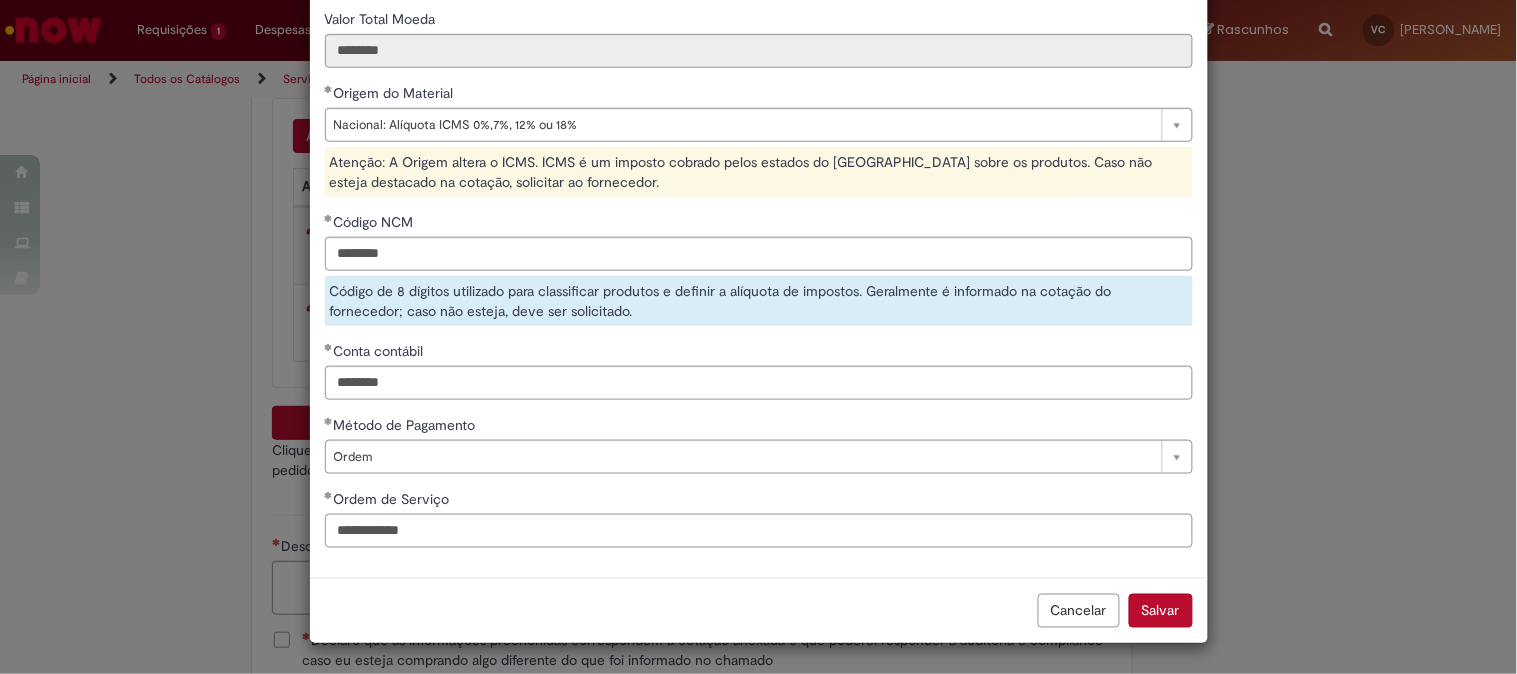 drag, startPoint x: 441, startPoint y: 527, endPoint x: 252, endPoint y: 556, distance: 191.21193 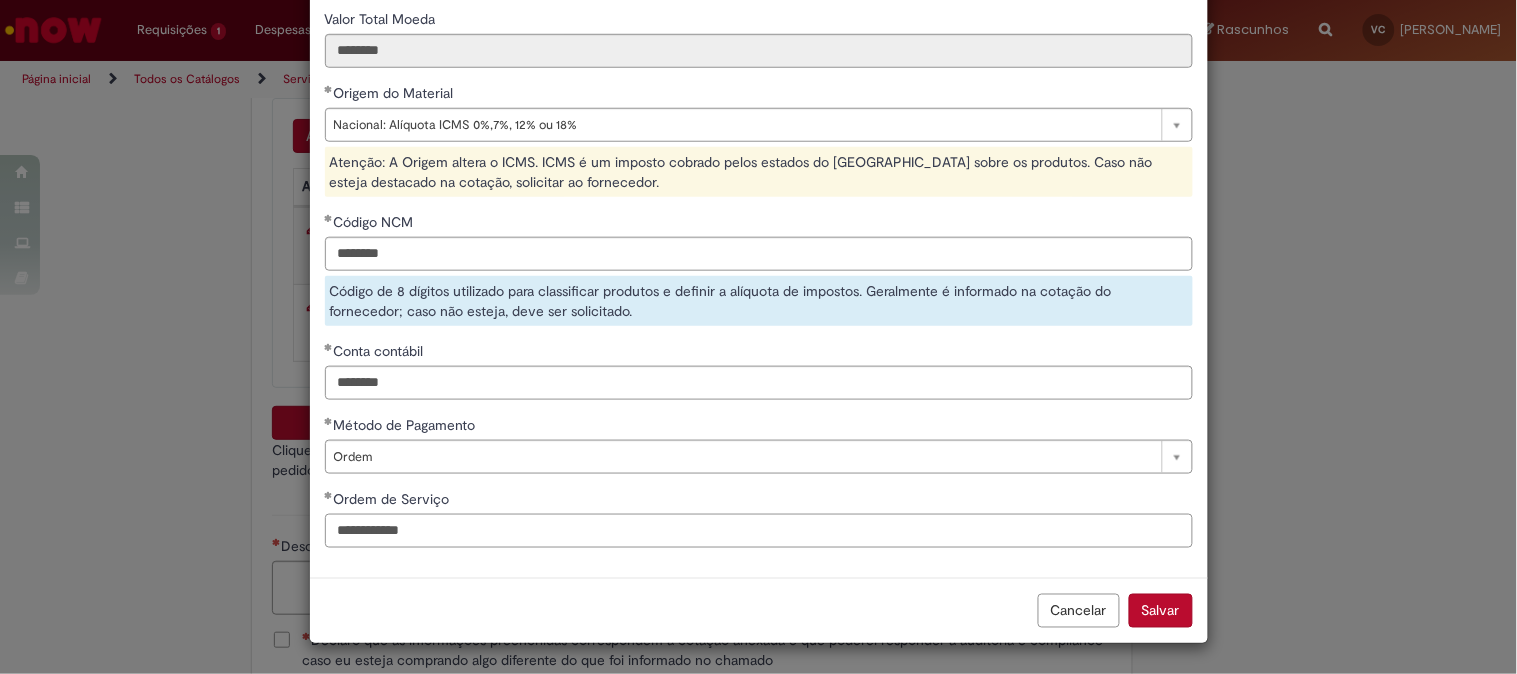 click on "**********" at bounding box center [758, 337] 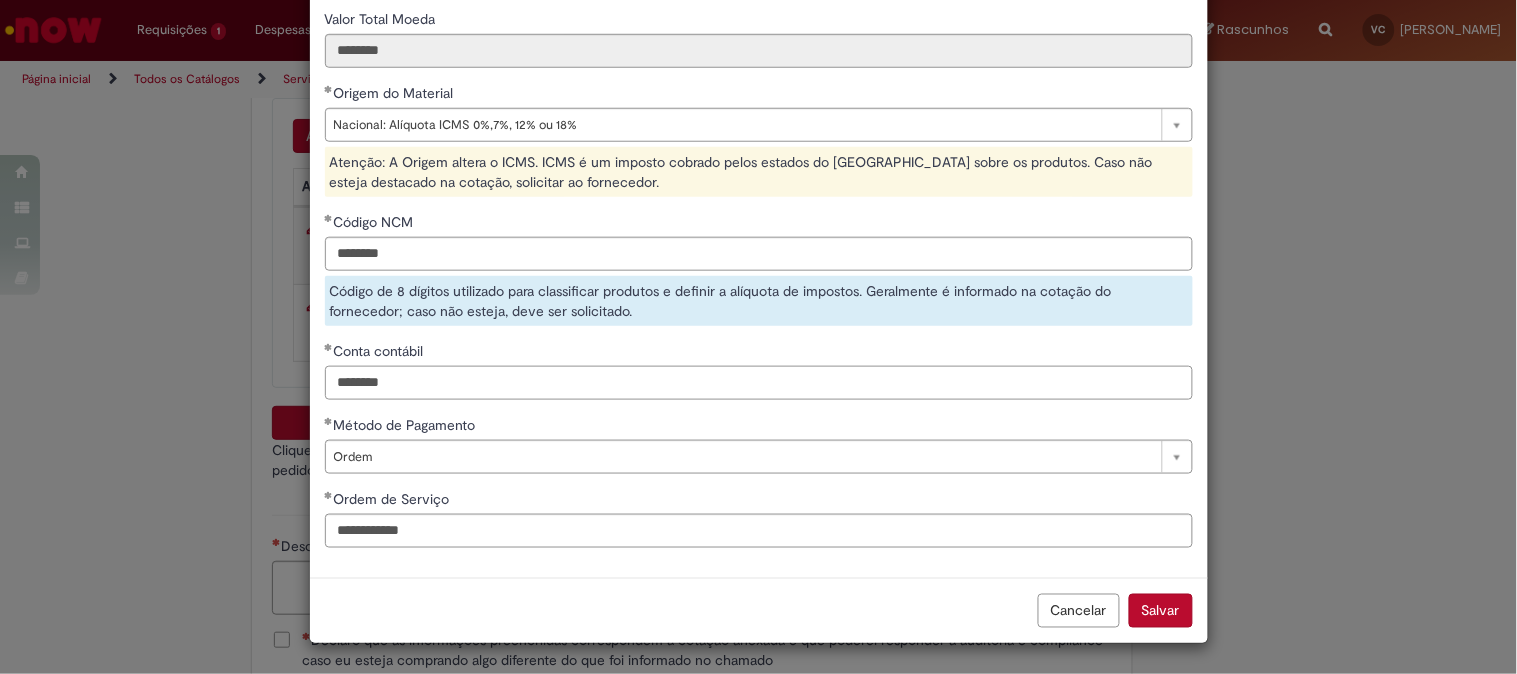 click on "********" at bounding box center [759, 383] 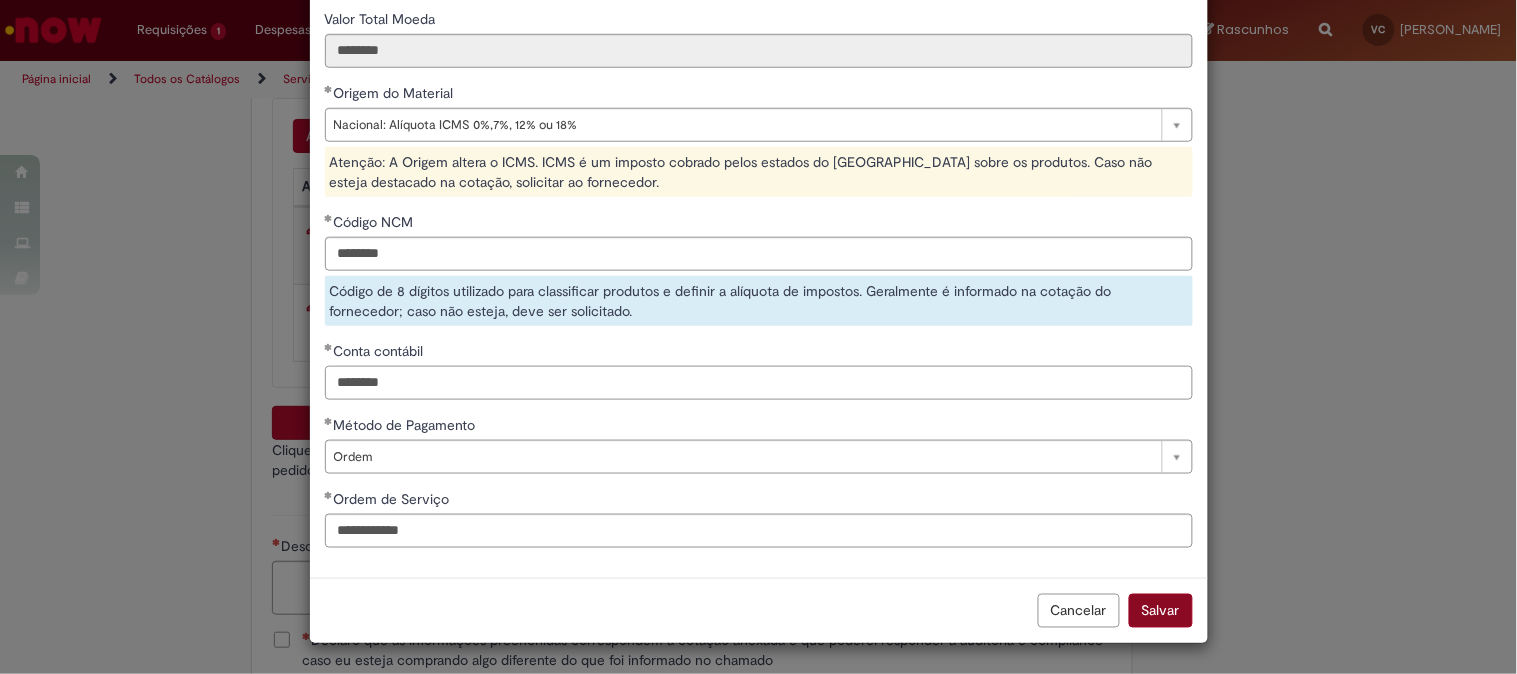 type on "********" 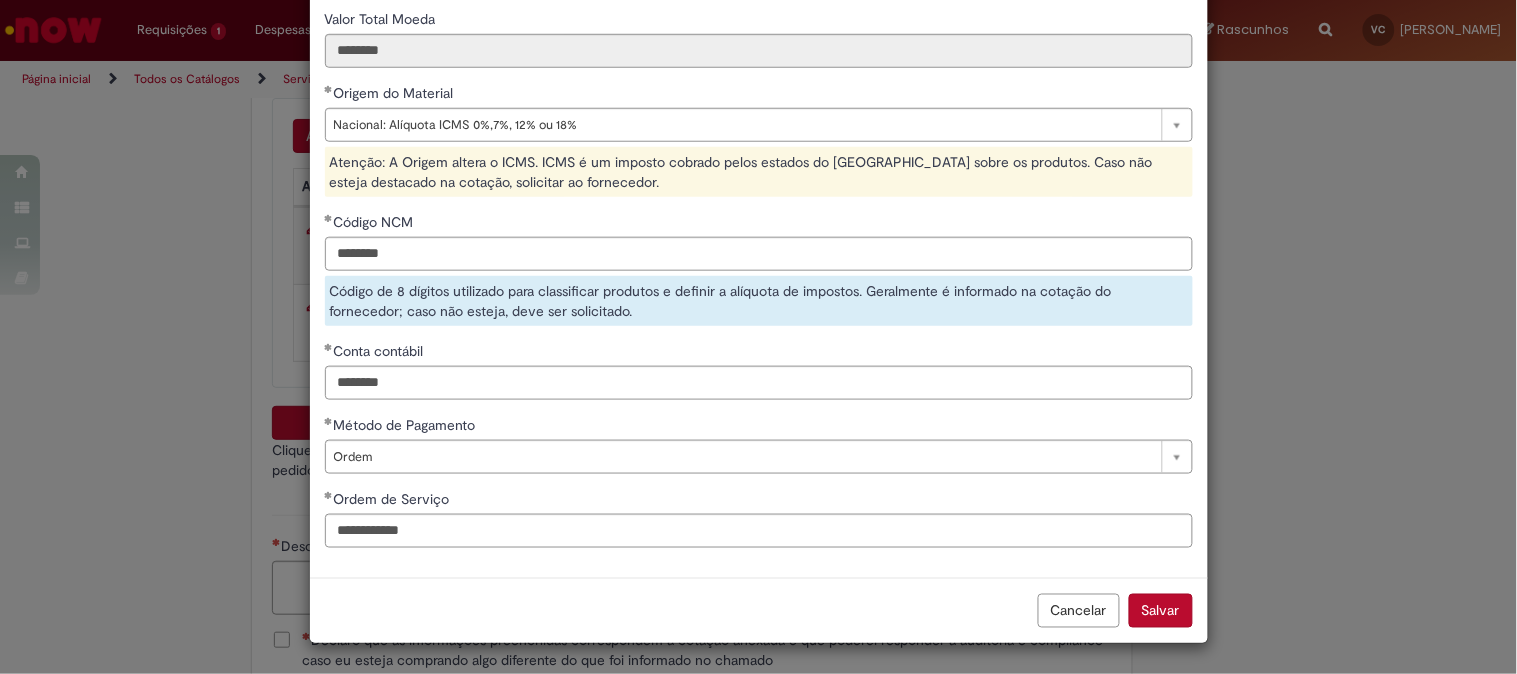 click on "Salvar" at bounding box center (1161, 611) 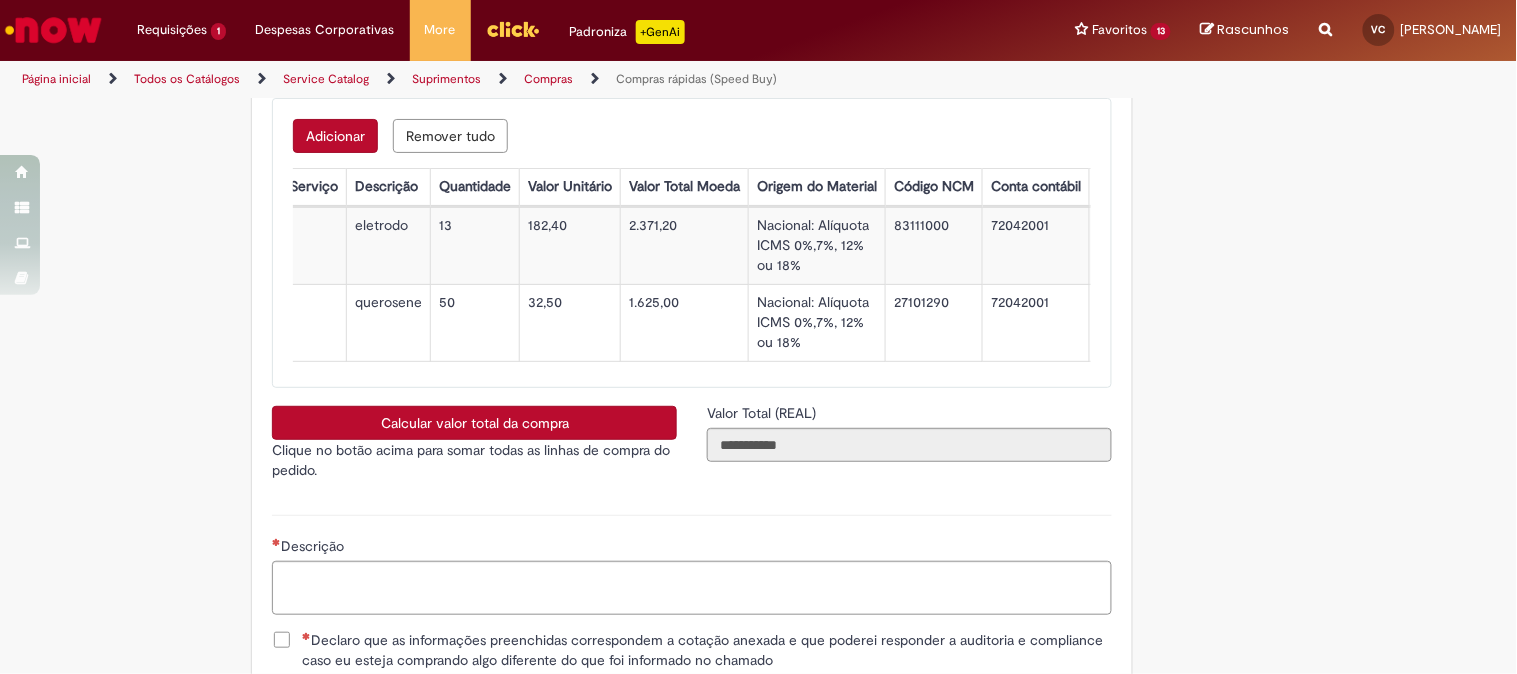 scroll, scrollTop: 0, scrollLeft: 0, axis: both 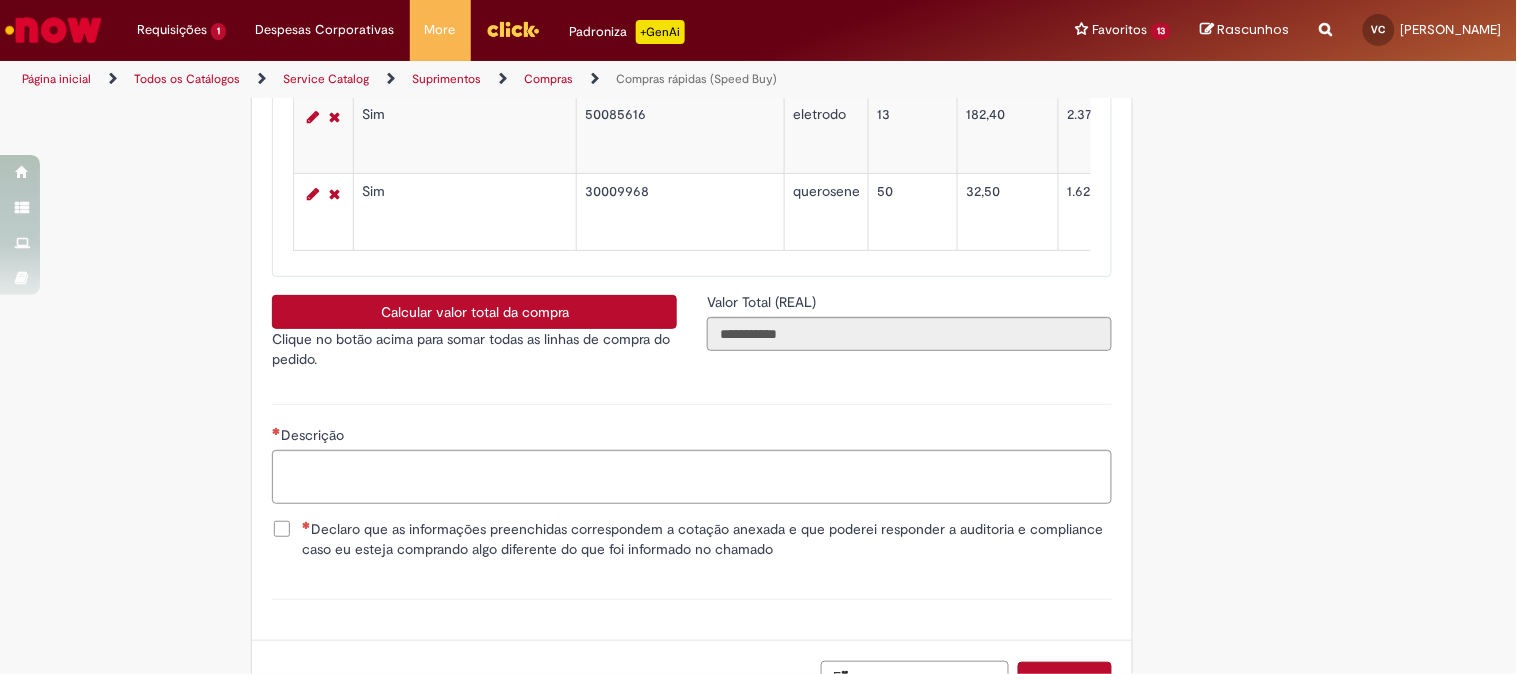 click on "Calcular valor total da compra" at bounding box center (474, 312) 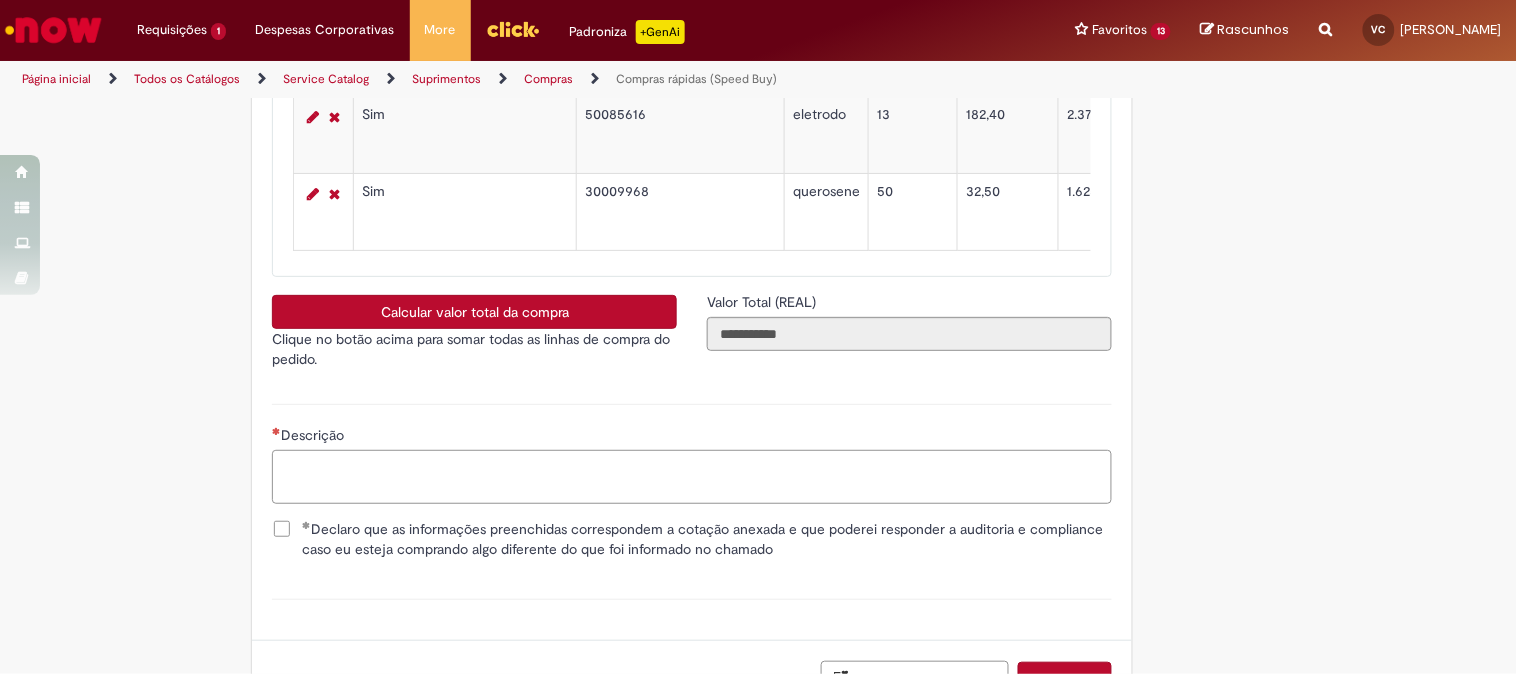 click on "Descrição" at bounding box center (692, 477) 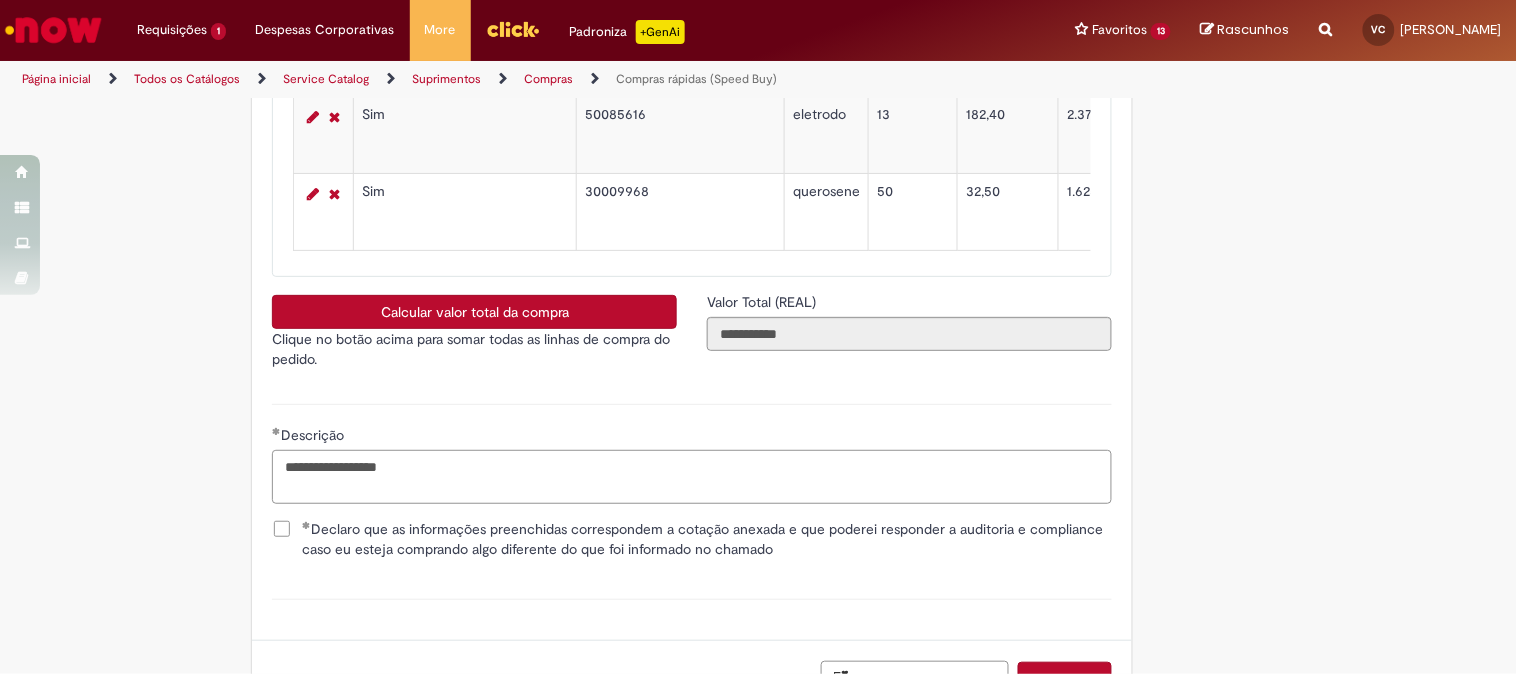 scroll, scrollTop: 3755, scrollLeft: 0, axis: vertical 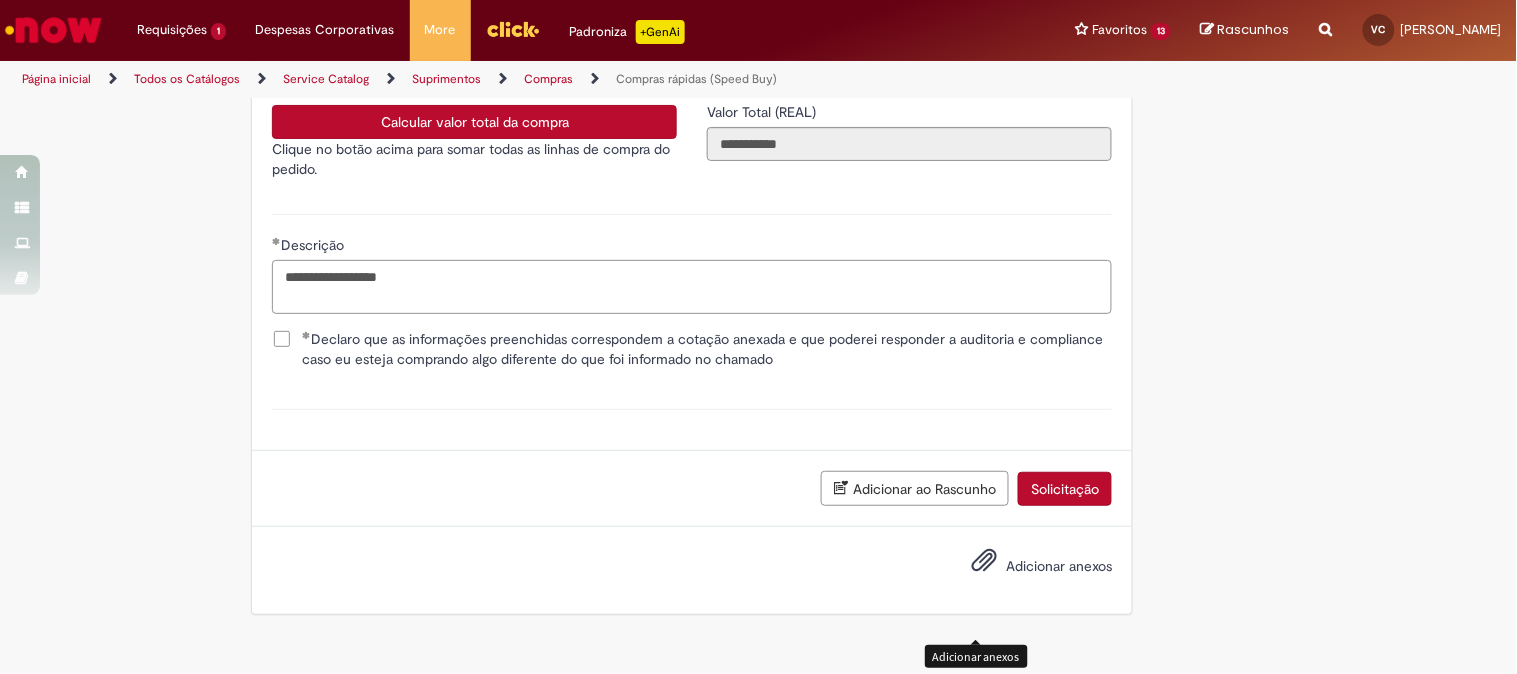 type on "**********" 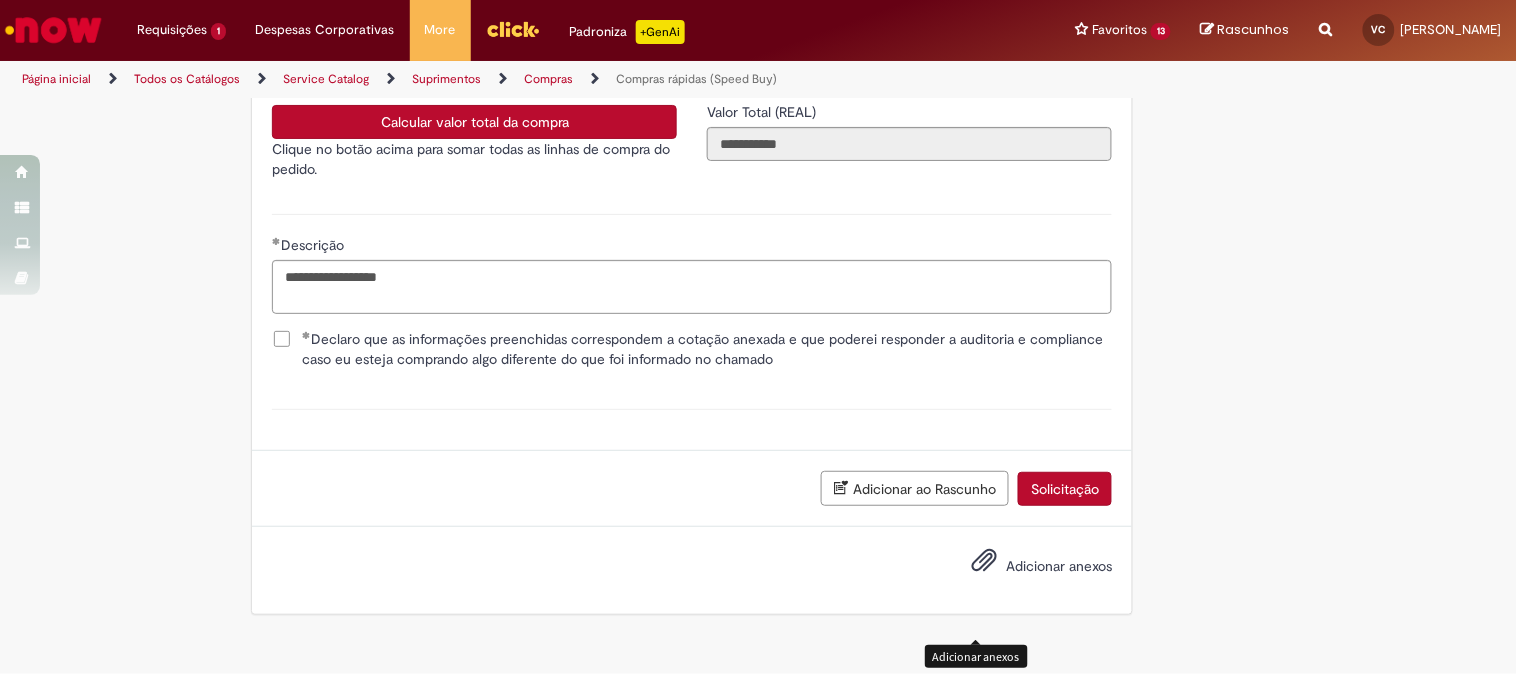 click on "Adicionar anexos" at bounding box center (1059, 567) 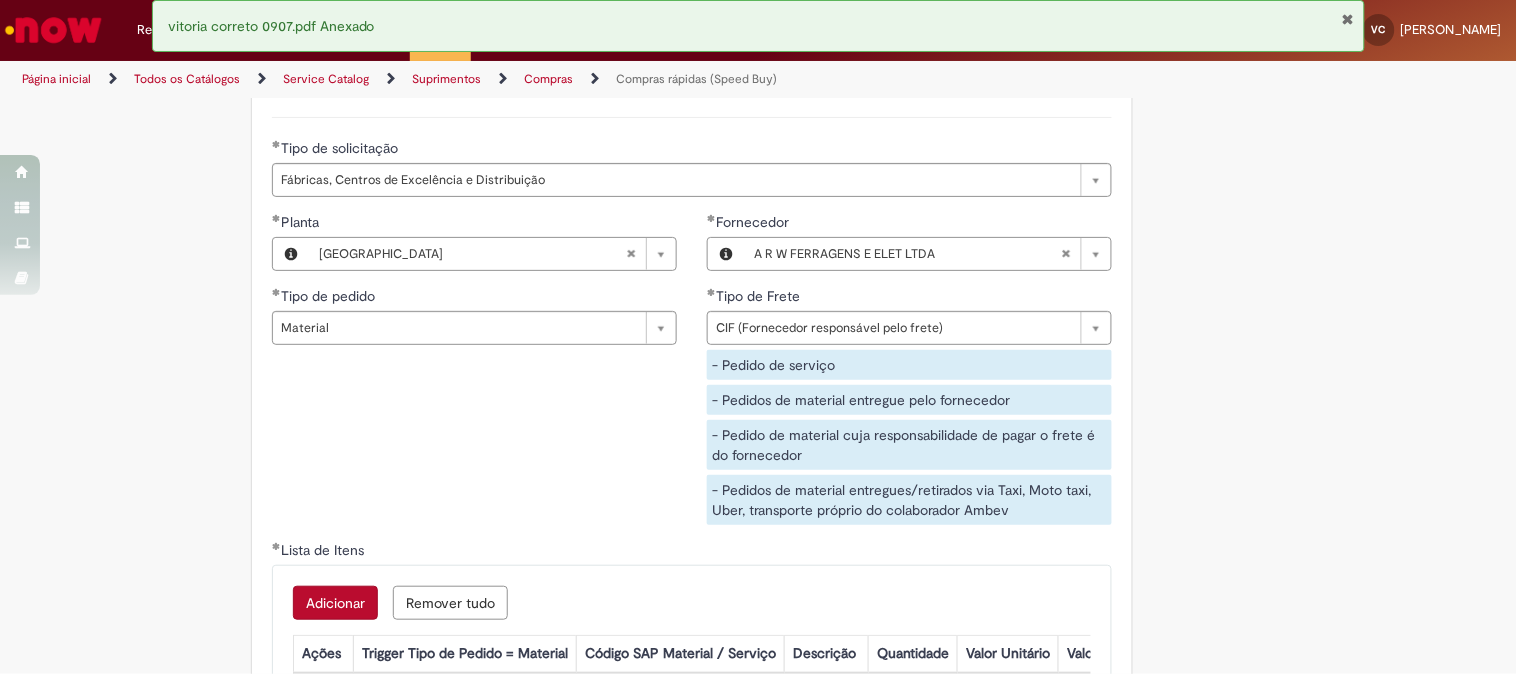 scroll, scrollTop: 3088, scrollLeft: 0, axis: vertical 